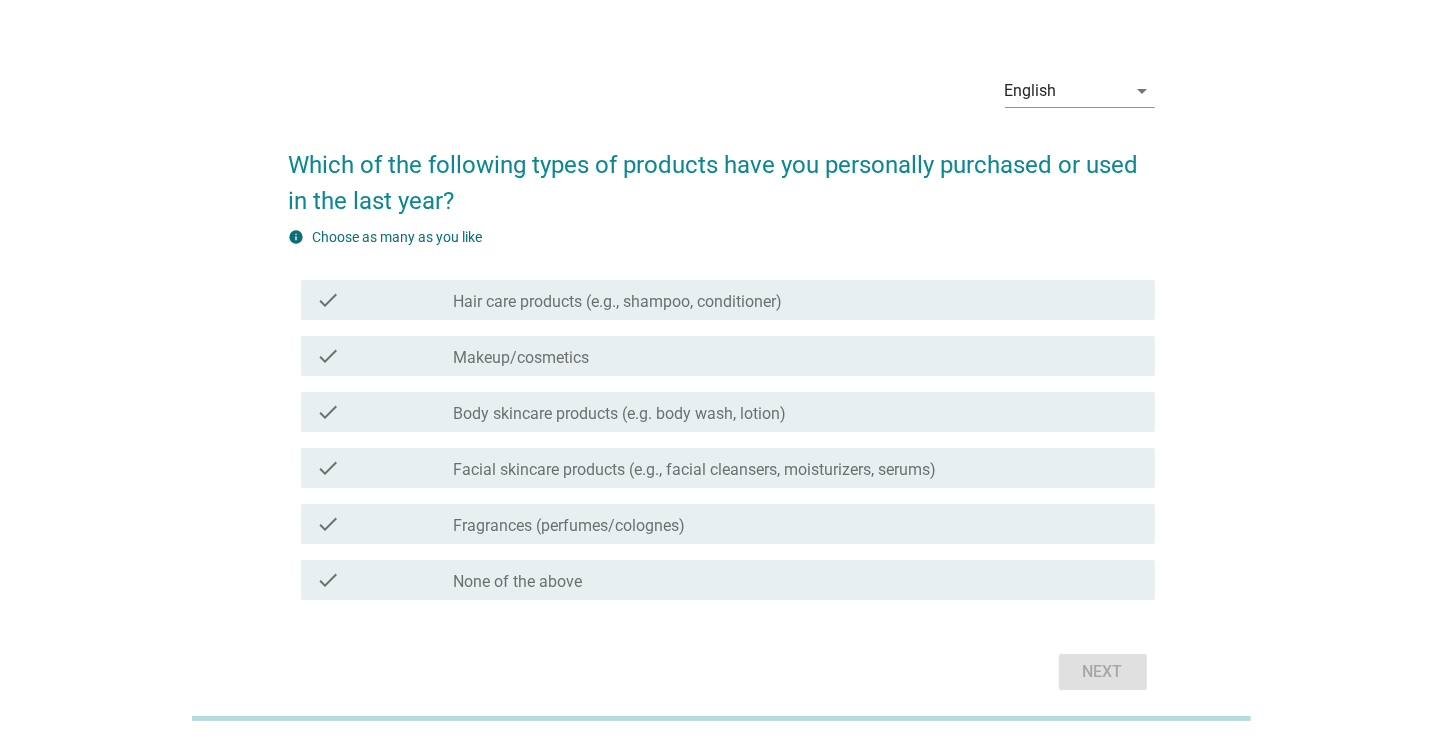 scroll, scrollTop: 28, scrollLeft: 0, axis: vertical 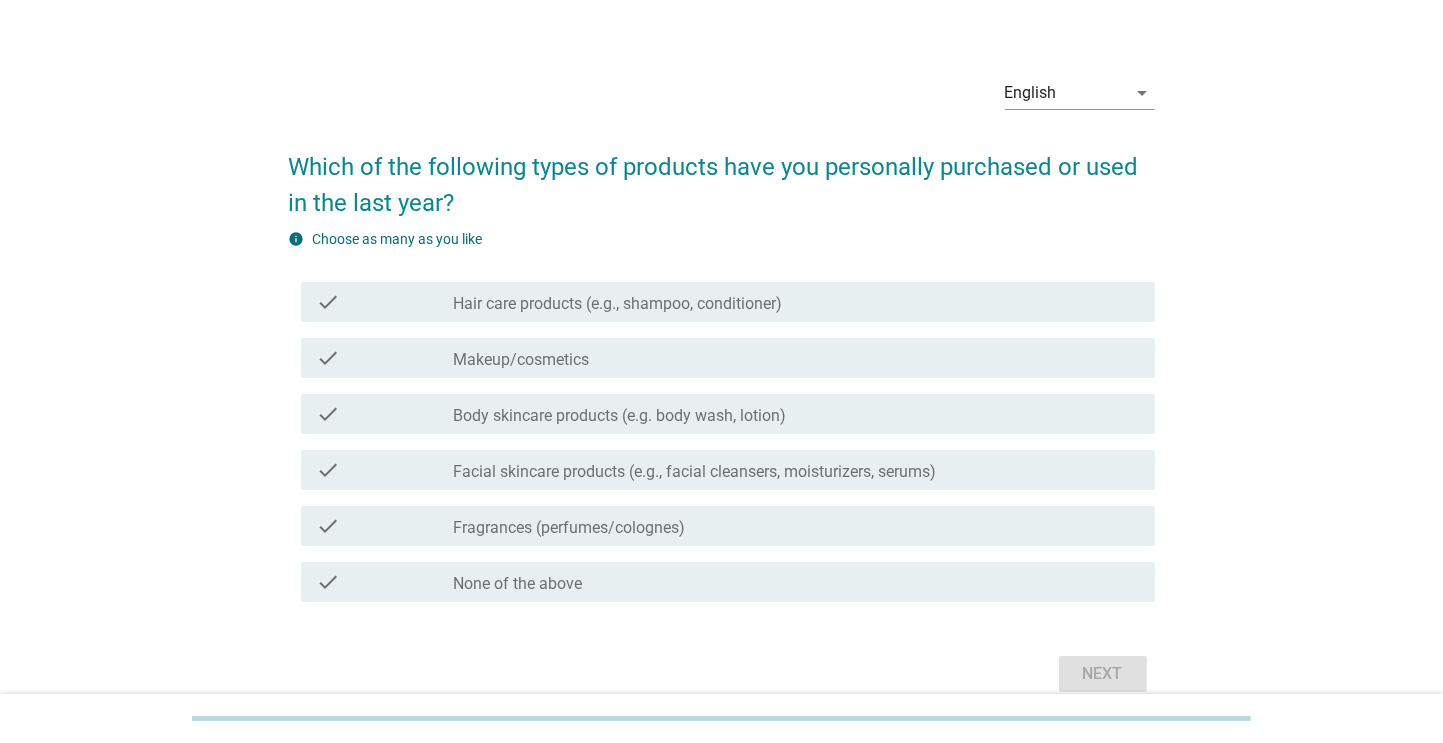 click on "Hair care products (e.g., shampoo, conditioner)" at bounding box center (618, 304) 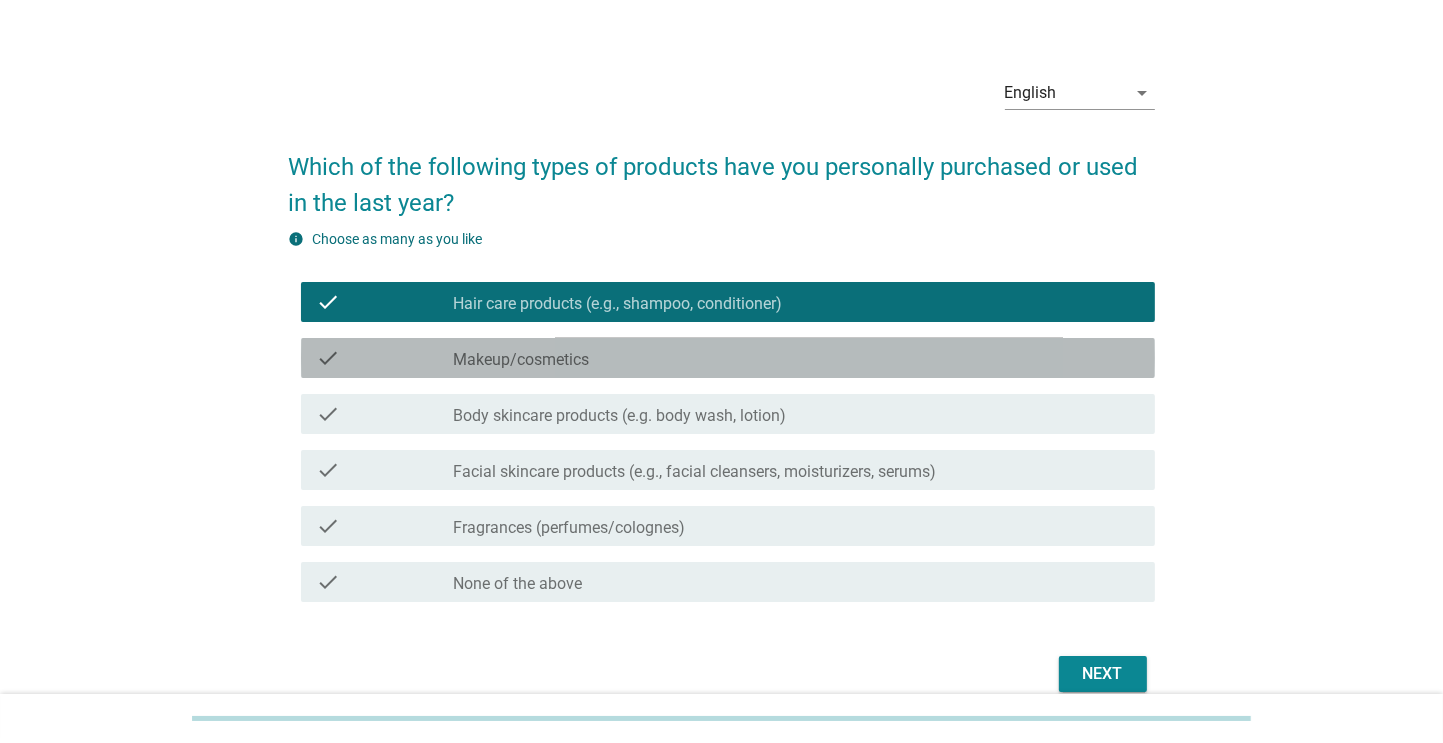 click on "Makeup/cosmetics" at bounding box center [522, 360] 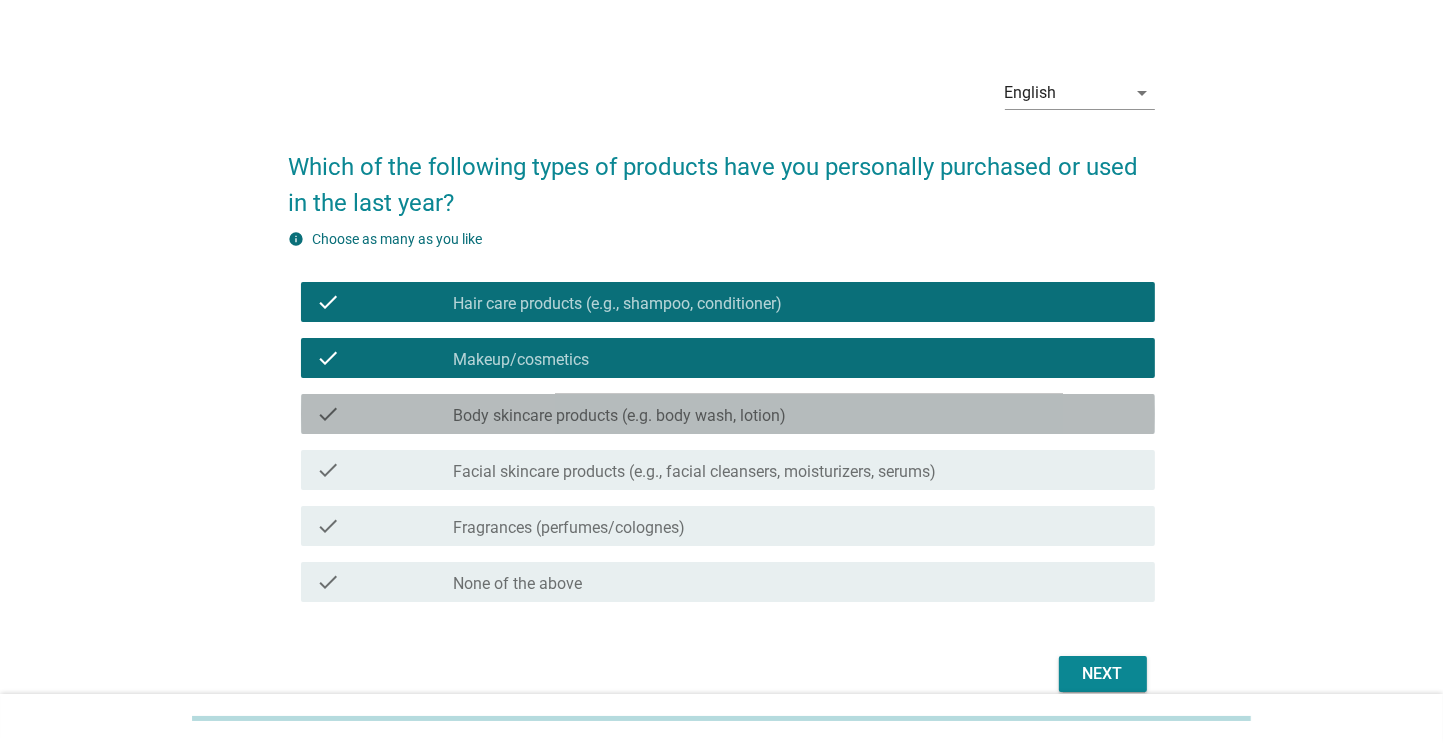 click on "Body skincare products (e.g. body wash, lotion)" at bounding box center (620, 416) 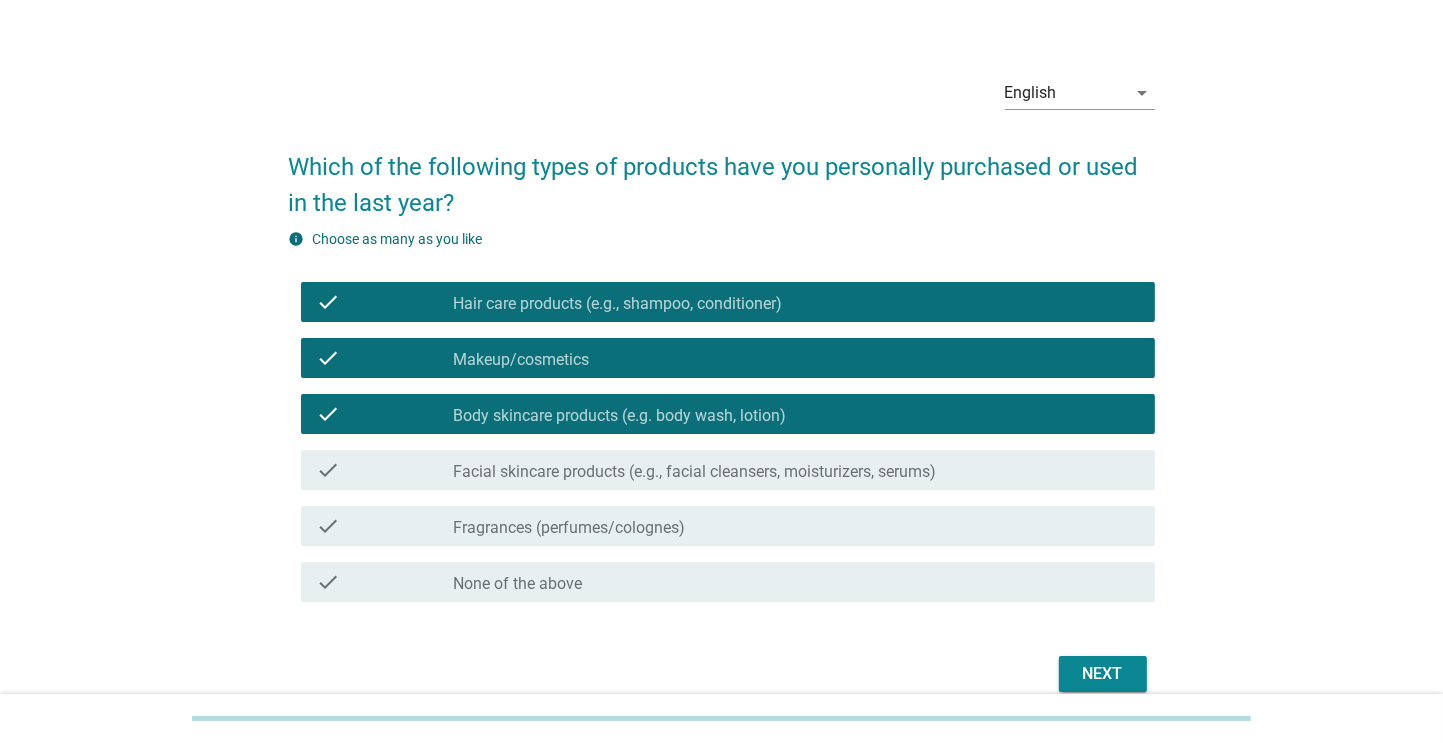 click on "check     check_box_outline_blank Facial skincare products (e.g., facial cleansers, moisturizers, serums)" at bounding box center (728, 470) 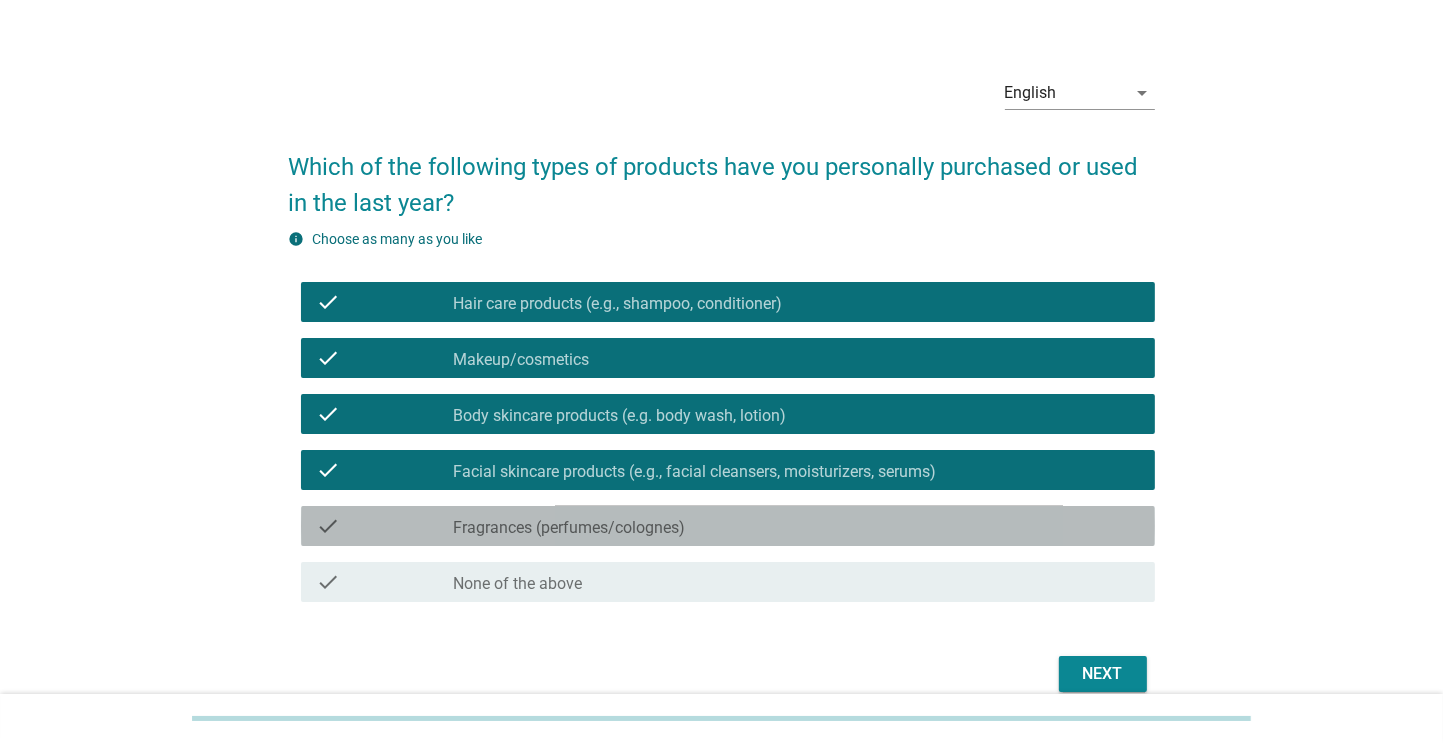 click on "Fragrances (perfumes/colognes)" at bounding box center [570, 528] 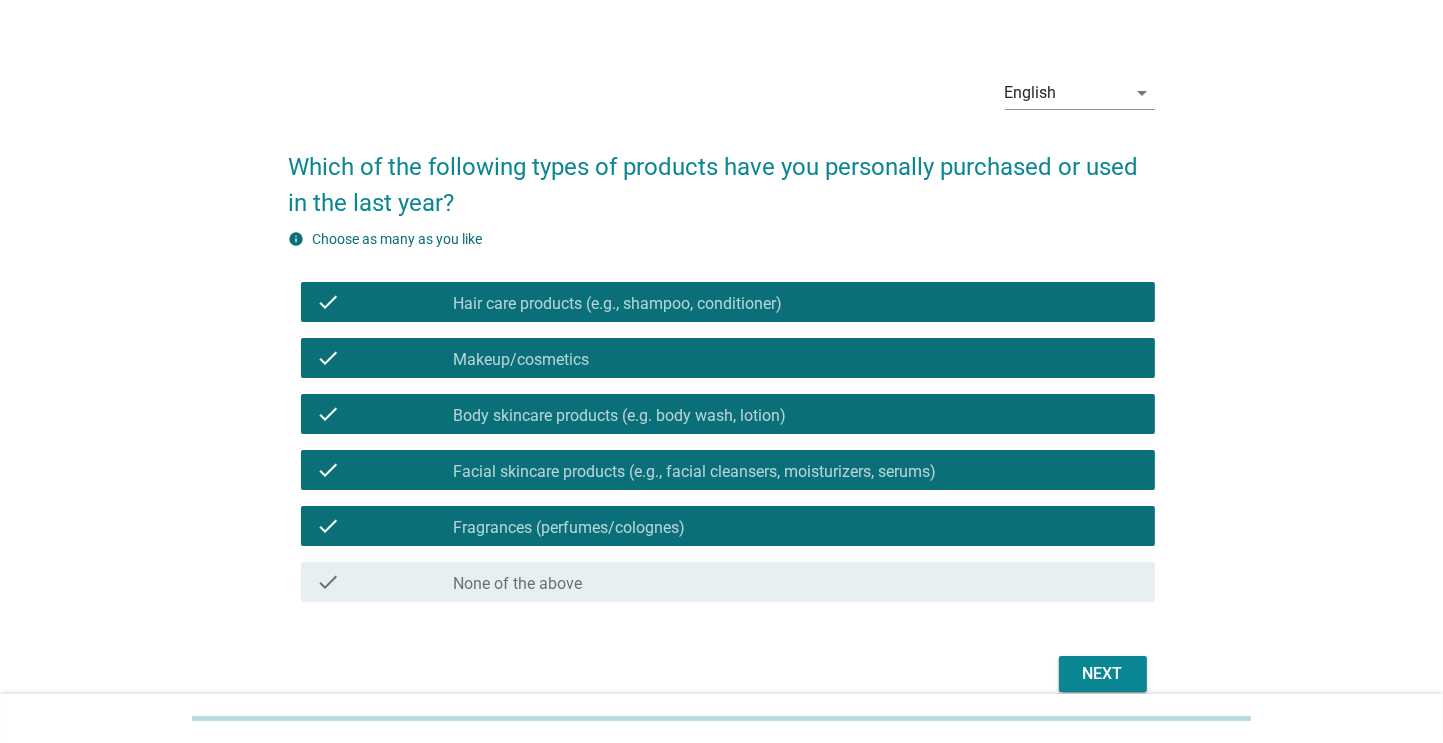 click on "Next" at bounding box center [1103, 674] 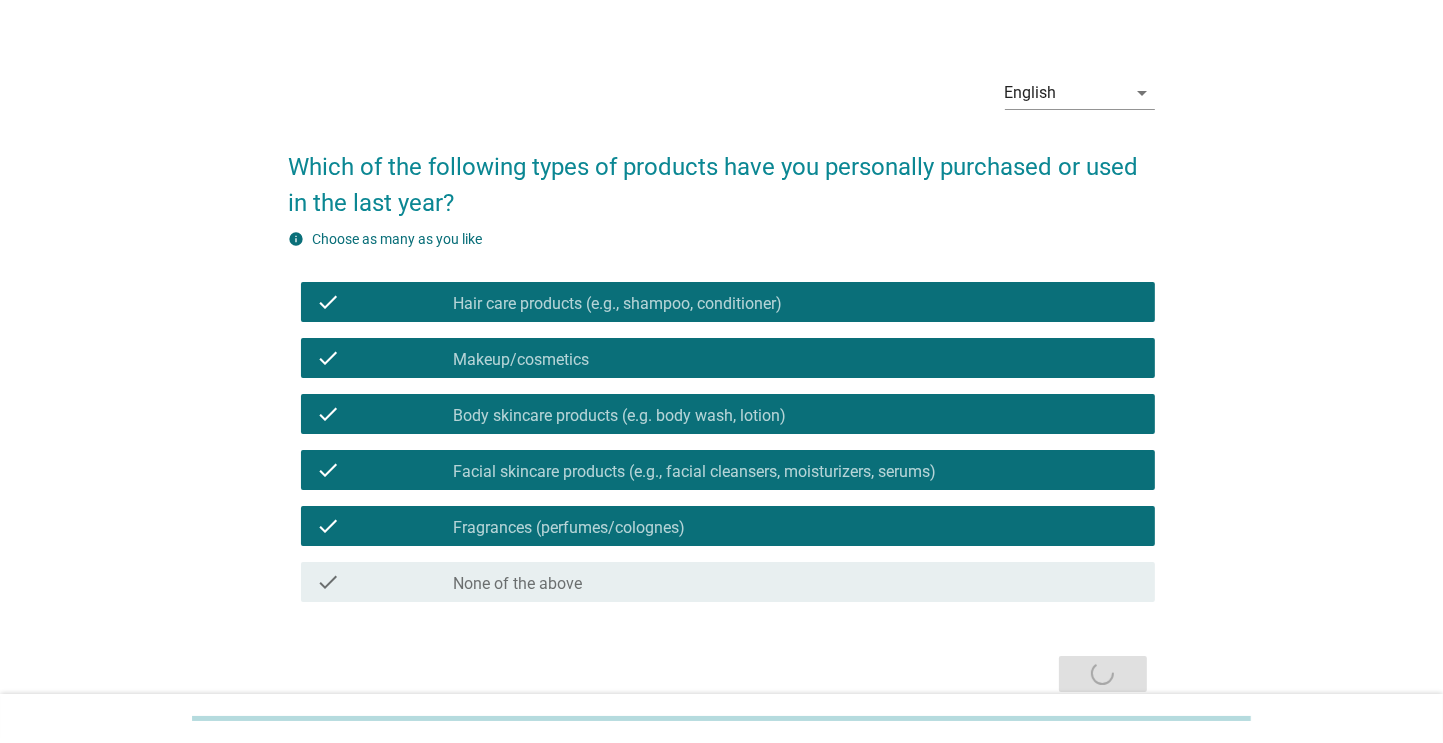 scroll, scrollTop: 0, scrollLeft: 0, axis: both 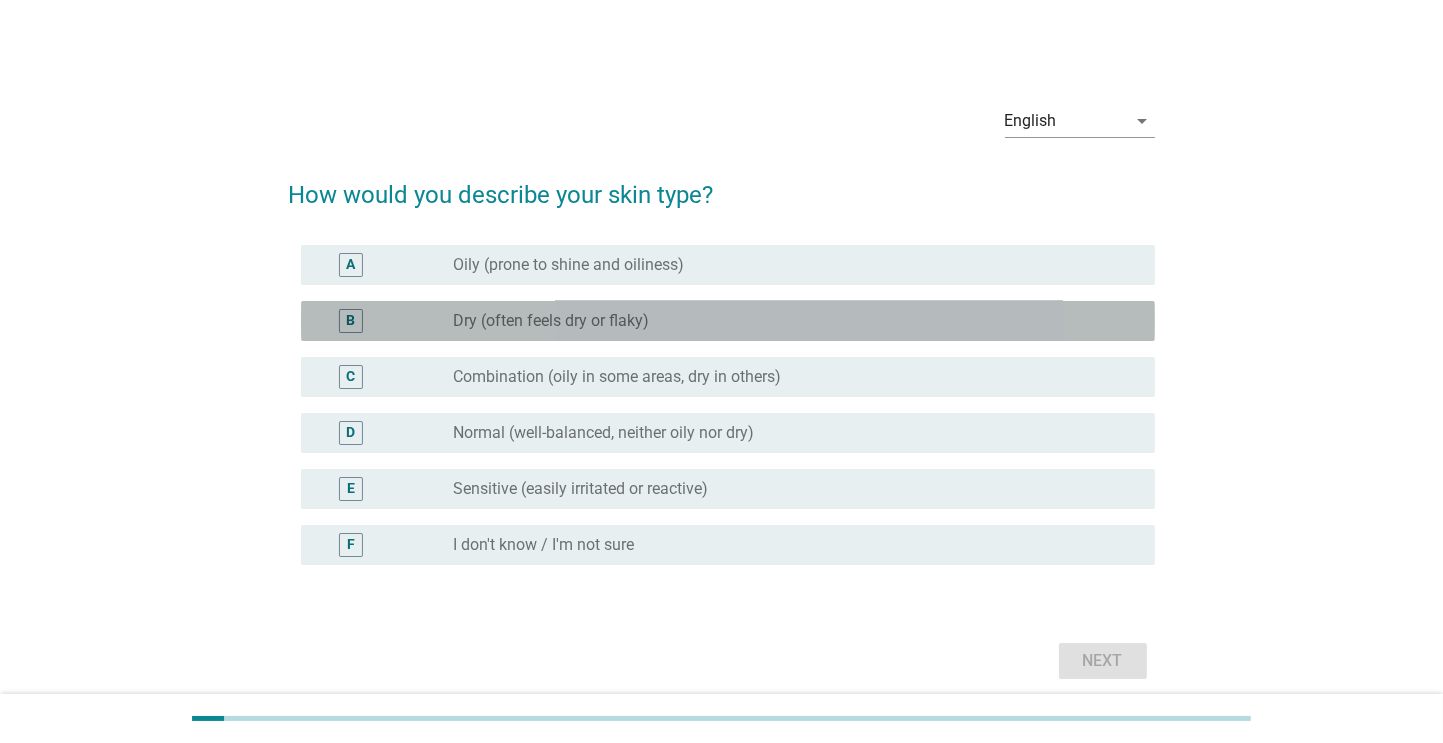 click on "Dry (often feels dry or flaky)" at bounding box center [552, 321] 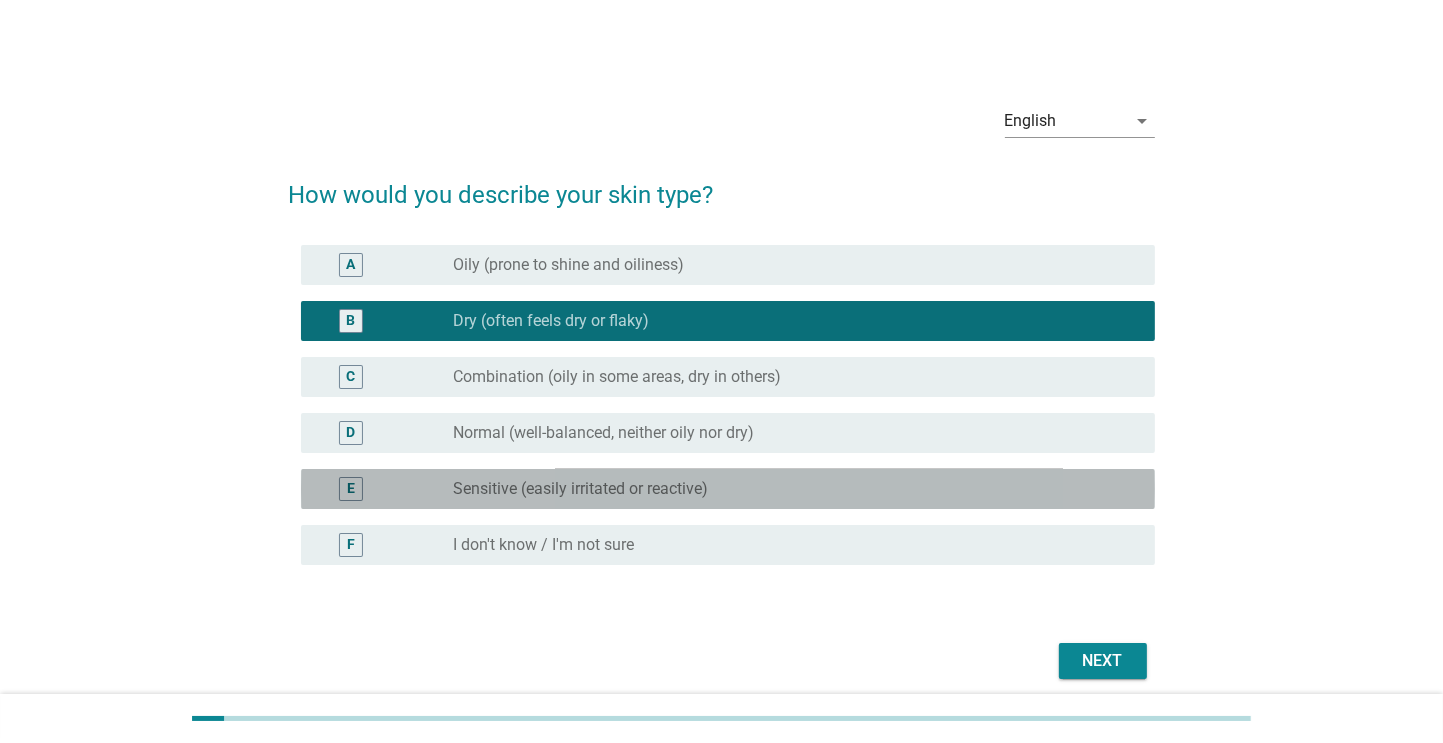 click on "Sensitive (easily irritated or reactive)" at bounding box center [581, 489] 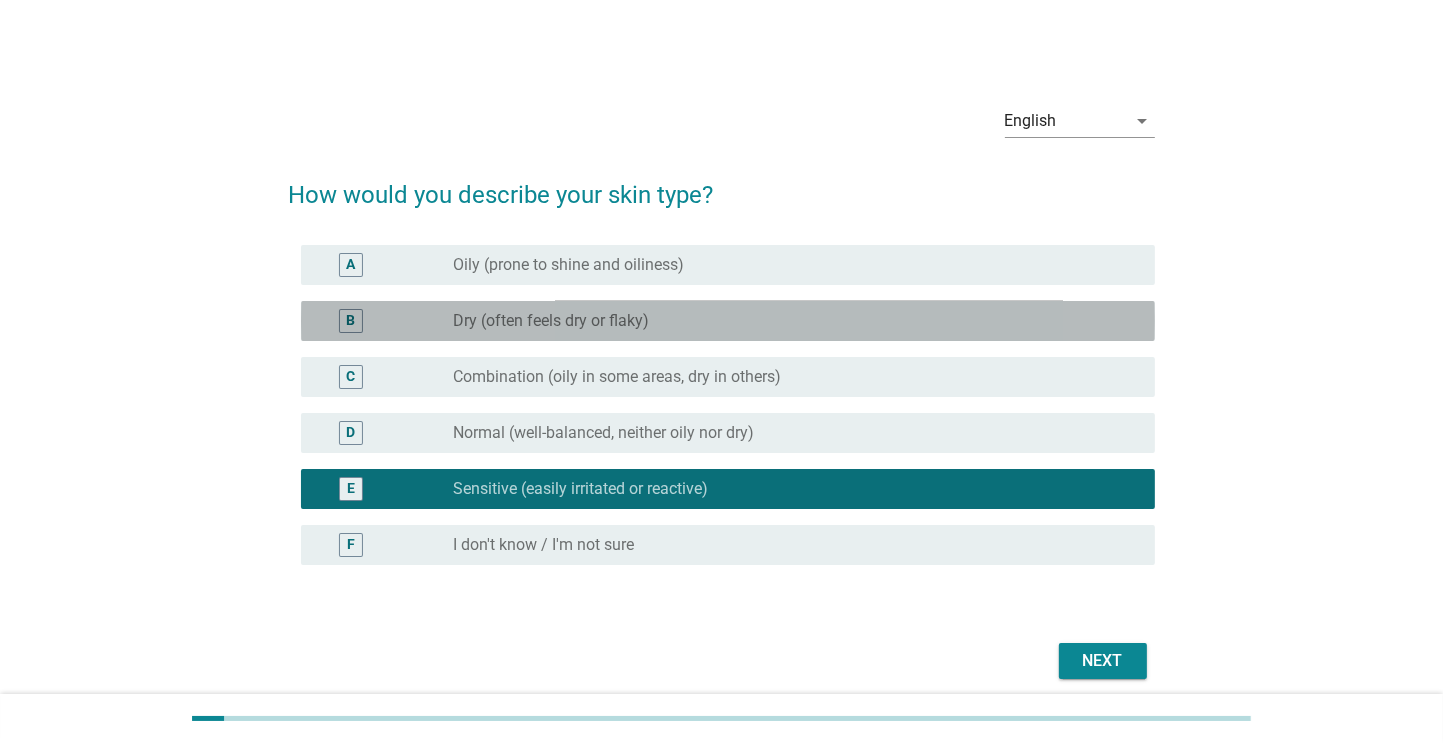 click on "radio_button_unchecked Dry (often feels dry or flaky)" at bounding box center [788, 321] 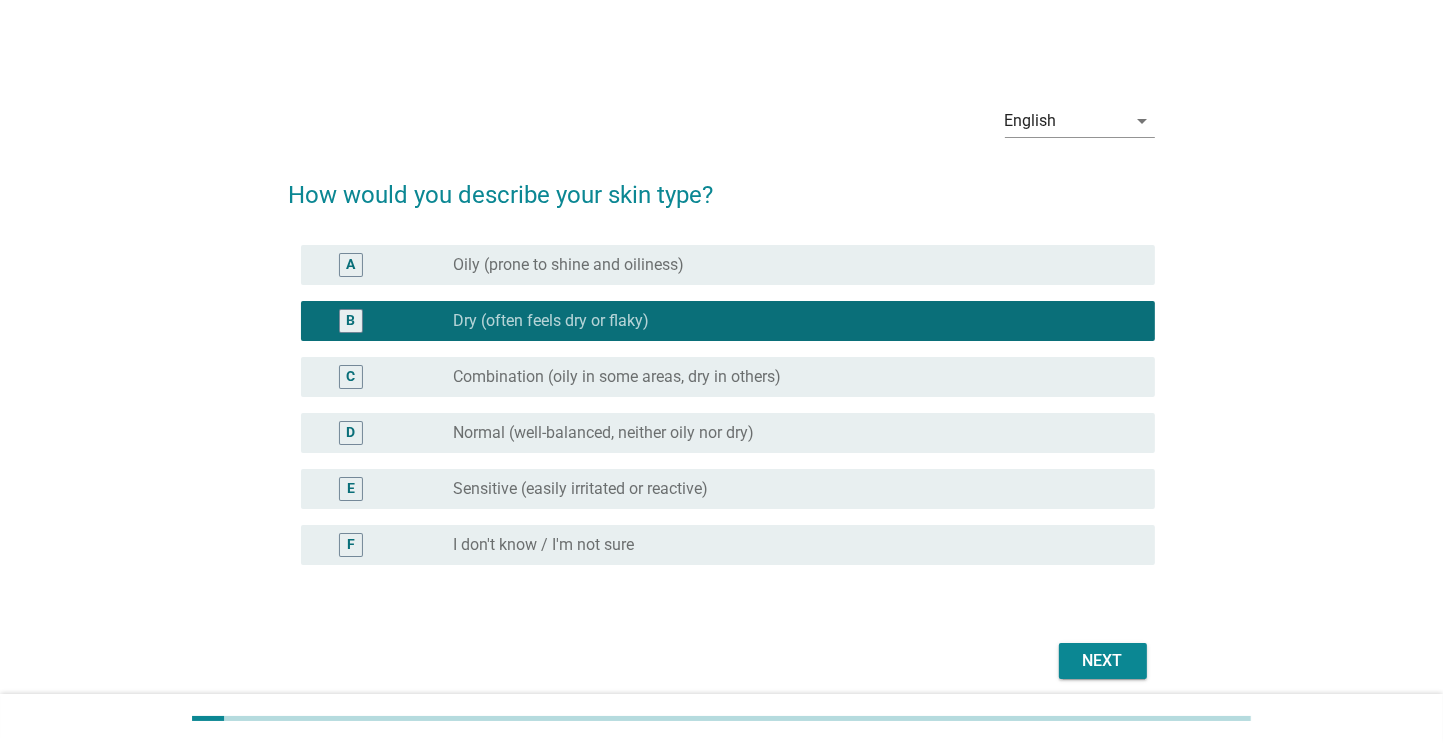 click on "radio_button_unchecked Sensitive (easily irritated or reactive)" at bounding box center (788, 489) 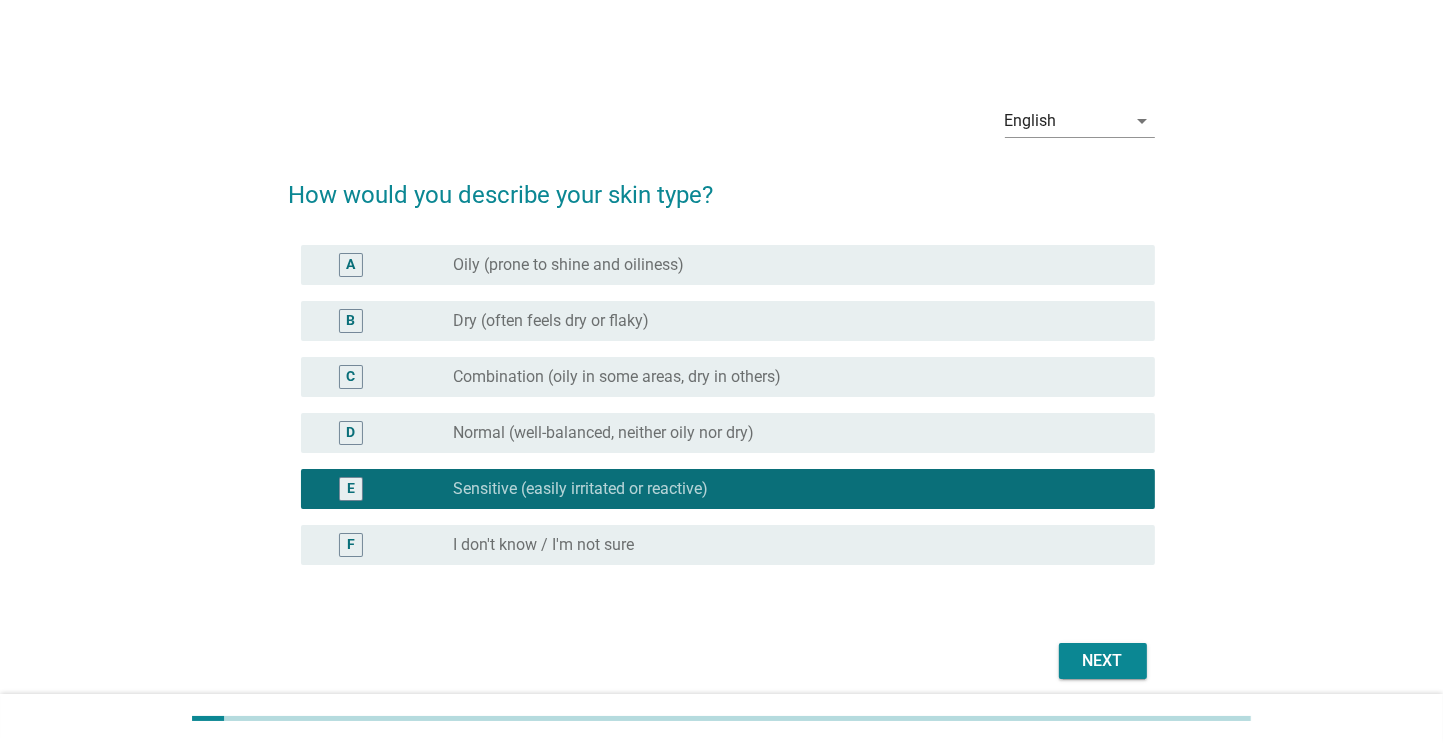 click on "Next" at bounding box center [1103, 661] 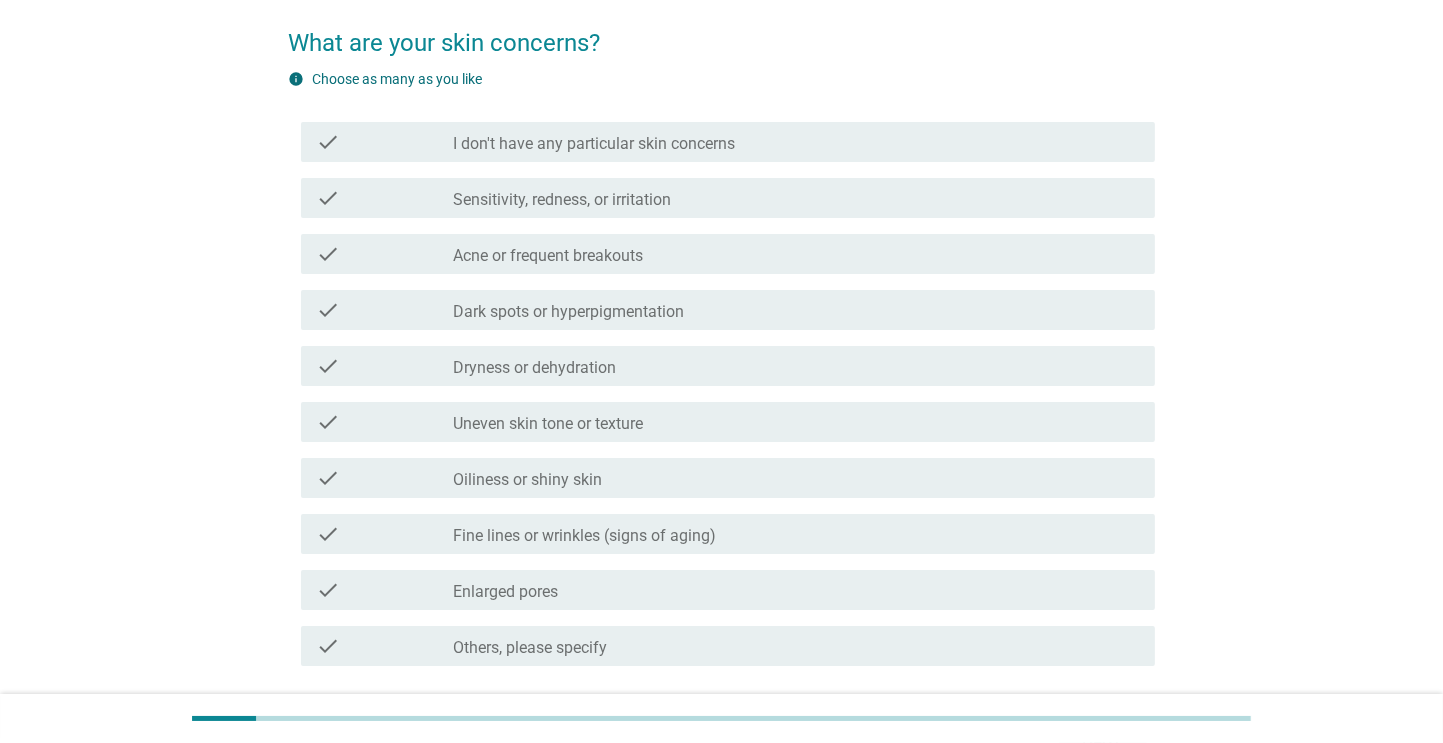 scroll, scrollTop: 155, scrollLeft: 0, axis: vertical 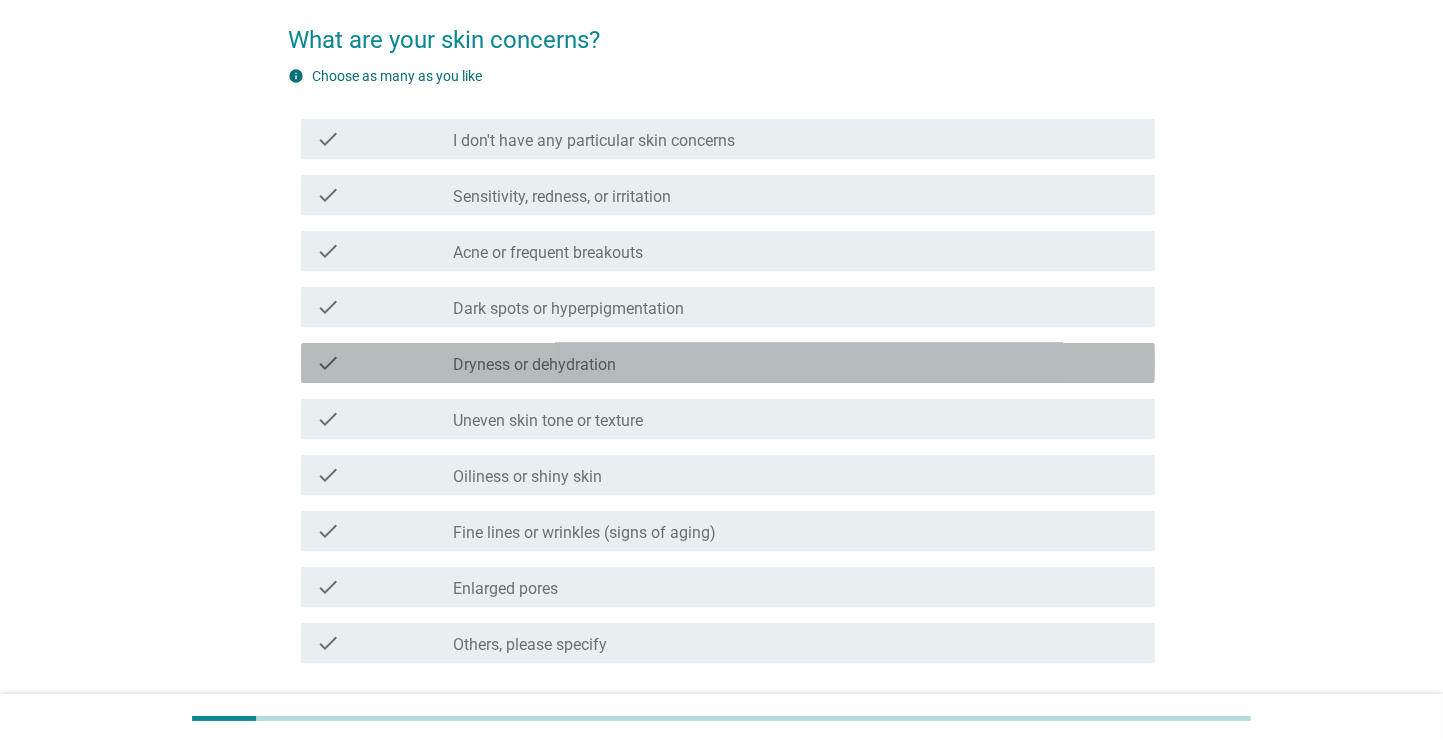 click on "Dryness or dehydration" at bounding box center (535, 365) 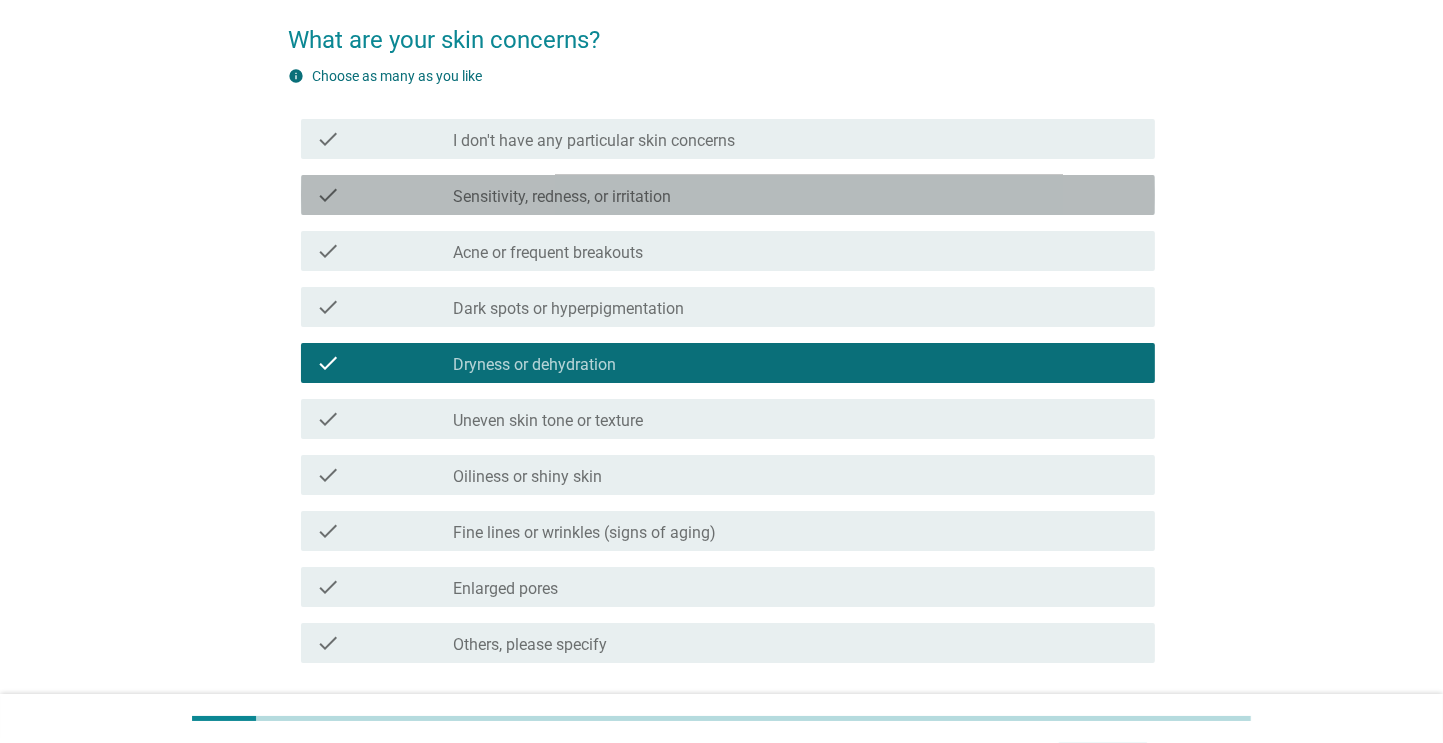 click on "Sensitivity, redness, or irritation" at bounding box center (563, 197) 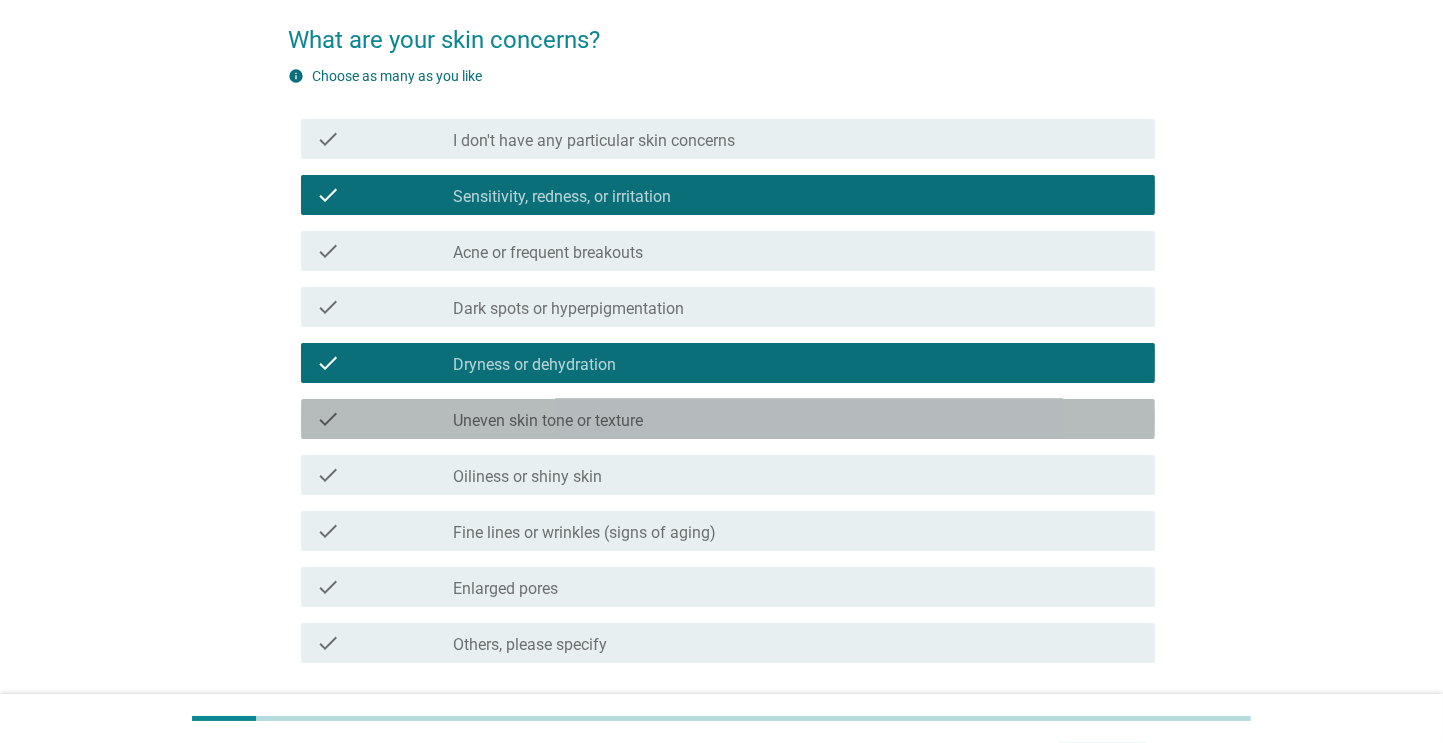 click on "check_box_outline_blank Uneven skin tone or texture" at bounding box center (796, 419) 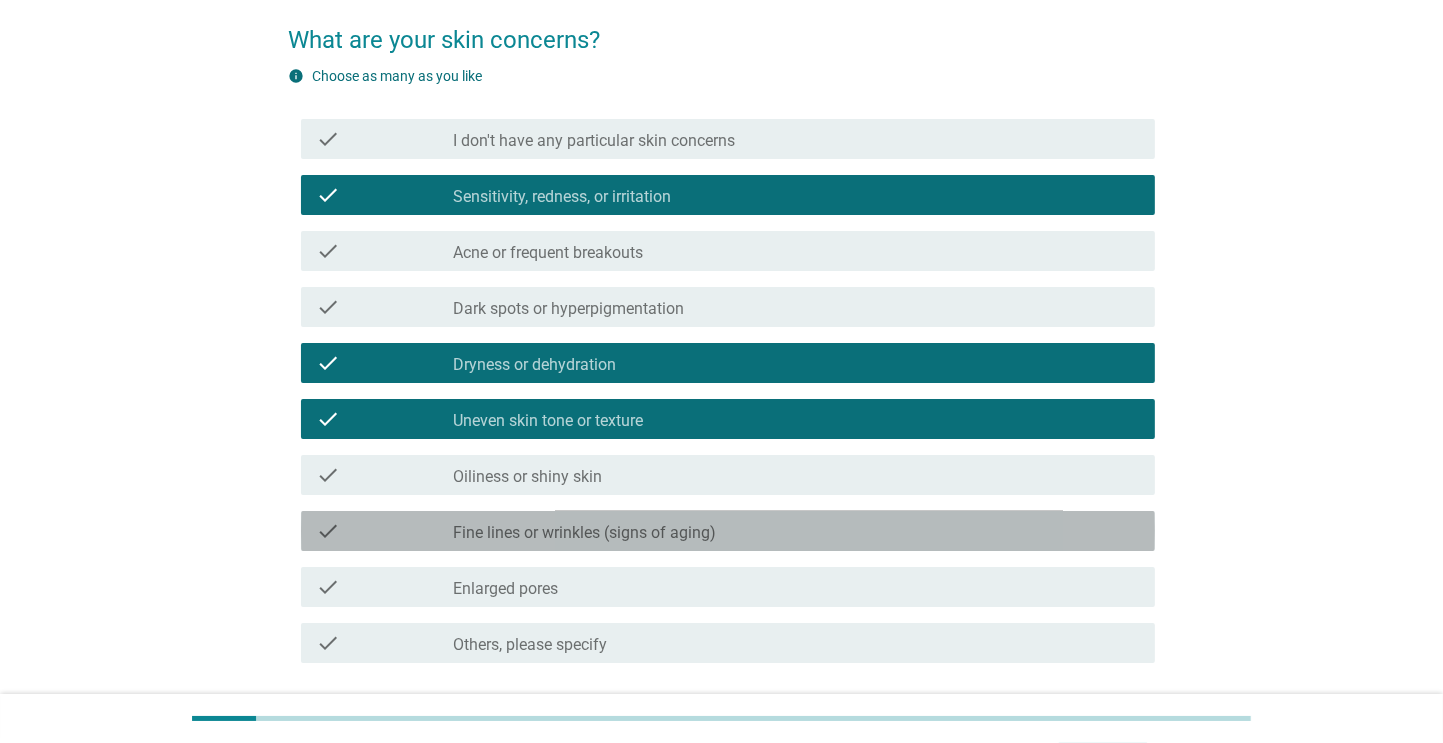 click on "check_box_outline_blank Fine lines or wrinkles (signs of aging)" at bounding box center (796, 531) 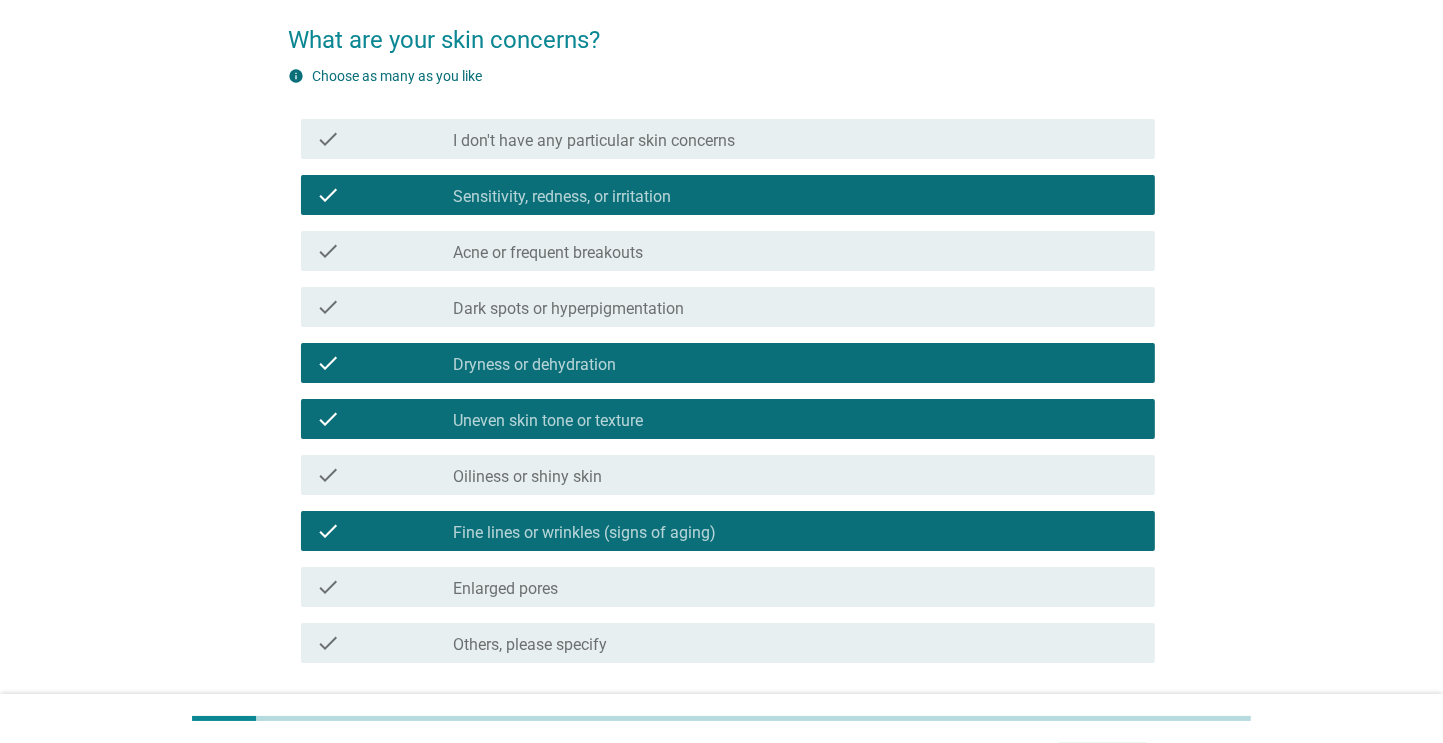 scroll, scrollTop: 308, scrollLeft: 0, axis: vertical 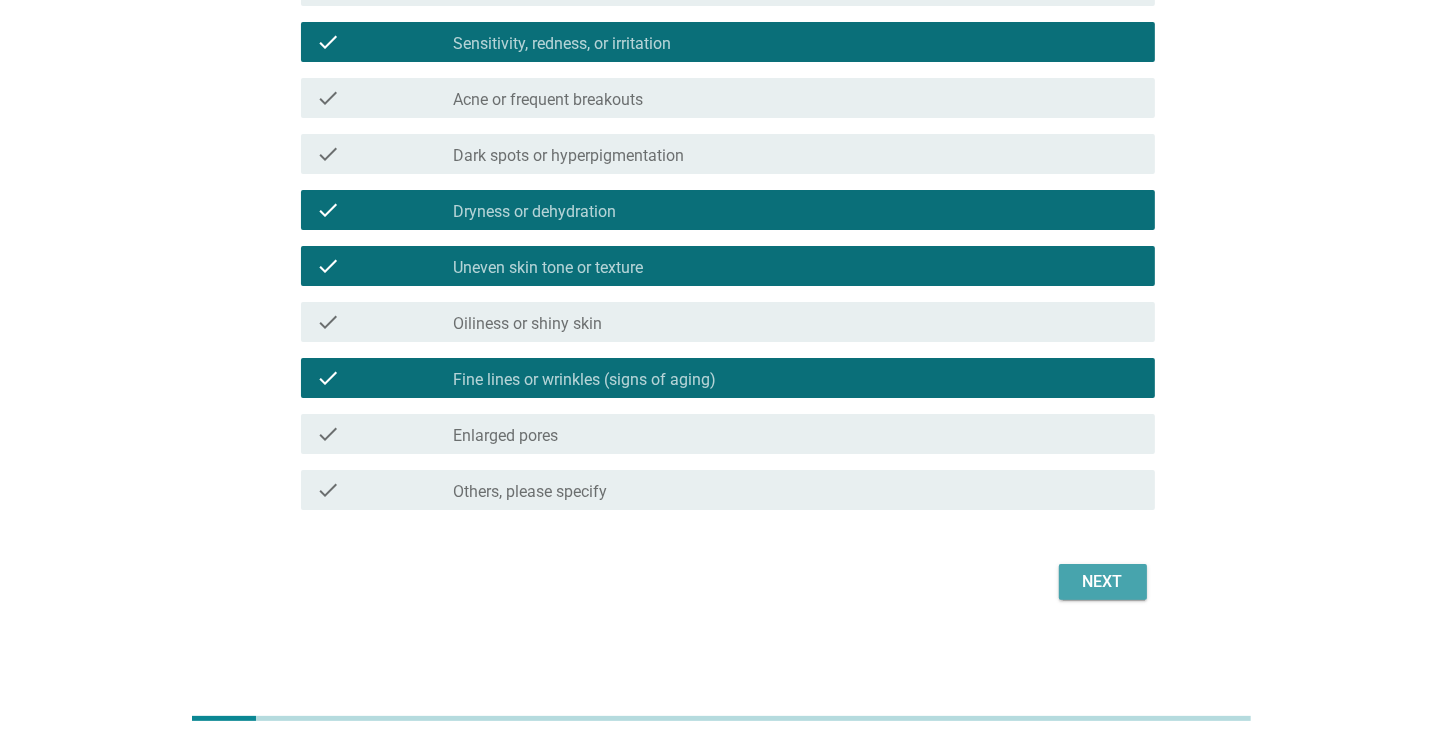 click on "Next" at bounding box center [1103, 582] 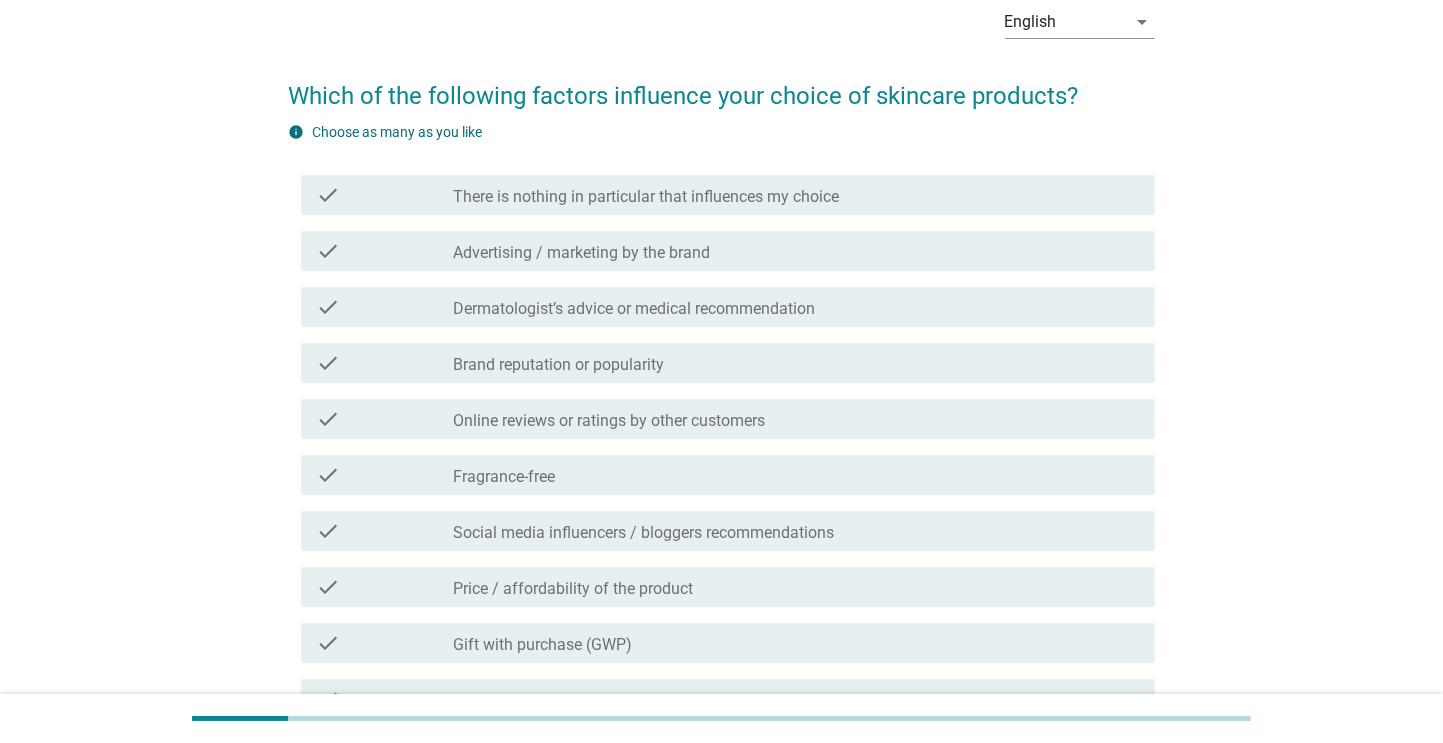 scroll, scrollTop: 100, scrollLeft: 0, axis: vertical 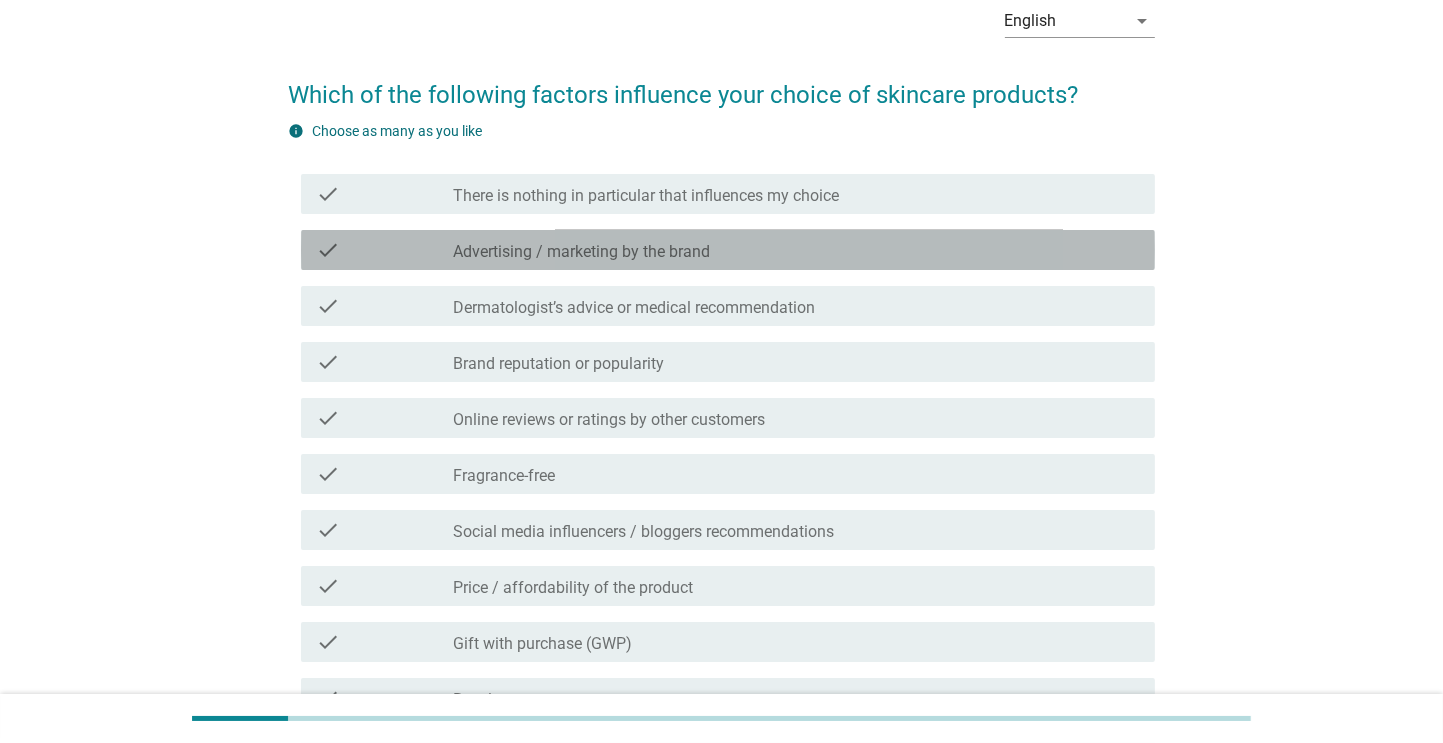 click on "Advertising / marketing by the brand" at bounding box center (582, 252) 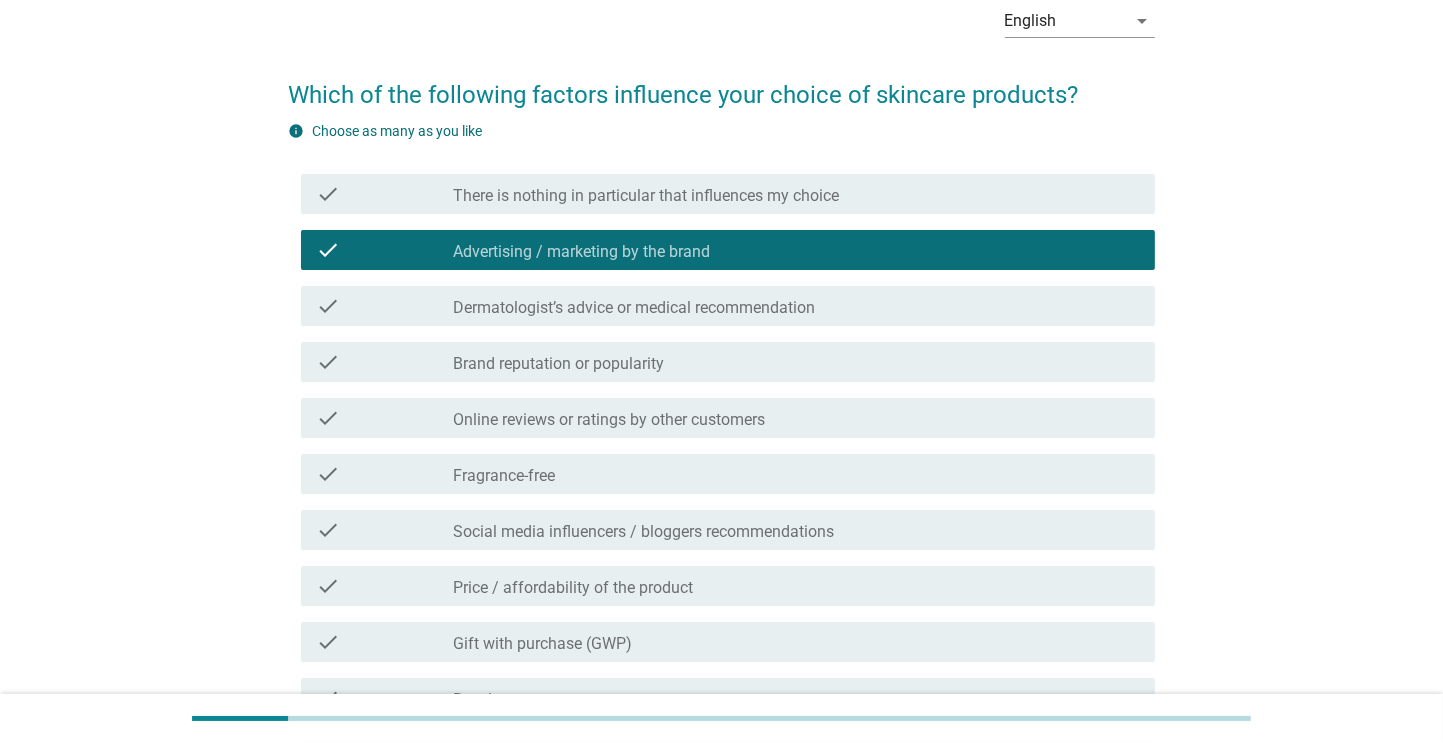 click on "Online reviews or ratings by other customers" at bounding box center [610, 420] 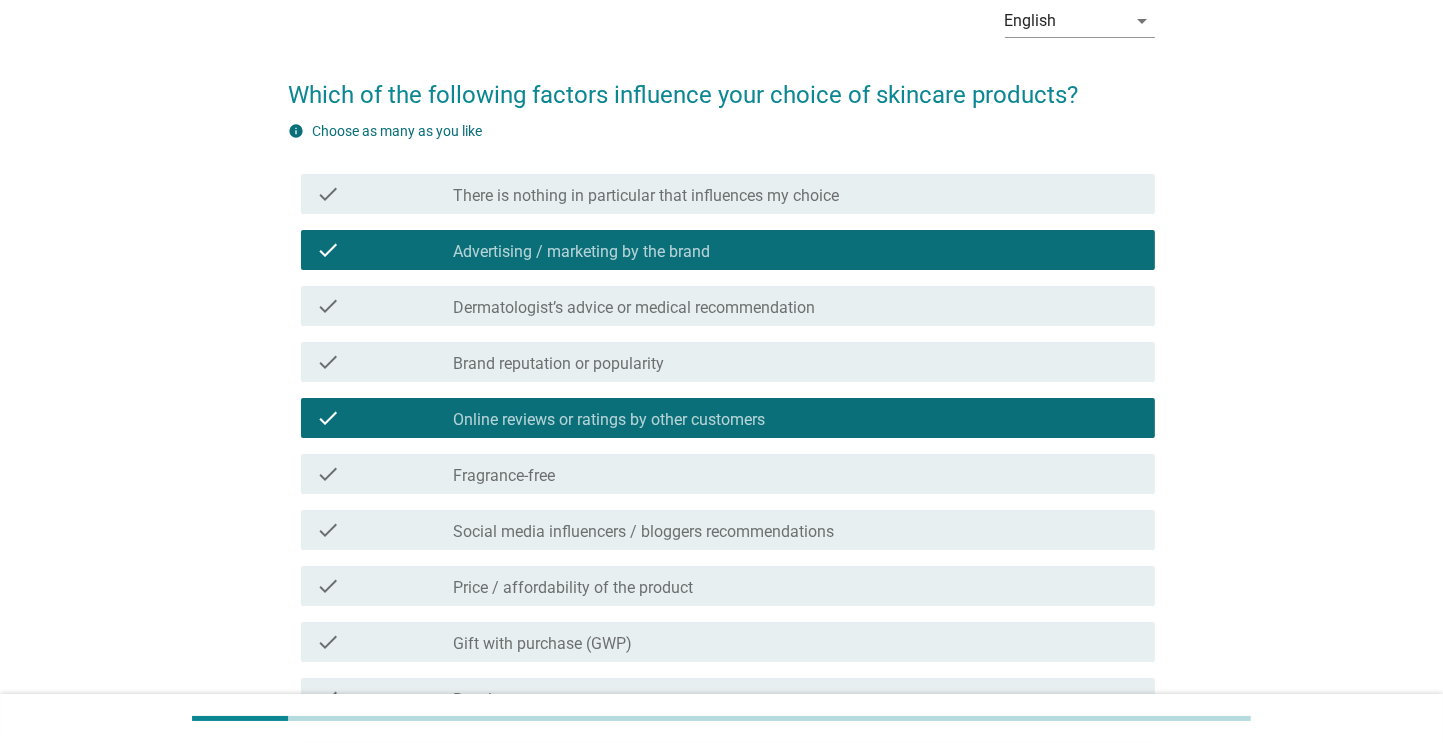 click on "Social media influencers / bloggers recommendations" at bounding box center [644, 532] 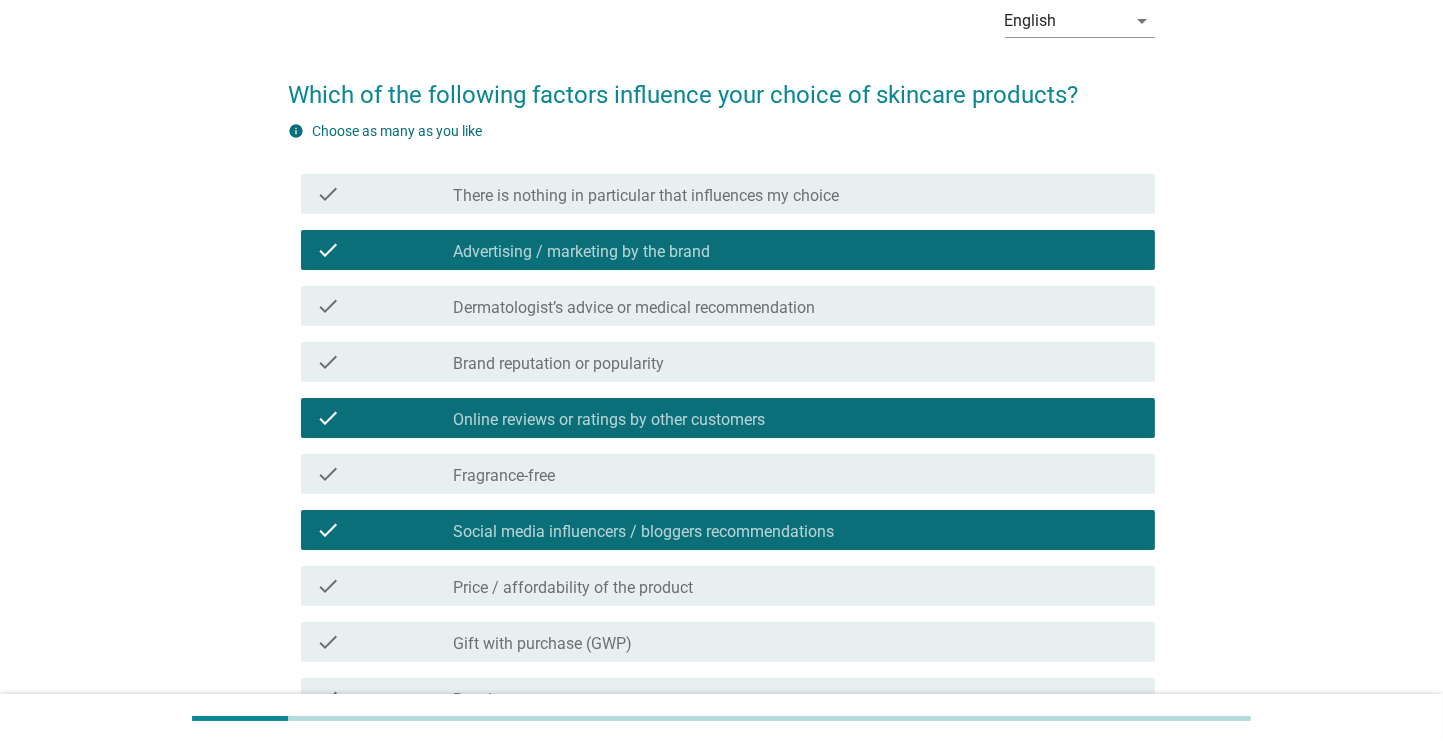 click on "Price / affordability of the product" at bounding box center [574, 588] 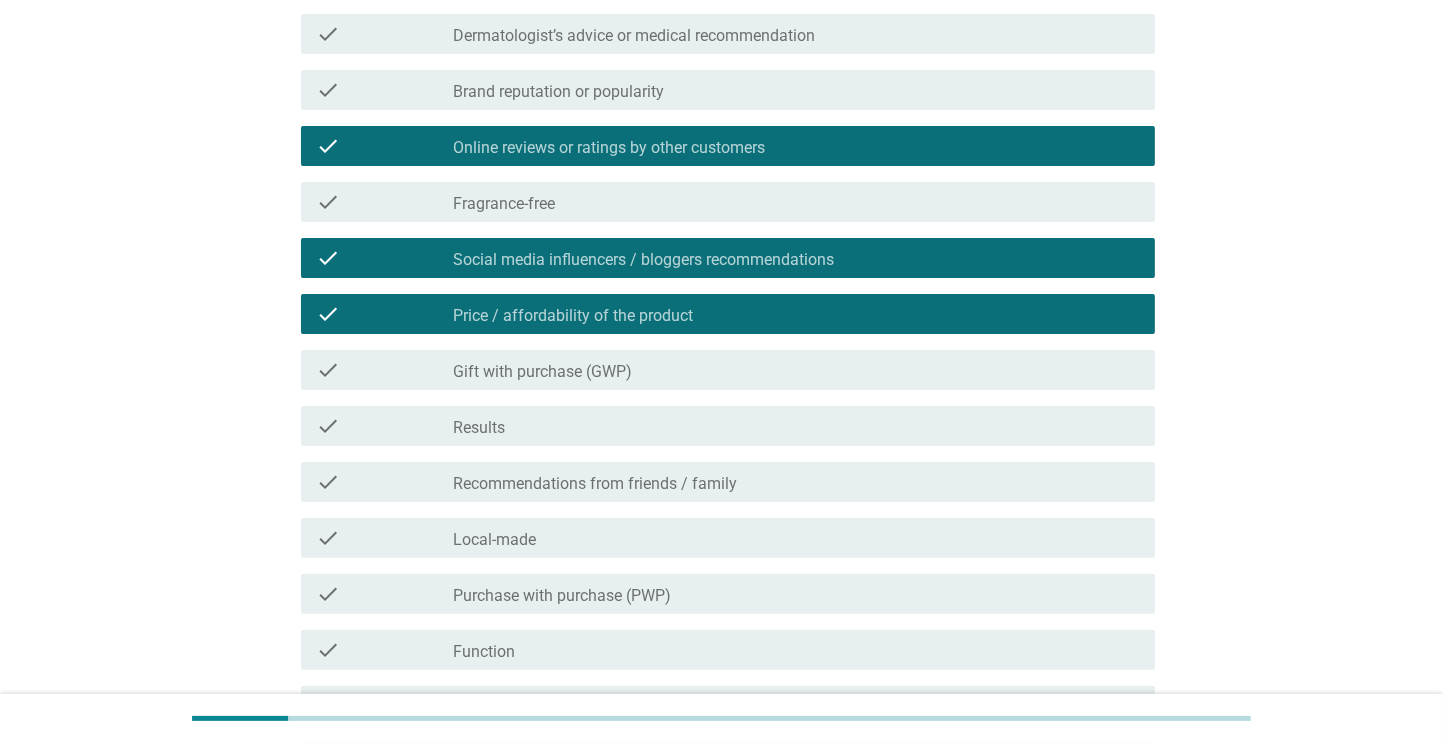 scroll, scrollTop: 382, scrollLeft: 0, axis: vertical 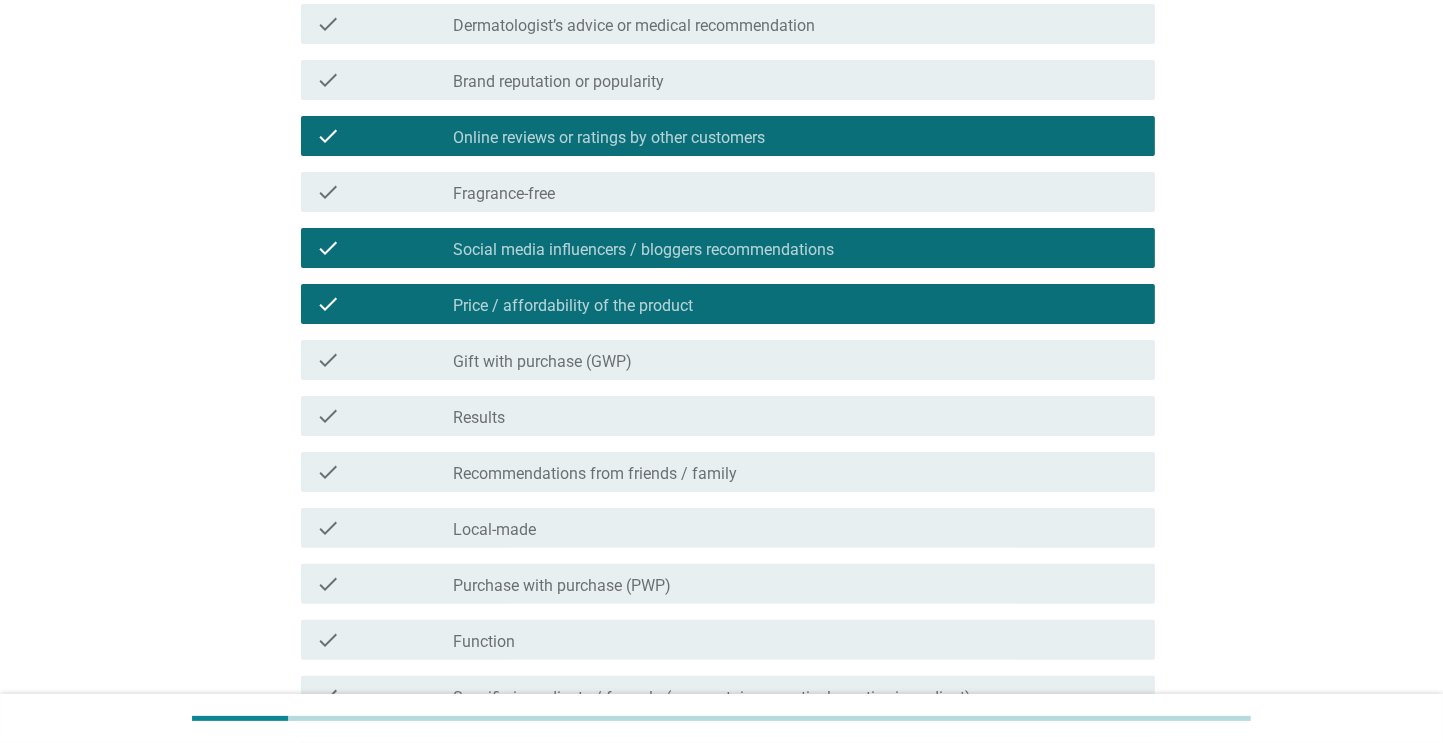 click on "check_box_outline_blank Results" at bounding box center [796, 416] 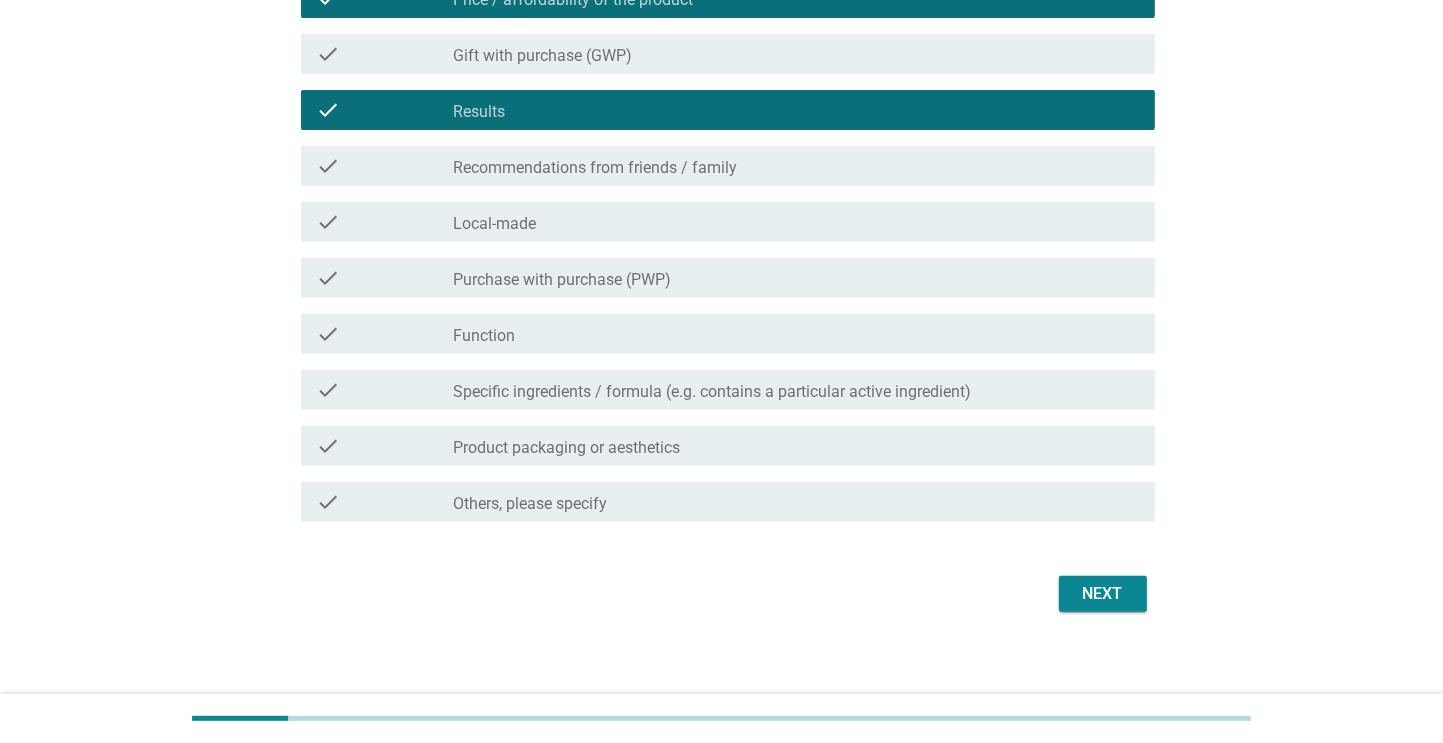 scroll, scrollTop: 690, scrollLeft: 0, axis: vertical 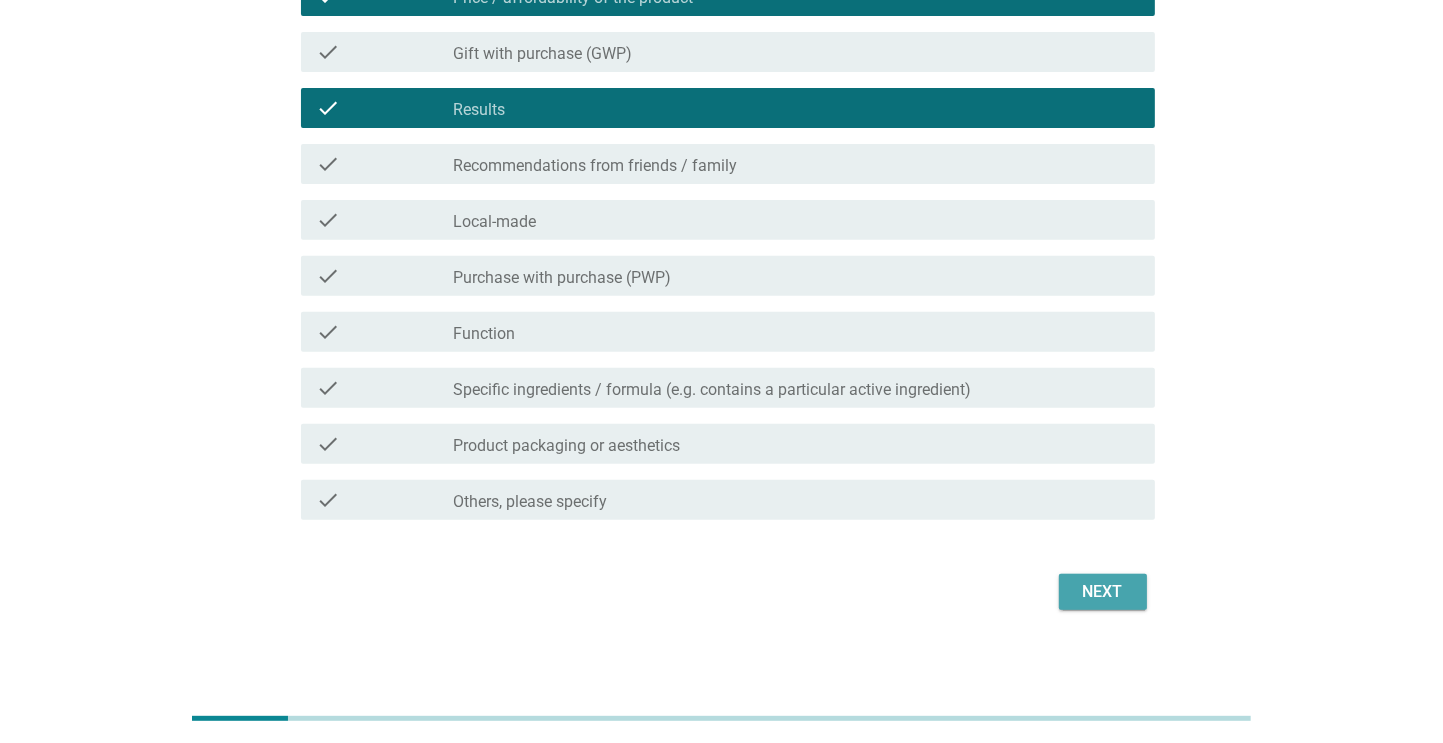 click on "Next" at bounding box center (1103, 592) 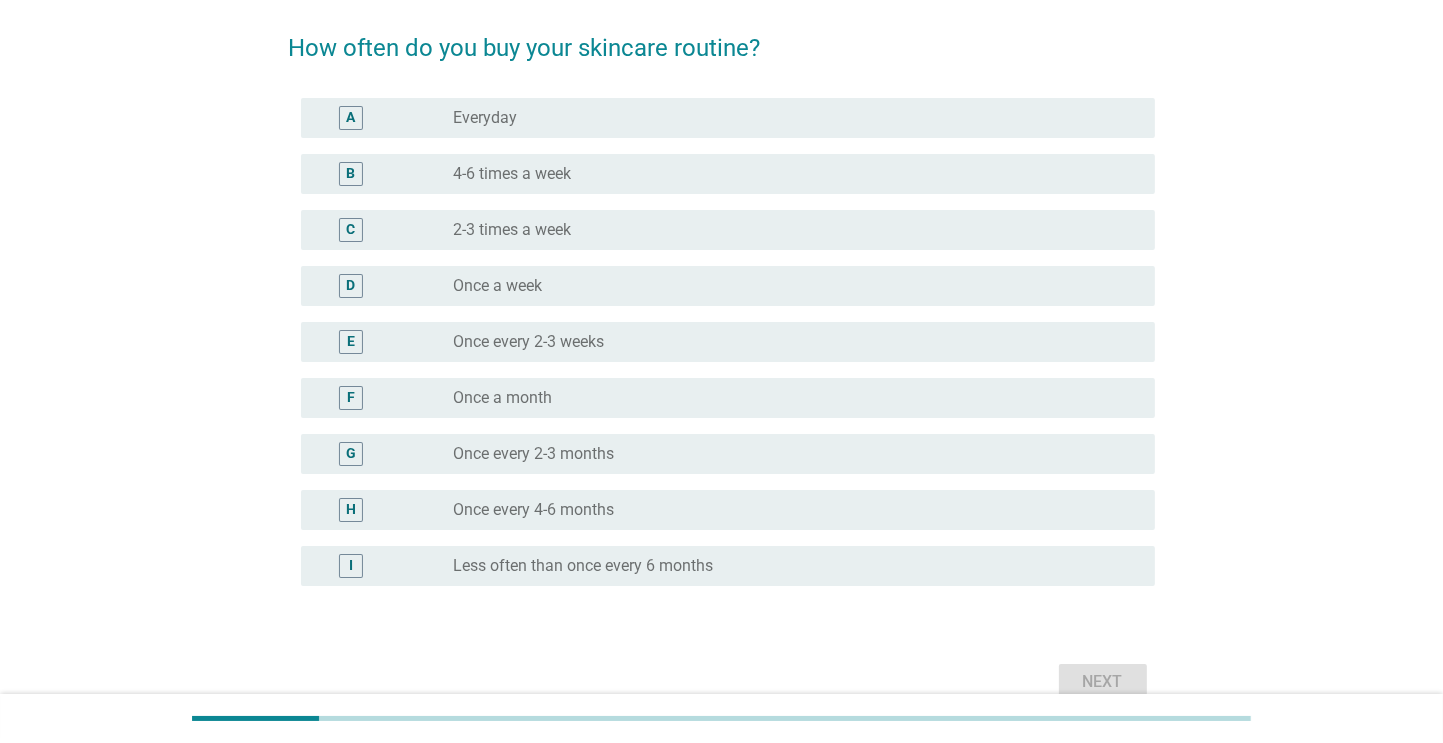 scroll, scrollTop: 152, scrollLeft: 0, axis: vertical 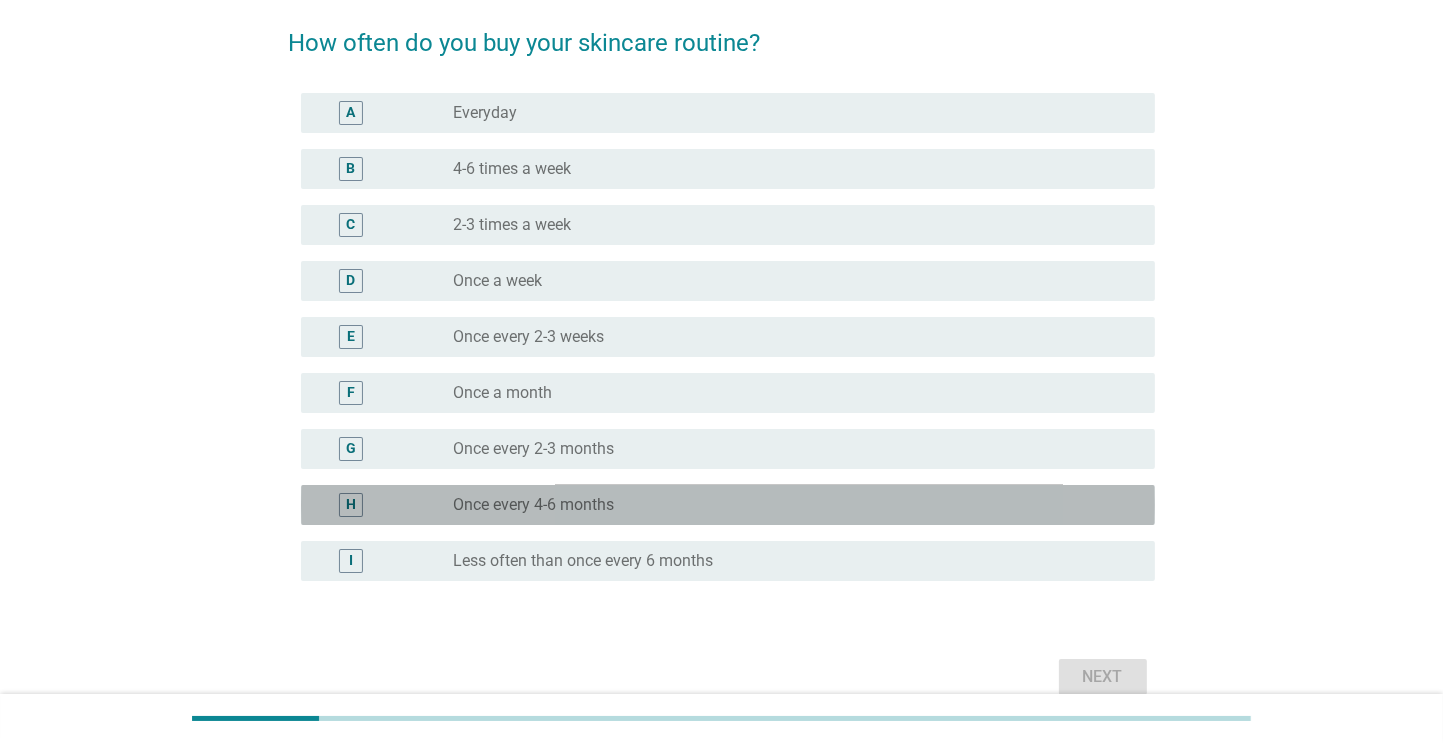 click on "Once every 4-6 months" at bounding box center (534, 505) 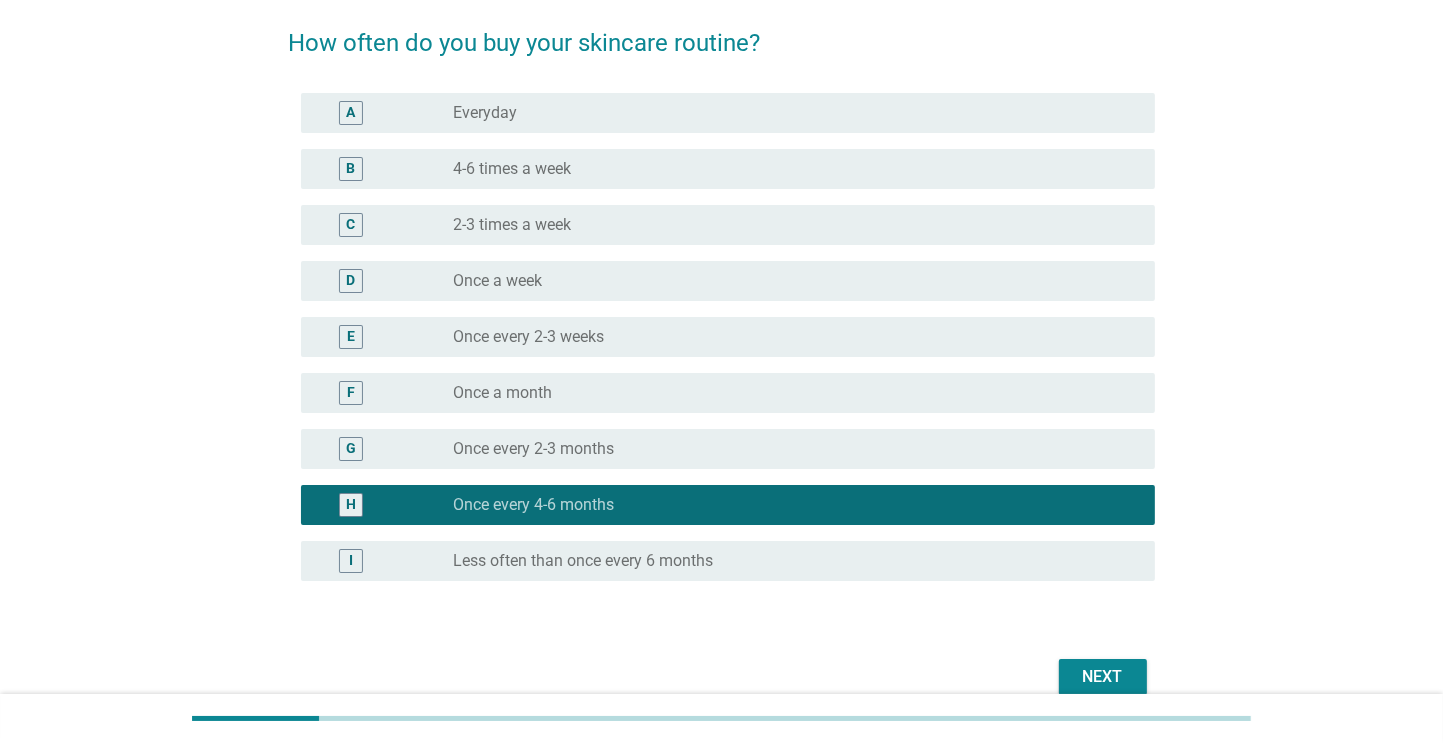 click on "G     radio_button_unchecked Once every 2-3 months" at bounding box center (722, 449) 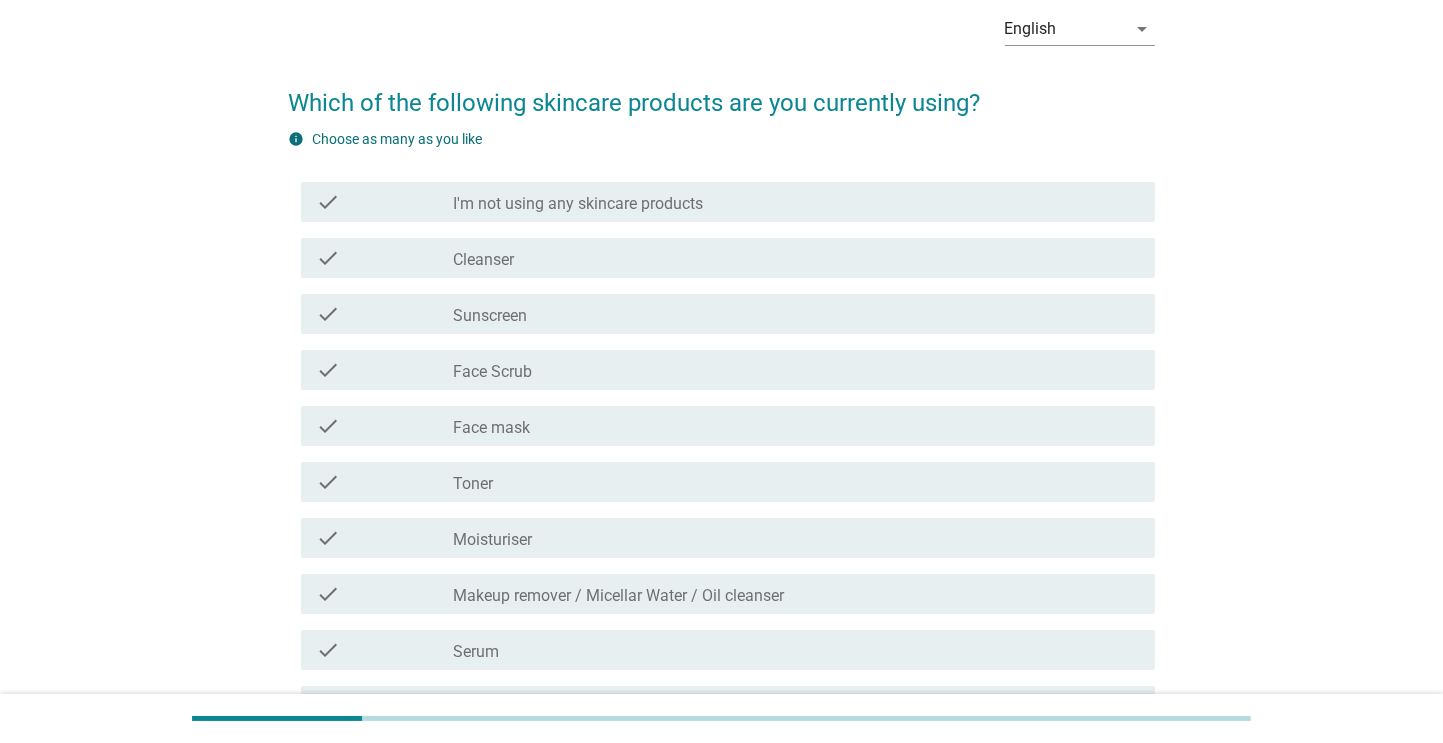 scroll, scrollTop: 94, scrollLeft: 0, axis: vertical 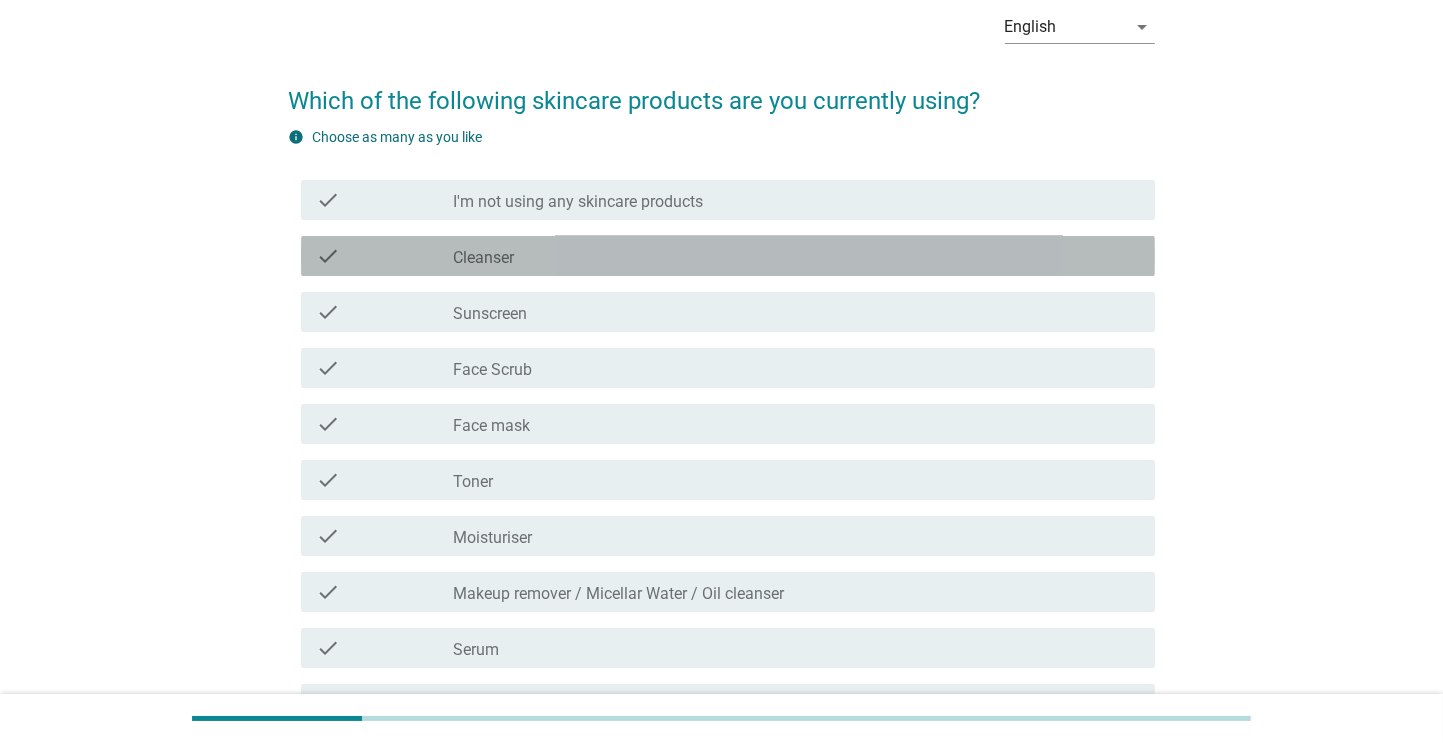 click on "check_box_outline_blank Cleanser" at bounding box center (796, 256) 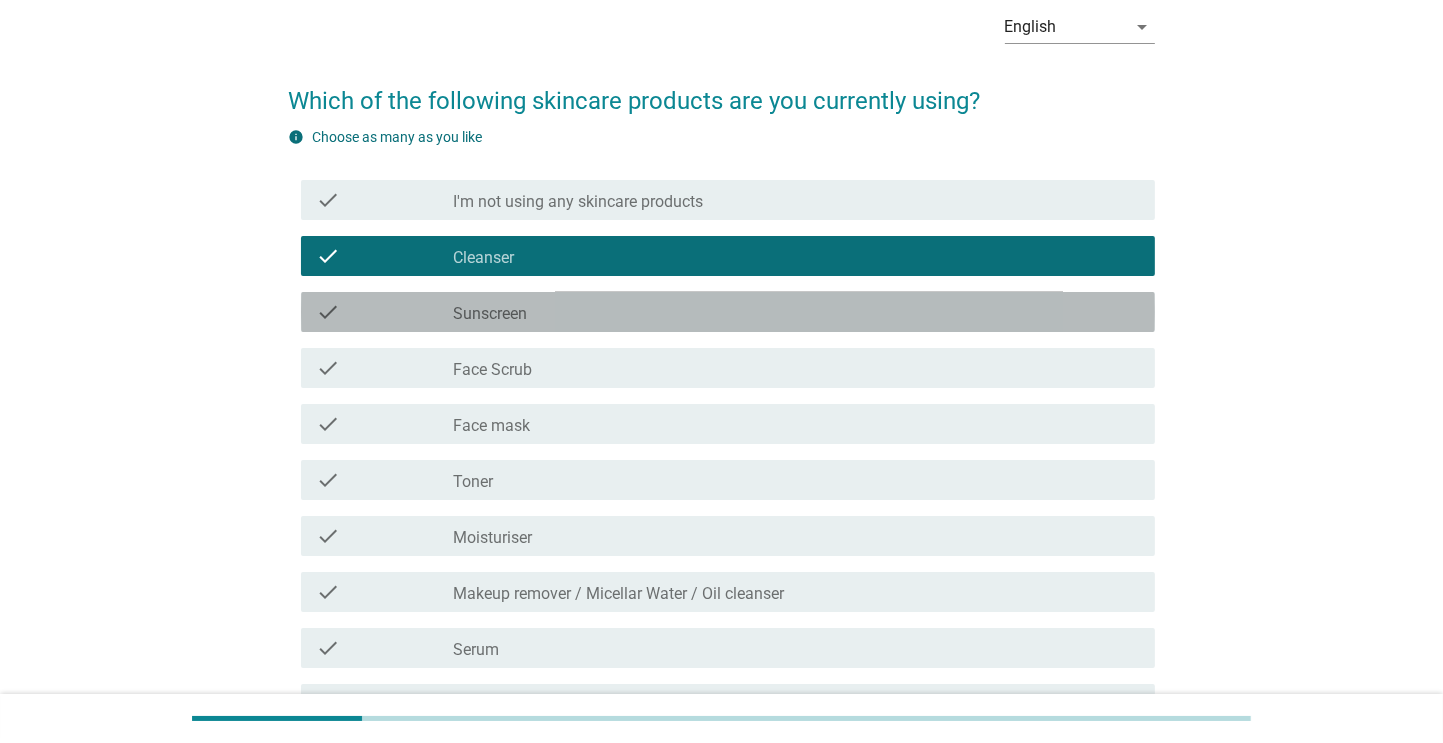 click on "check     check_box_outline_blank Sunscreen" at bounding box center (728, 312) 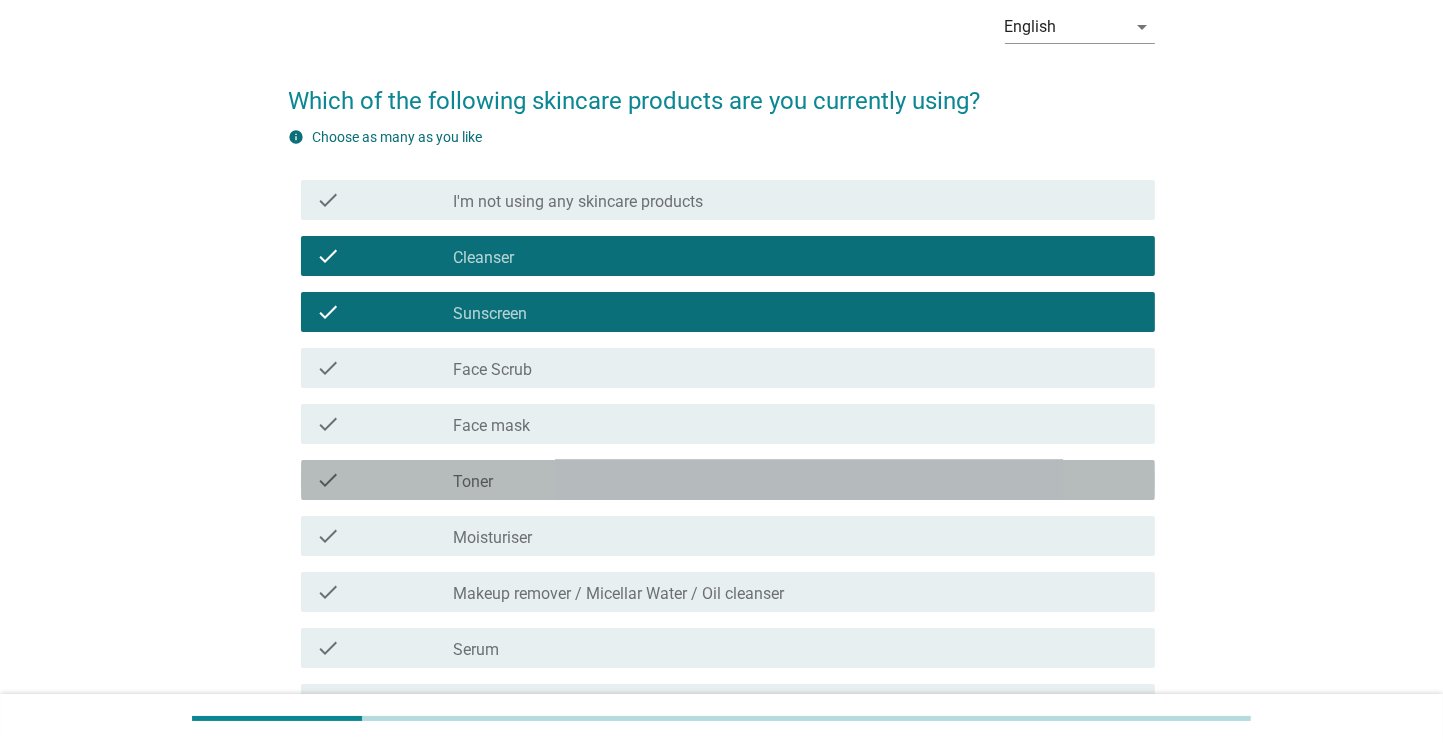 click on "check_box_outline_blank Toner" at bounding box center (796, 480) 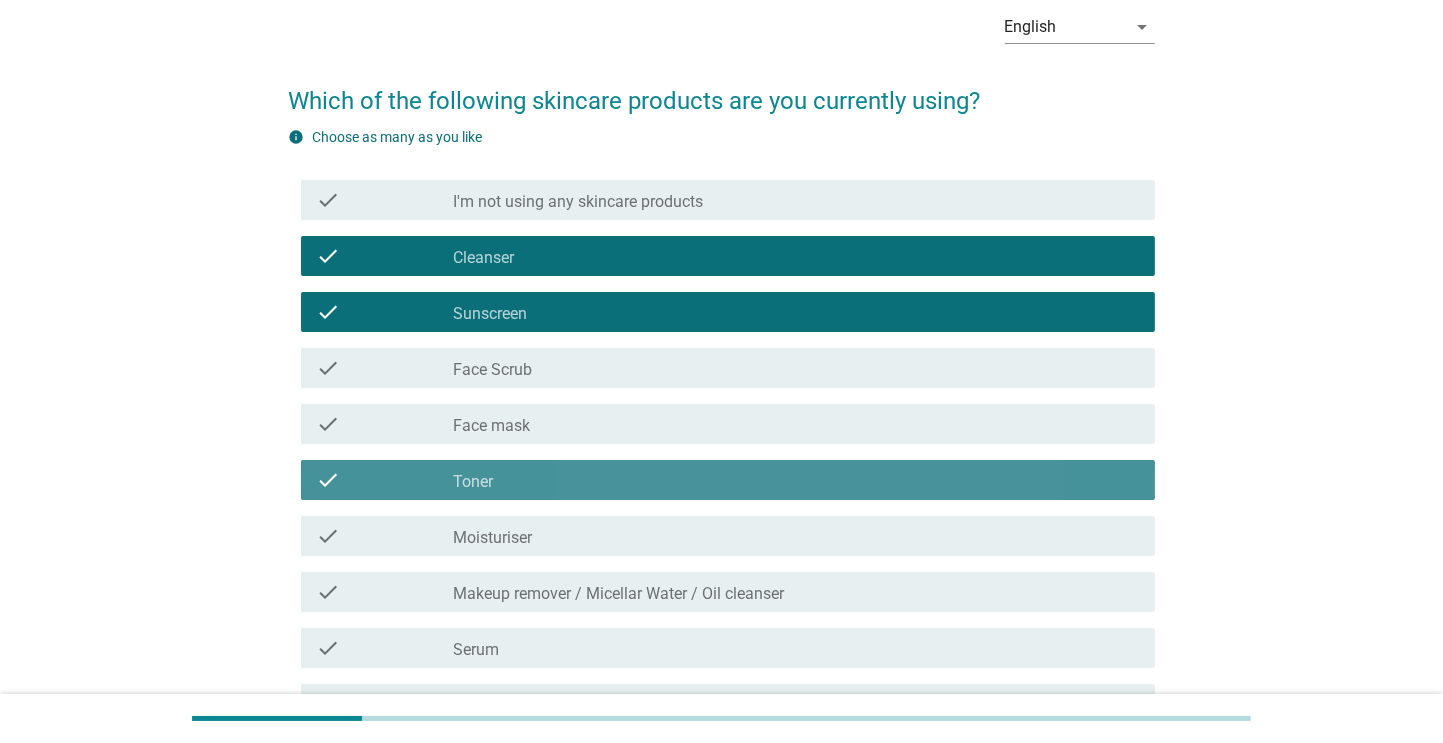 click on "check_box_outline_blank Toner" at bounding box center [796, 480] 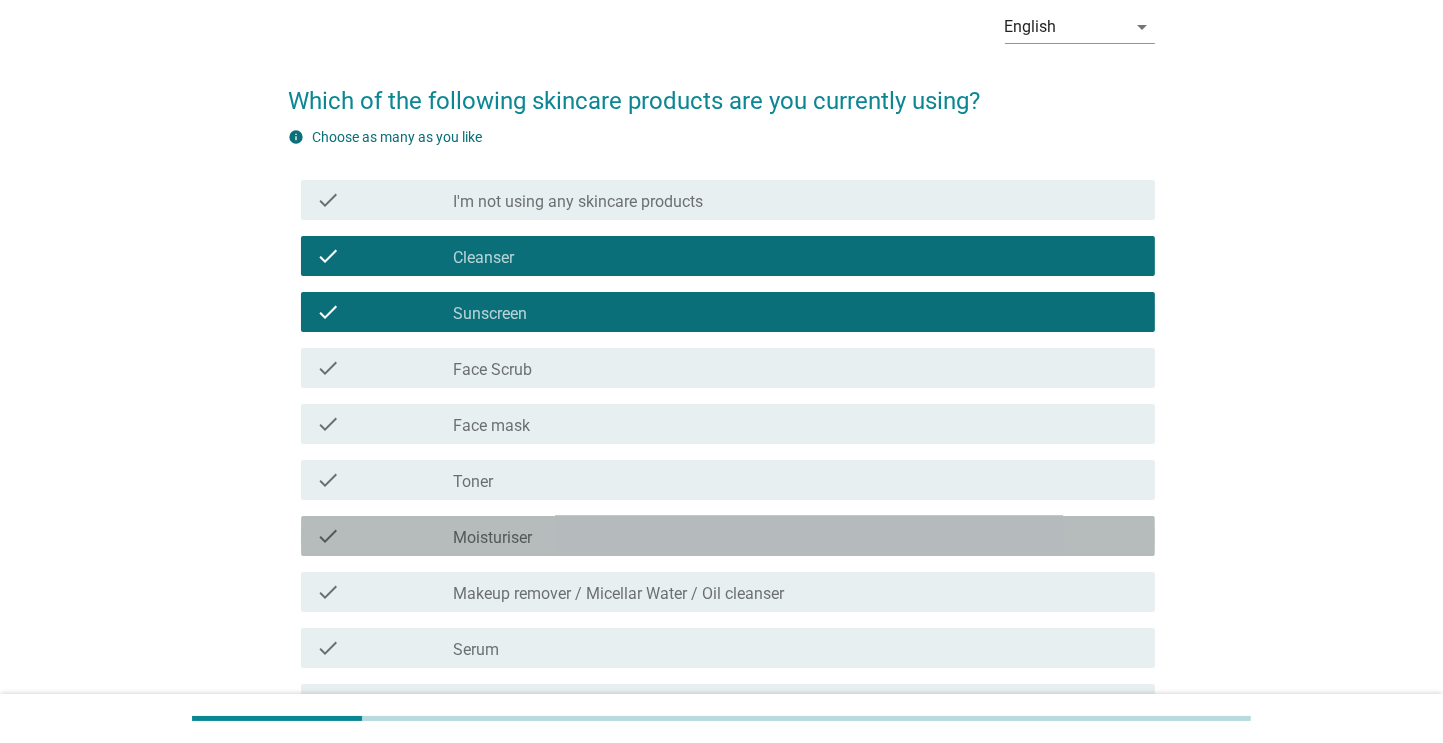 click on "check_box_outline_blank Moisturiser" at bounding box center [796, 536] 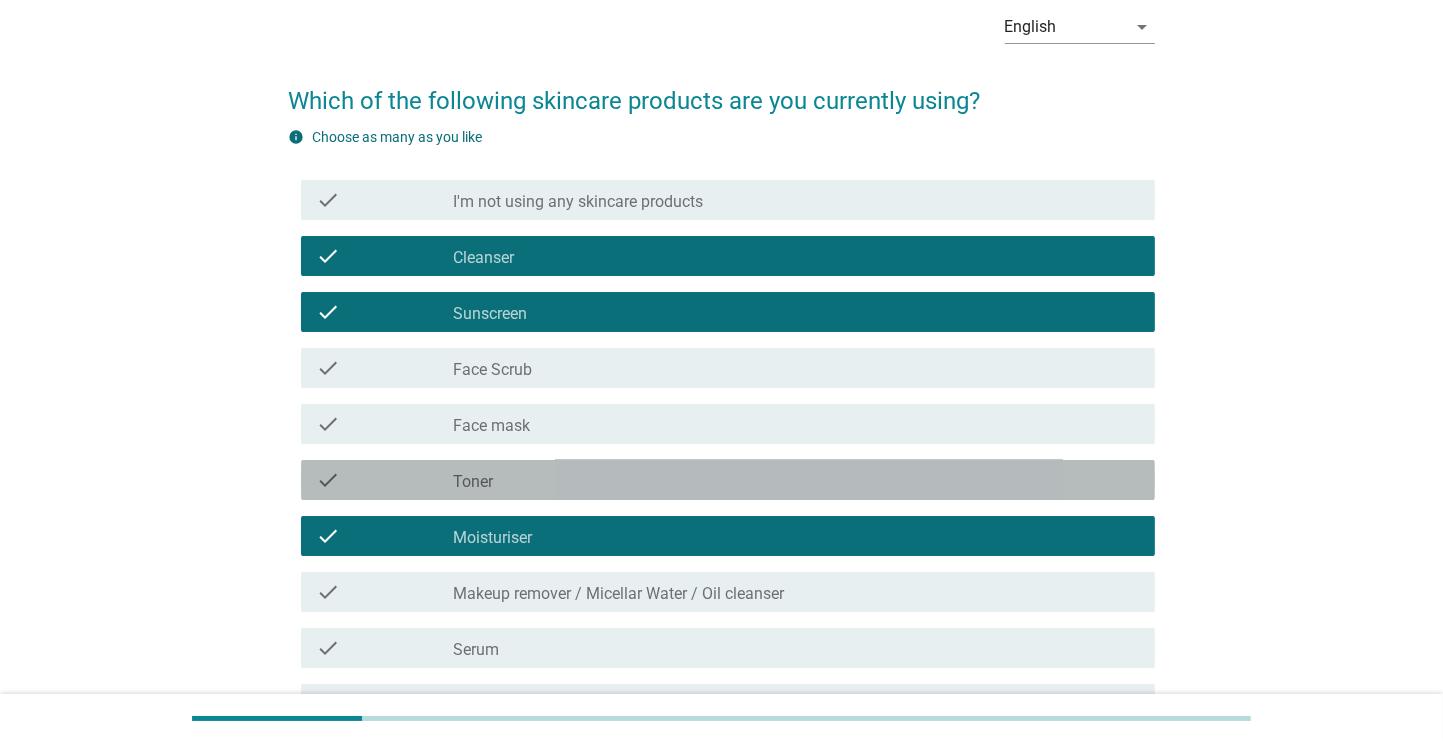 click on "check     check_box_outline_blank Toner" at bounding box center (728, 480) 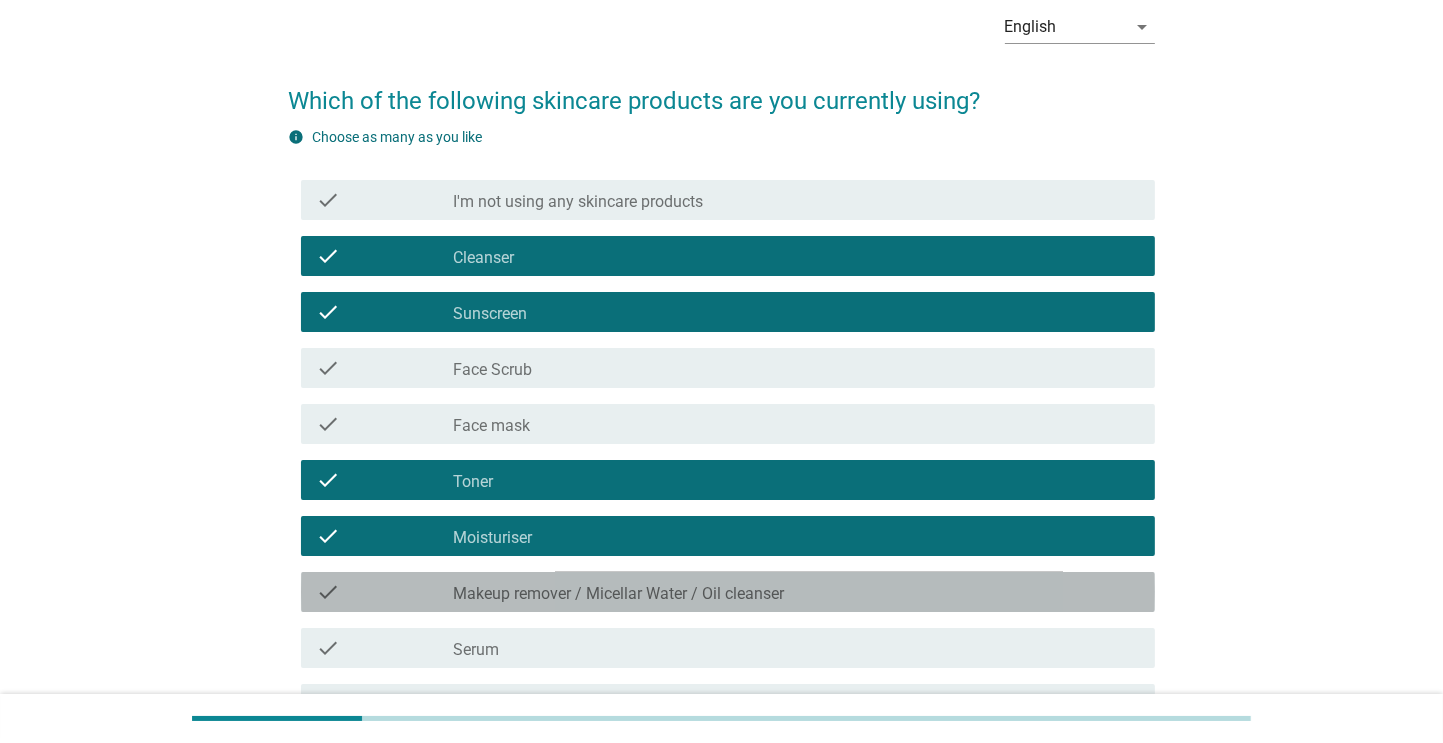 click on "Makeup remover / Micellar Water / Oil cleanser" at bounding box center [619, 594] 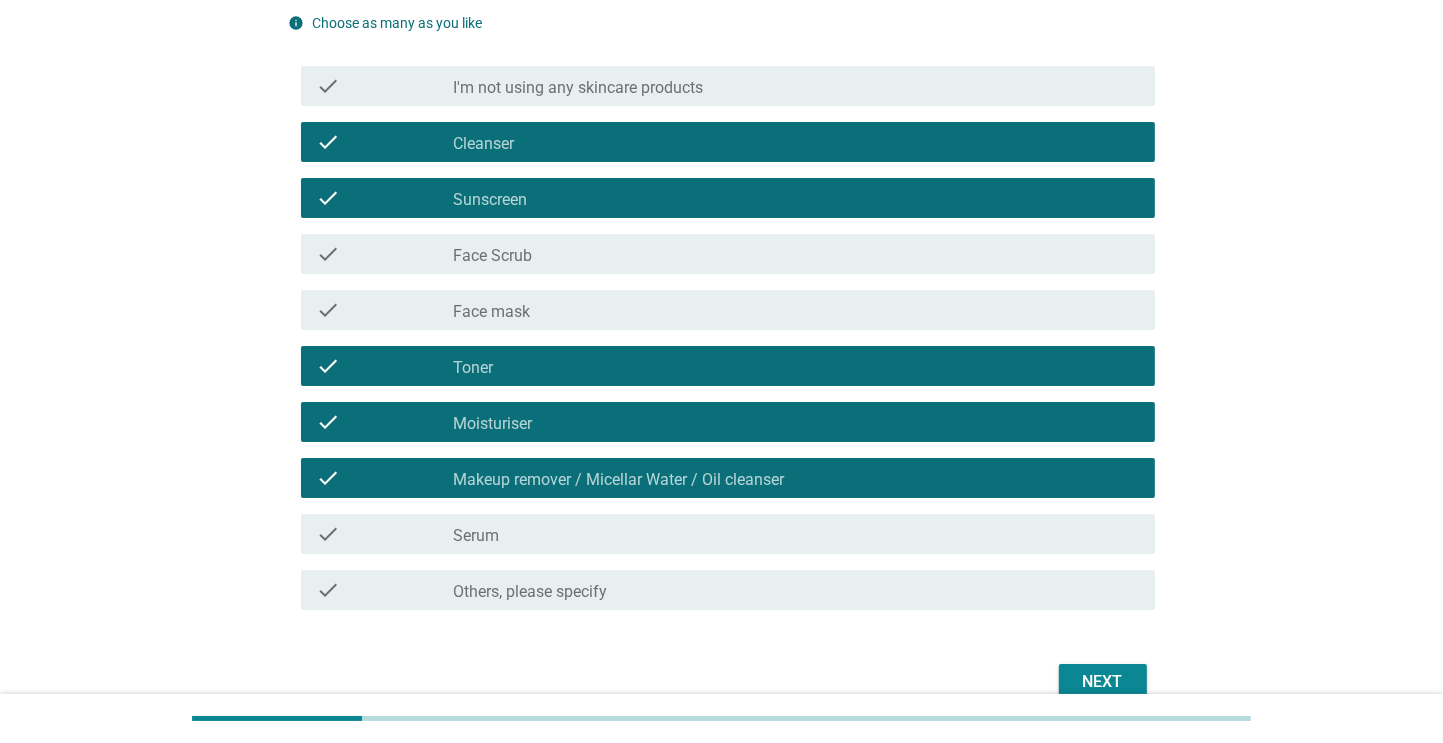 scroll, scrollTop: 216, scrollLeft: 0, axis: vertical 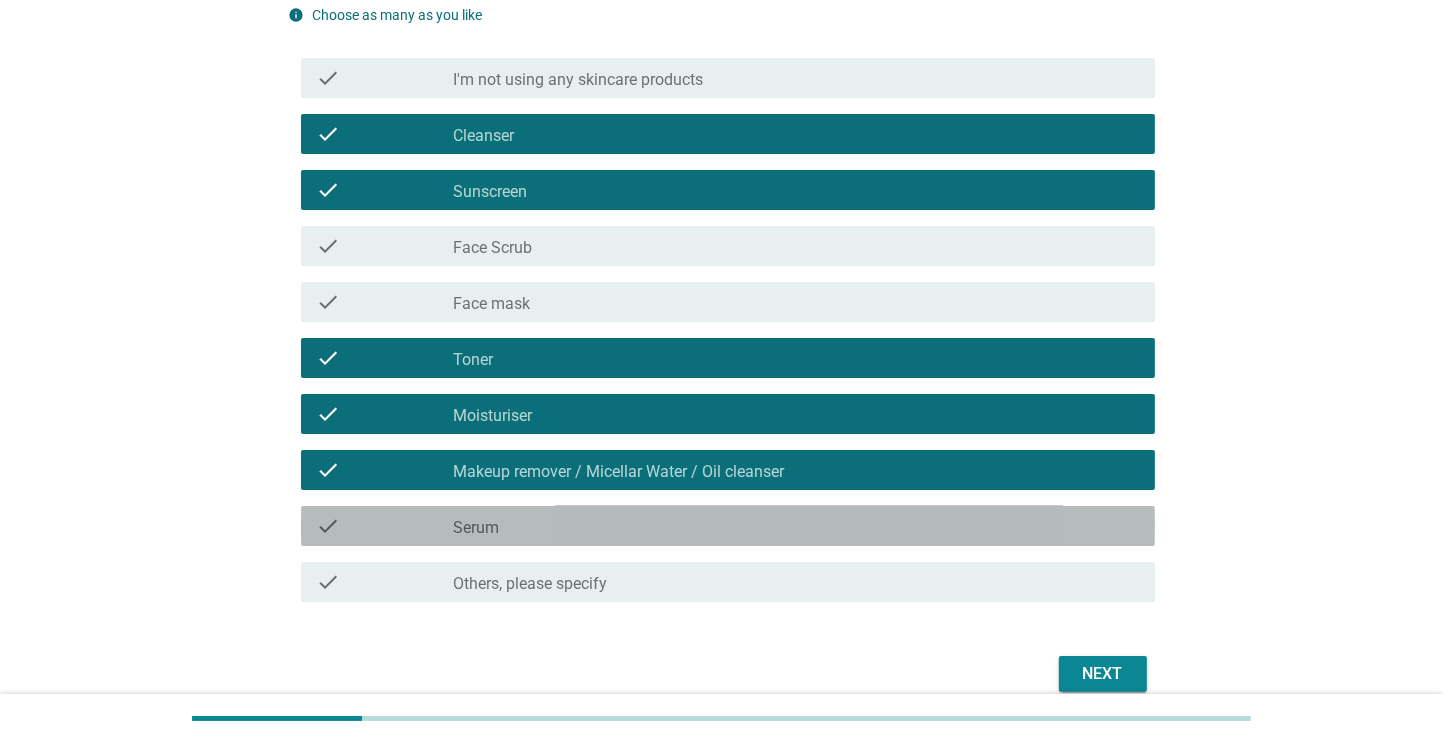 click on "check_box_outline_blank Serum" at bounding box center [796, 526] 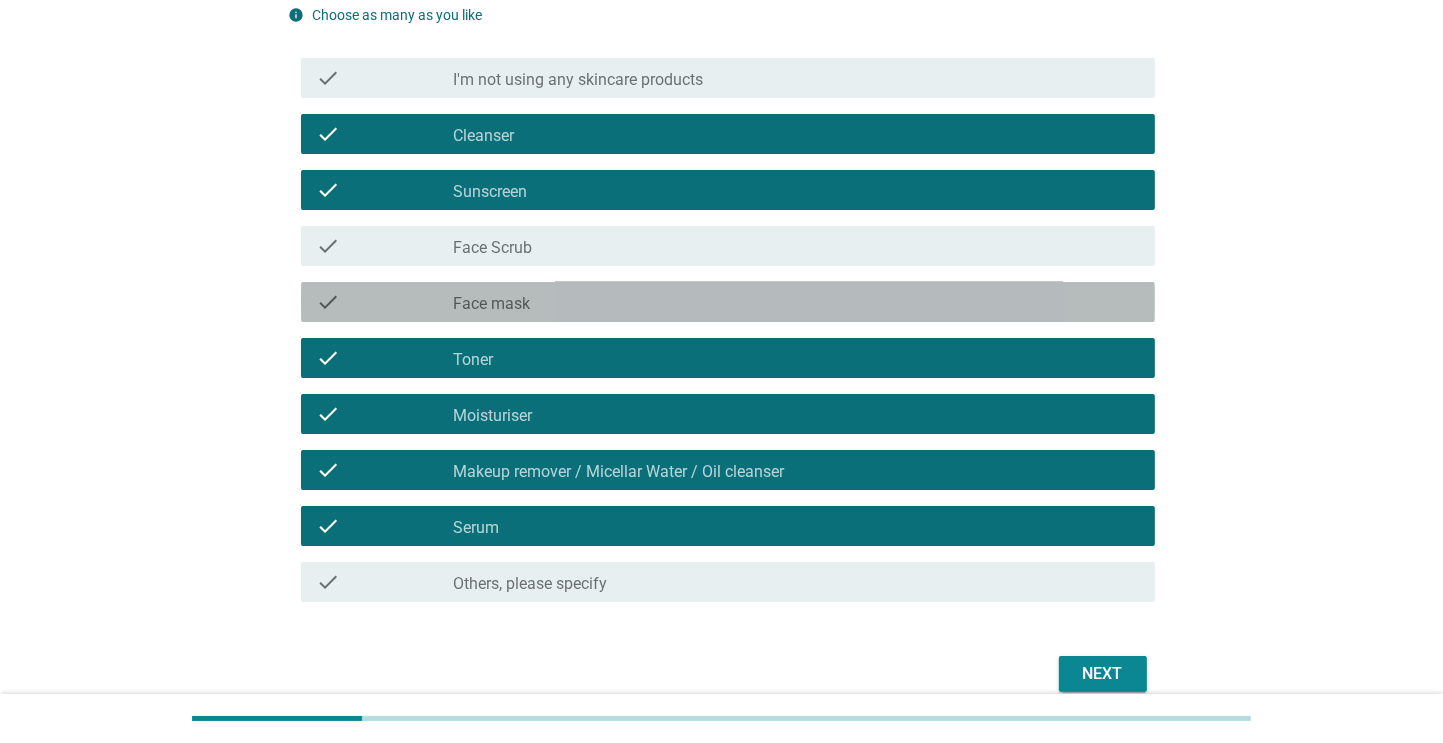 click on "check_box_outline_blank Face mask" at bounding box center (796, 302) 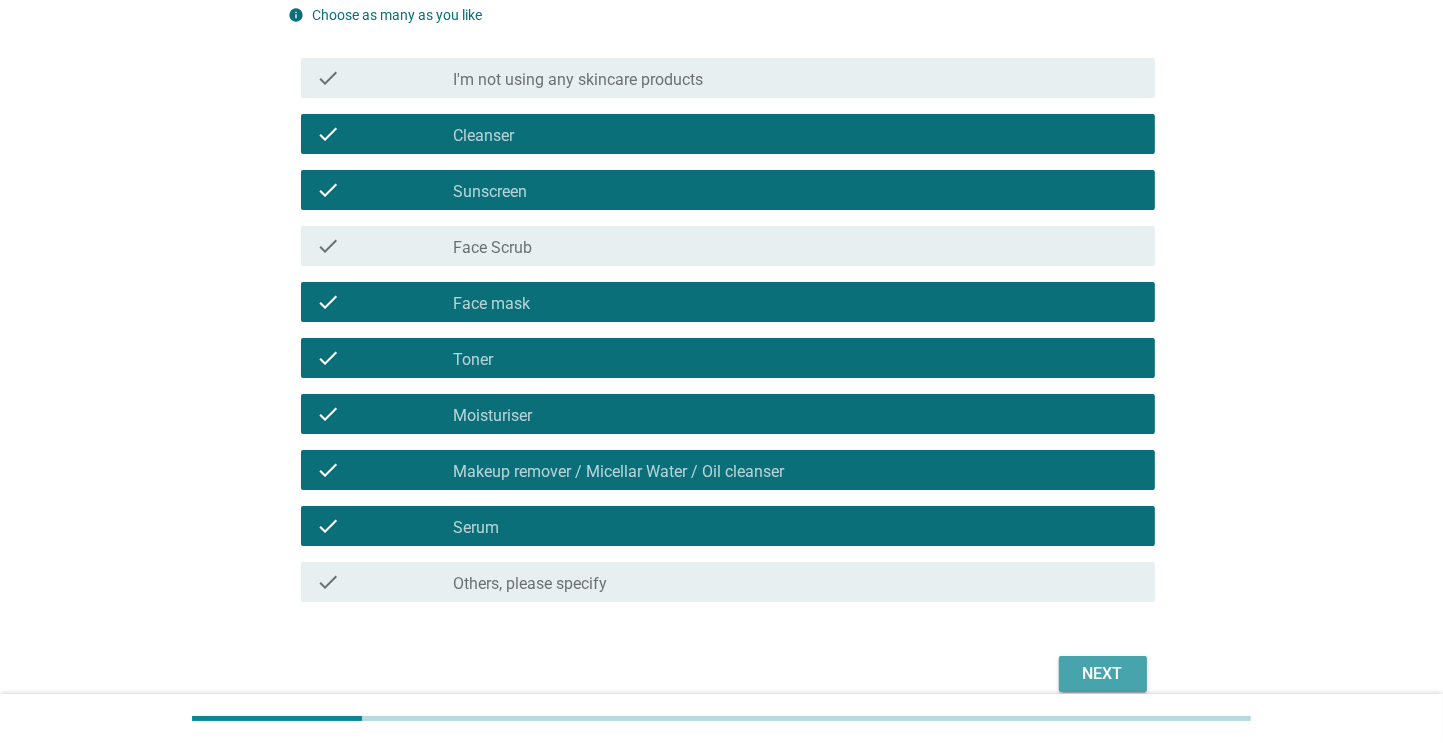 click on "Next" at bounding box center [1103, 674] 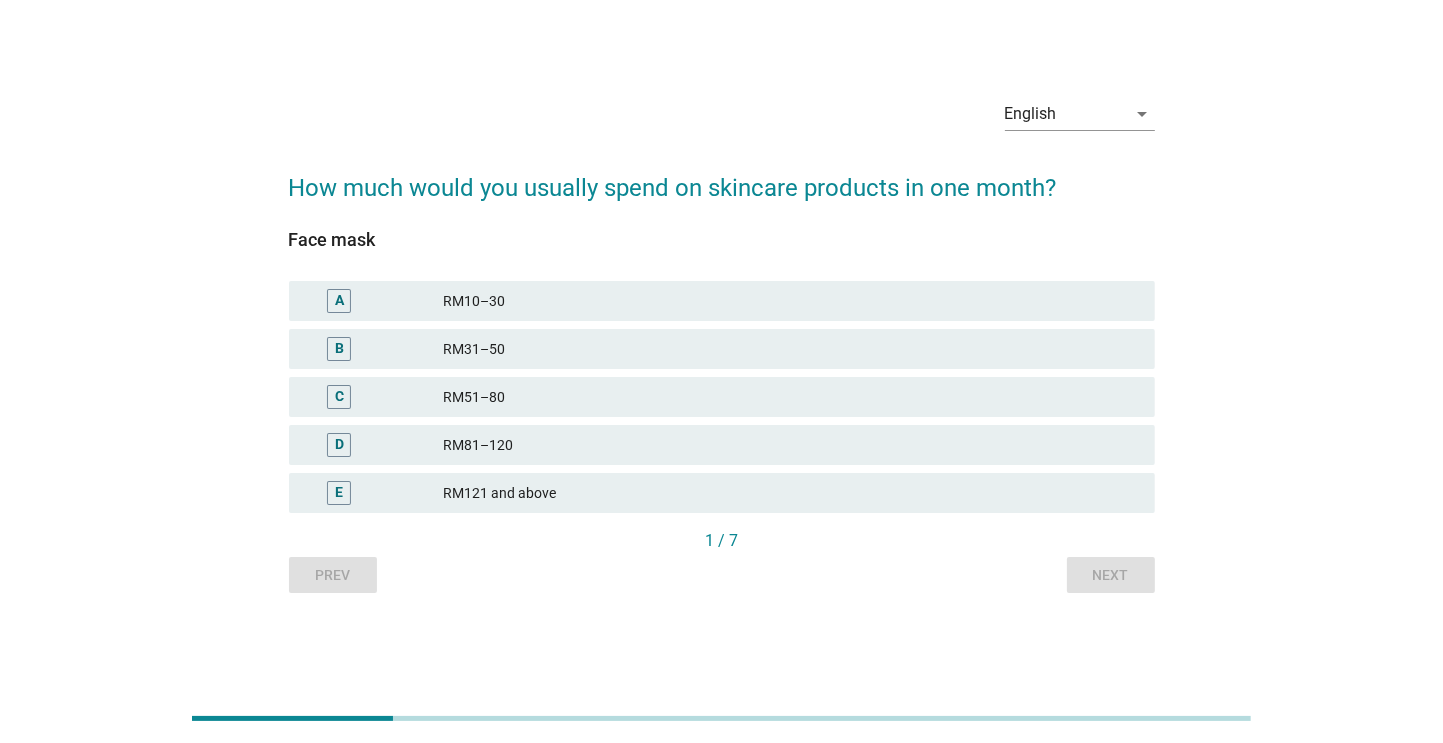 scroll, scrollTop: 37, scrollLeft: 0, axis: vertical 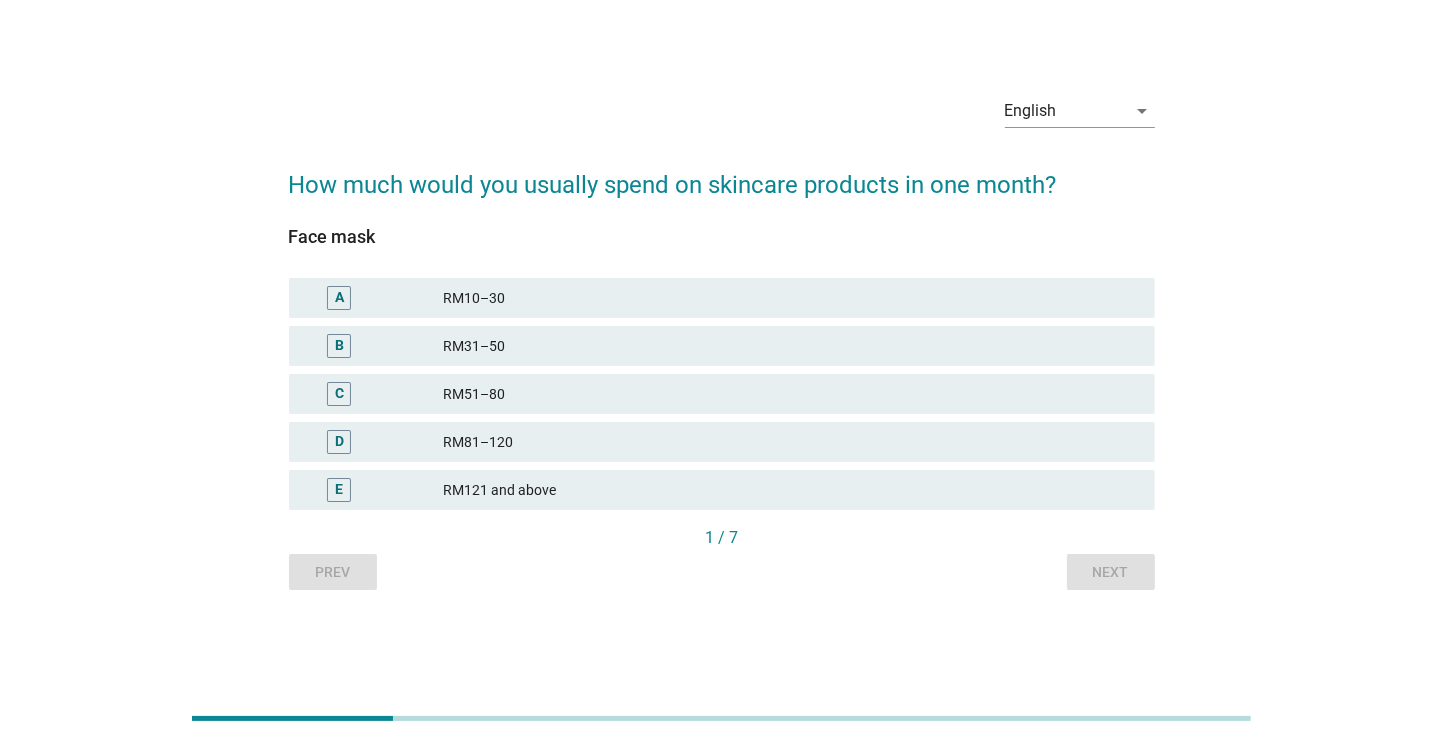 click on "RM31–50" at bounding box center (791, 346) 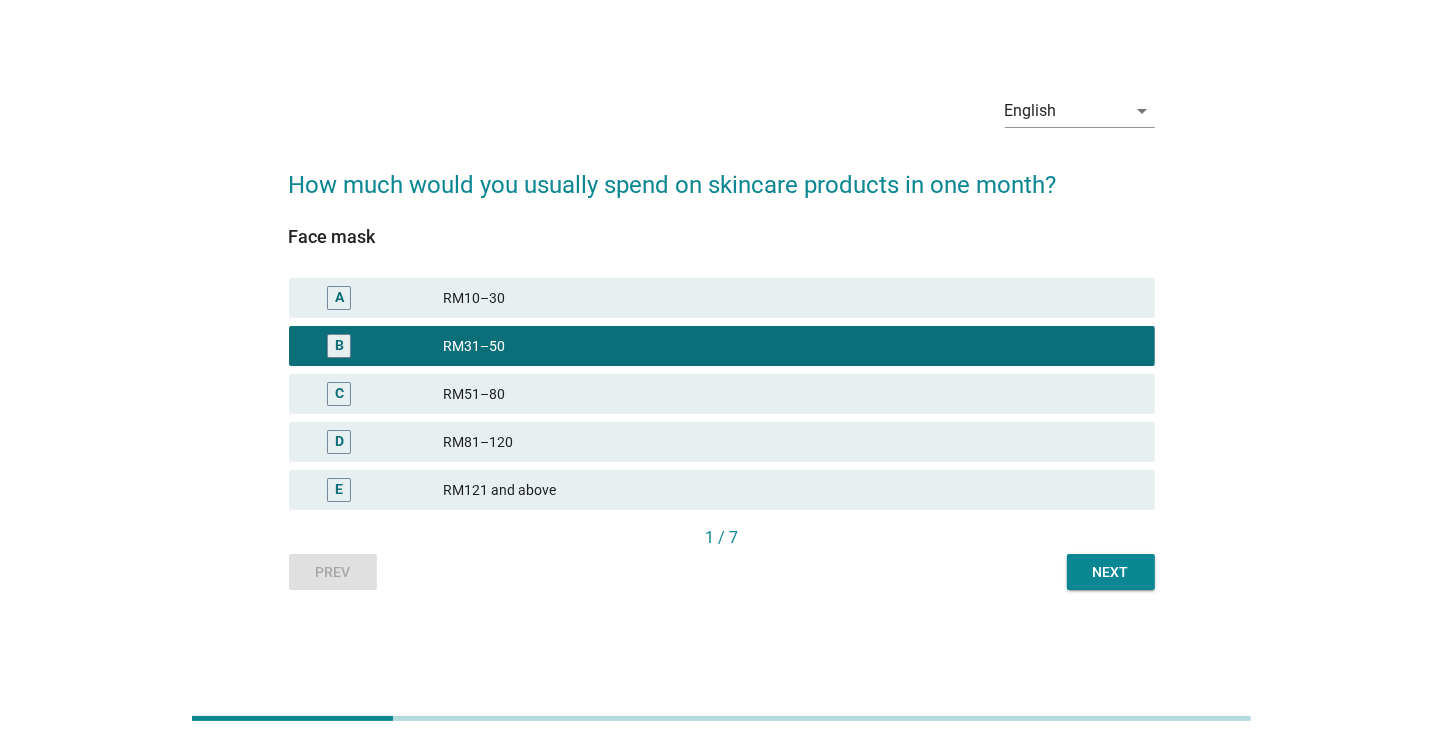 click on "Next" at bounding box center (1111, 572) 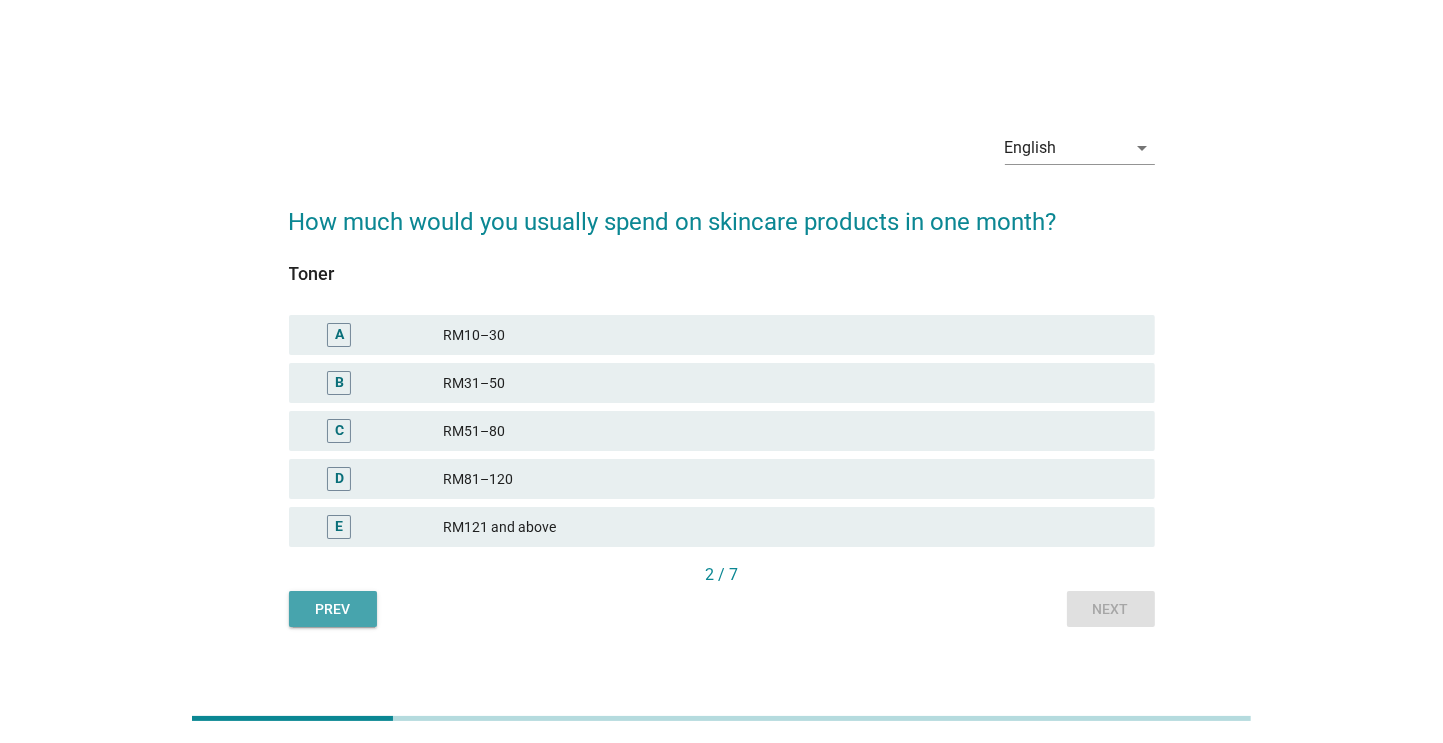 click on "Prev" at bounding box center [333, 609] 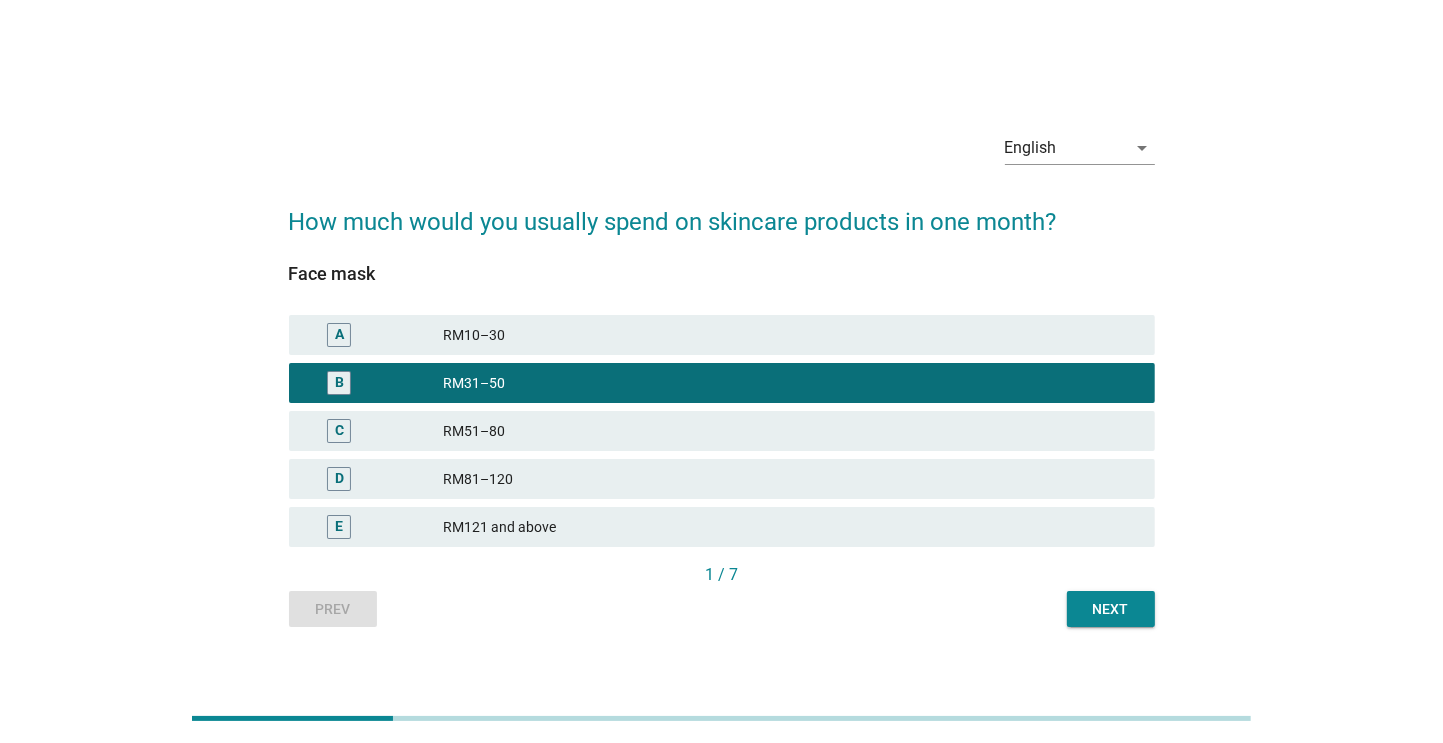 click on "Next" at bounding box center (1111, 609) 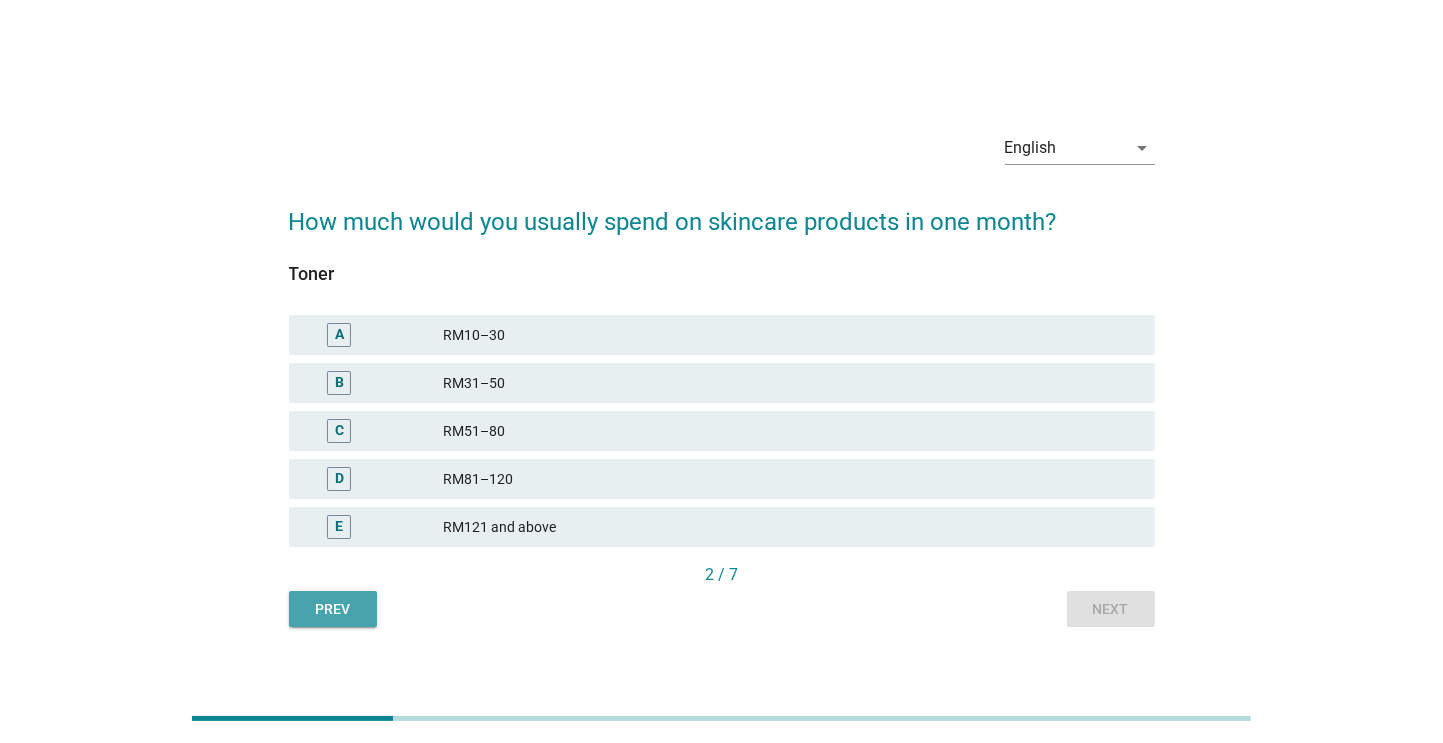 click on "Prev" at bounding box center [333, 609] 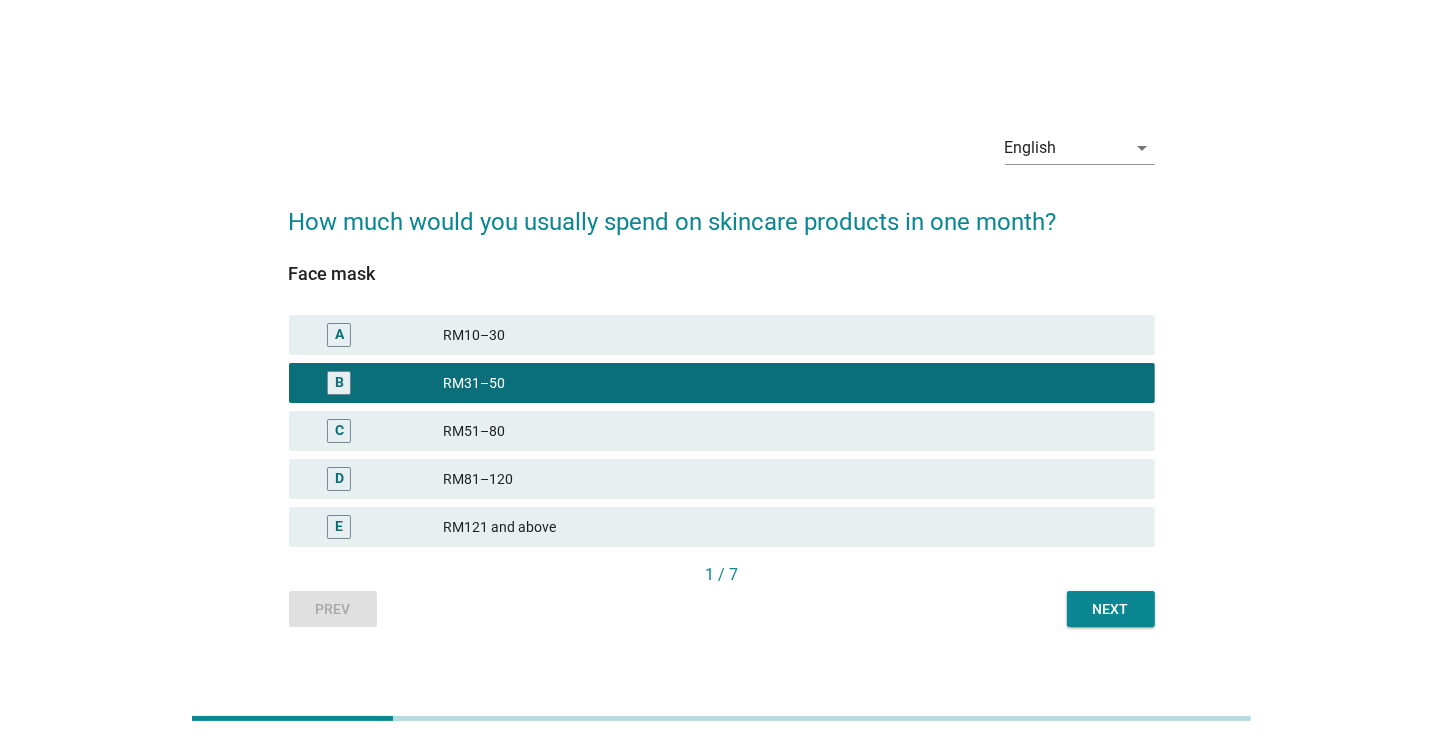 click on "Next" at bounding box center [1111, 609] 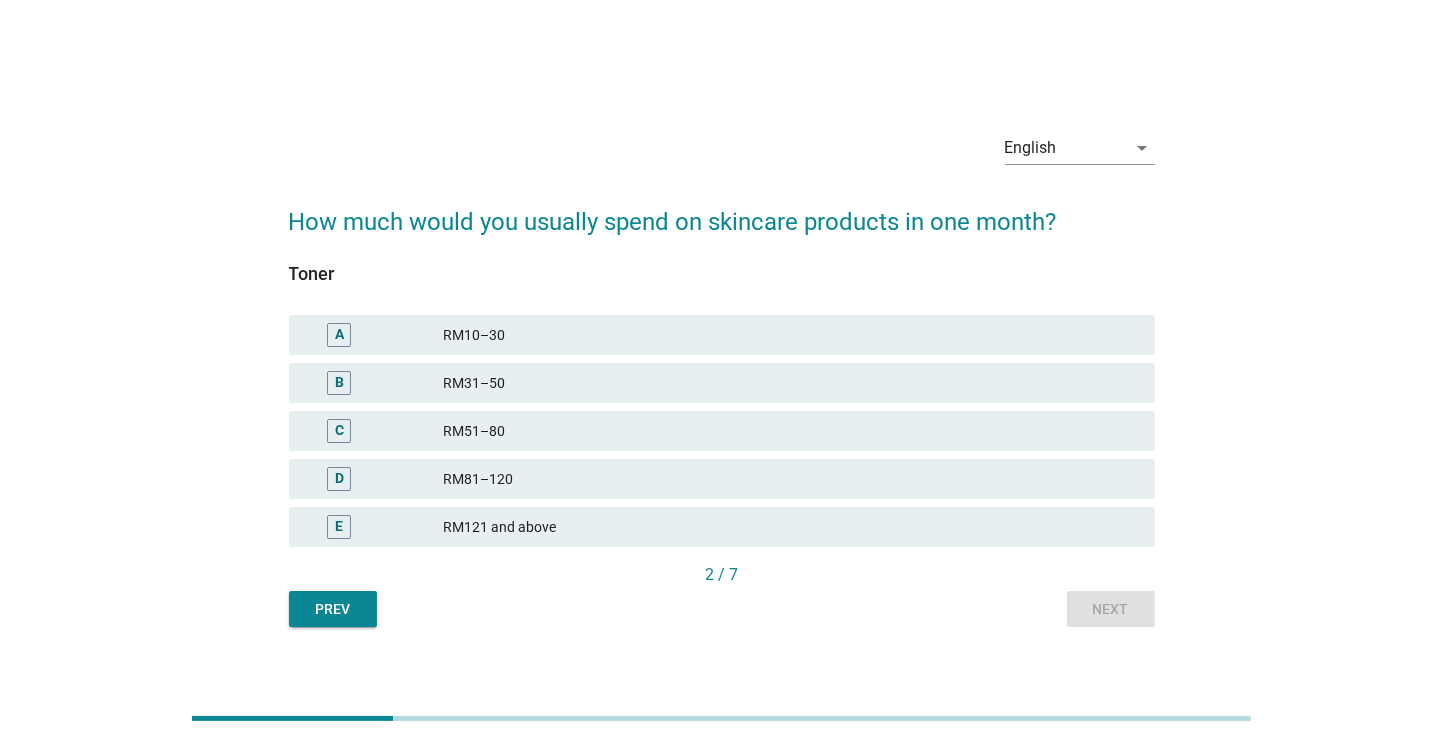 click on "RM31–50" at bounding box center [791, 383] 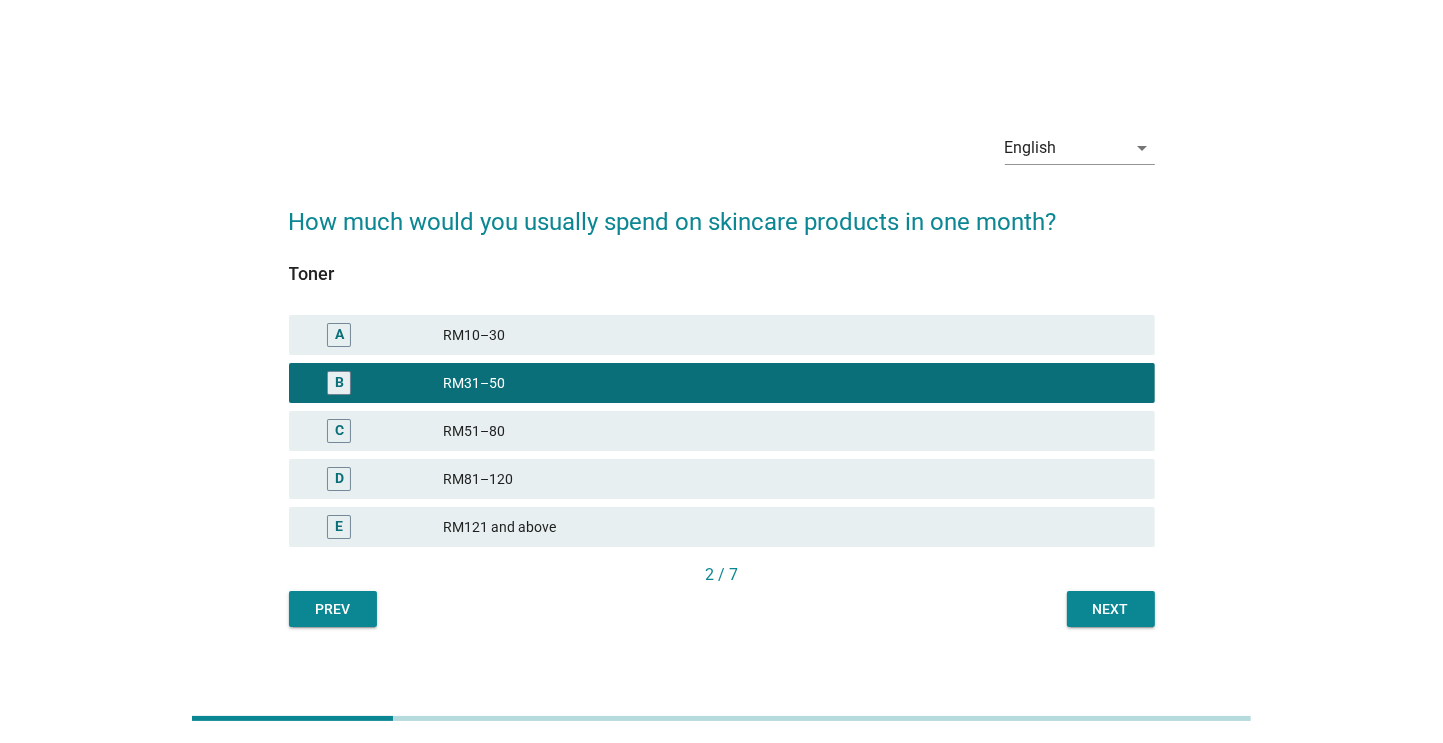 click on "RM10–30" at bounding box center (791, 335) 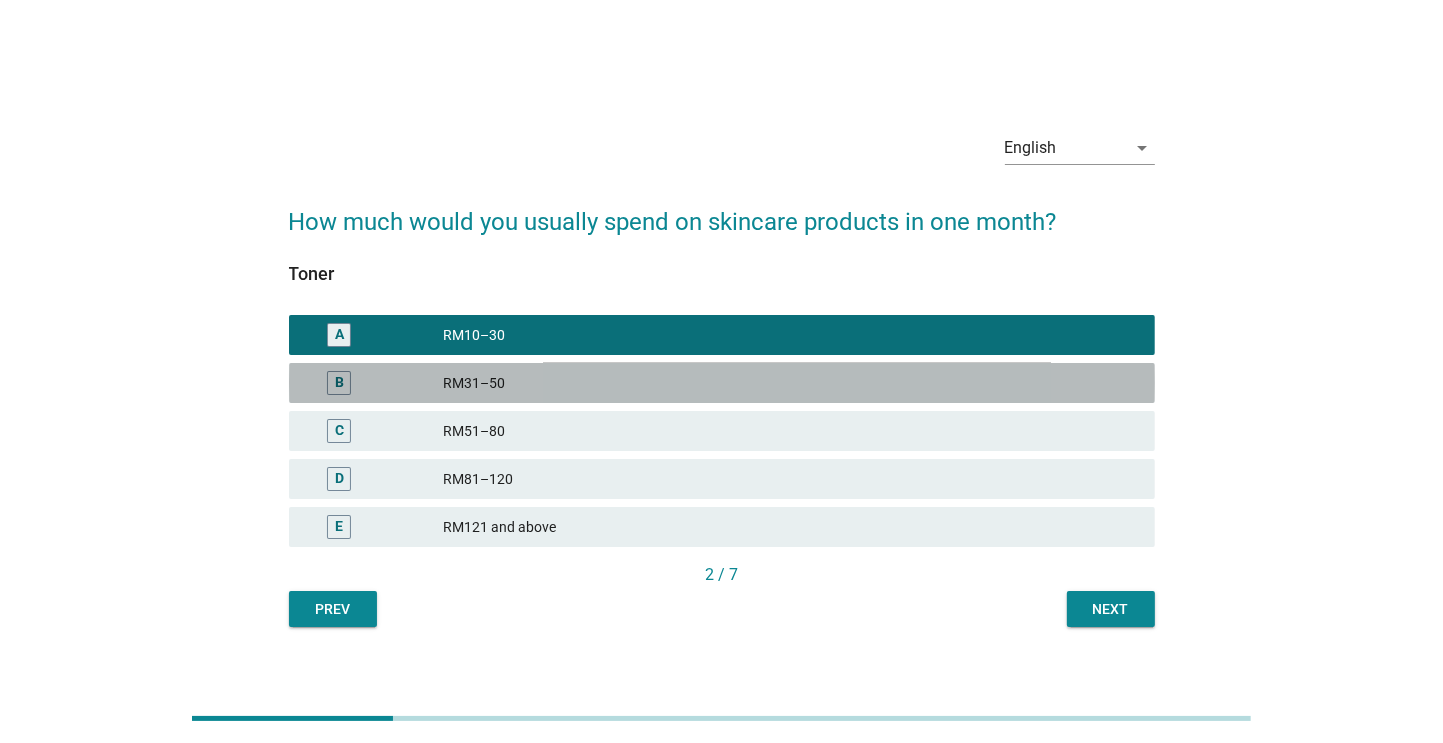 click on "RM31–50" at bounding box center [791, 383] 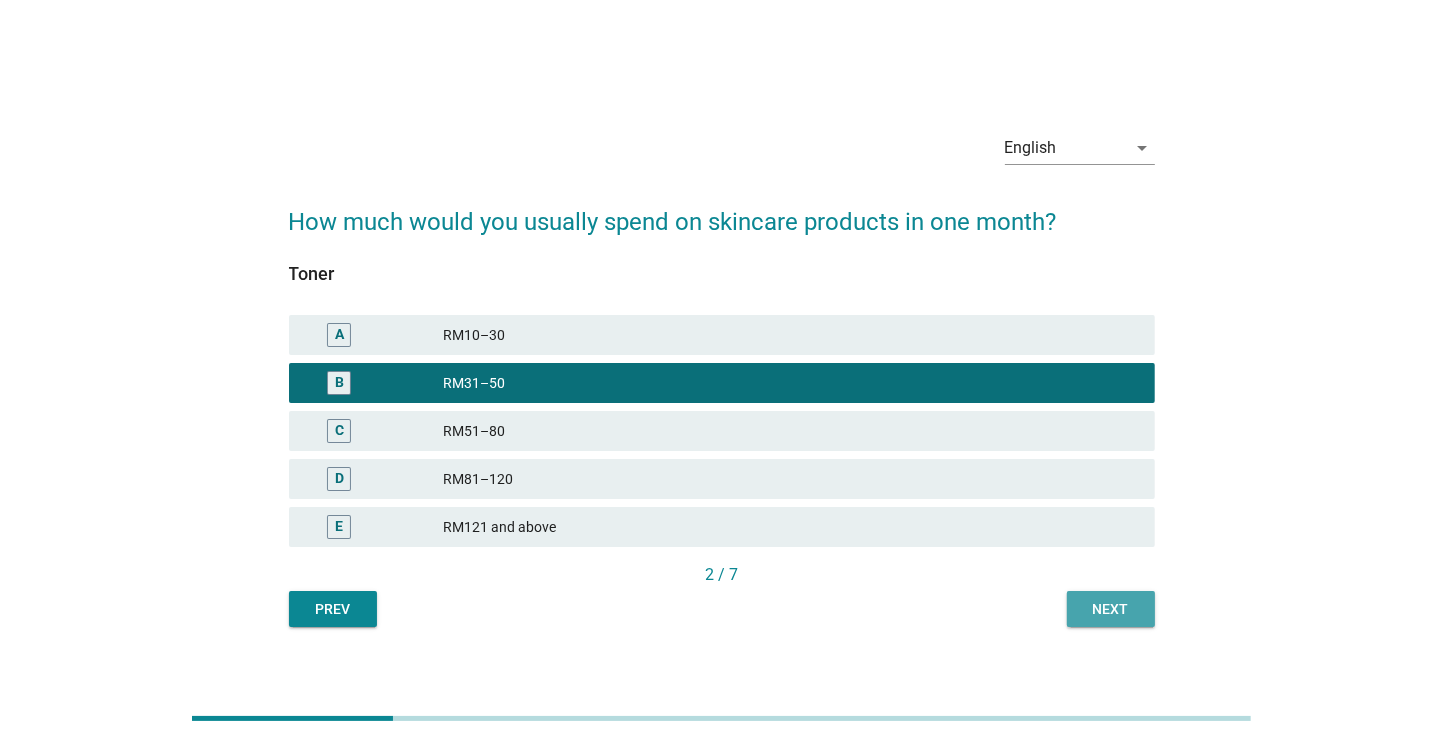click on "Next" at bounding box center (1111, 609) 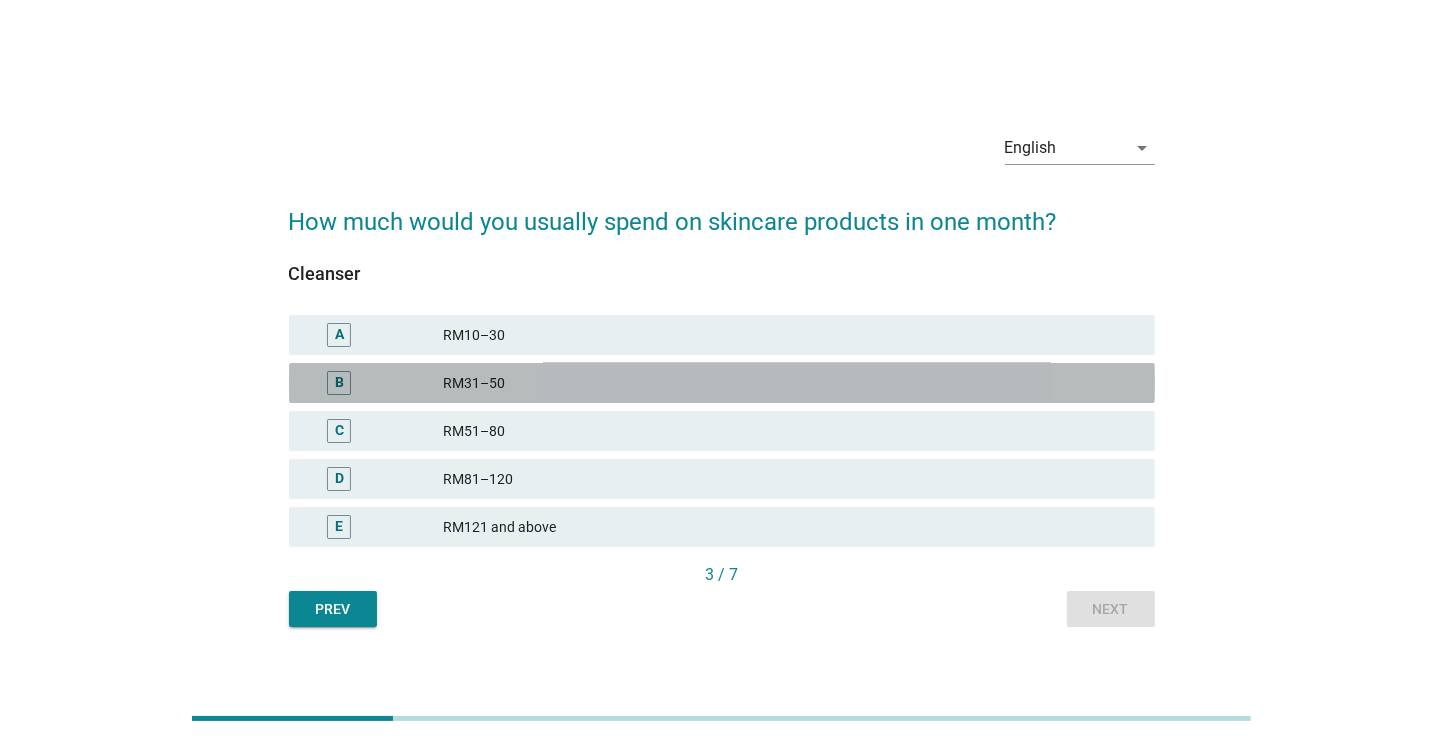 click on "RM31–50" at bounding box center [791, 383] 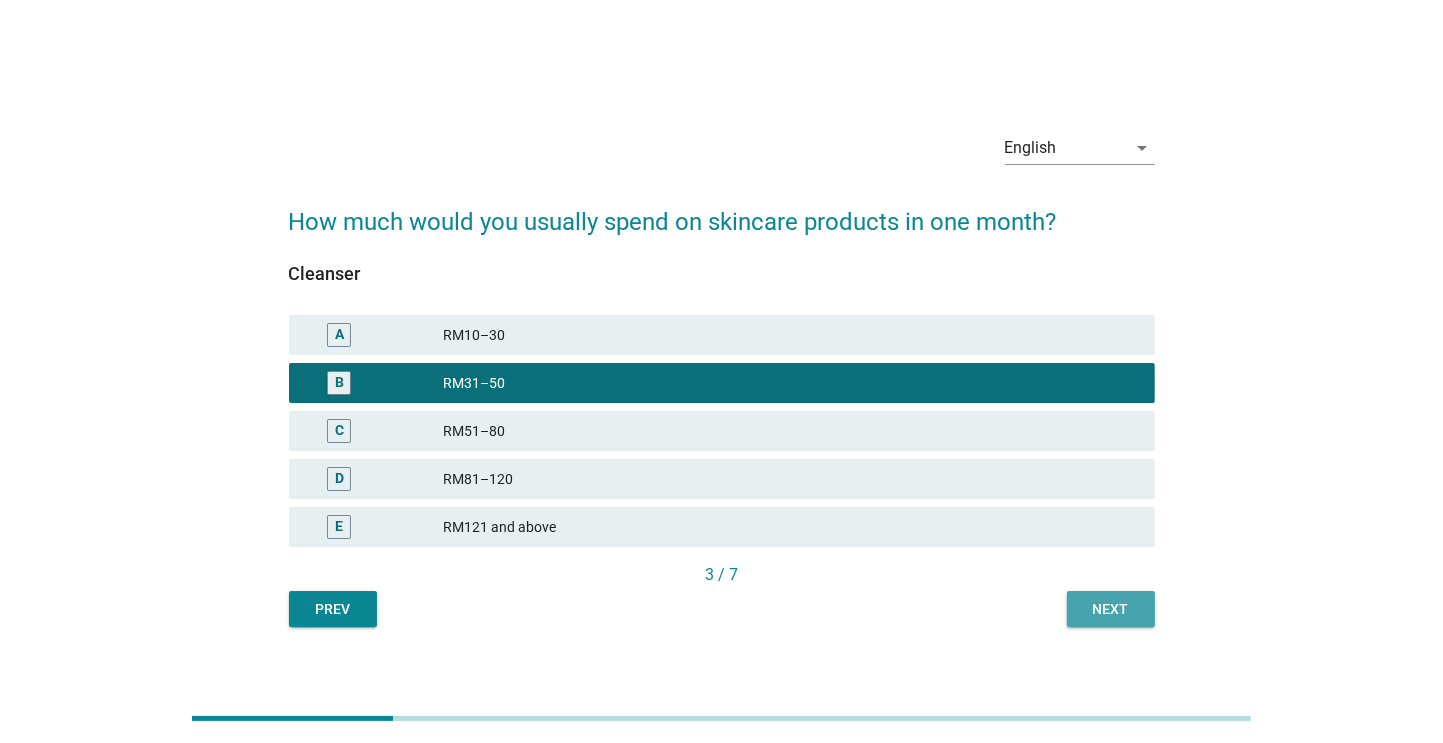 click on "Next" at bounding box center [1111, 609] 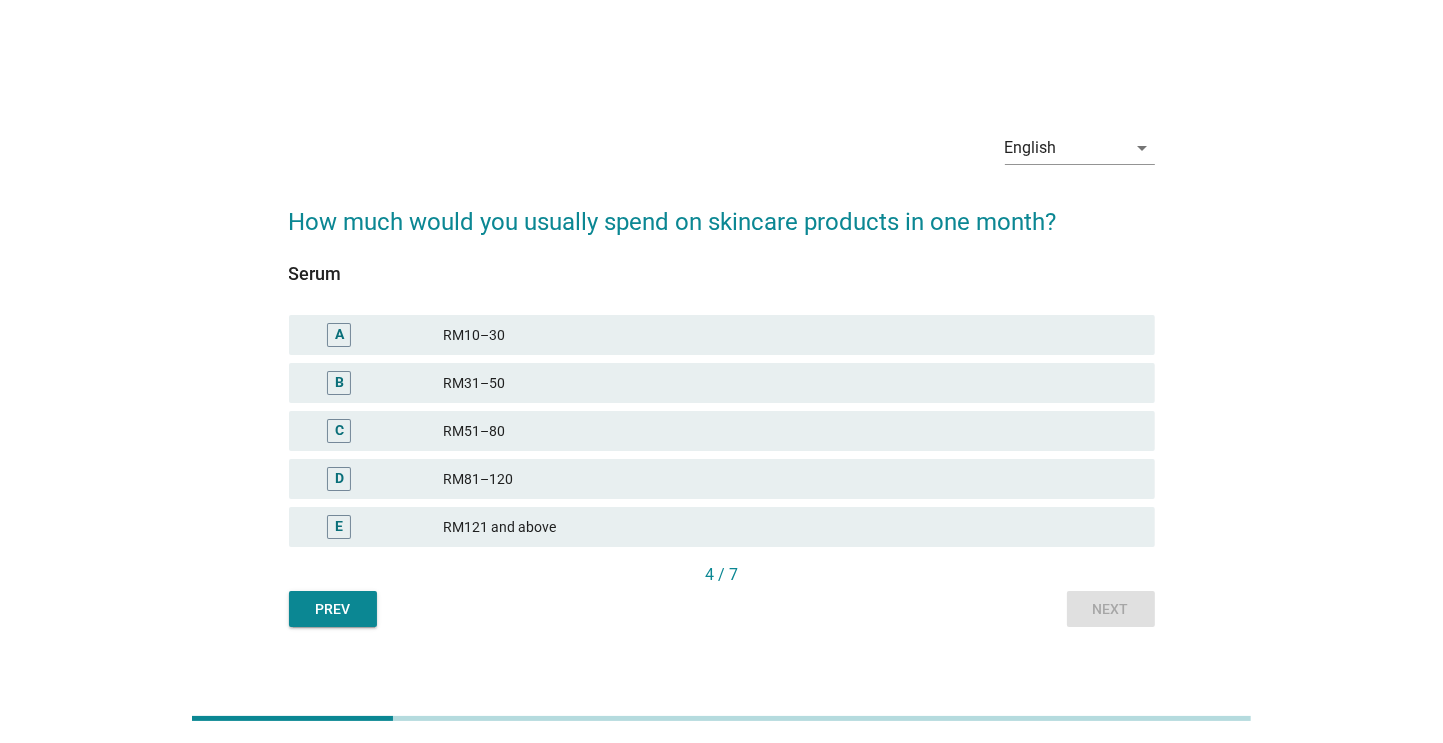 click on "RM31–50" at bounding box center [791, 383] 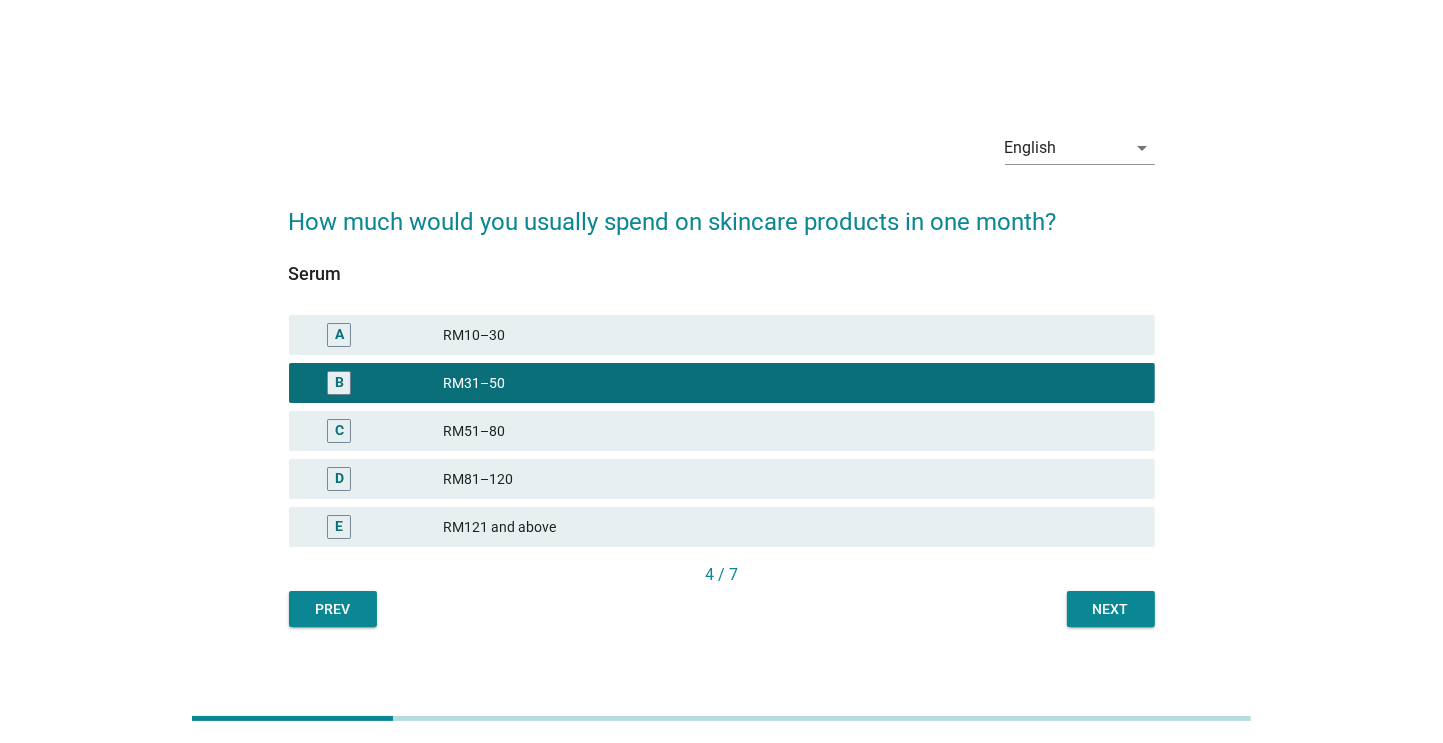 click on "Next" at bounding box center (1111, 609) 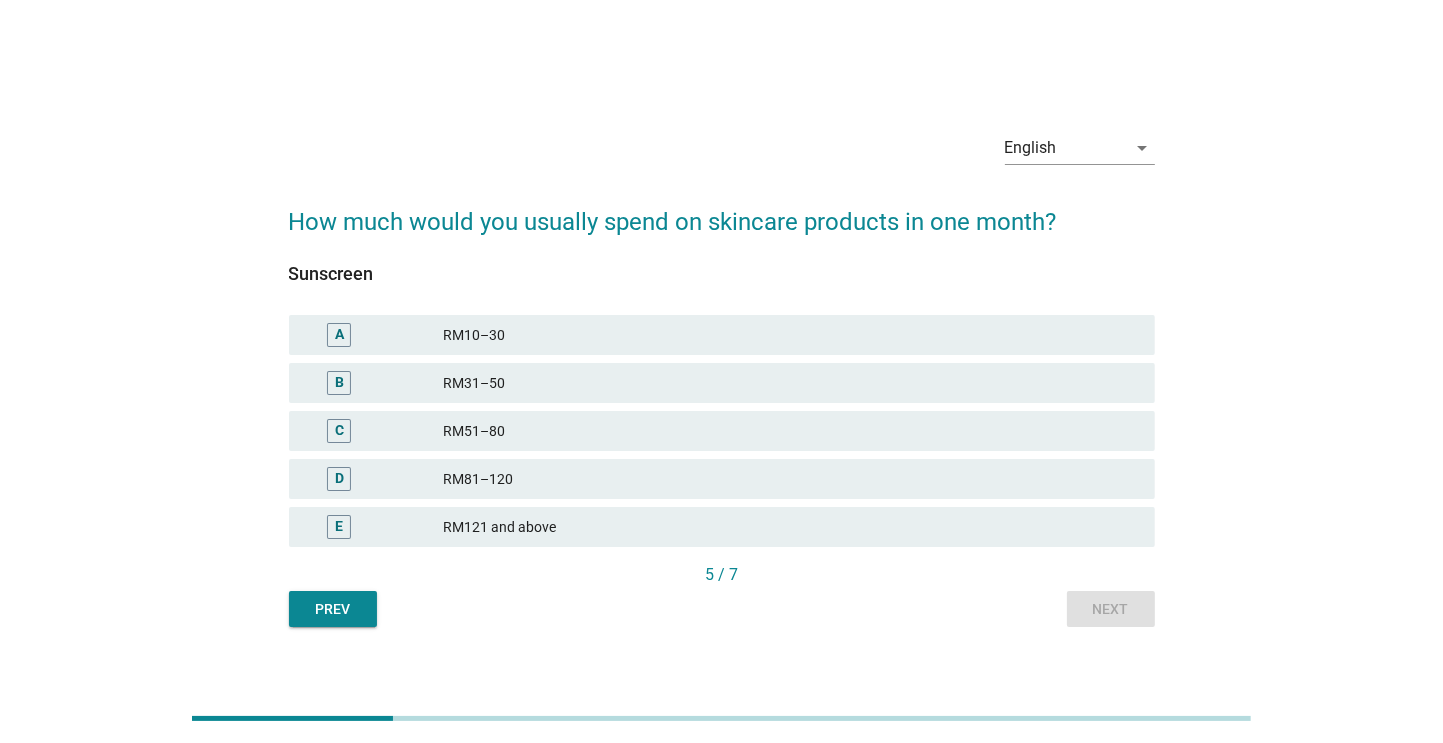 click on "RM31–50" at bounding box center [791, 383] 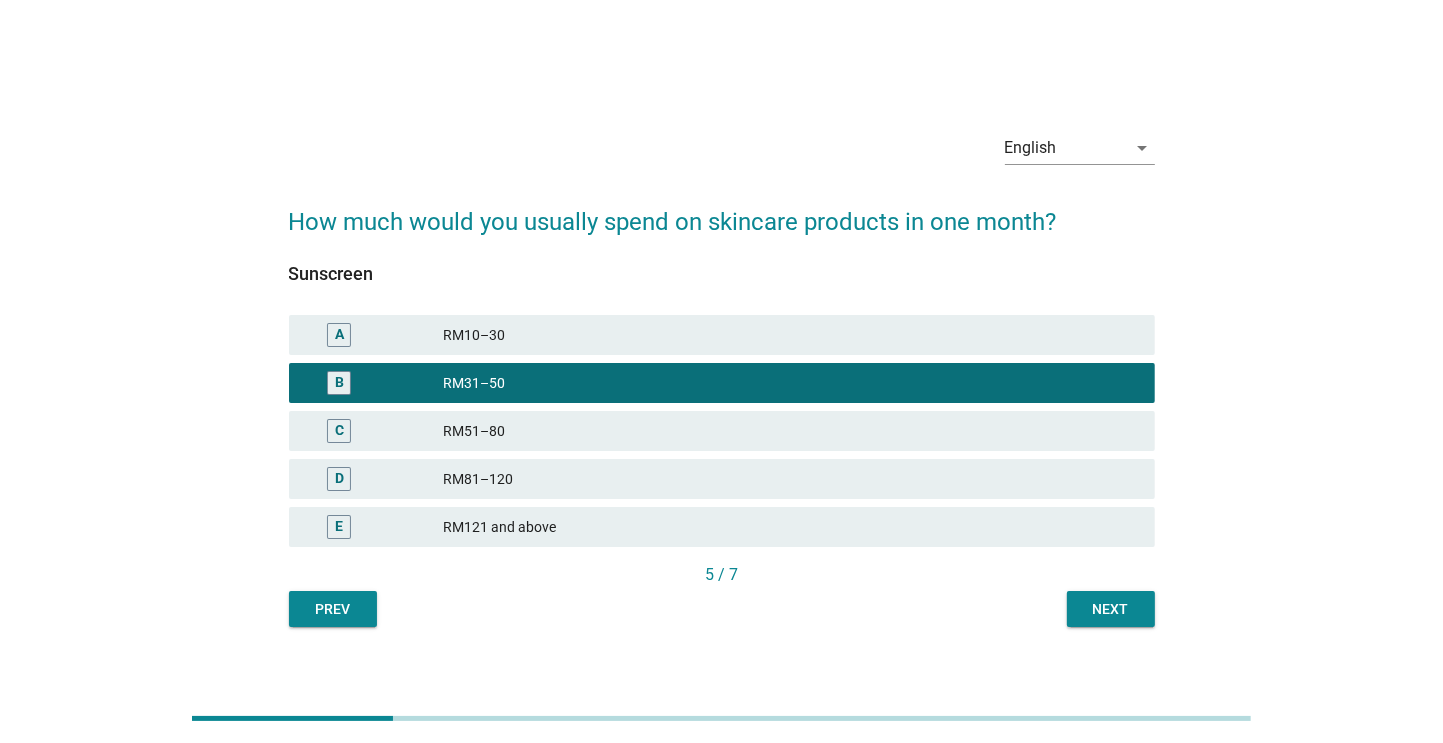 click on "Next" at bounding box center (1111, 609) 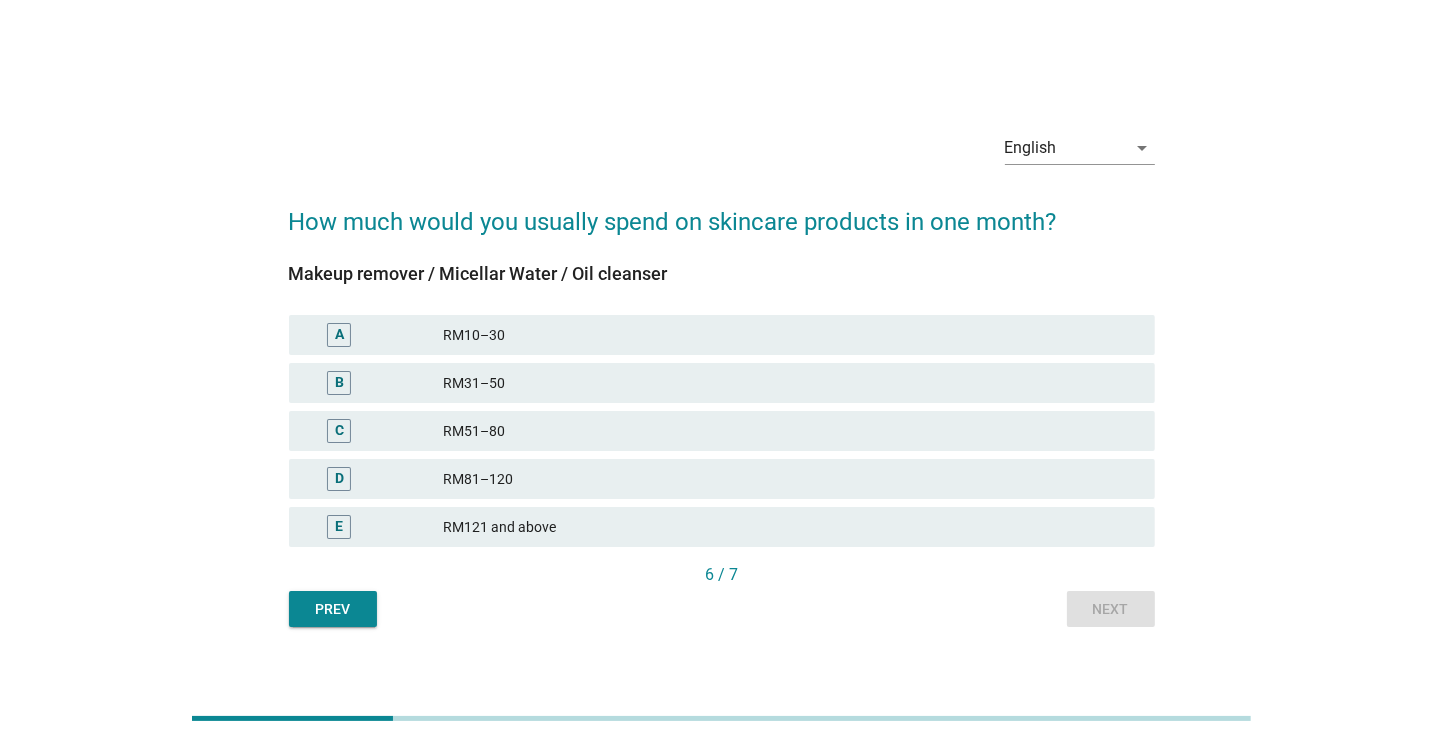 click on "RM10–30" at bounding box center (791, 335) 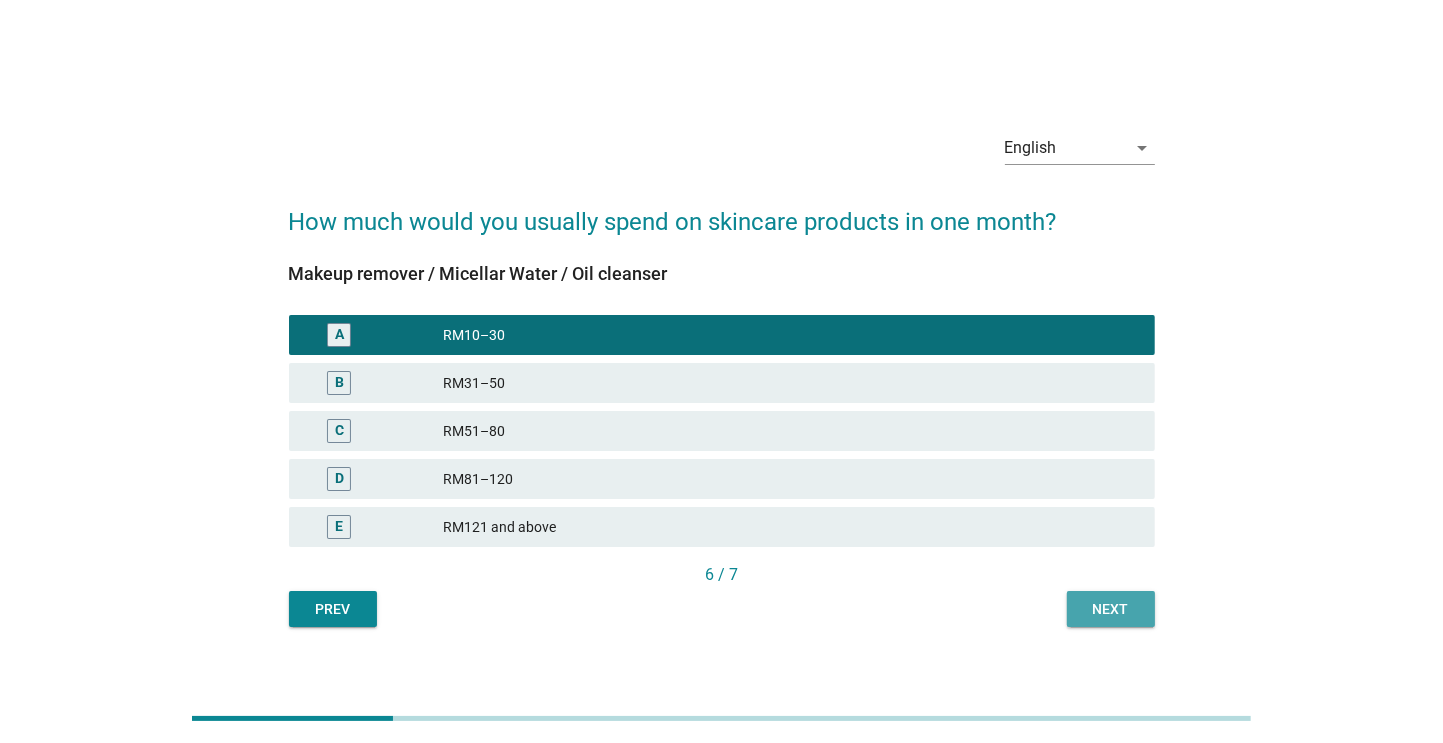 click on "Next" at bounding box center (1111, 609) 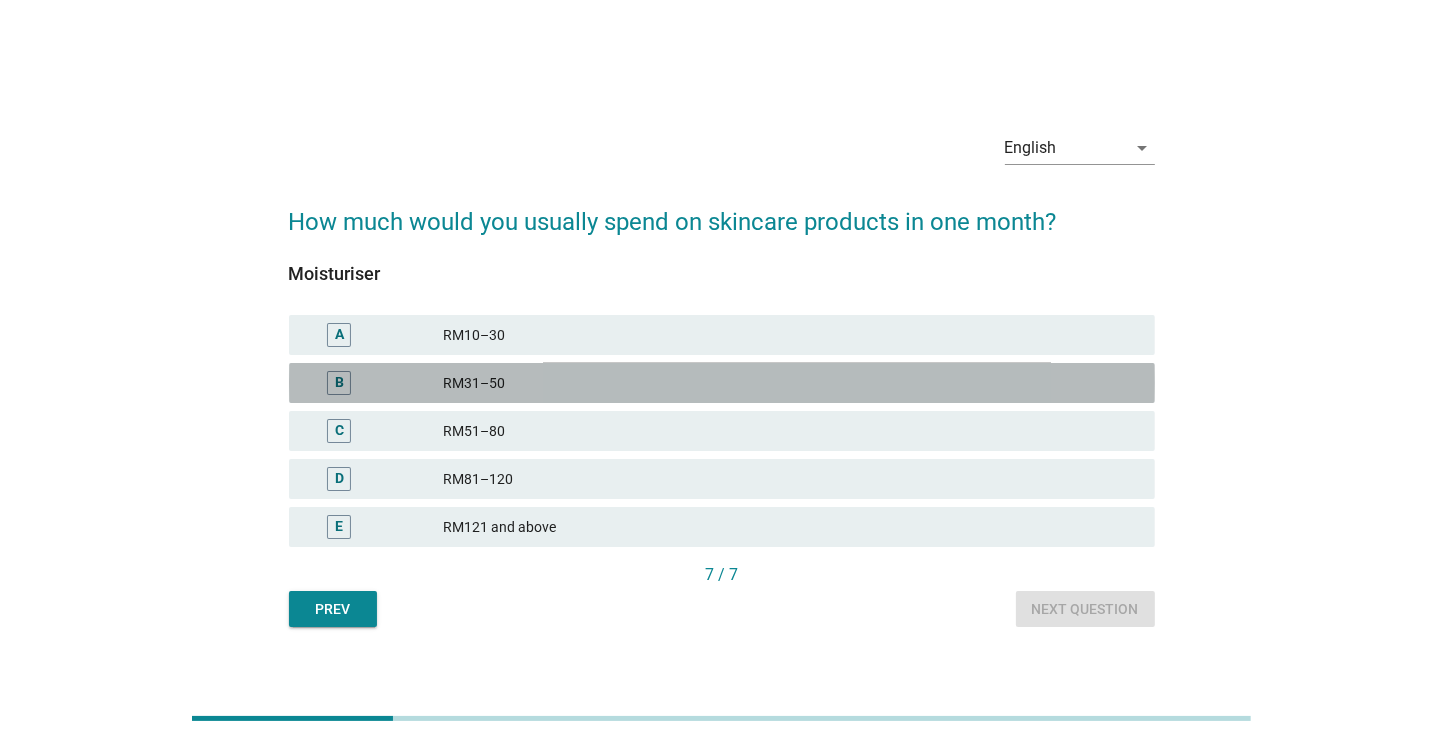 click on "B   RM31–50" at bounding box center (722, 383) 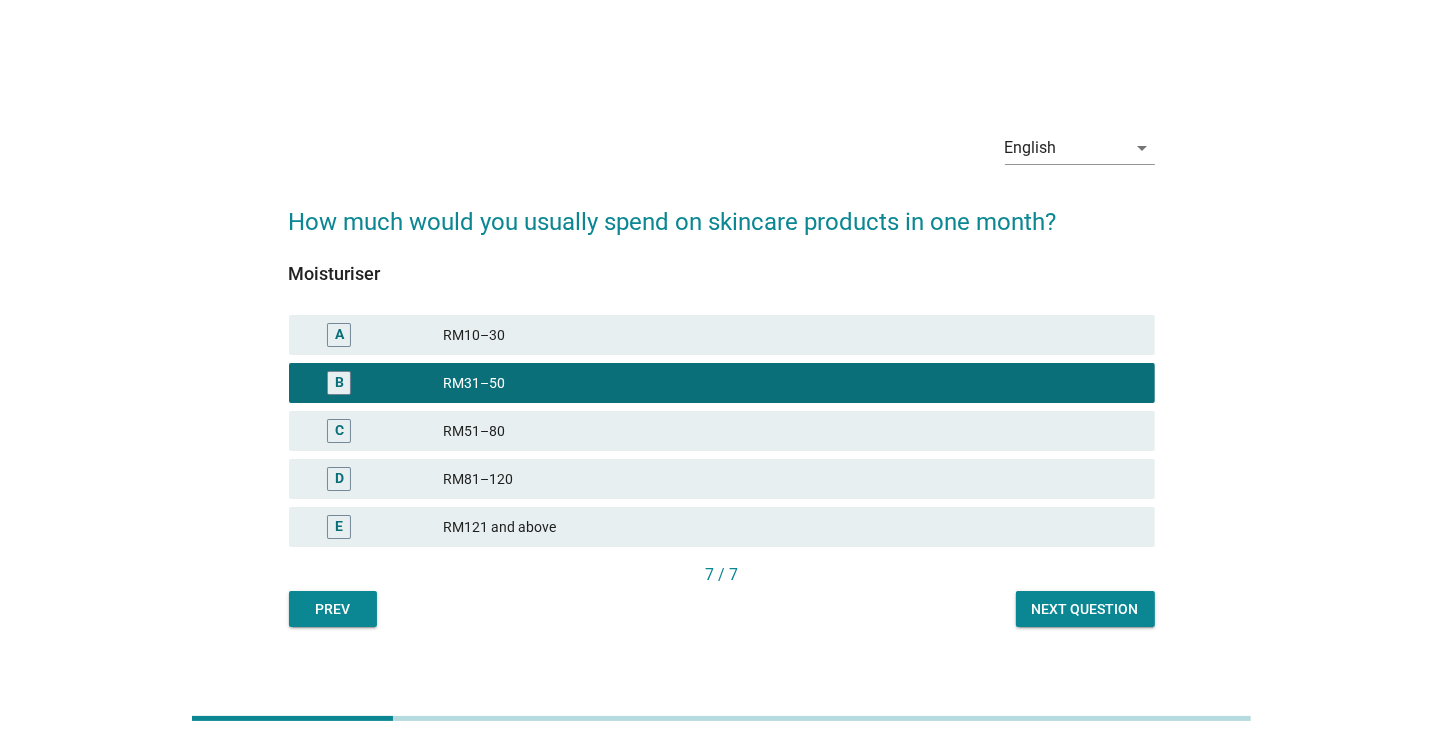 click on "Next question" at bounding box center (1085, 609) 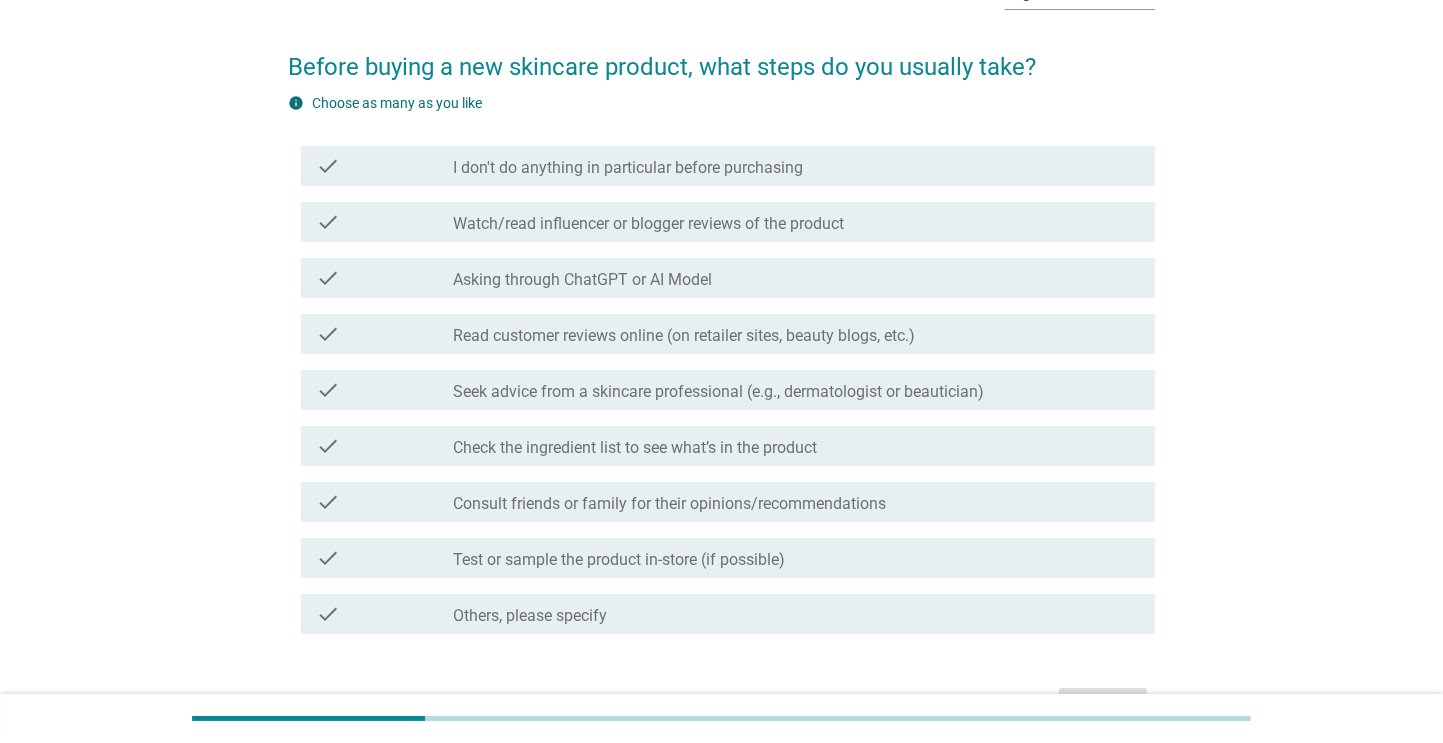 scroll, scrollTop: 128, scrollLeft: 0, axis: vertical 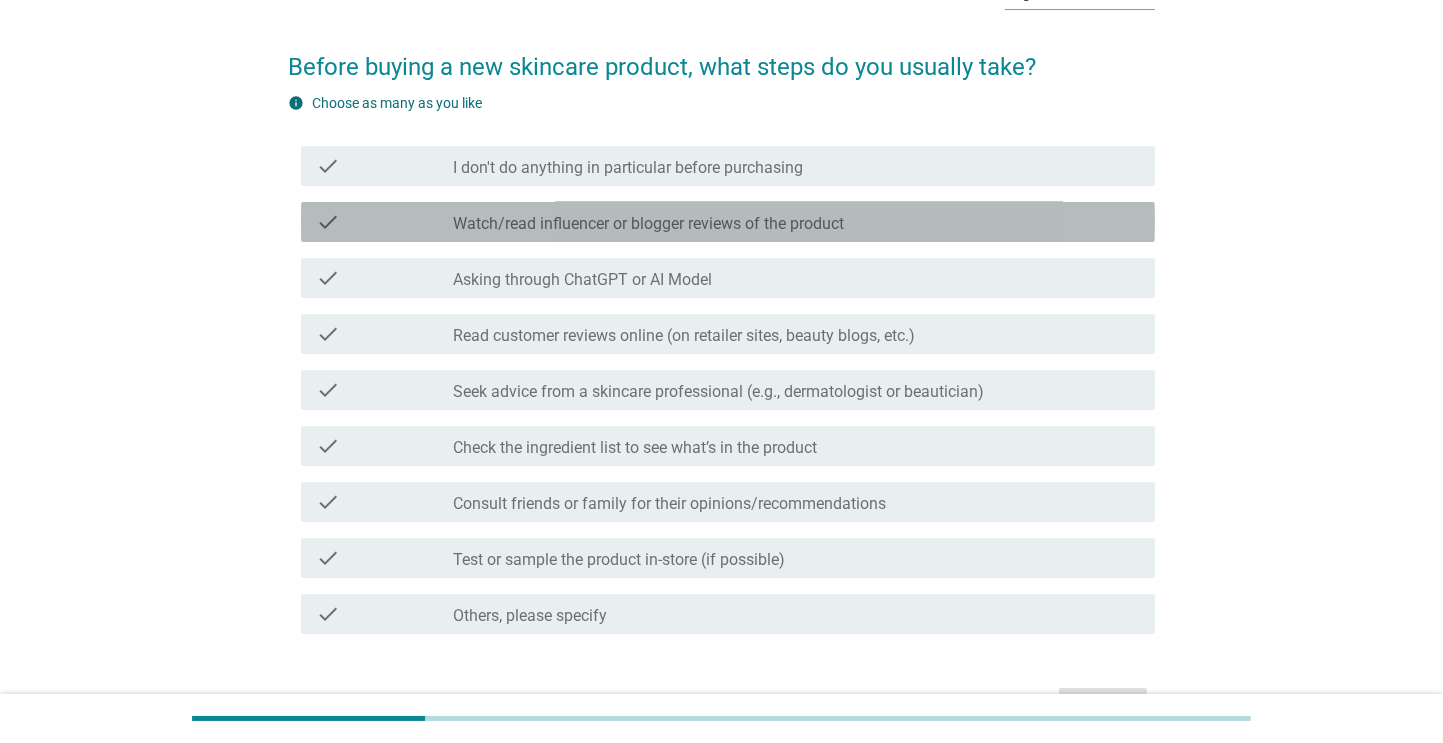 click on "Watch/read influencer or blogger reviews of the product" at bounding box center [649, 224] 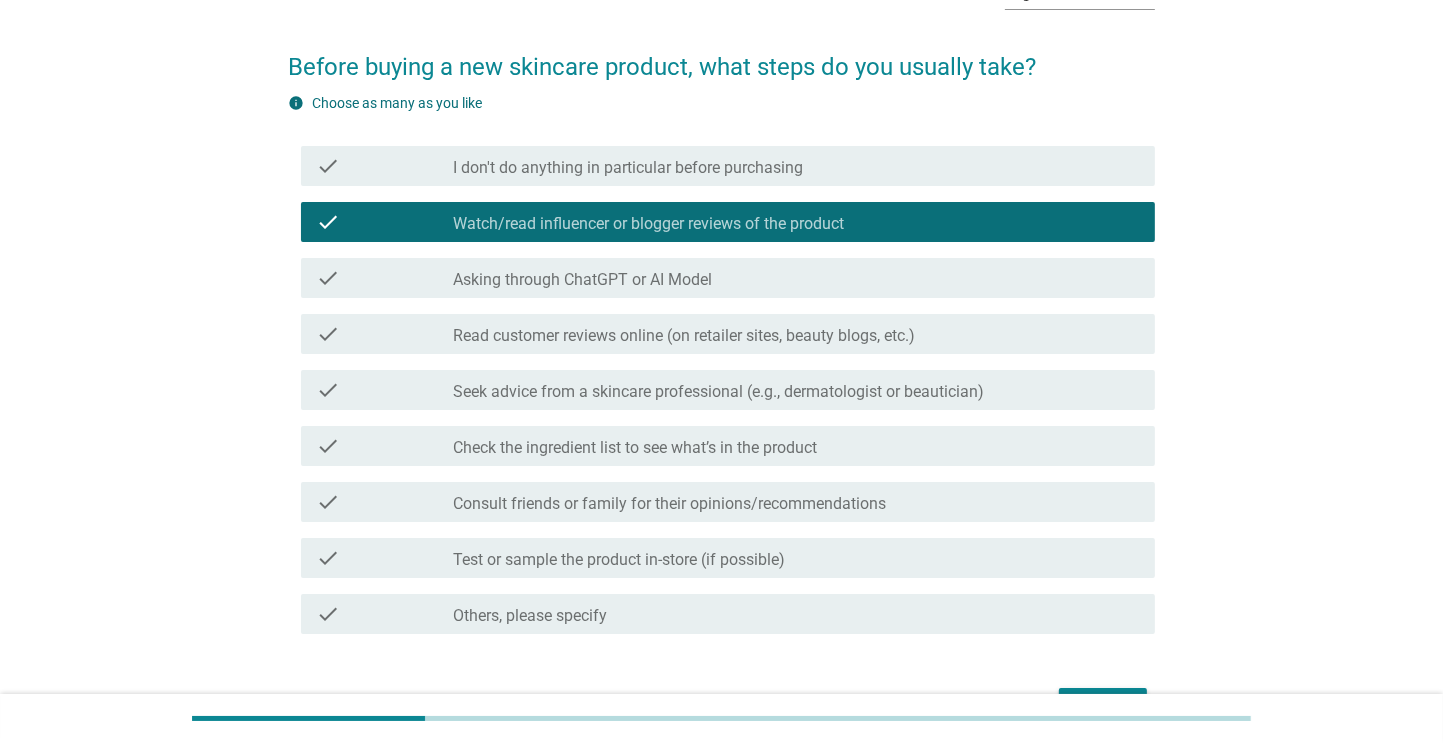 click on "Read customer reviews online (on retailer sites, beauty blogs, etc.)" at bounding box center [685, 336] 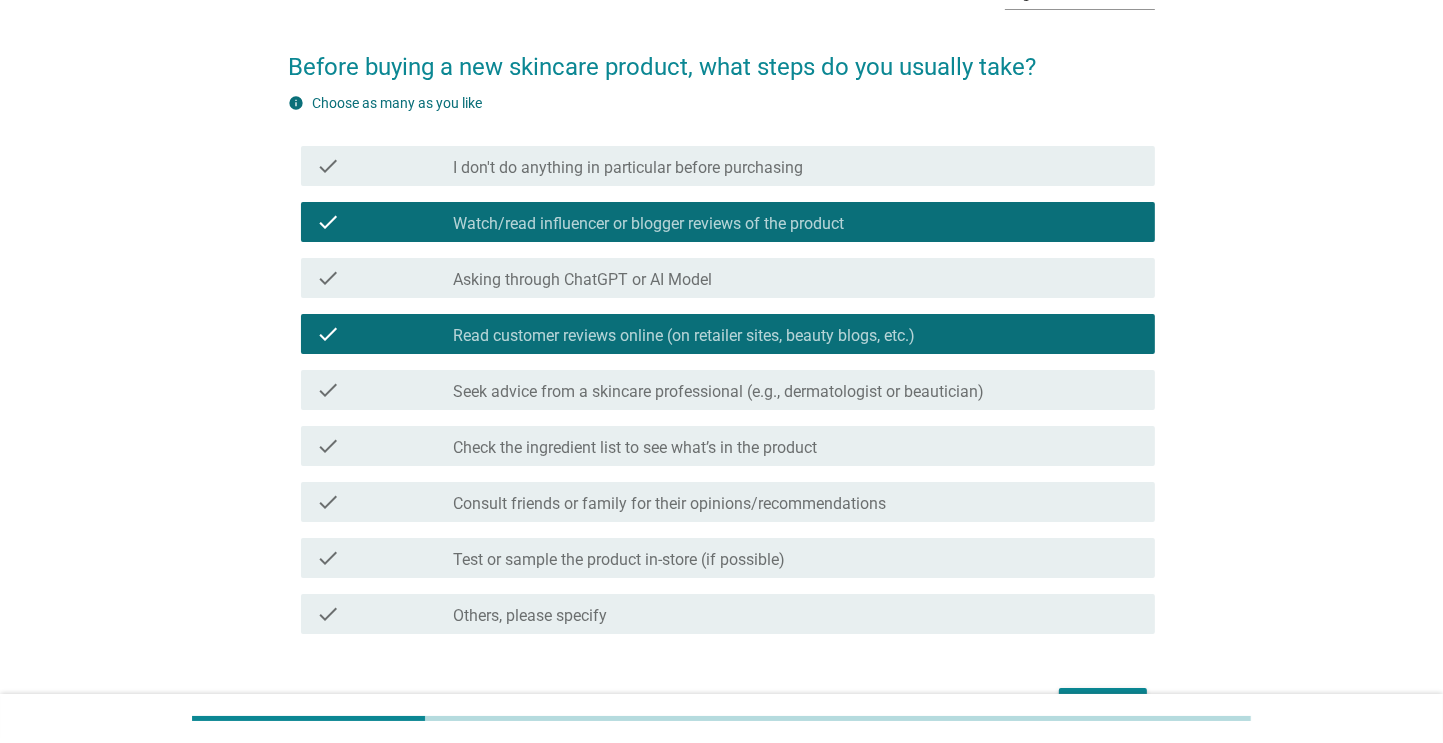 click on "Test or sample the product in-store (if possible)" at bounding box center [620, 560] 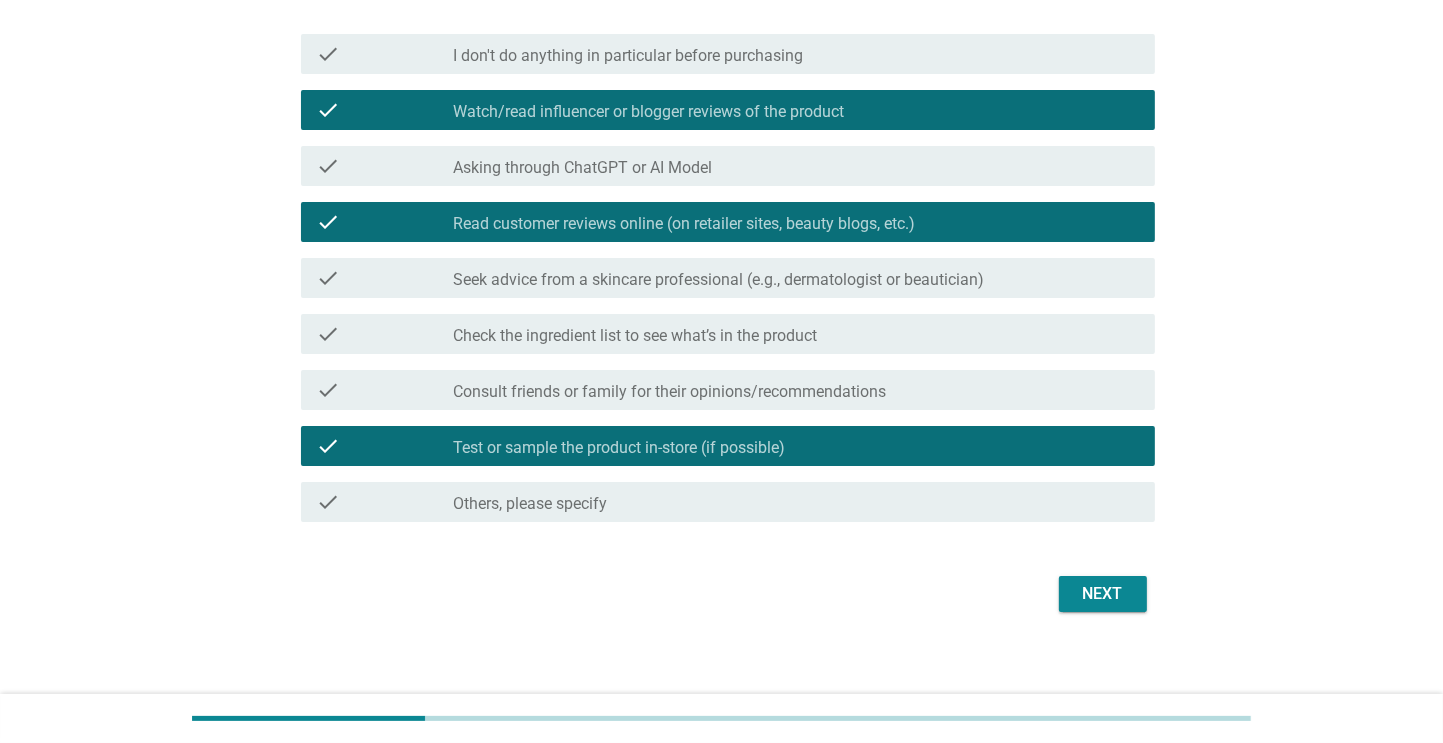 scroll, scrollTop: 252, scrollLeft: 0, axis: vertical 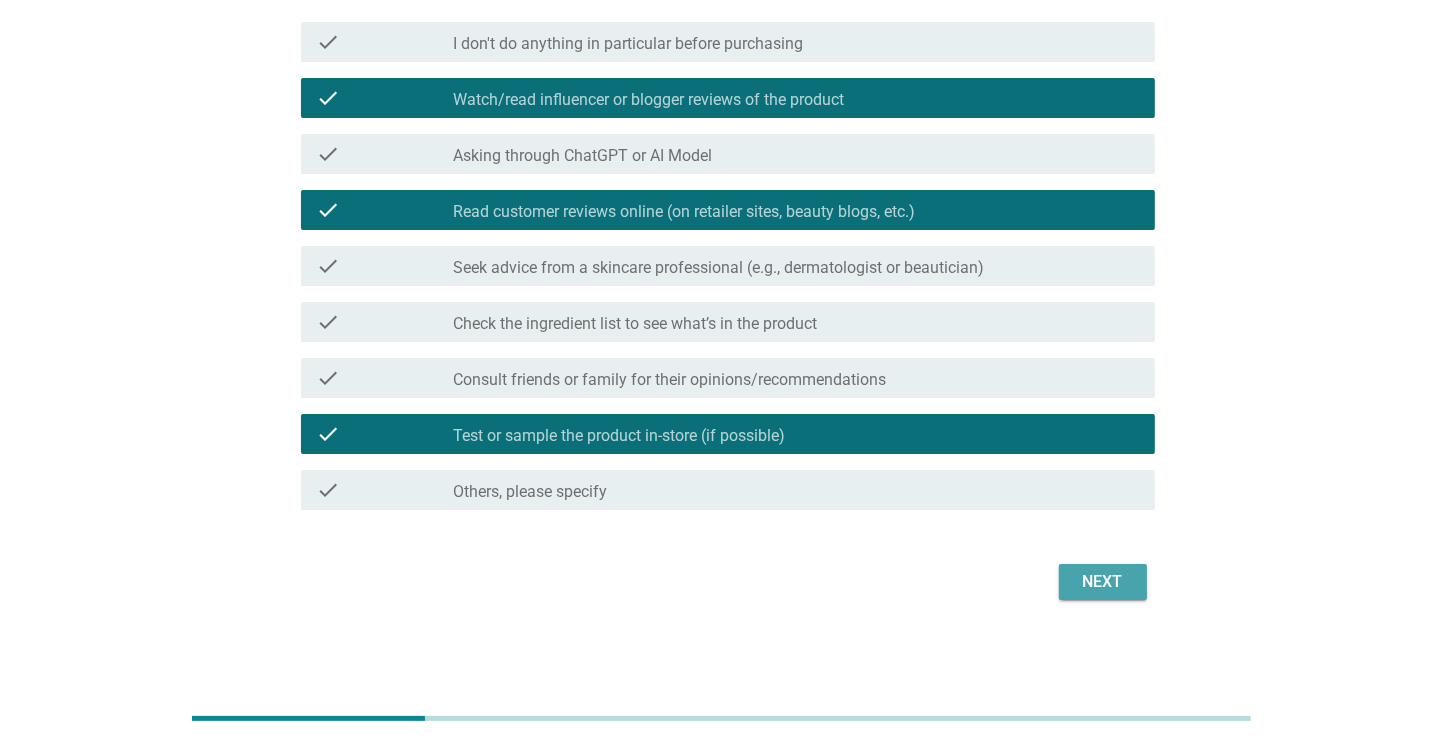 click on "Next" at bounding box center [1103, 582] 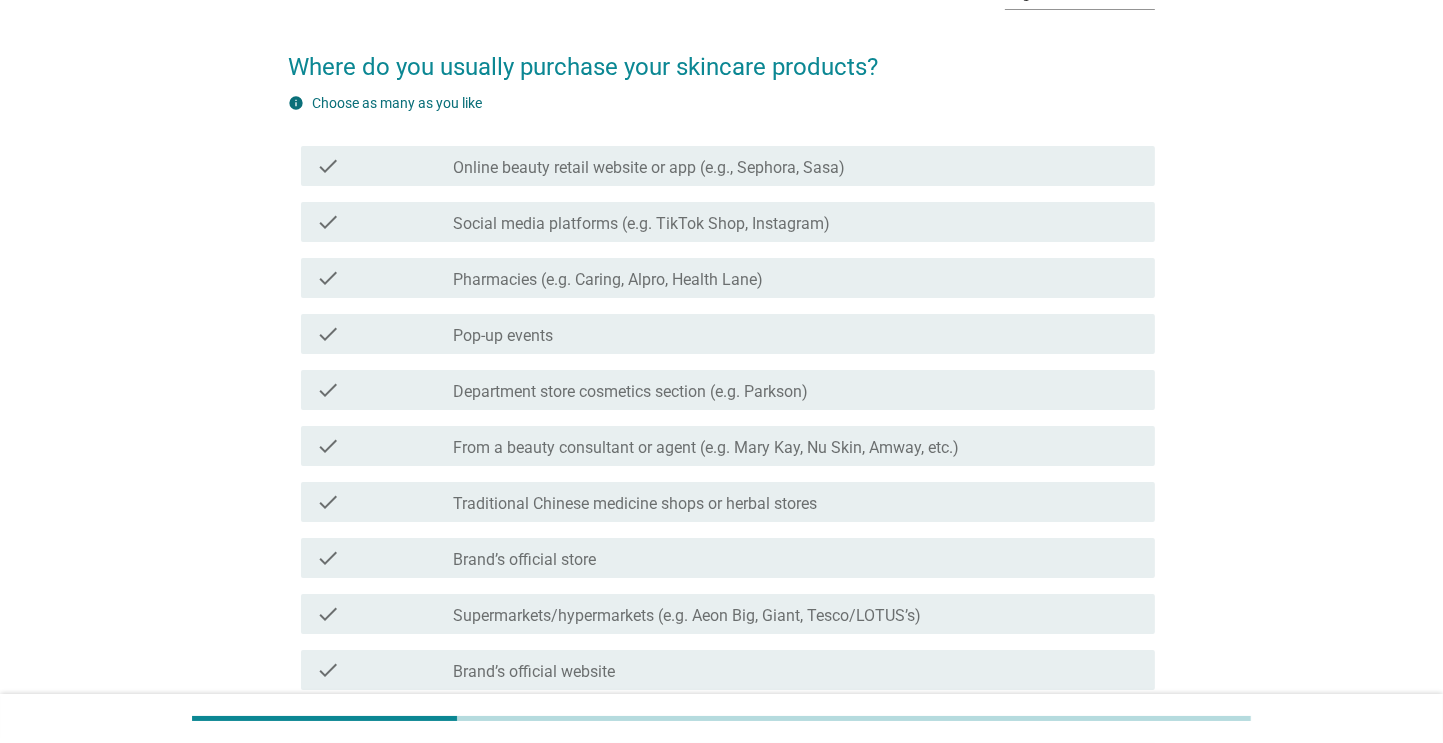 scroll, scrollTop: 130, scrollLeft: 0, axis: vertical 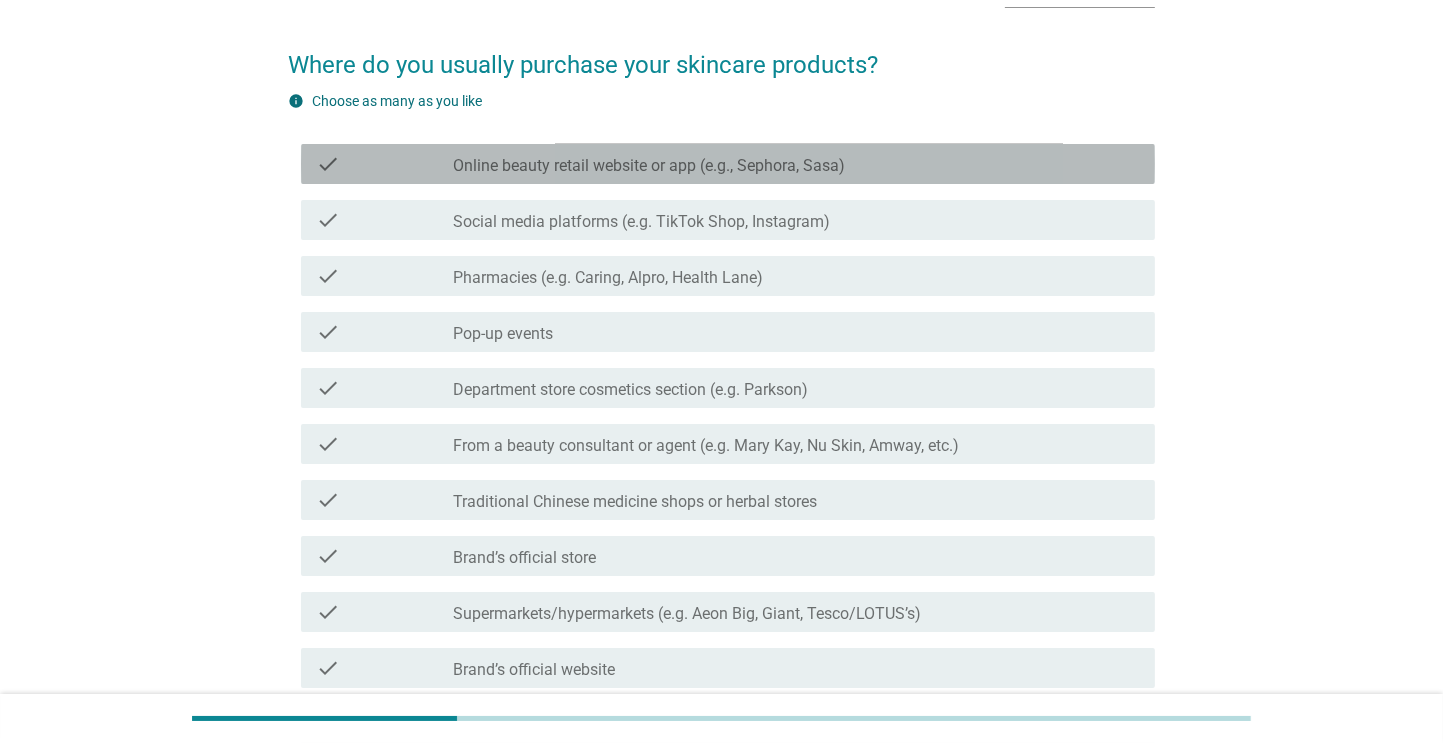 click on "check_box_outline_blank Online beauty retail website or app (e.g., Sephora, Sasa)" at bounding box center [796, 164] 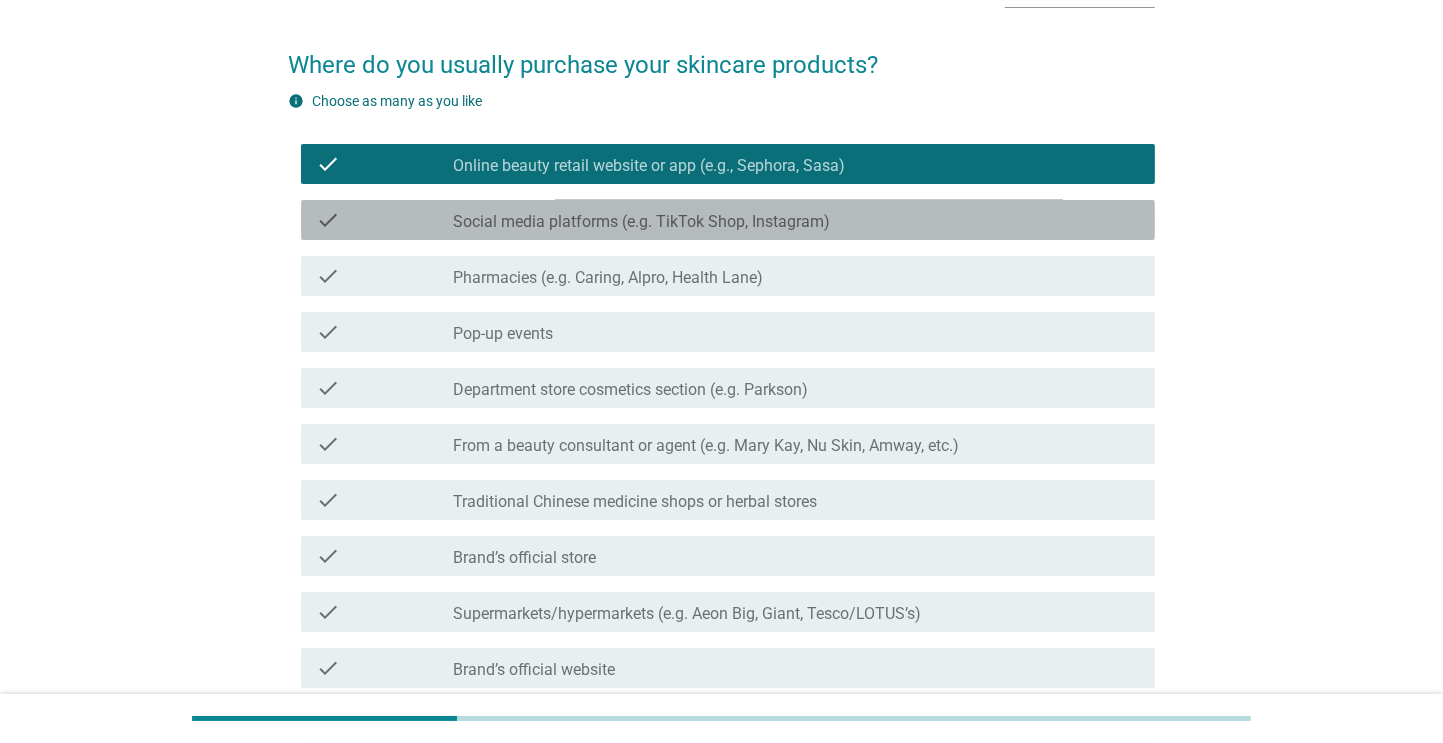 click on "Social media platforms (e.g. TikTok Shop, Instagram)" at bounding box center [642, 222] 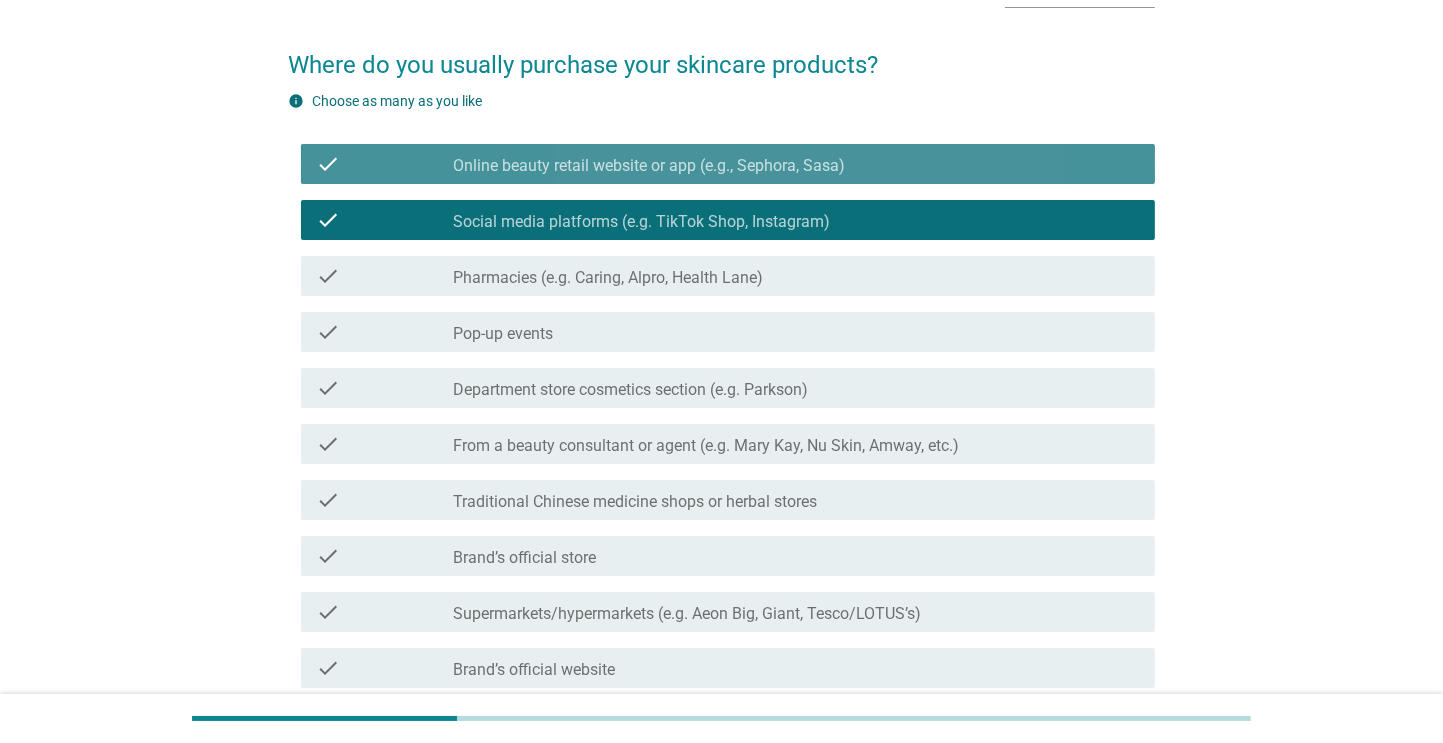 click on "Online beauty retail website or app (e.g., Sephora, Sasa)" at bounding box center [650, 166] 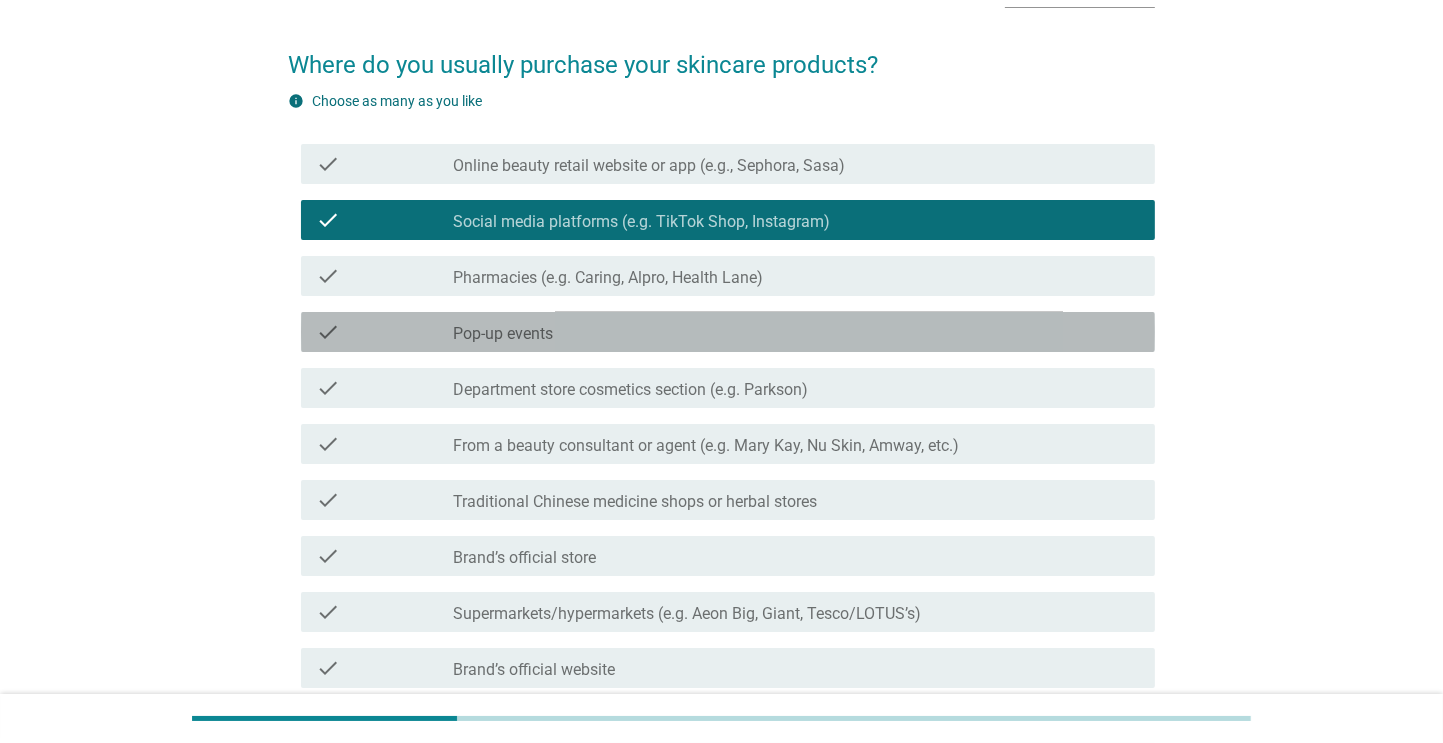 click on "check     check_box_outline_blank Pop-up events" at bounding box center (728, 332) 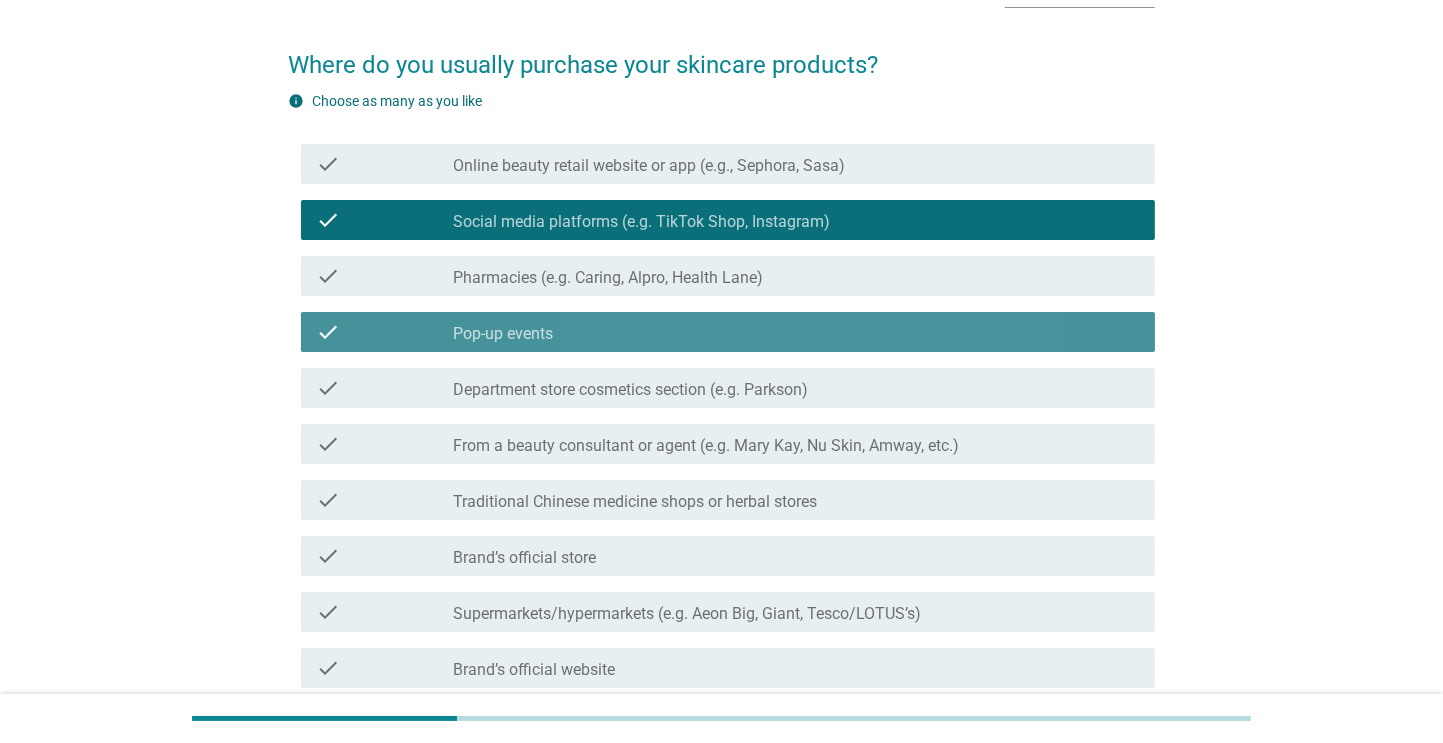 click on "check_box_outline_blank Pop-up events" at bounding box center (796, 332) 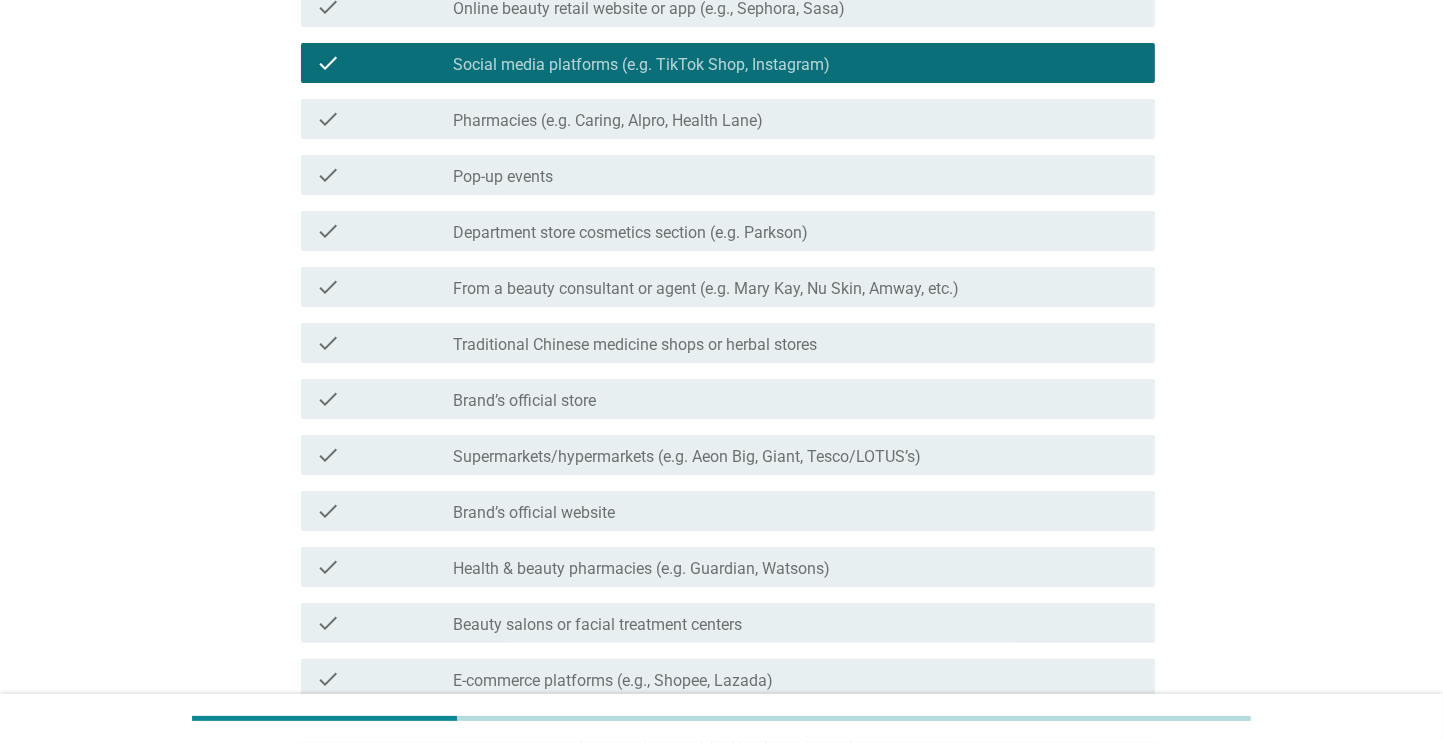 scroll, scrollTop: 288, scrollLeft: 0, axis: vertical 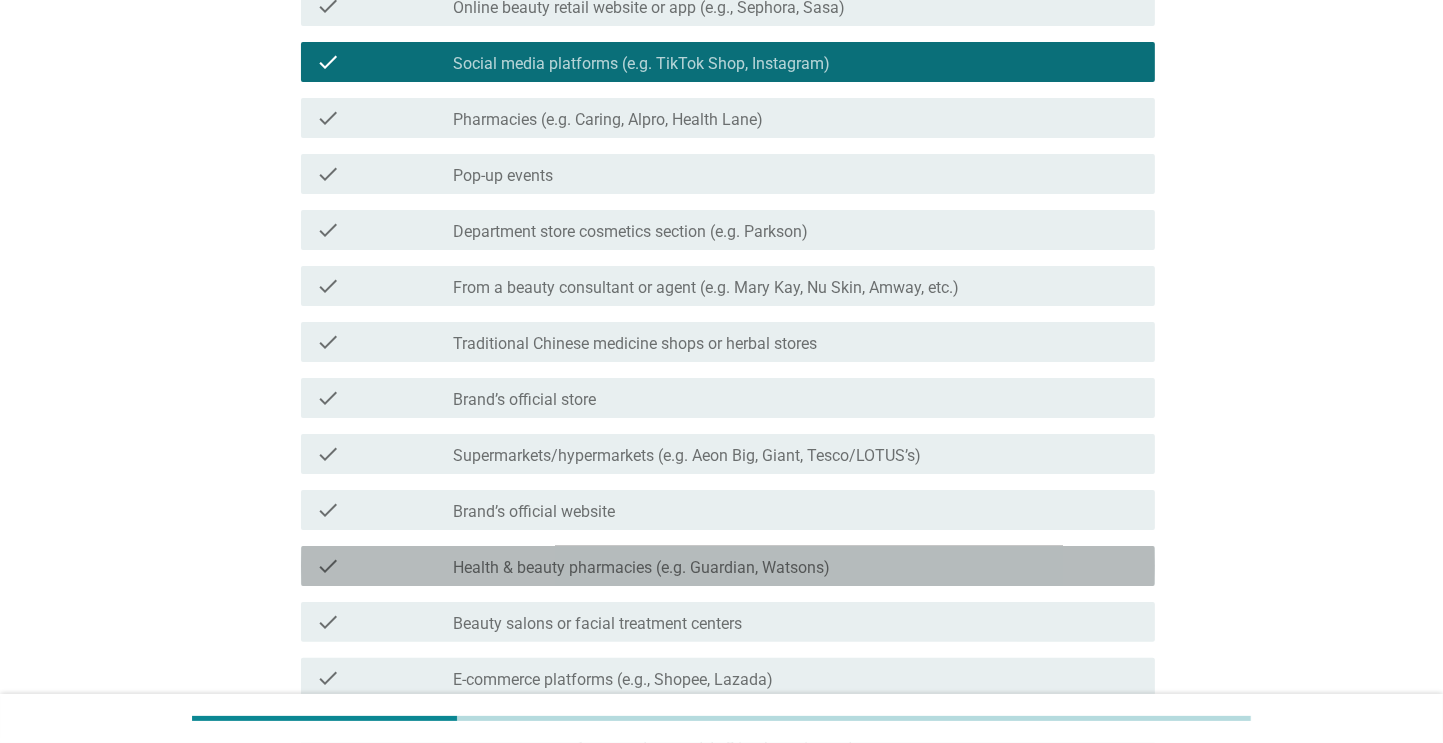 click on "Health & beauty pharmacies (e.g. Guardian, Watsons)" at bounding box center [642, 568] 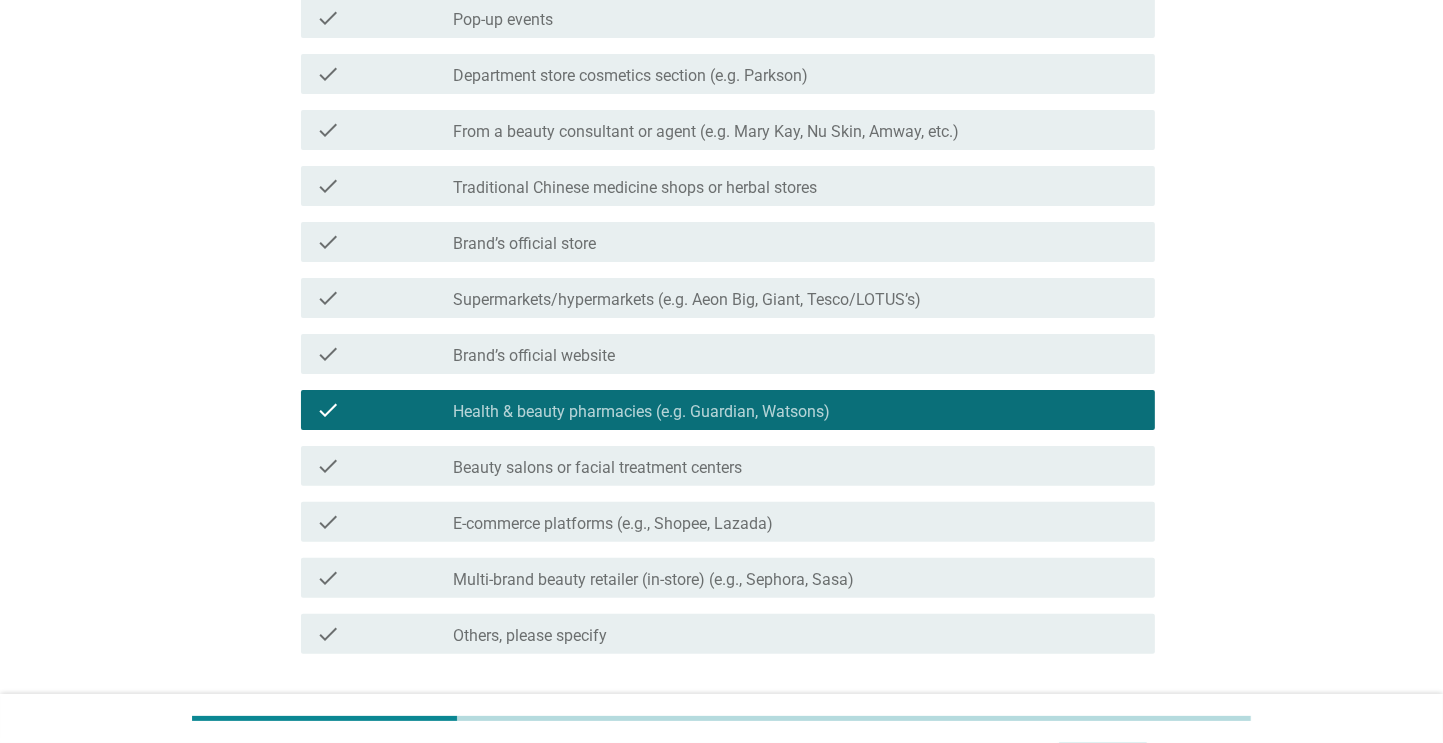 scroll, scrollTop: 447, scrollLeft: 0, axis: vertical 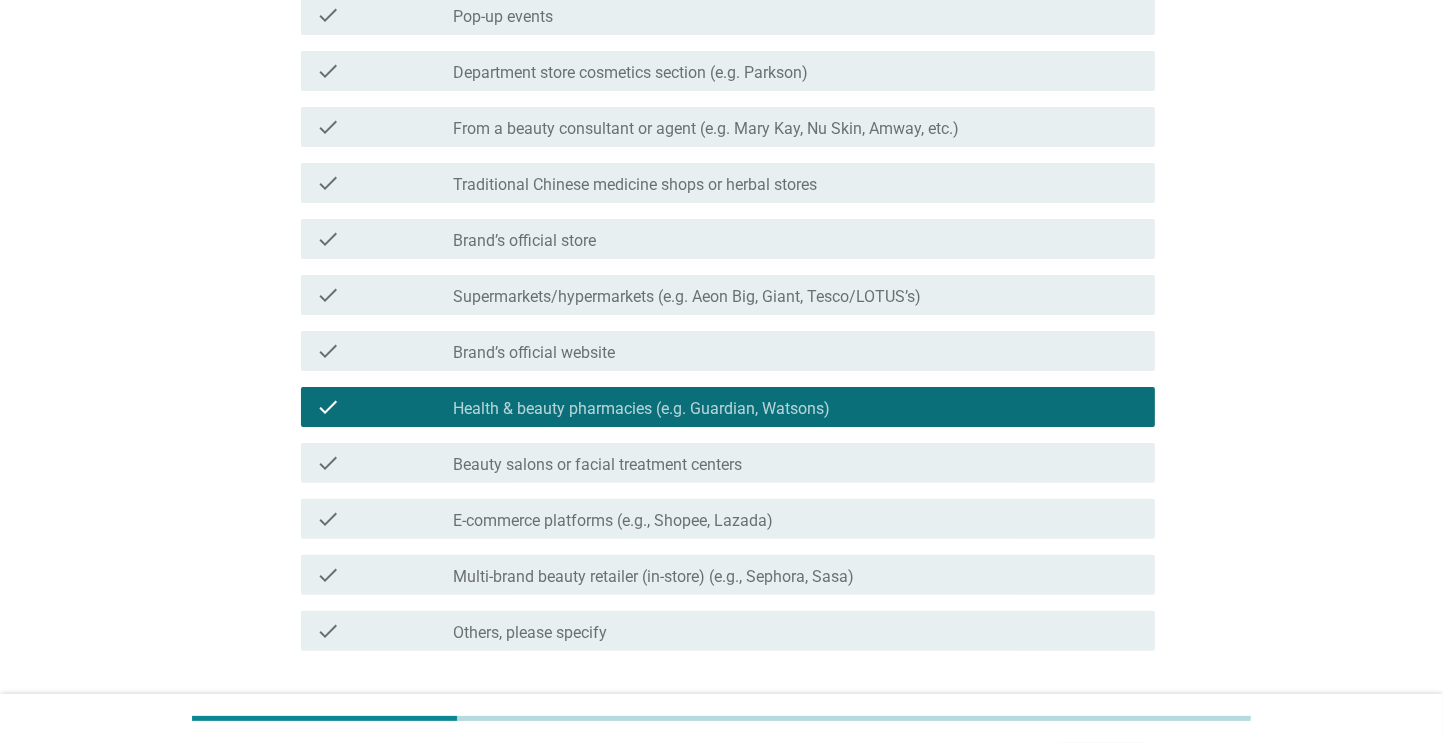 click on "check_box_outline_blank E-commerce platforms (e.g., Shopee, Lazada)" at bounding box center [796, 519] 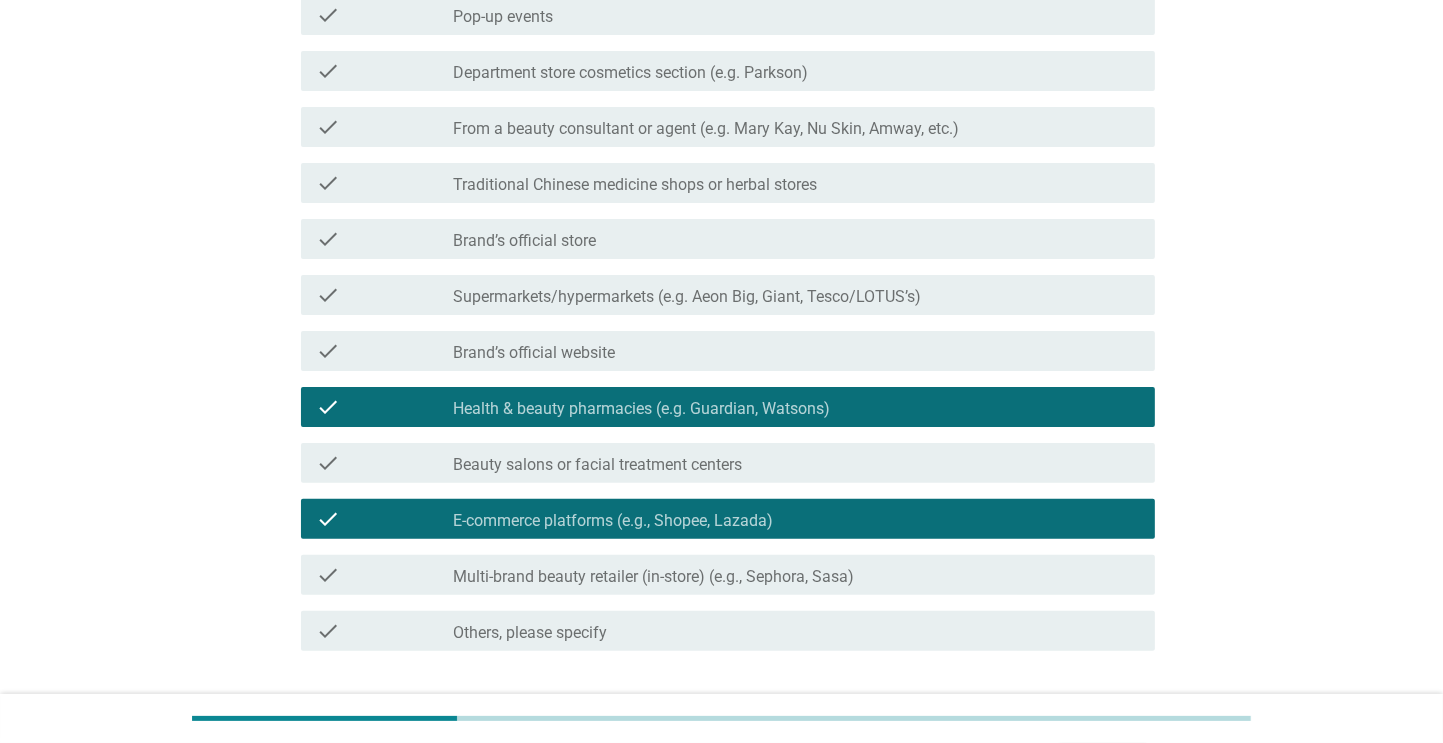 scroll, scrollTop: 588, scrollLeft: 0, axis: vertical 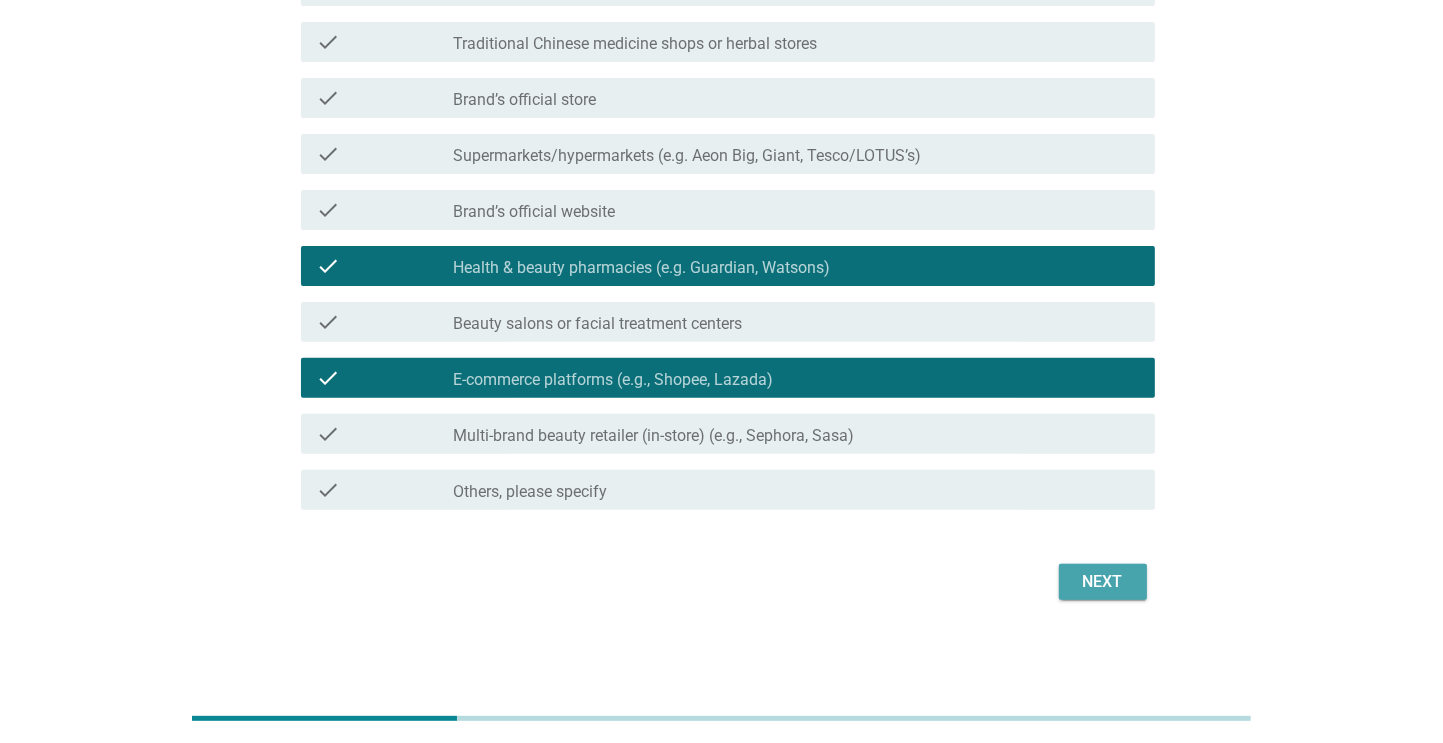 click on "Next" at bounding box center (1103, 582) 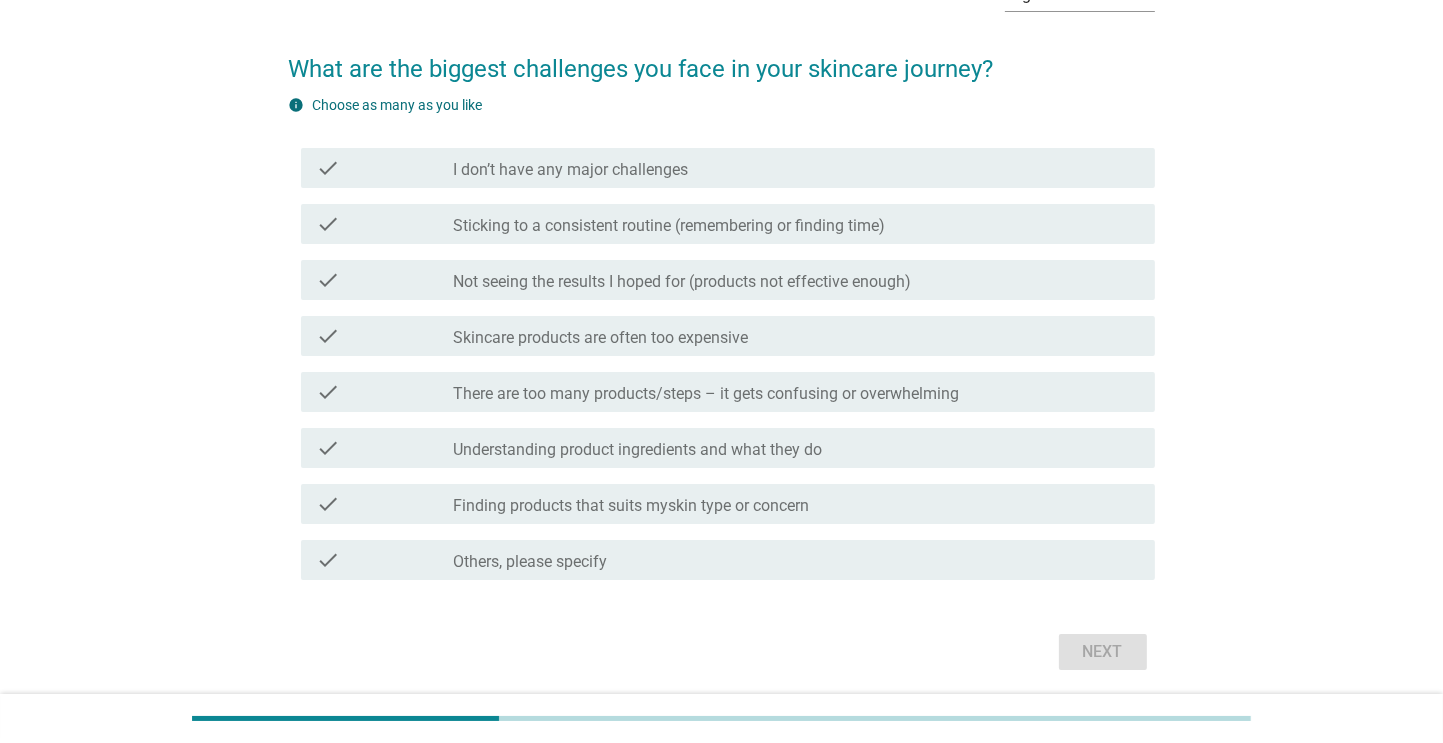 scroll, scrollTop: 127, scrollLeft: 0, axis: vertical 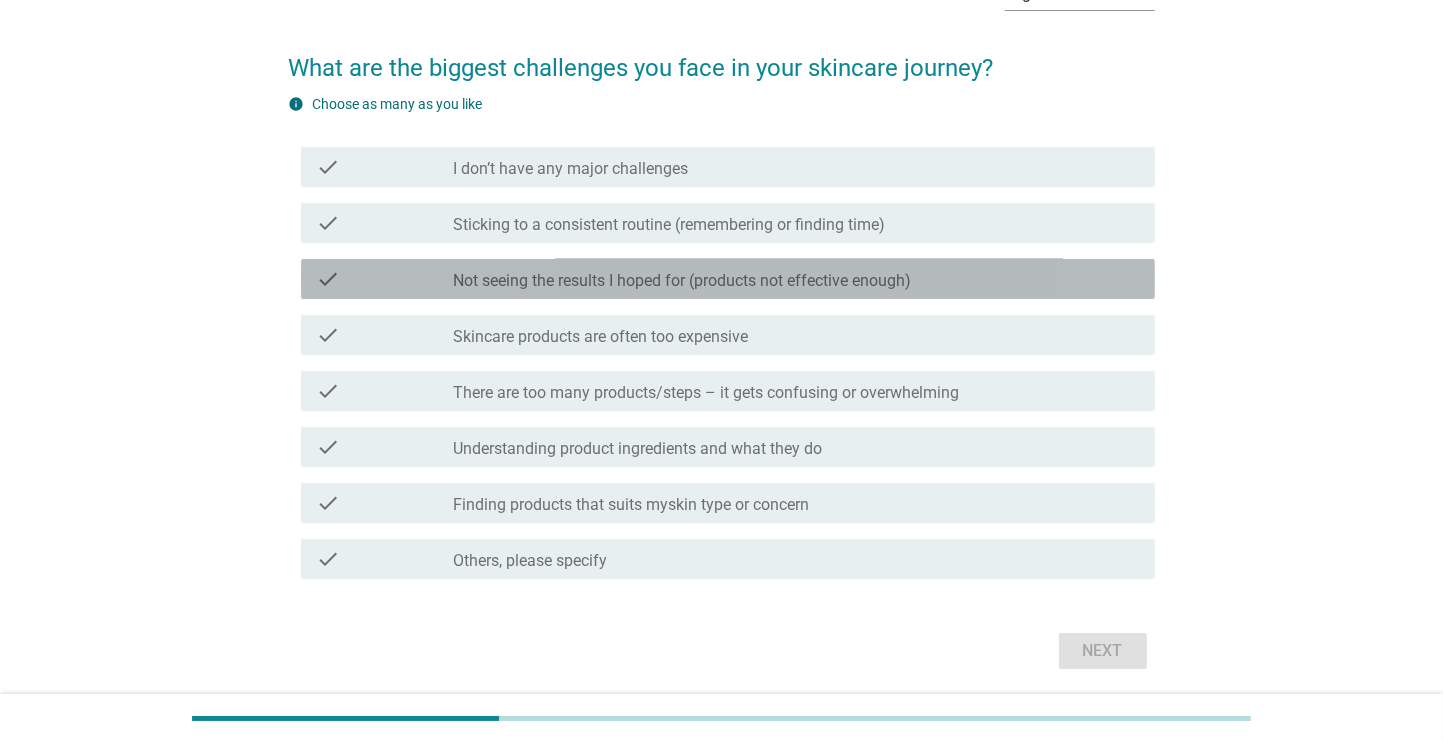 click on "check     check_box_outline_blank Not seeing the results I hoped for (products not effective enough)" at bounding box center (728, 279) 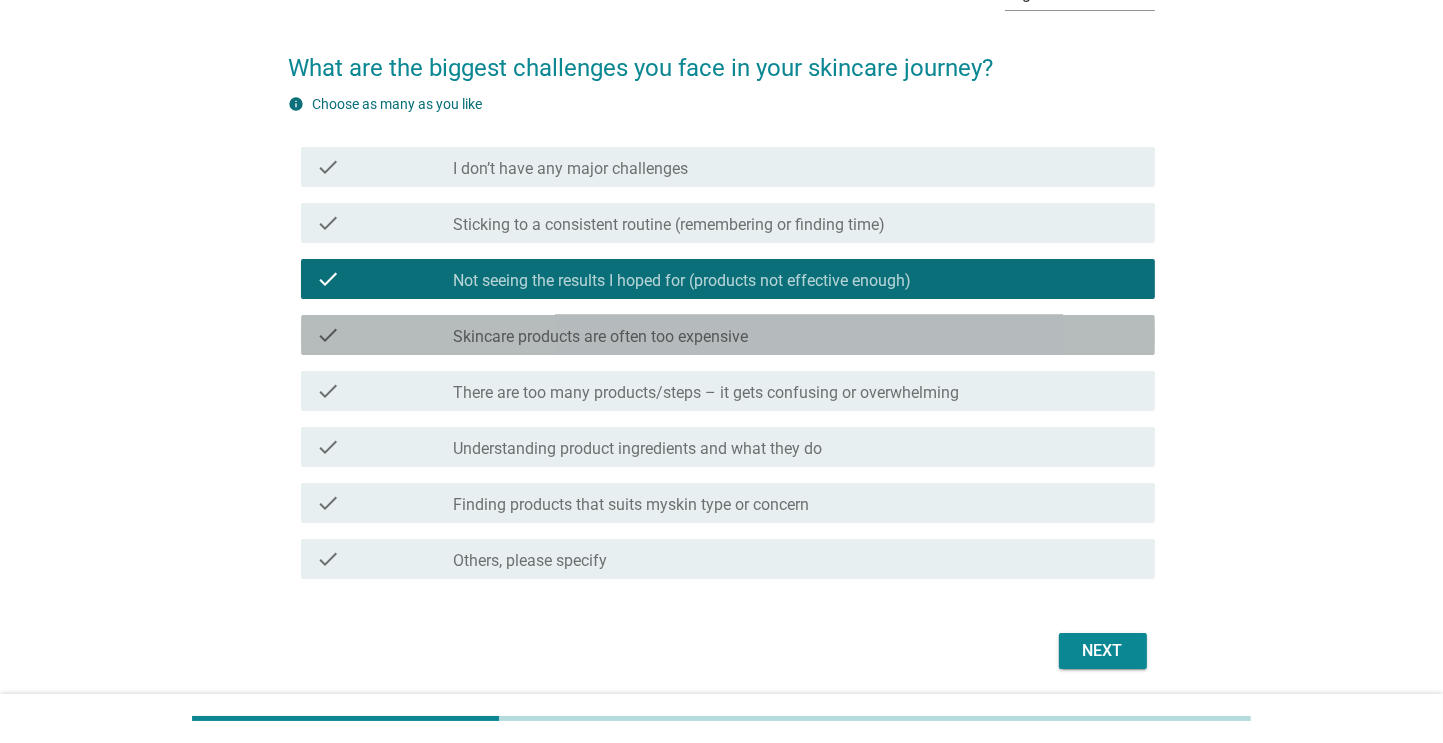 click on "Skincare products are often too expensive" at bounding box center [601, 337] 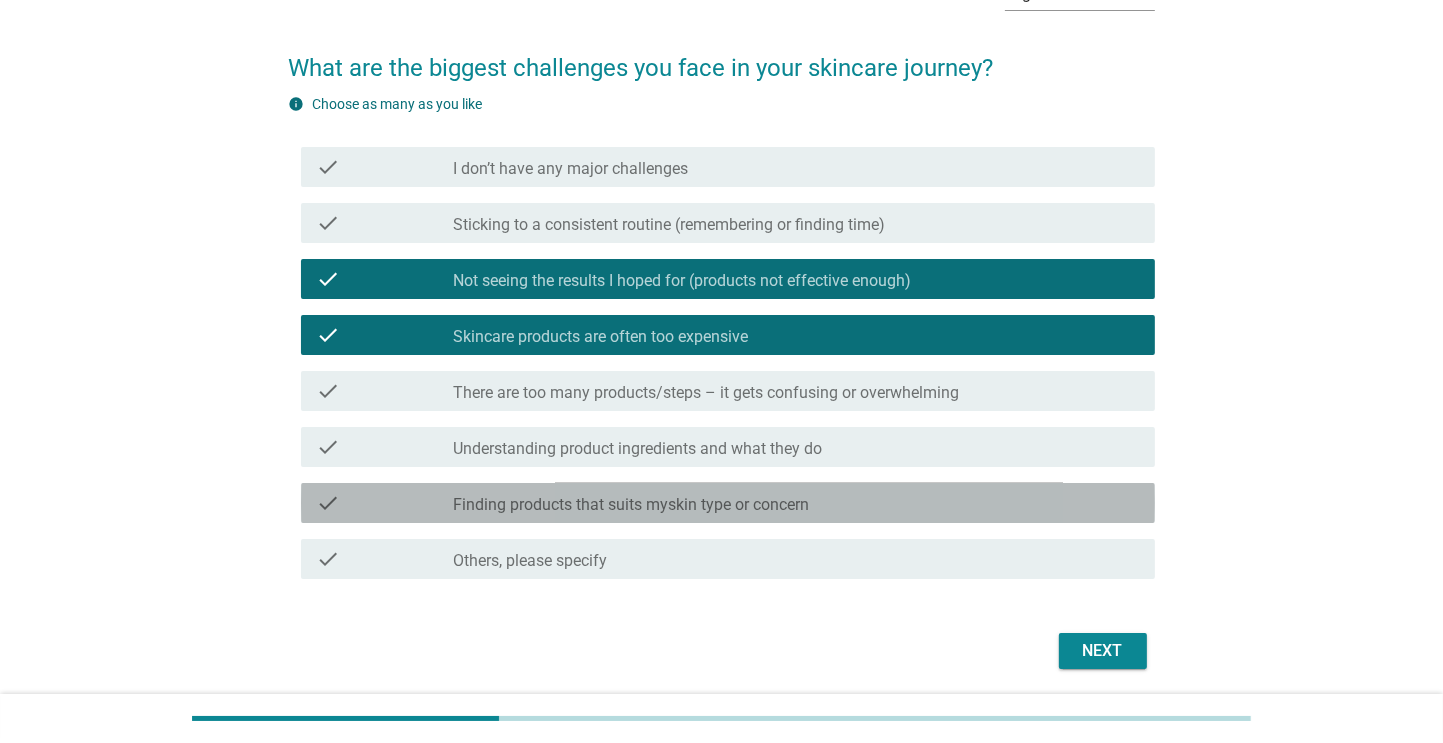 click on "Finding products that suits myskin type or concern" at bounding box center [632, 505] 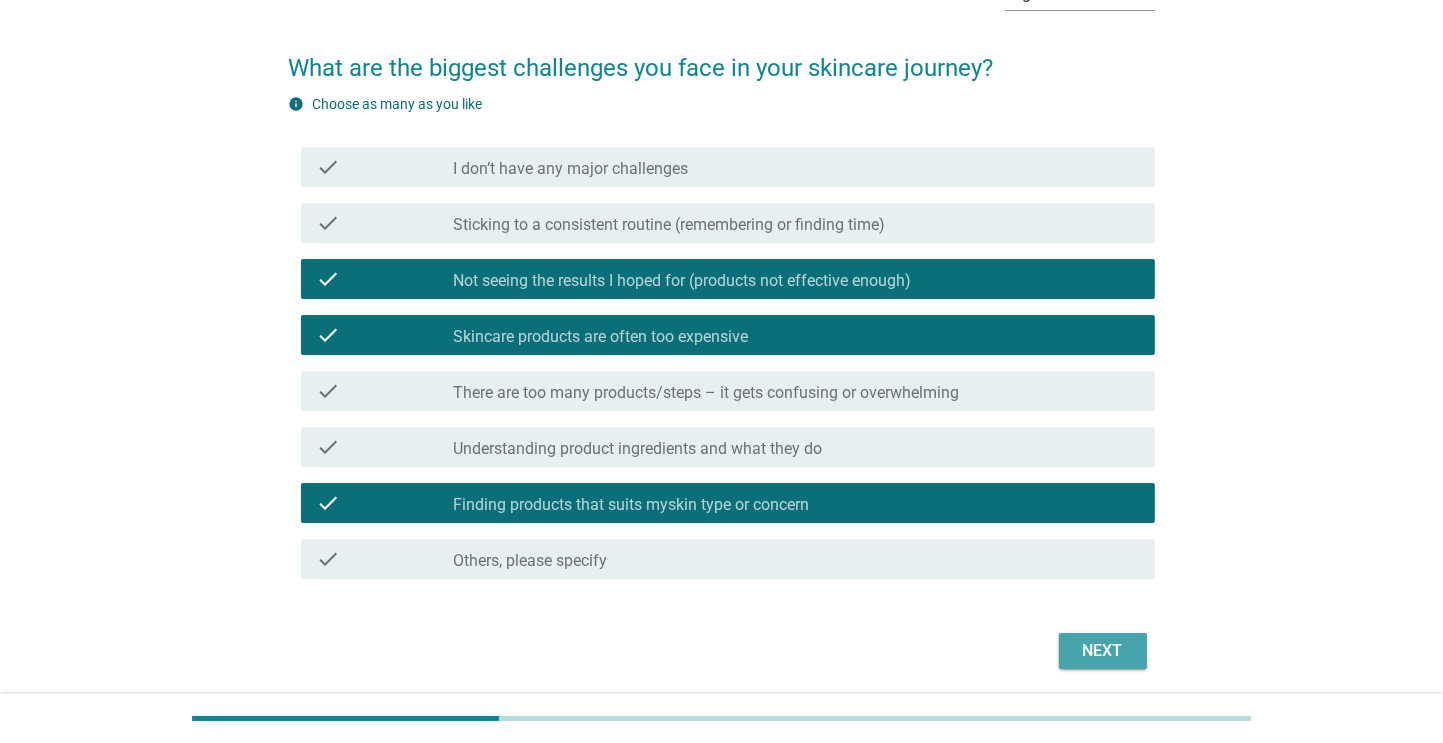 click on "Next" at bounding box center [1103, 651] 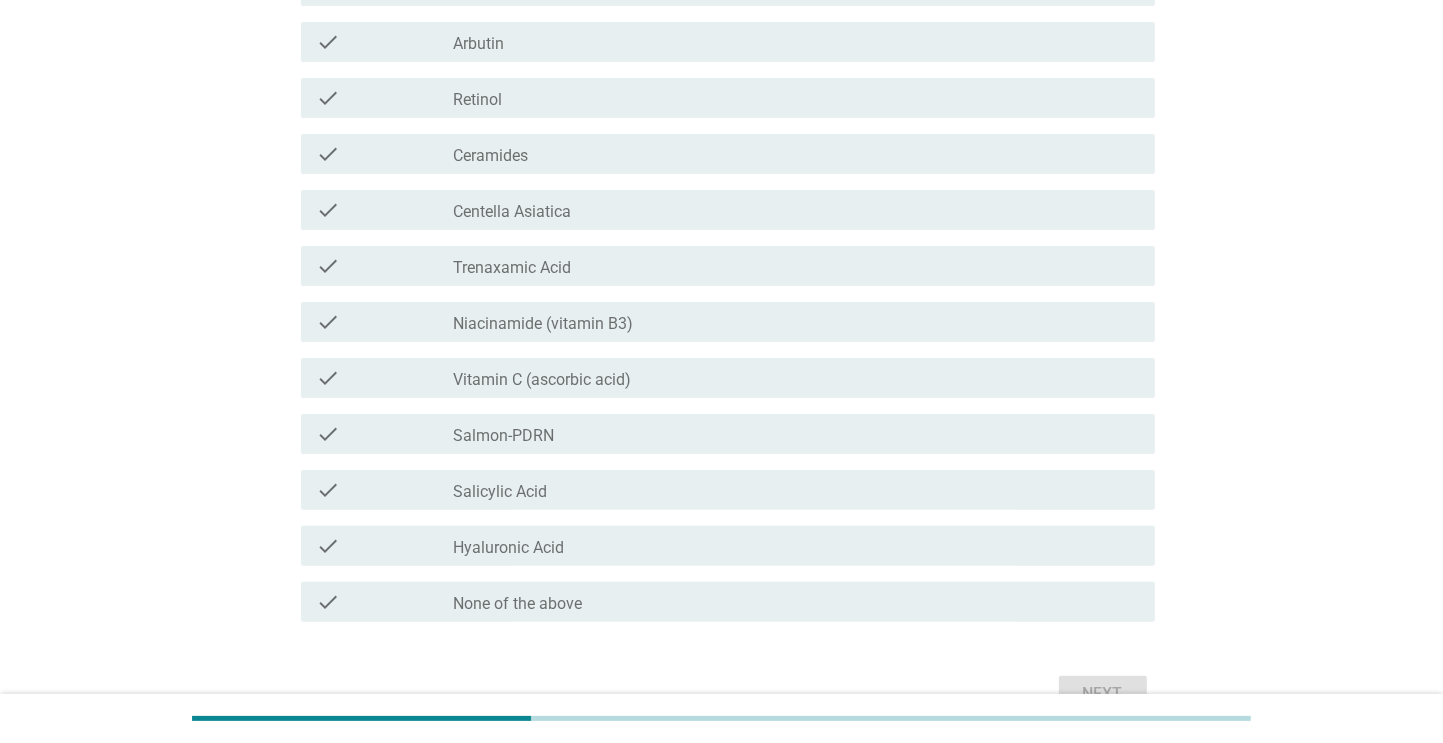 scroll, scrollTop: 403, scrollLeft: 0, axis: vertical 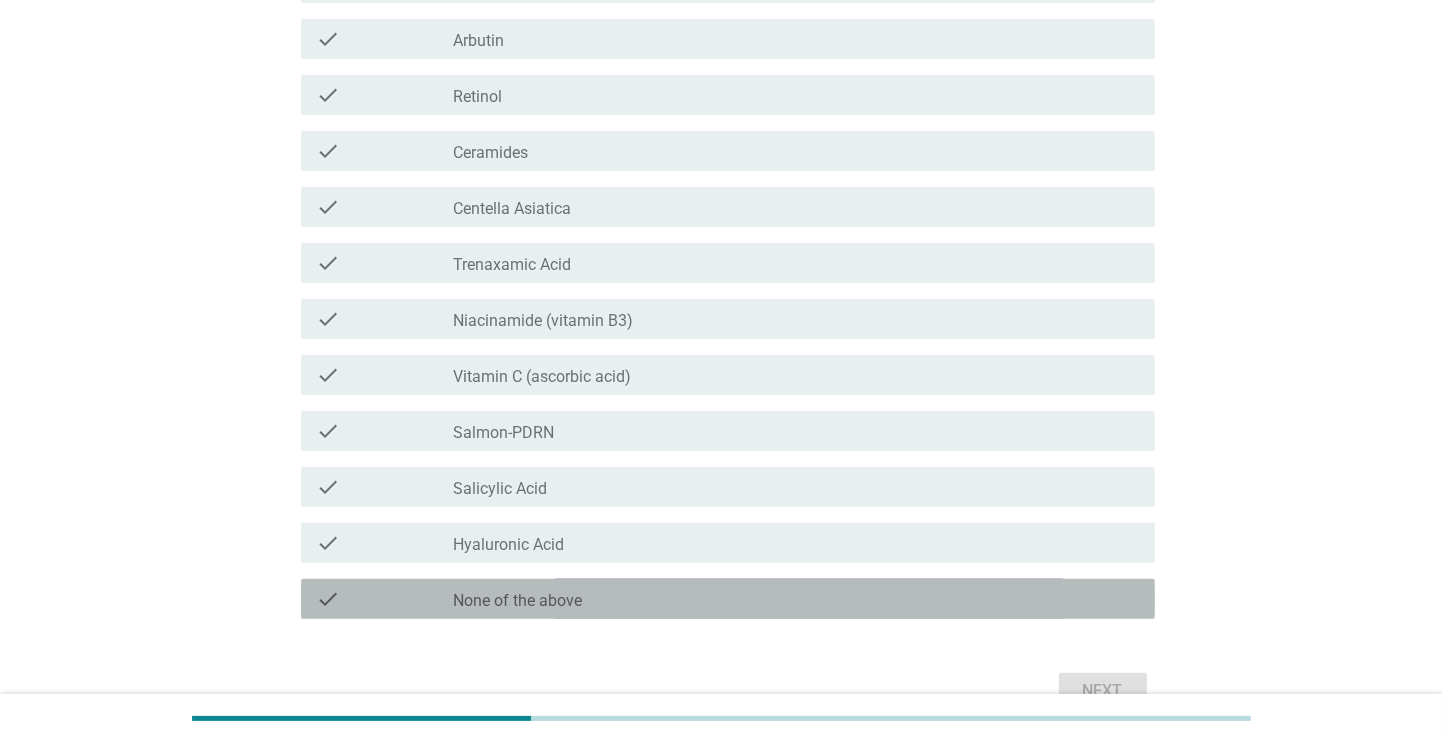 click on "check_box_outline_blank None of the above" at bounding box center [796, 599] 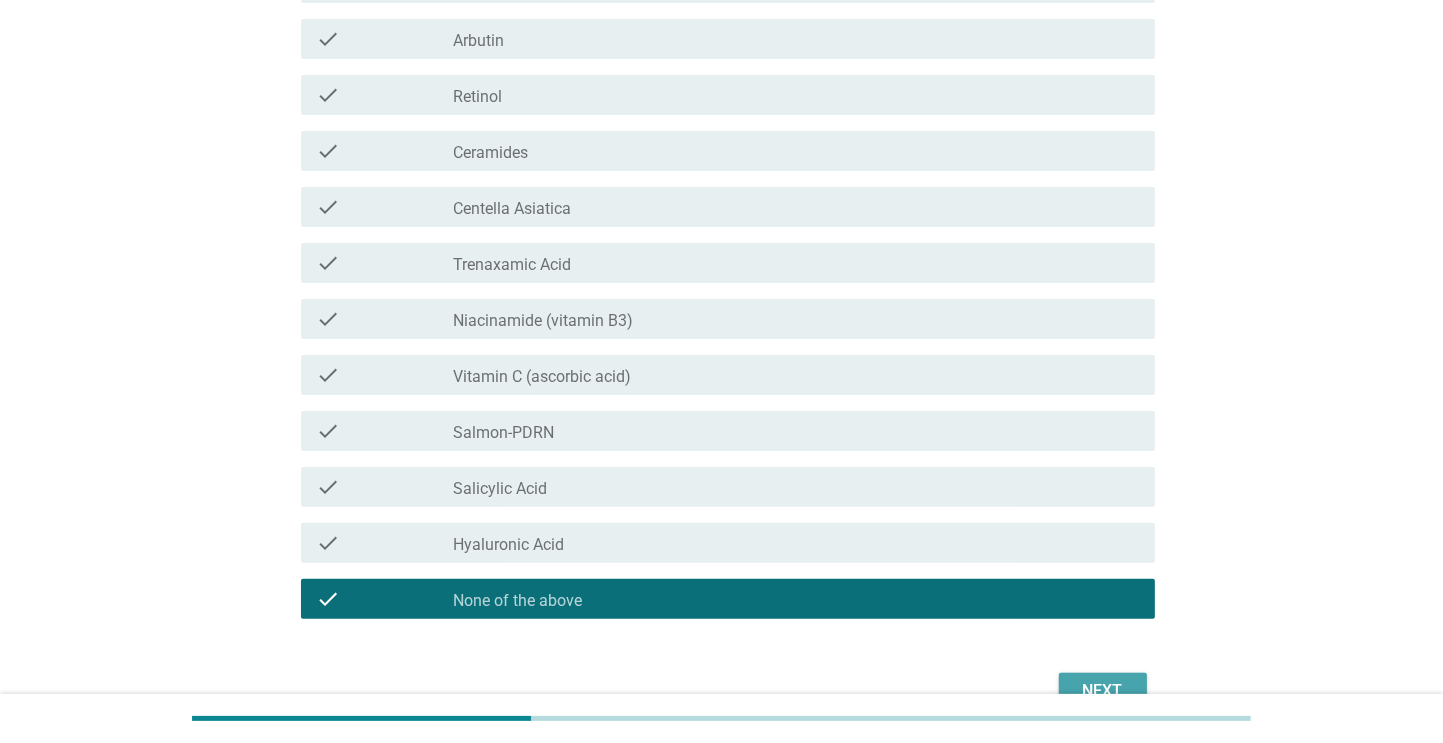 click on "Next" at bounding box center (1103, 691) 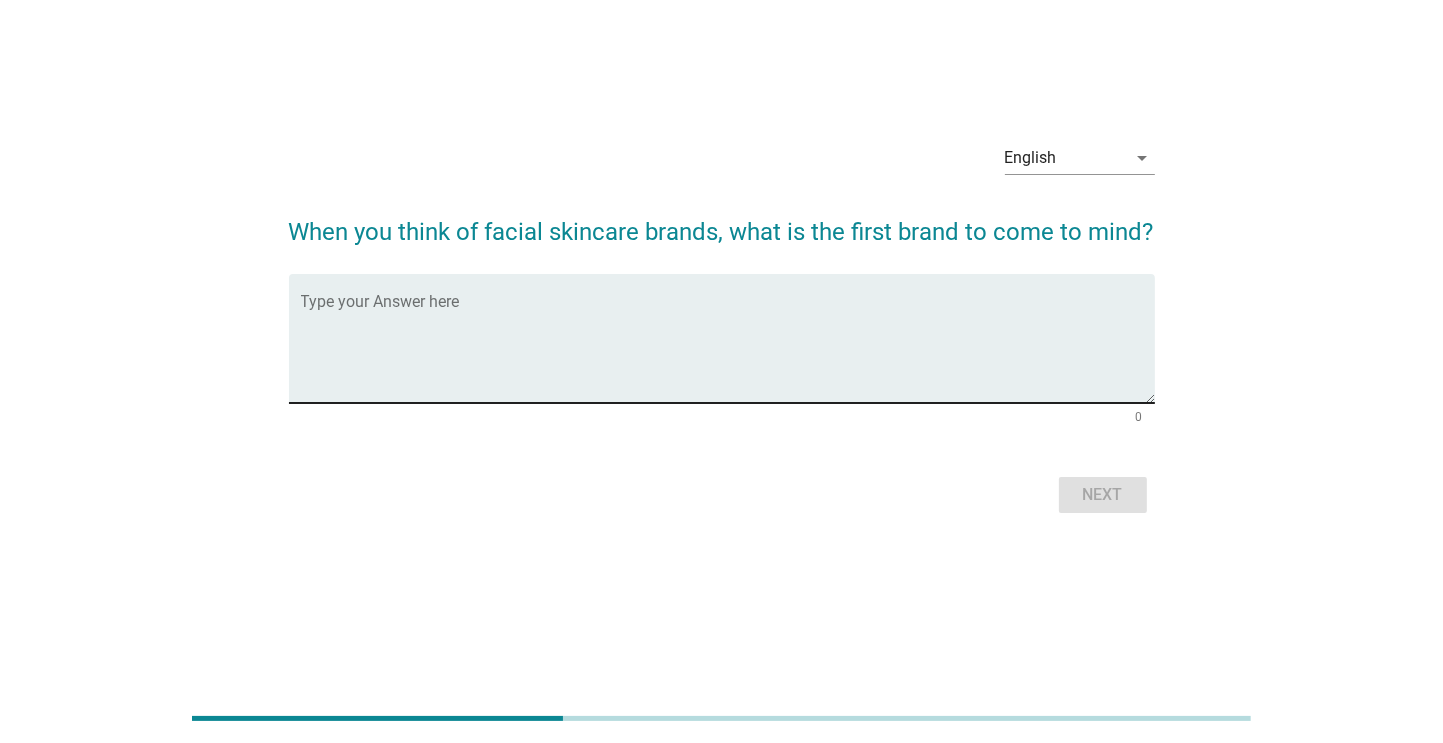 scroll, scrollTop: 0, scrollLeft: 0, axis: both 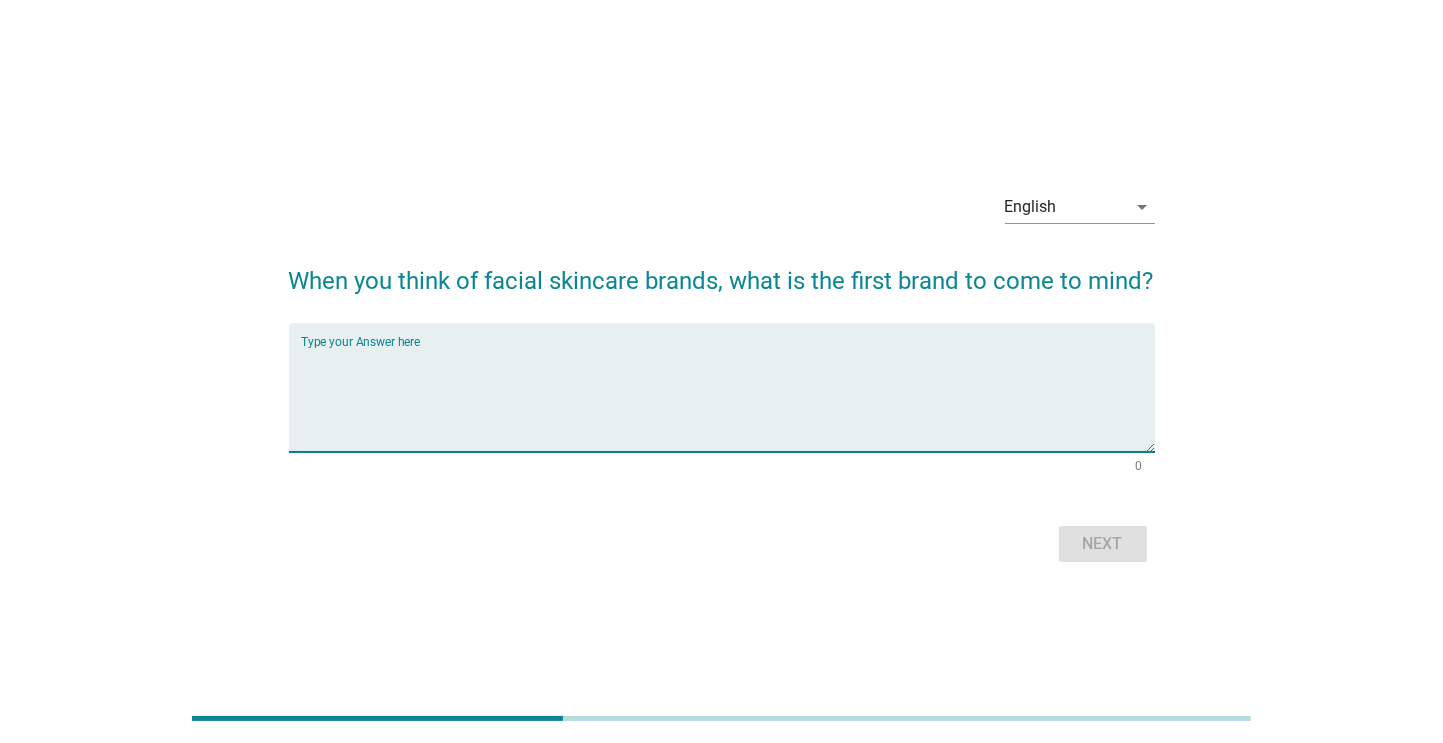 click at bounding box center (728, 399) 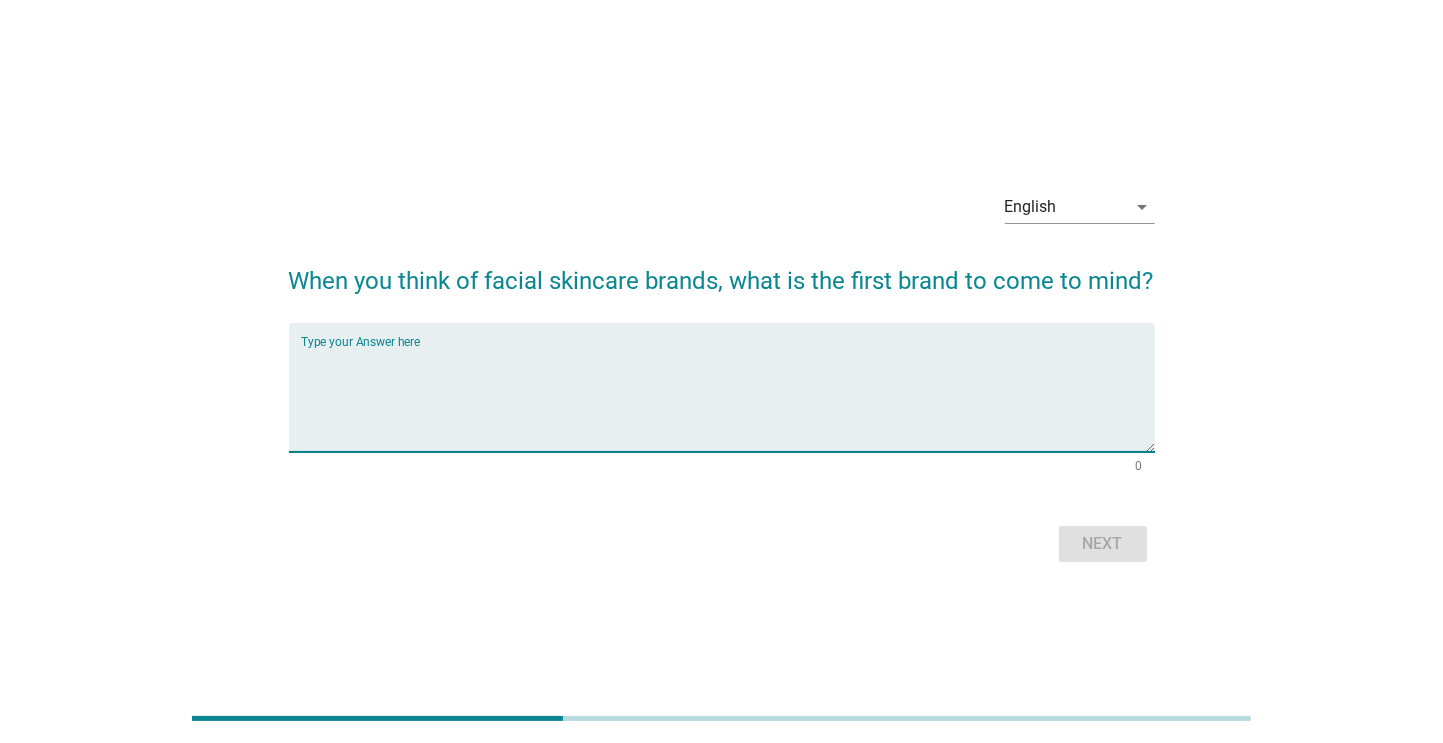 type on "T" 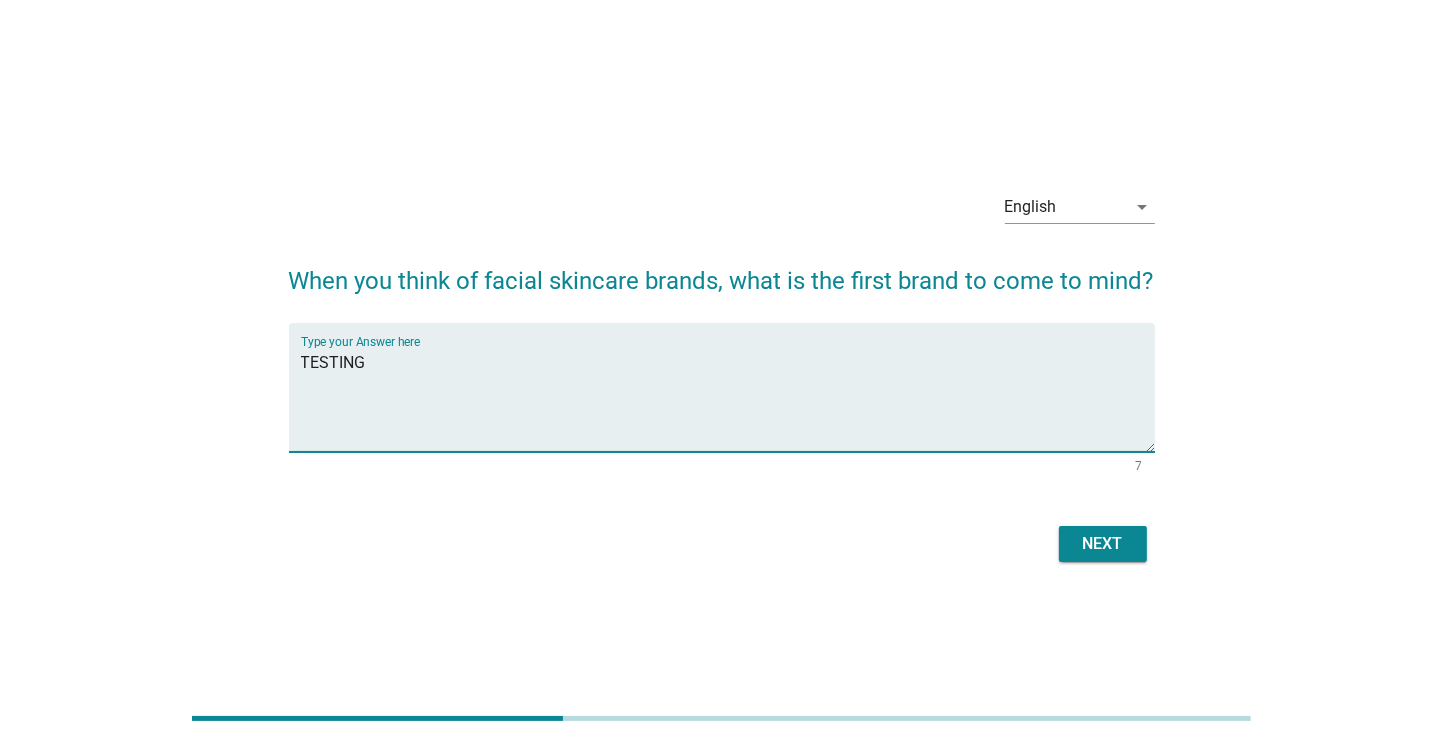 type on "TESTING" 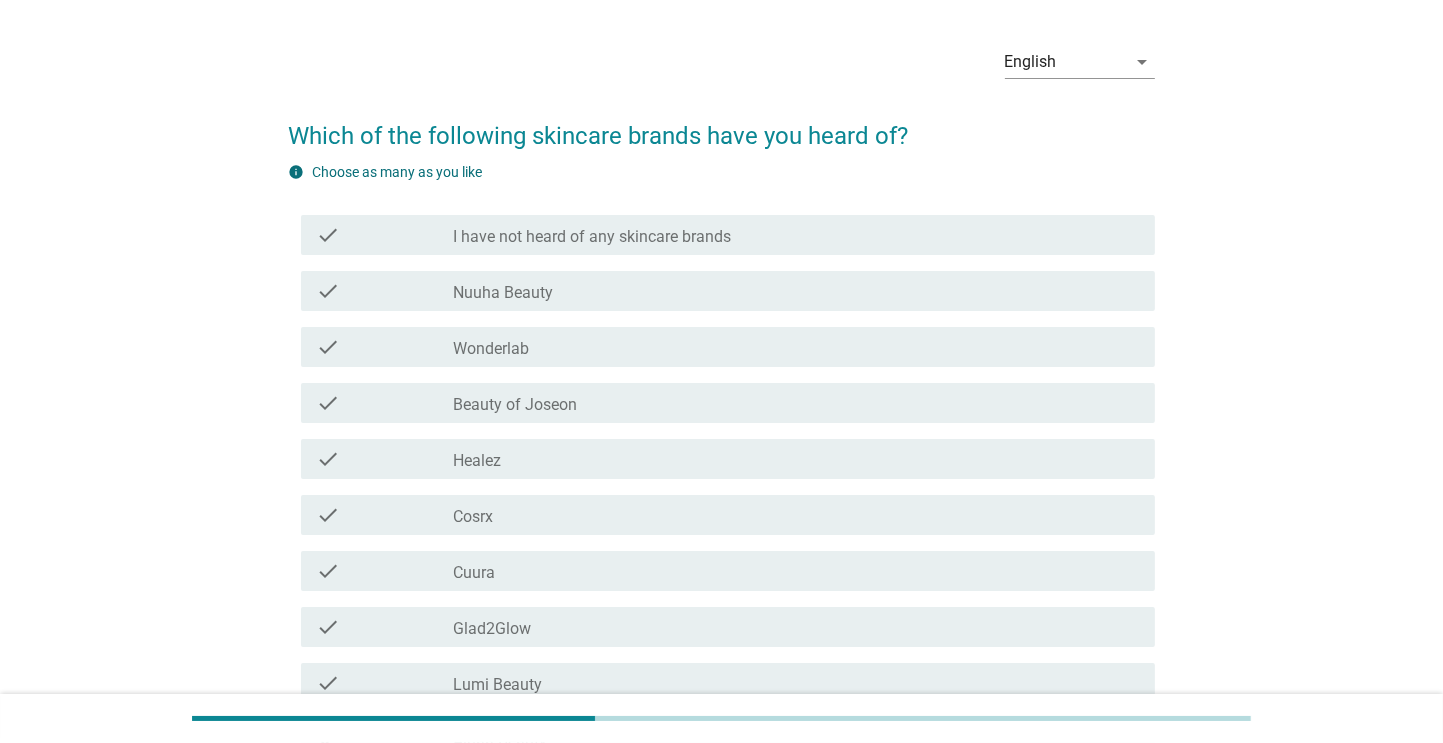 scroll, scrollTop: 60, scrollLeft: 0, axis: vertical 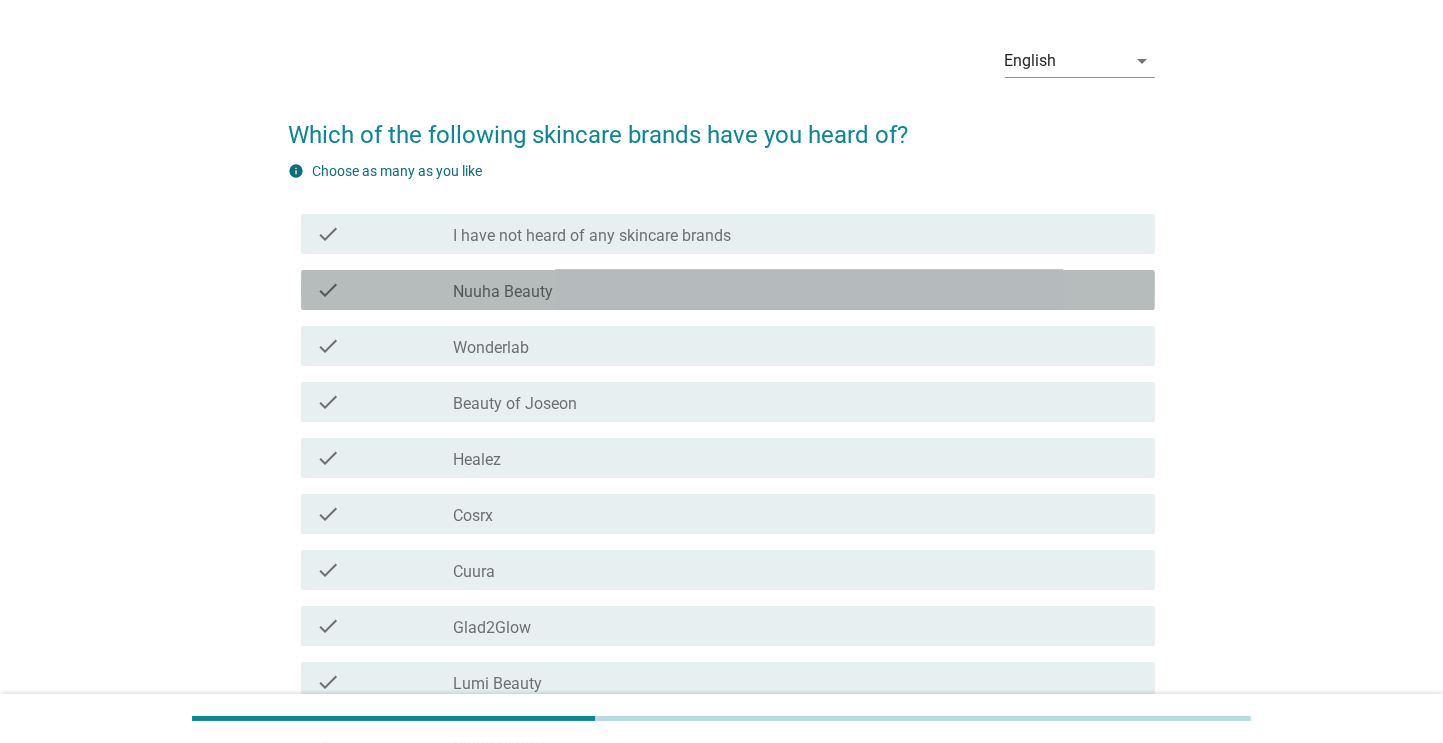 click on "check_box_outline_blank Nuuha Beauty" at bounding box center (796, 290) 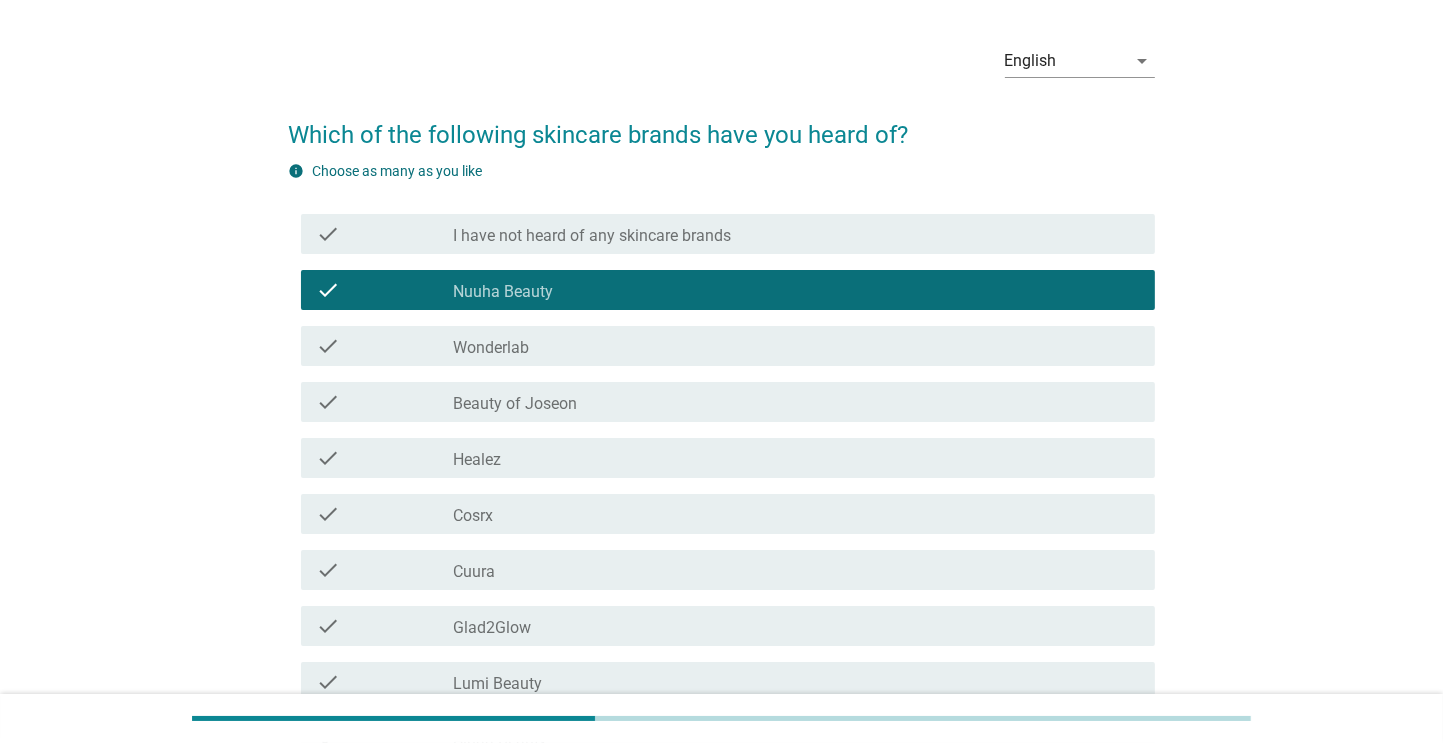click on "check_box_outline_blank Wonderlab" at bounding box center [796, 346] 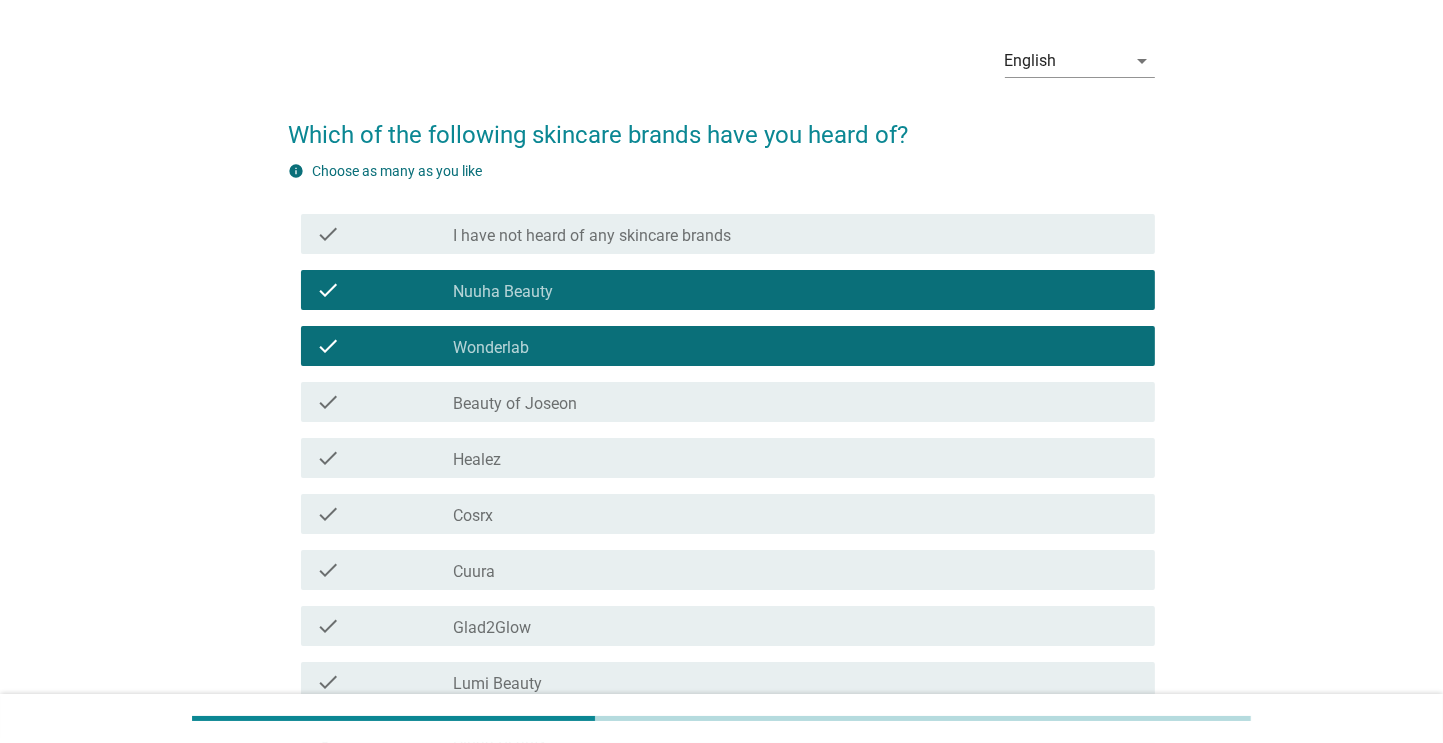 click on "check_box_outline_blank Beauty of Joseon" at bounding box center [796, 402] 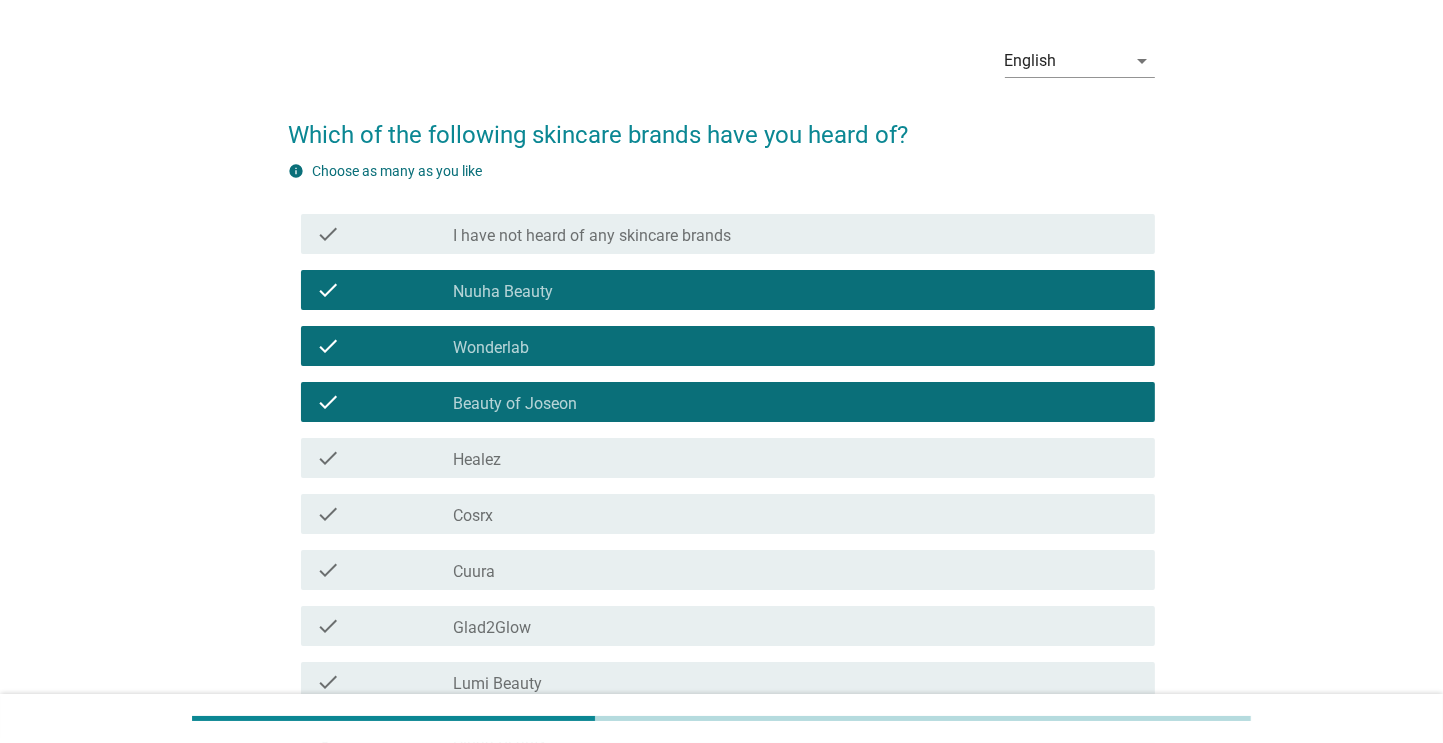click on "check_box_outline_blank Healez" at bounding box center (796, 458) 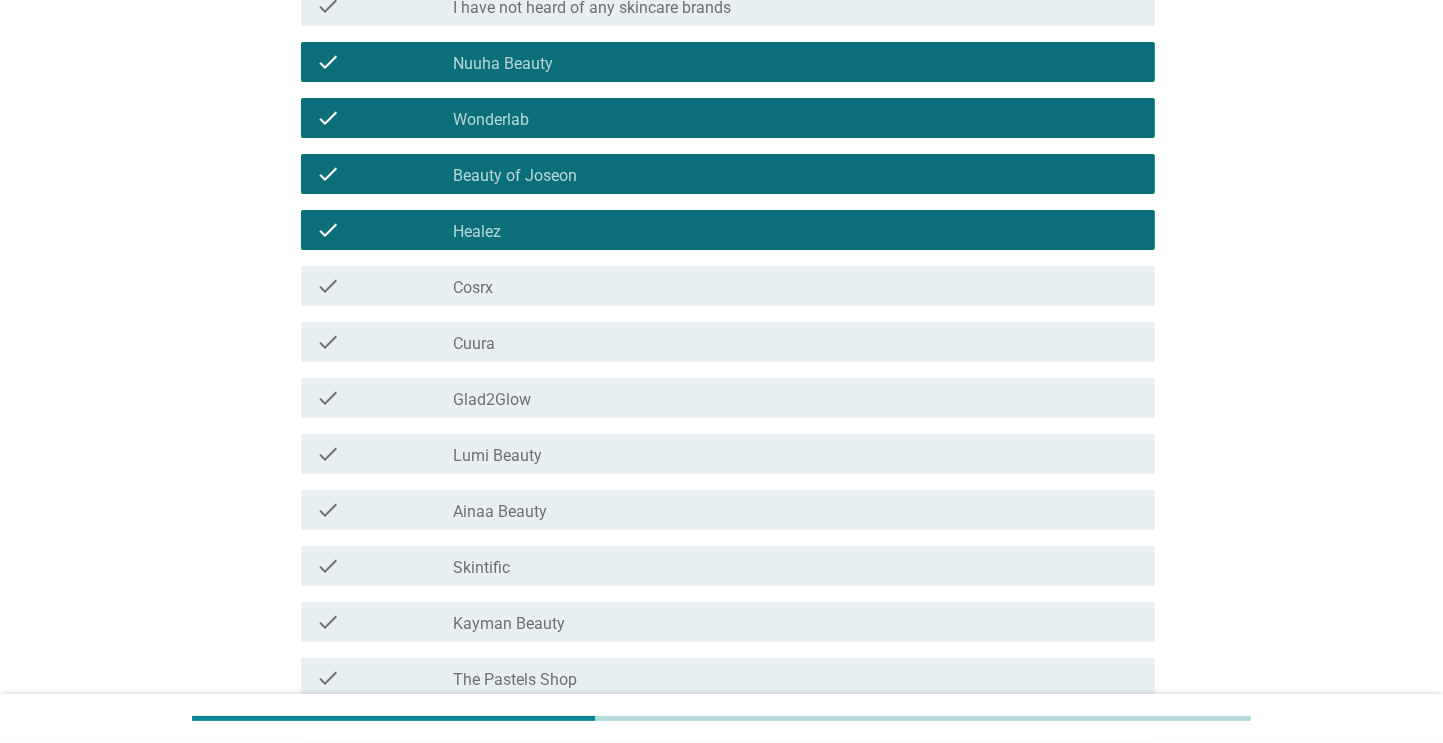 scroll, scrollTop: 296, scrollLeft: 0, axis: vertical 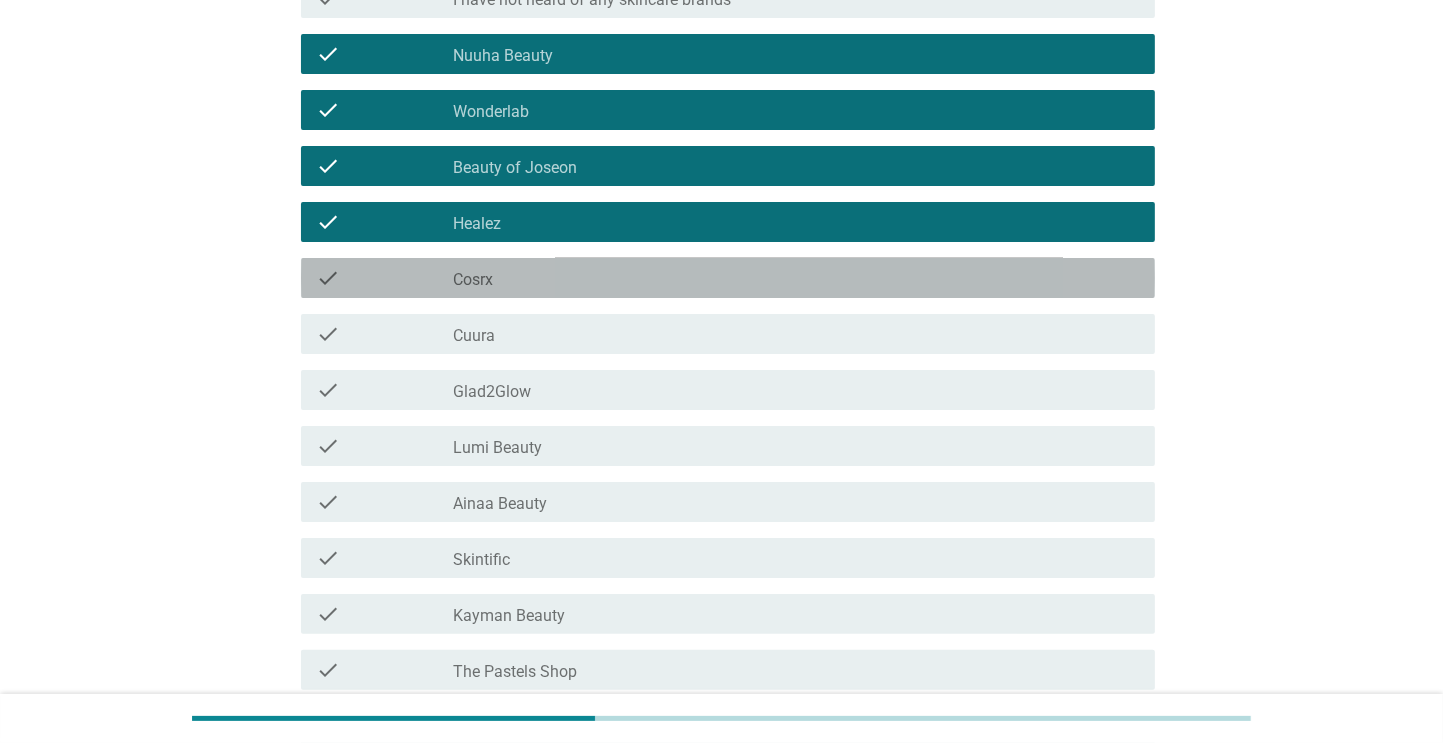 click on "check_box_outline_blank Cosrx" at bounding box center [796, 278] 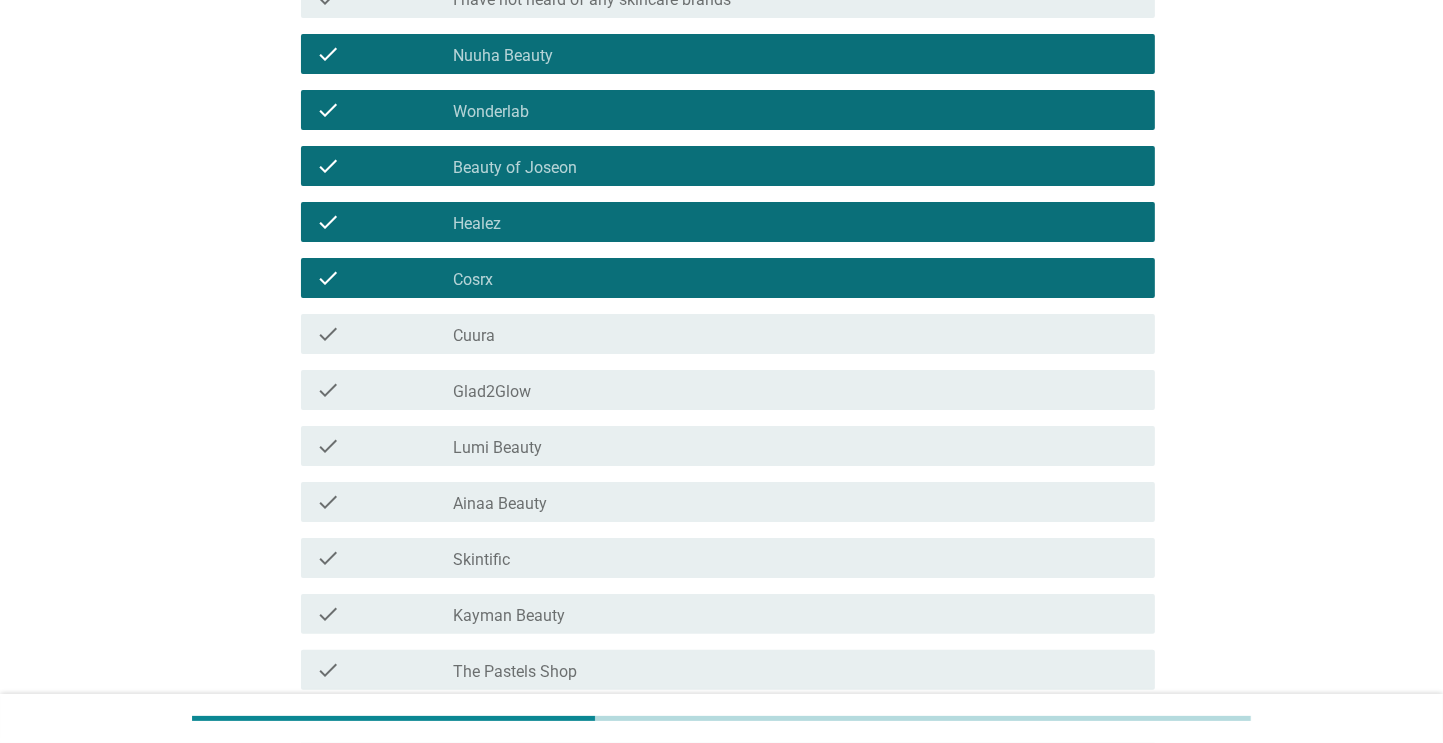 click on "check_box_outline_blank Cuura" at bounding box center (796, 334) 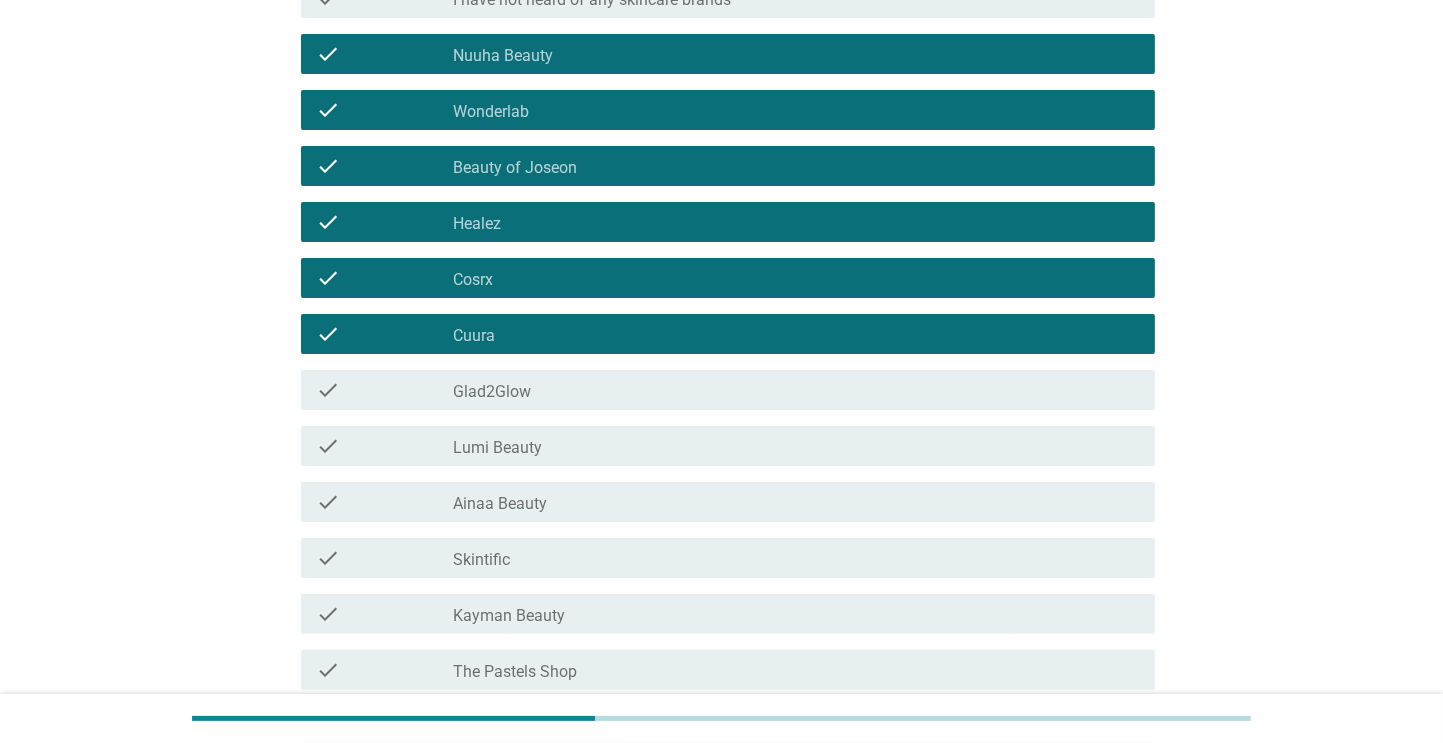 click on "check_box_outline_blank Glad2Glow" at bounding box center [796, 390] 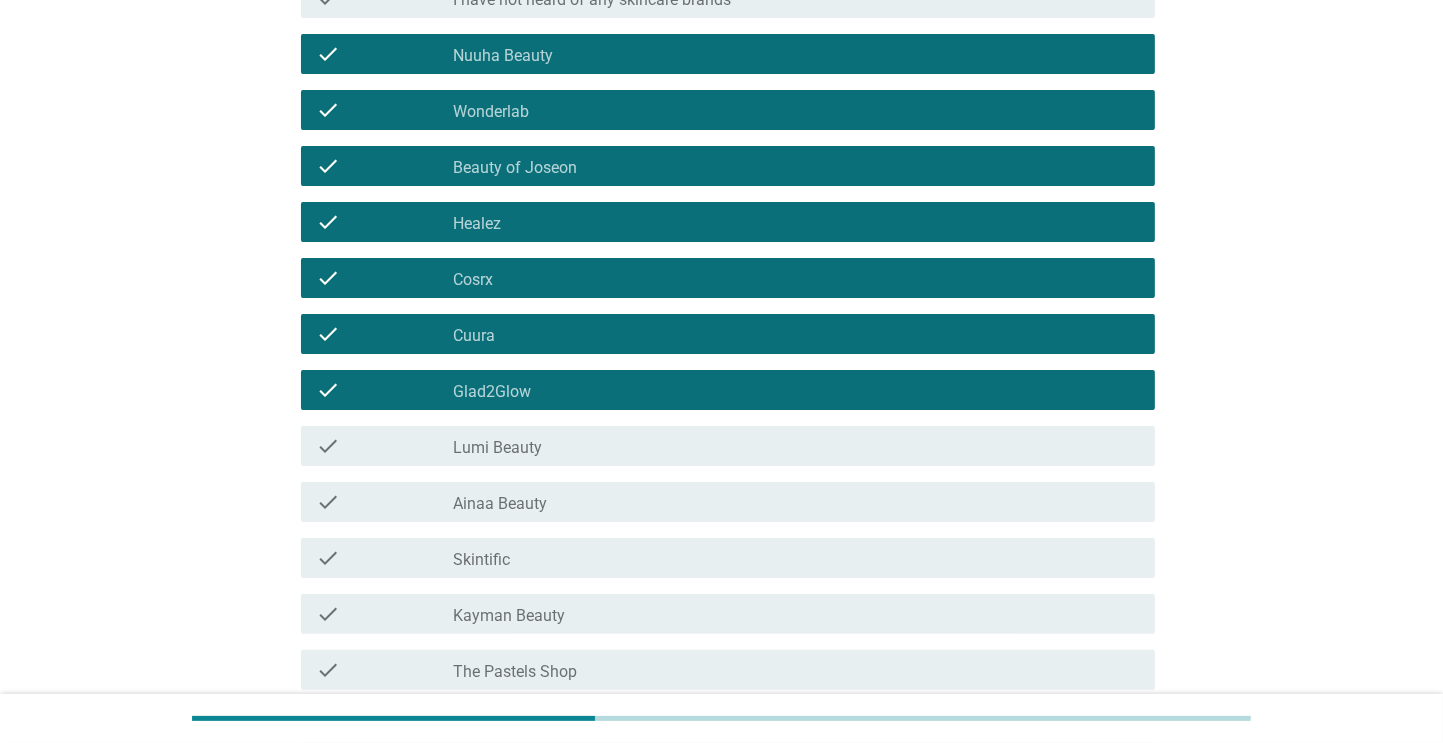 click on "check_box_outline_blank Lumi Beauty" at bounding box center [796, 446] 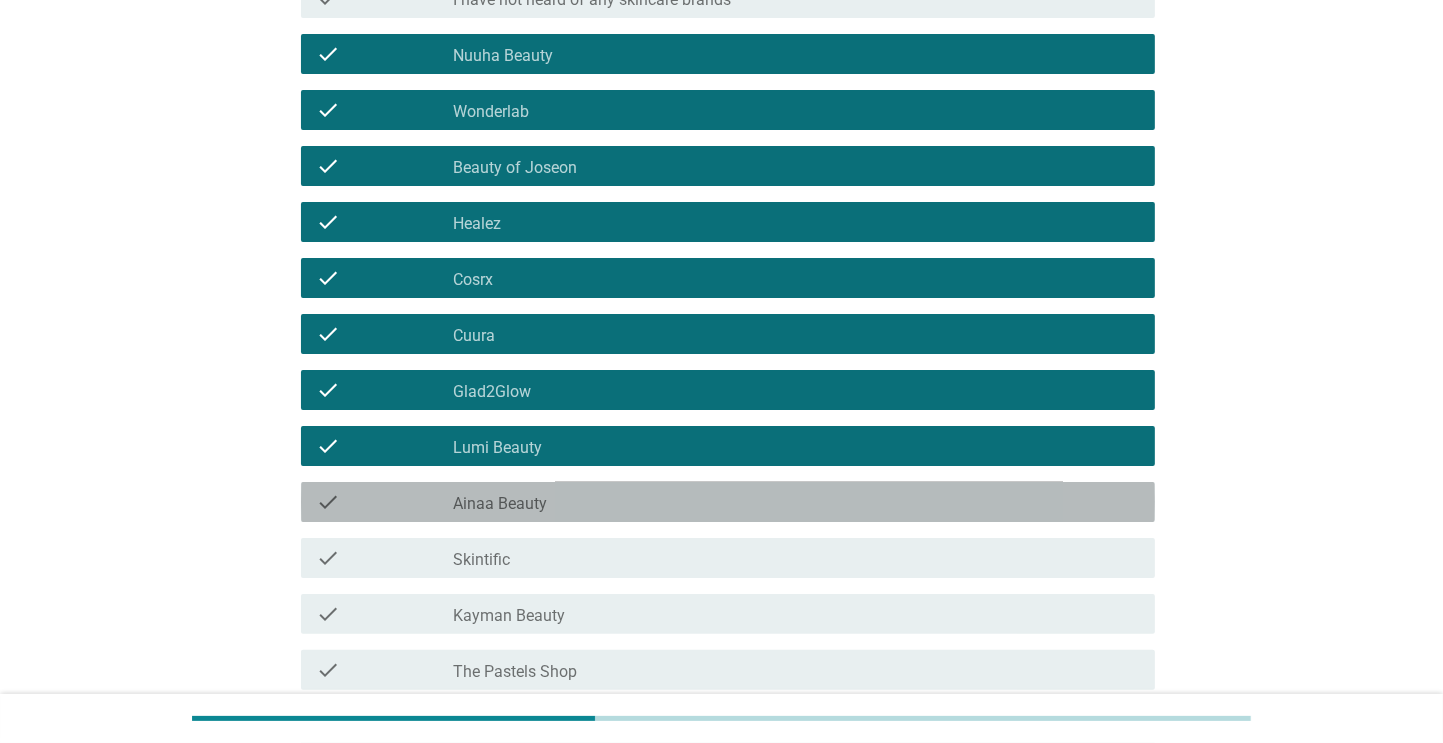 click on "check_box_outline_blank Ainaa Beauty" at bounding box center [796, 502] 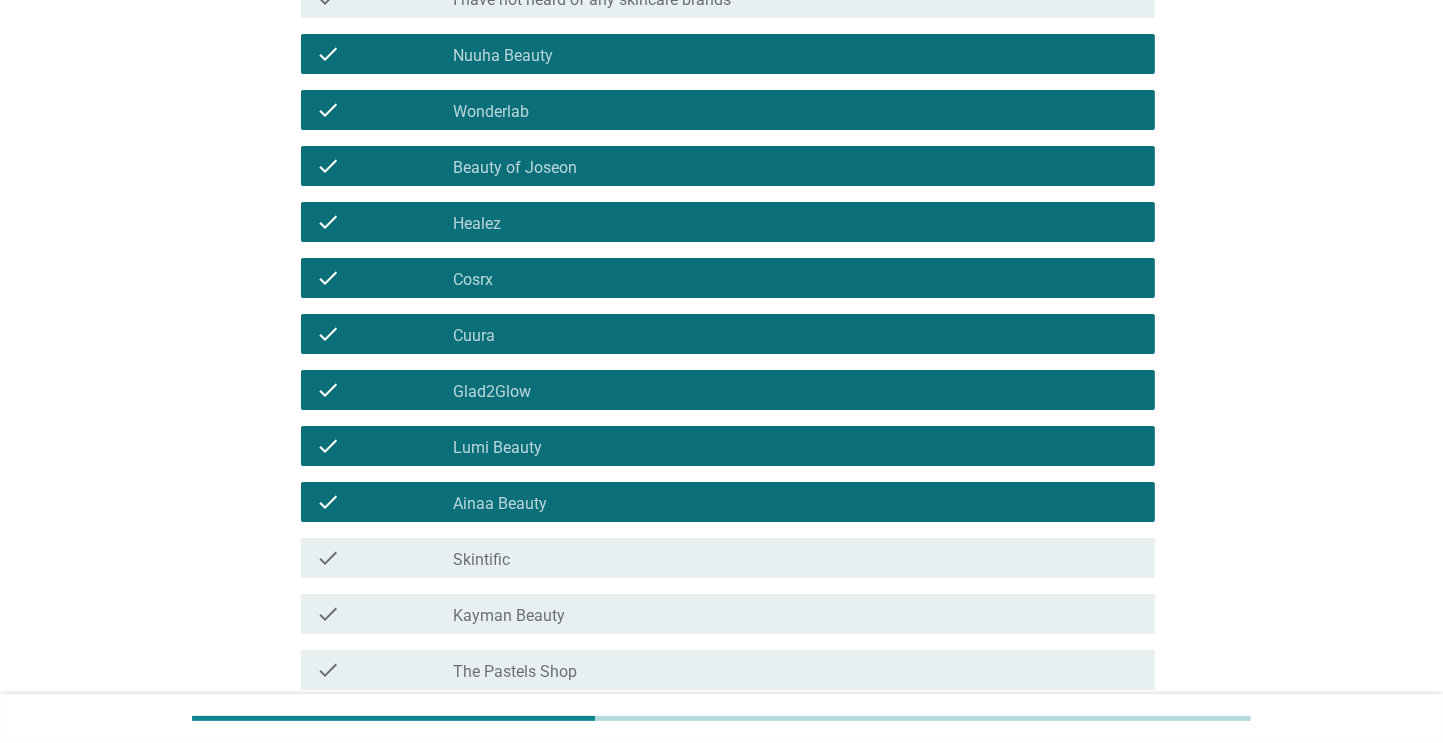 click on "check_box_outline_blank Skintific" at bounding box center (796, 558) 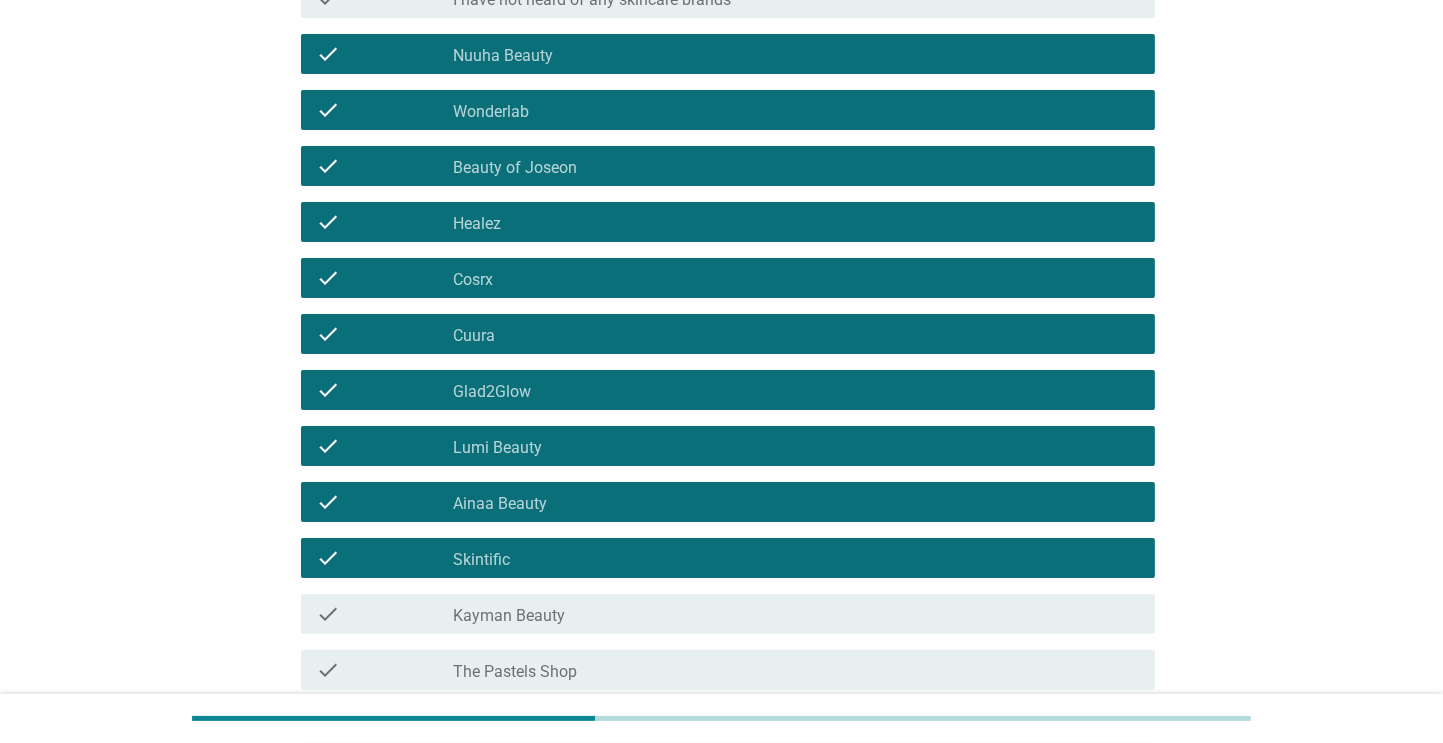 click on "Kayman Beauty" at bounding box center [510, 616] 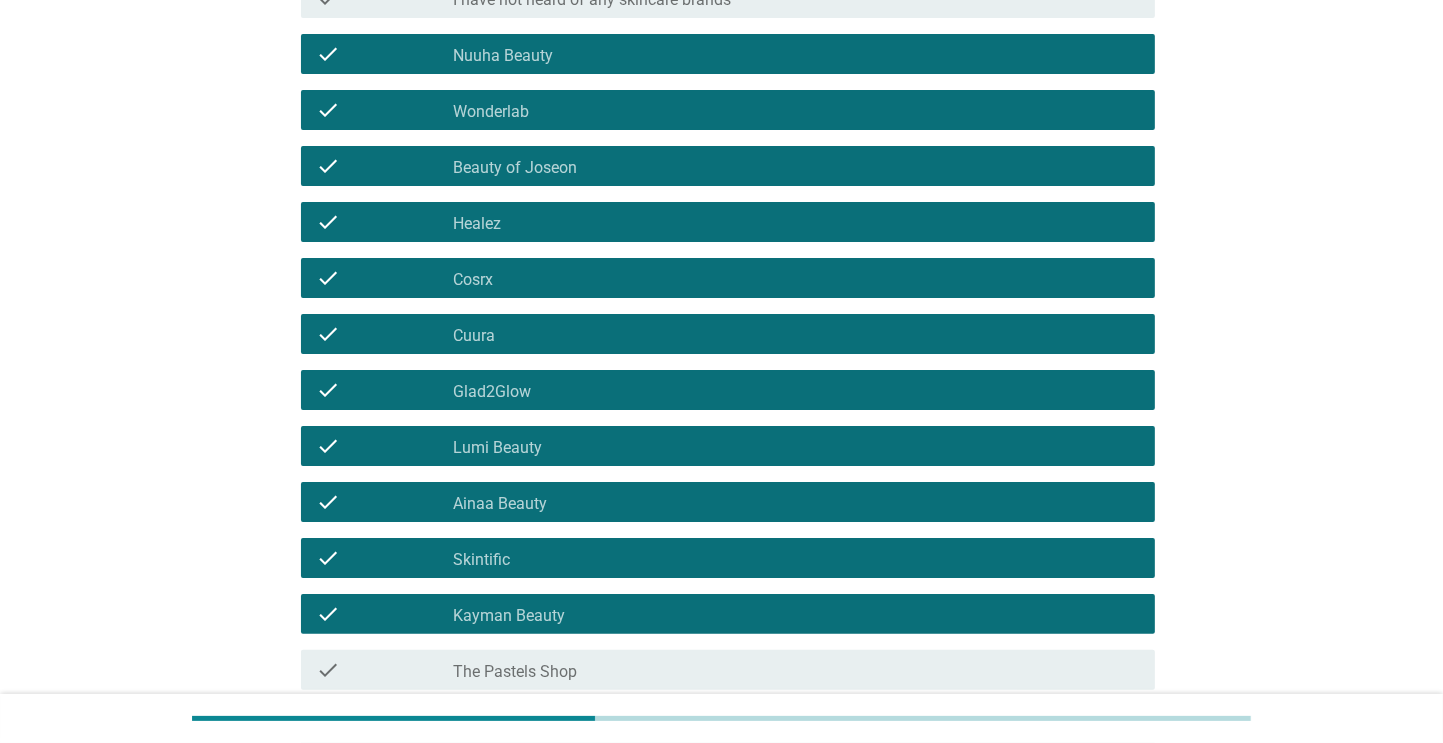 click on "check_box_outline_blank The Pastels Shop" at bounding box center [796, 670] 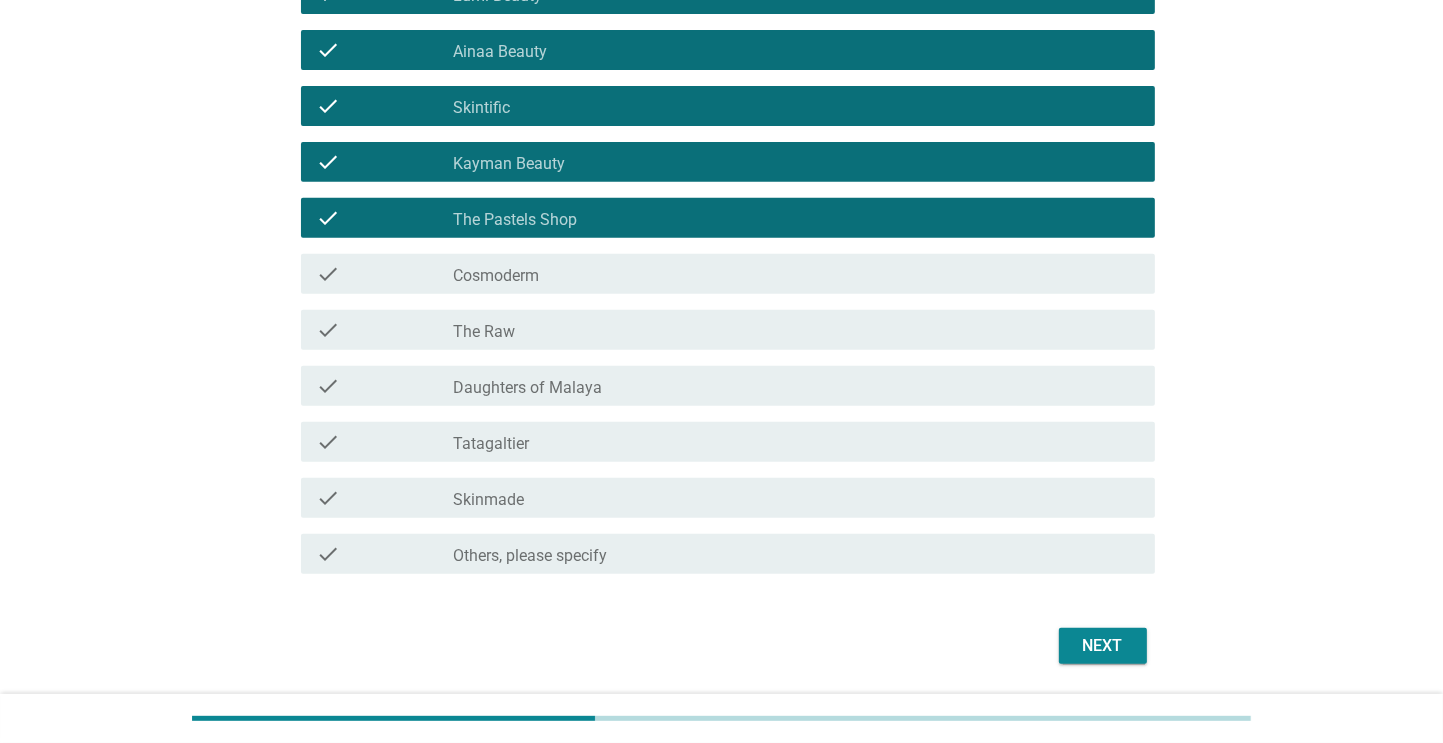 scroll, scrollTop: 758, scrollLeft: 0, axis: vertical 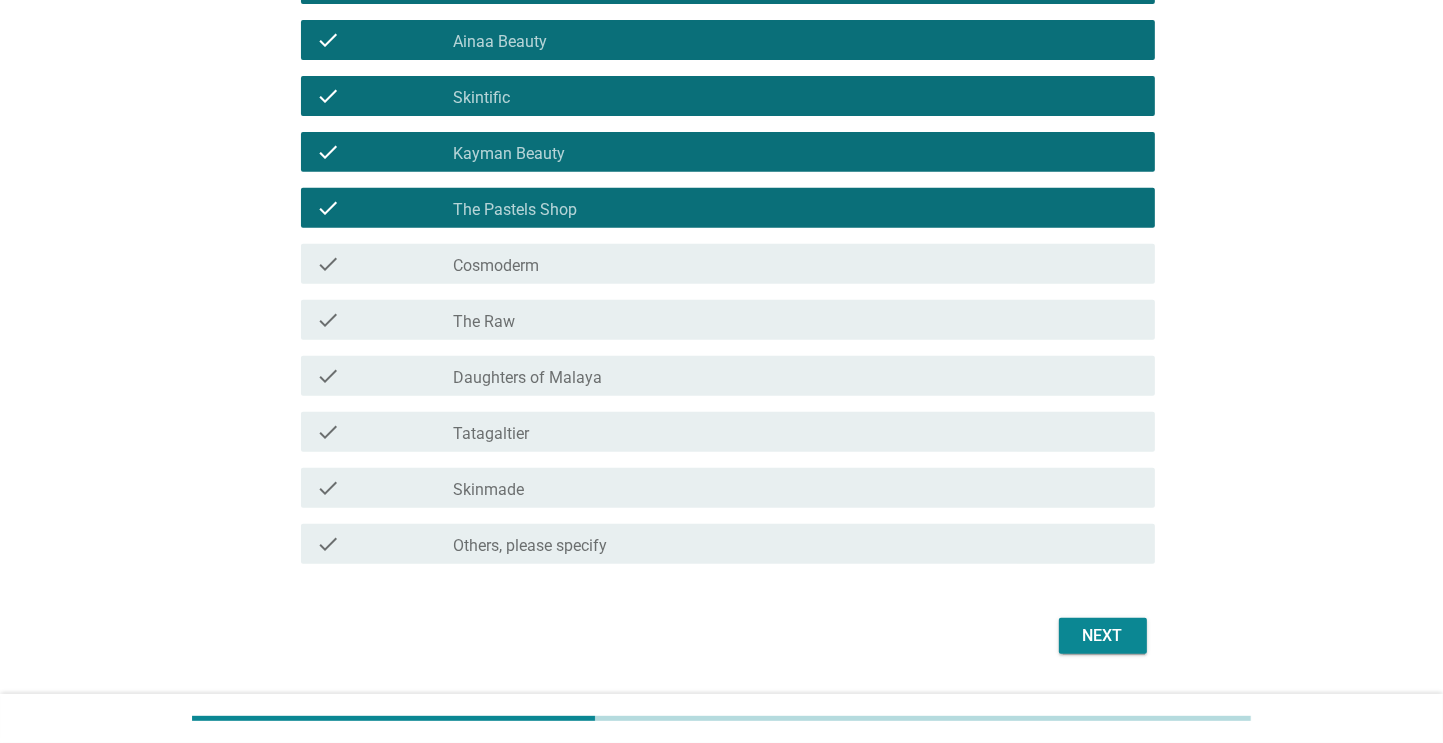 click on "check_box_outline_blank Cosmoderm" at bounding box center [796, 264] 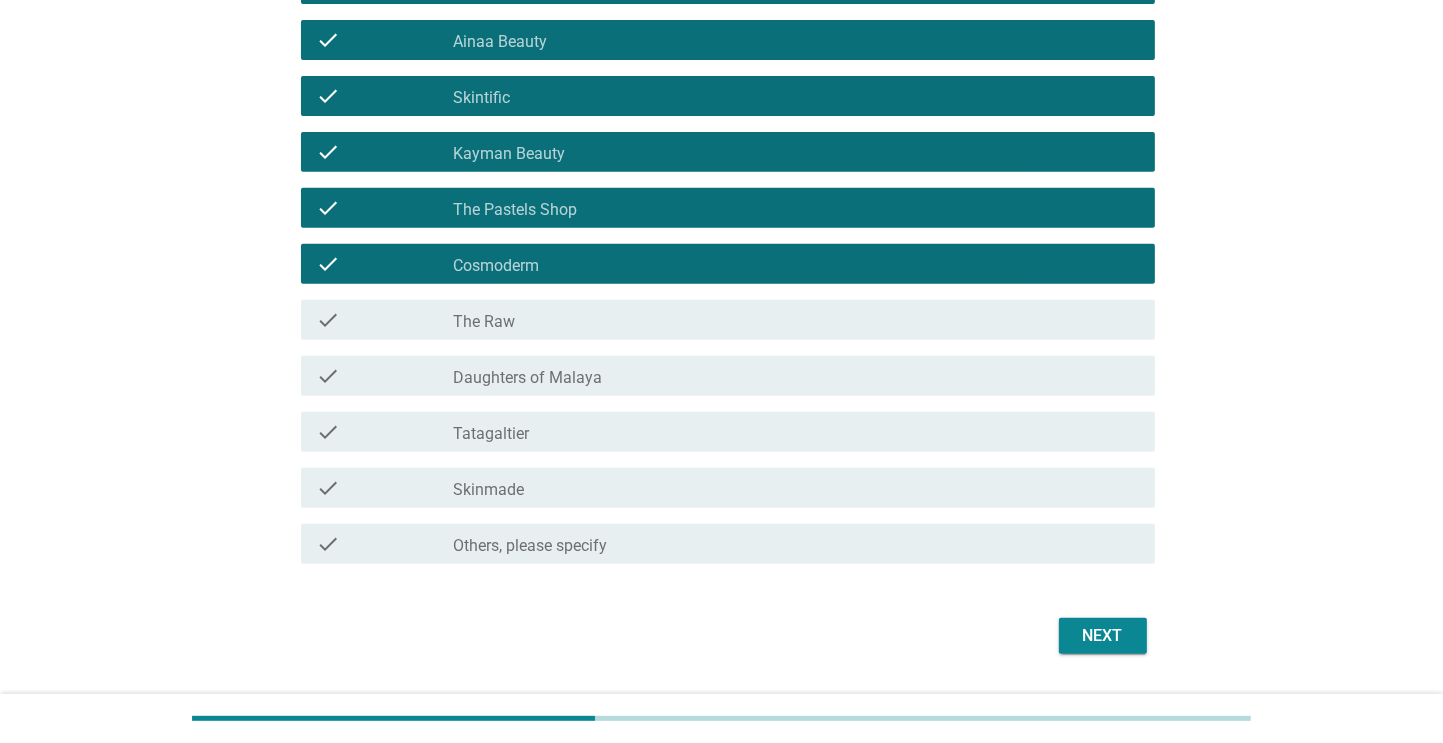 click on "check_box_outline_blank The Raw" at bounding box center (796, 320) 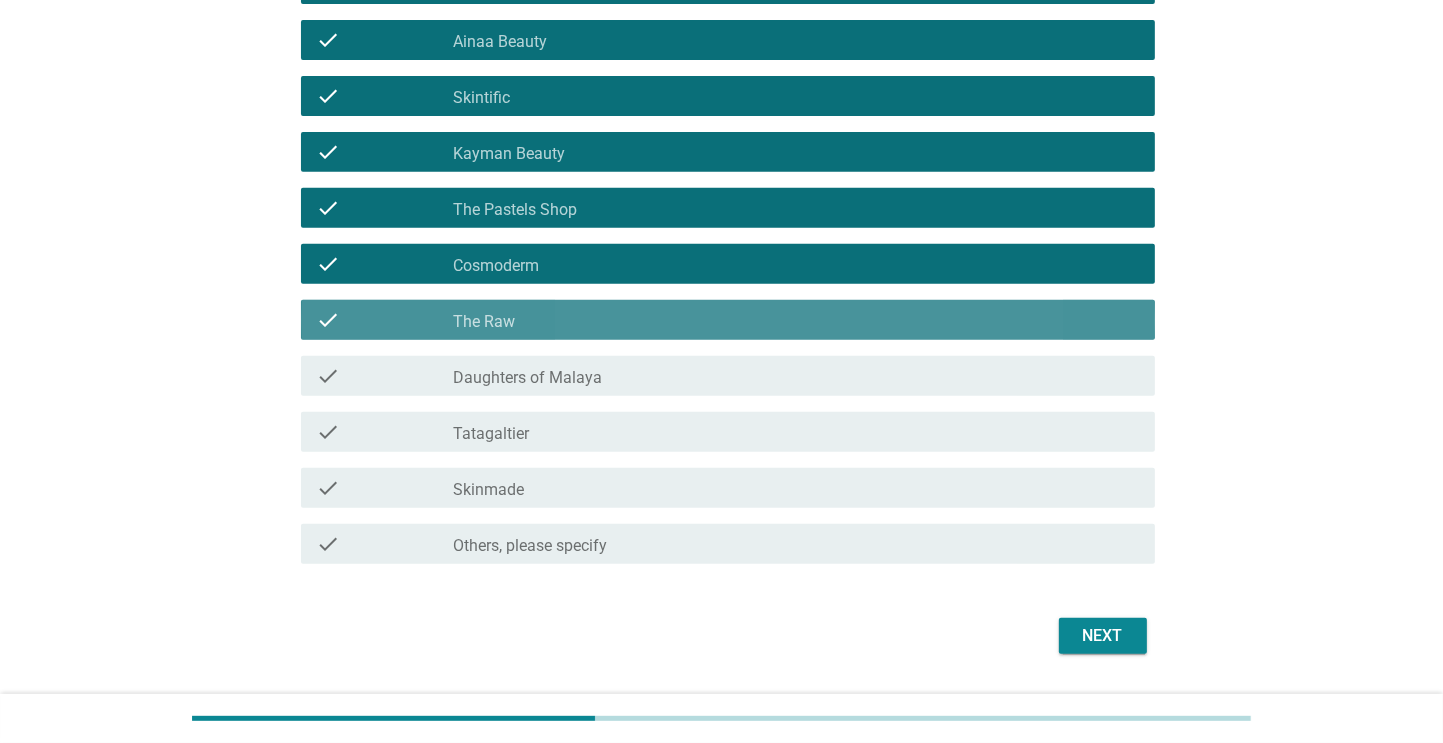 click on "check_box_outline_blank Daughters of Malaya" at bounding box center [796, 376] 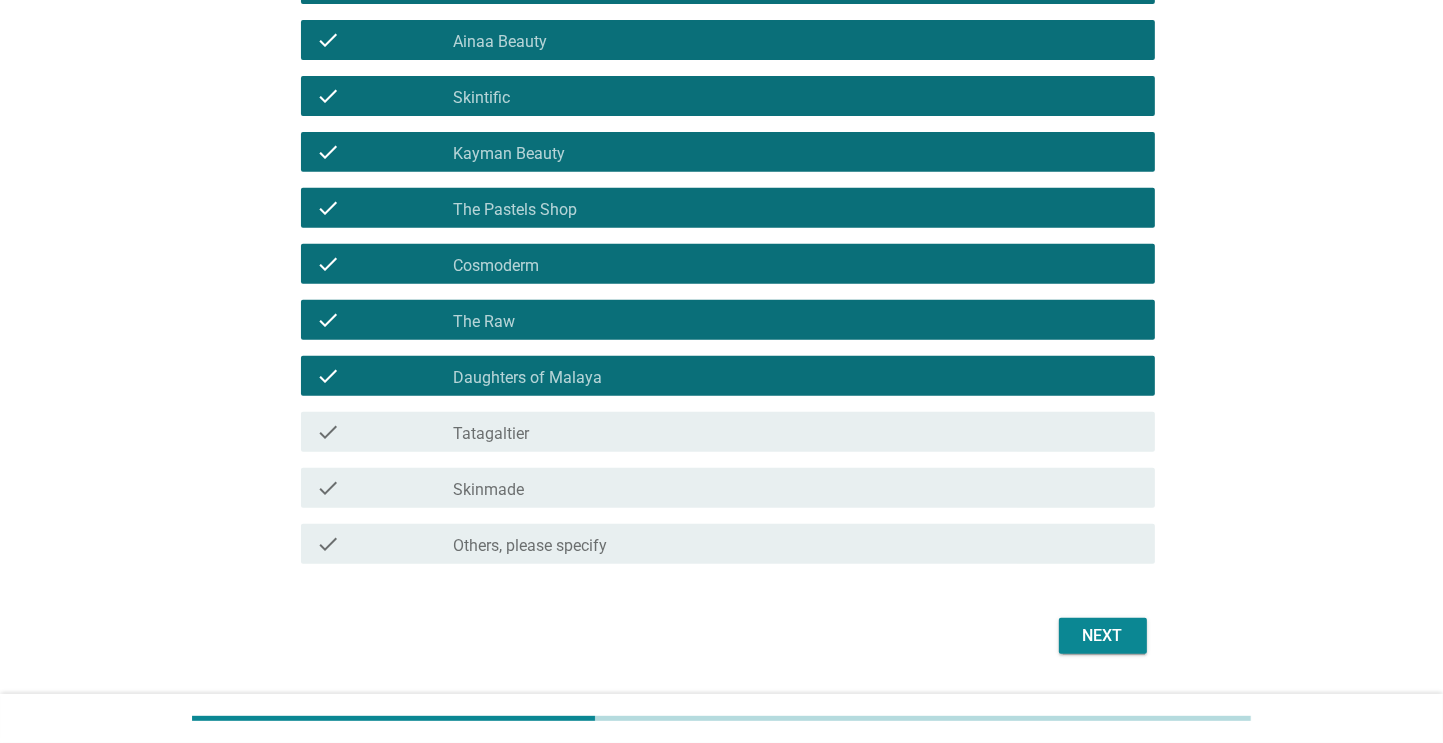 click on "check_box_outline_blank Tatagaltier" at bounding box center [796, 432] 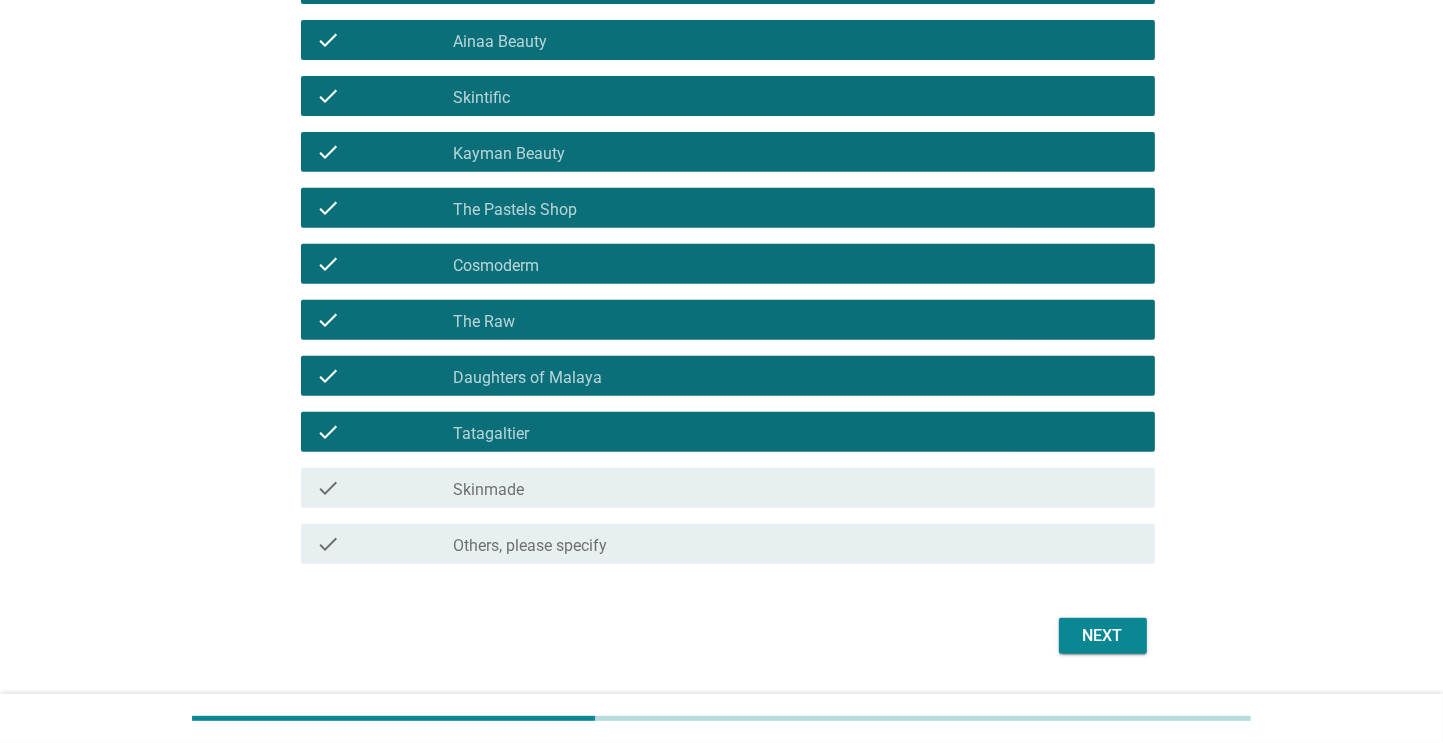 click on "check     check_box_outline_blank Skinmade" at bounding box center (728, 488) 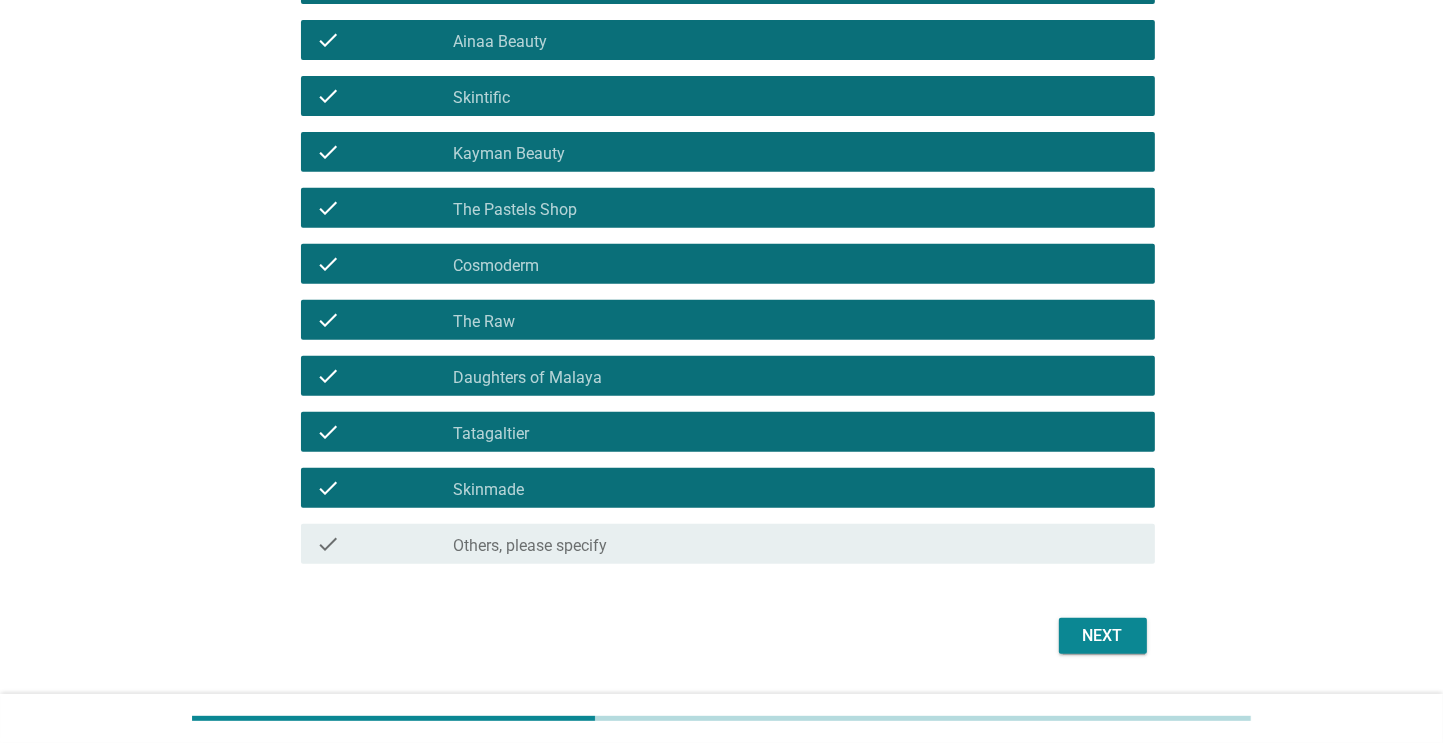 click on "Next" at bounding box center (1103, 636) 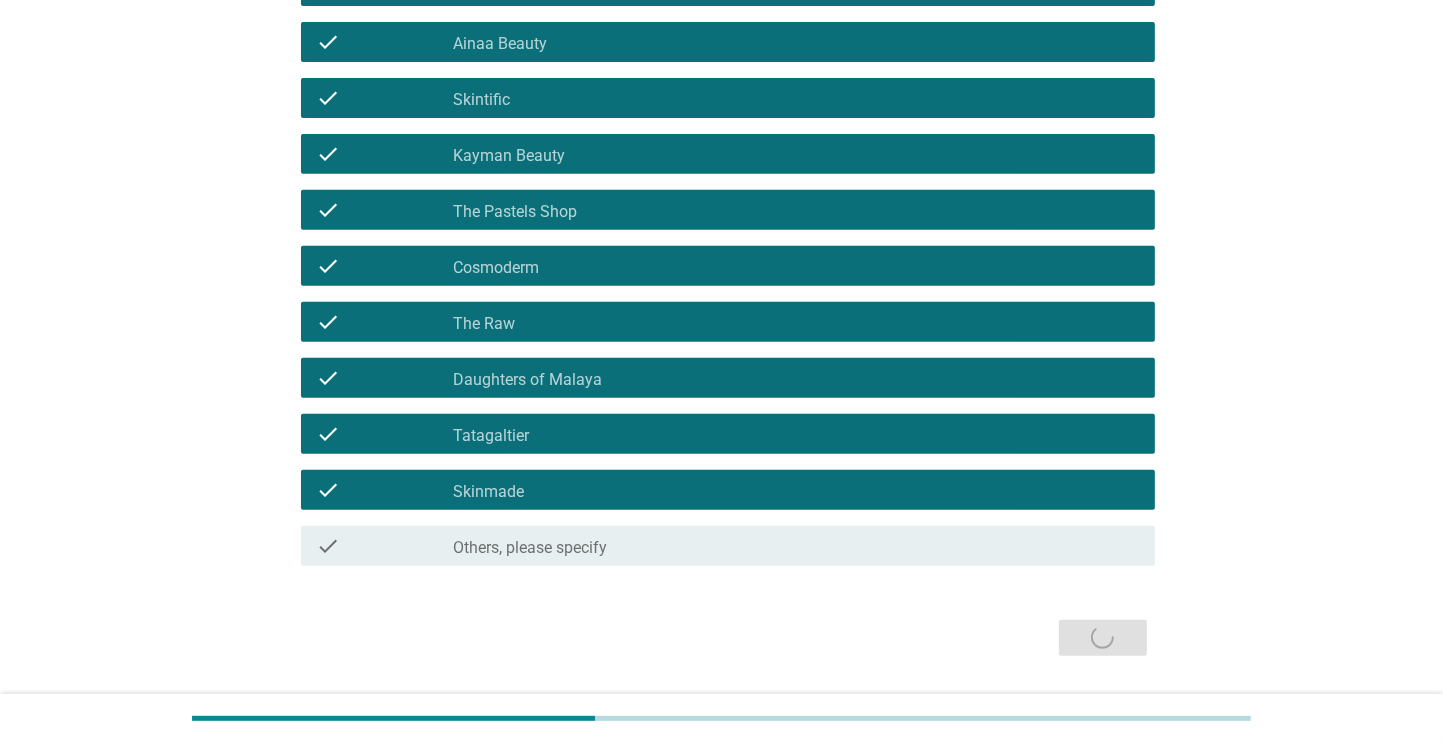 scroll, scrollTop: 812, scrollLeft: 0, axis: vertical 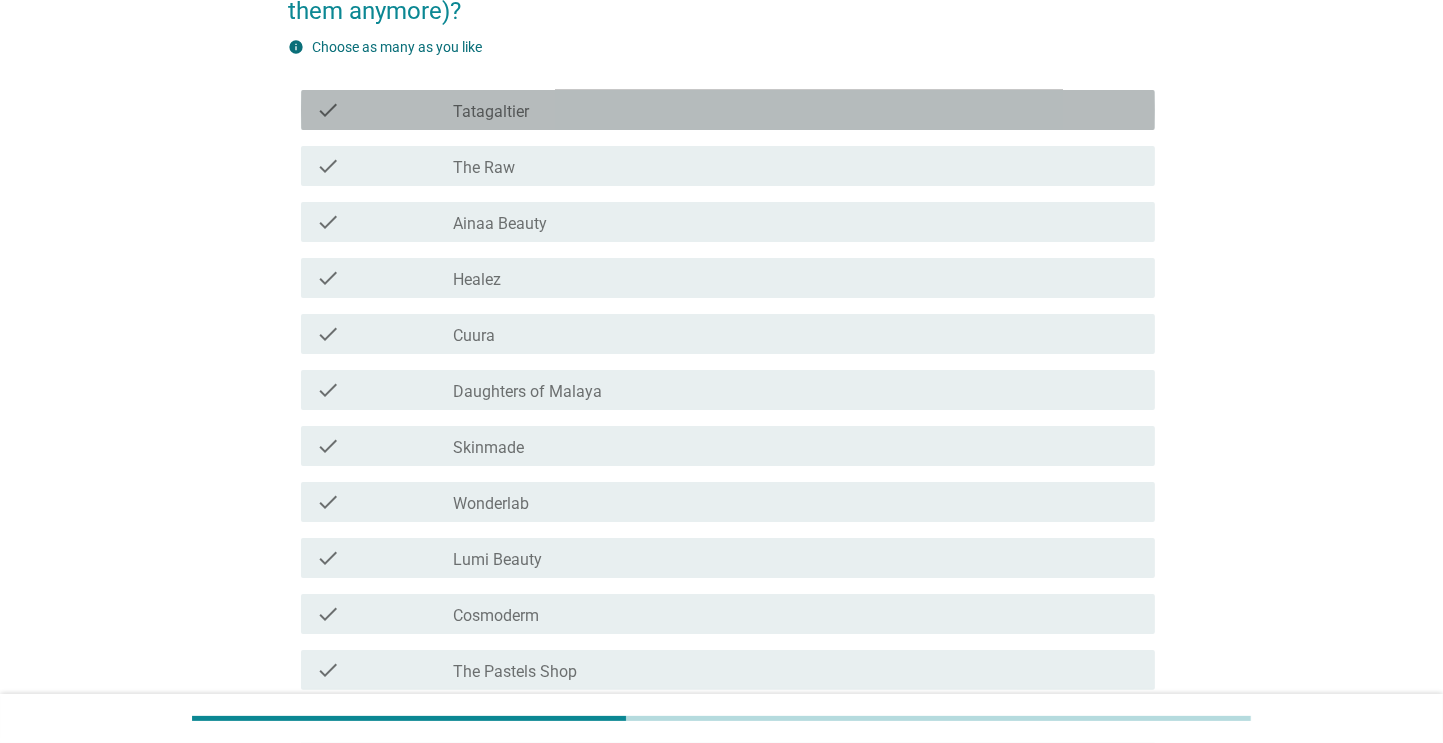 click on "check     check_box_outline_blank Tatagaltier" at bounding box center [728, 110] 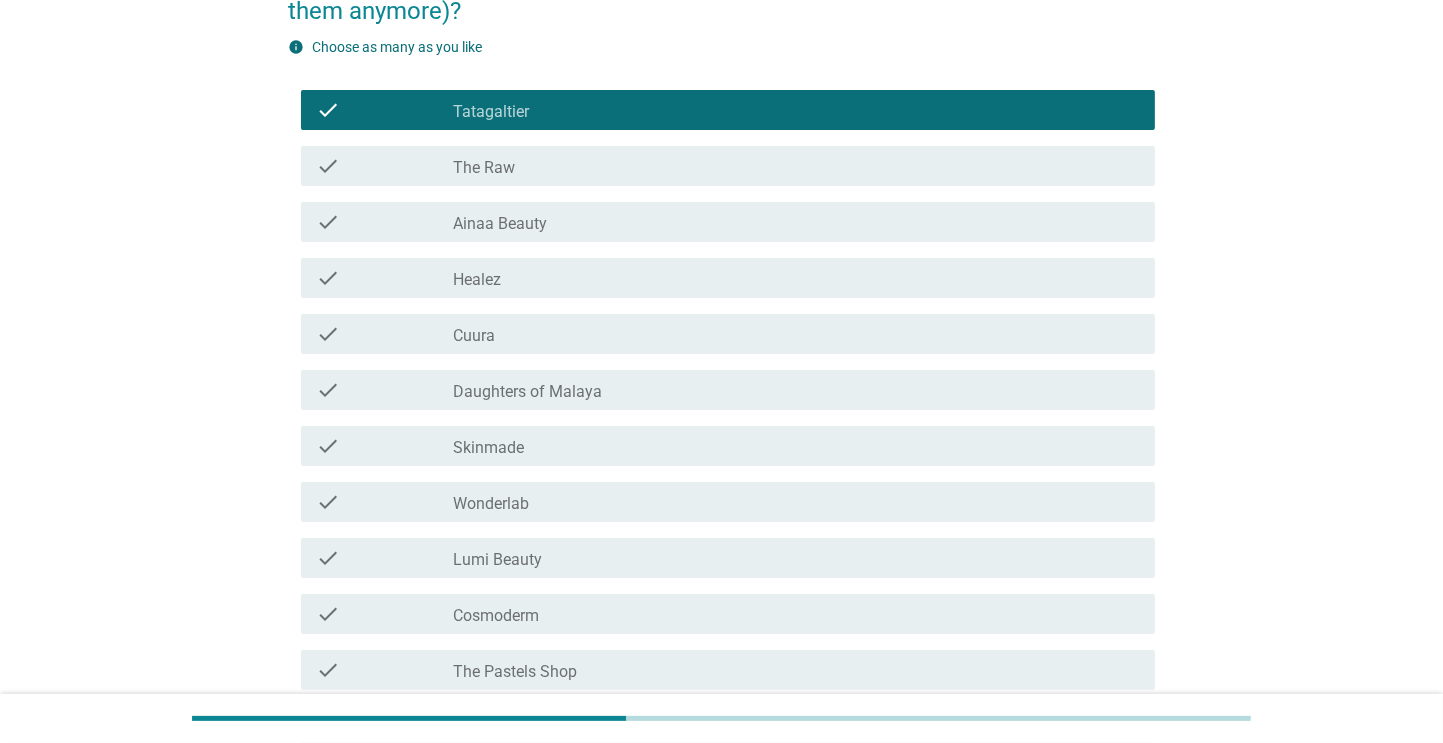click on "check_box_outline_blank The Raw" at bounding box center [796, 166] 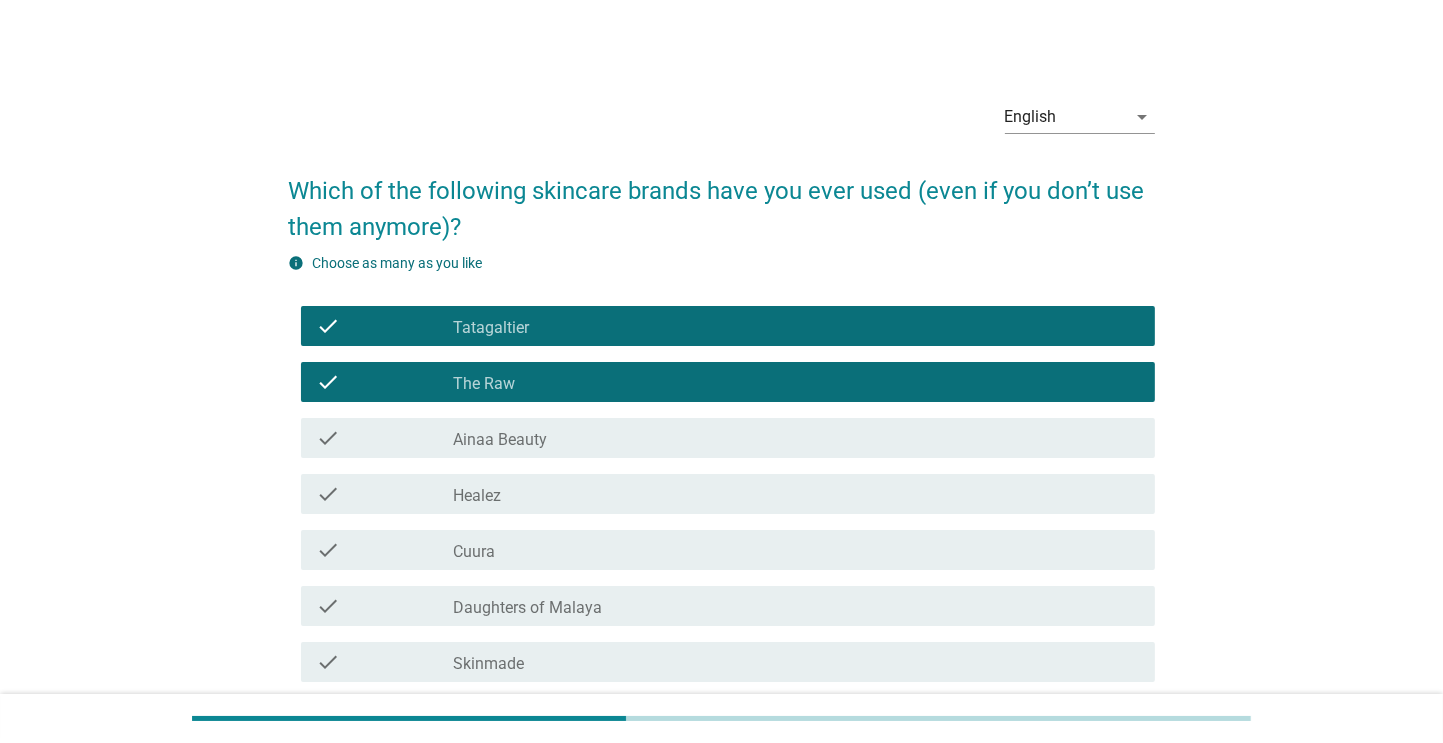 scroll, scrollTop: 4, scrollLeft: 0, axis: vertical 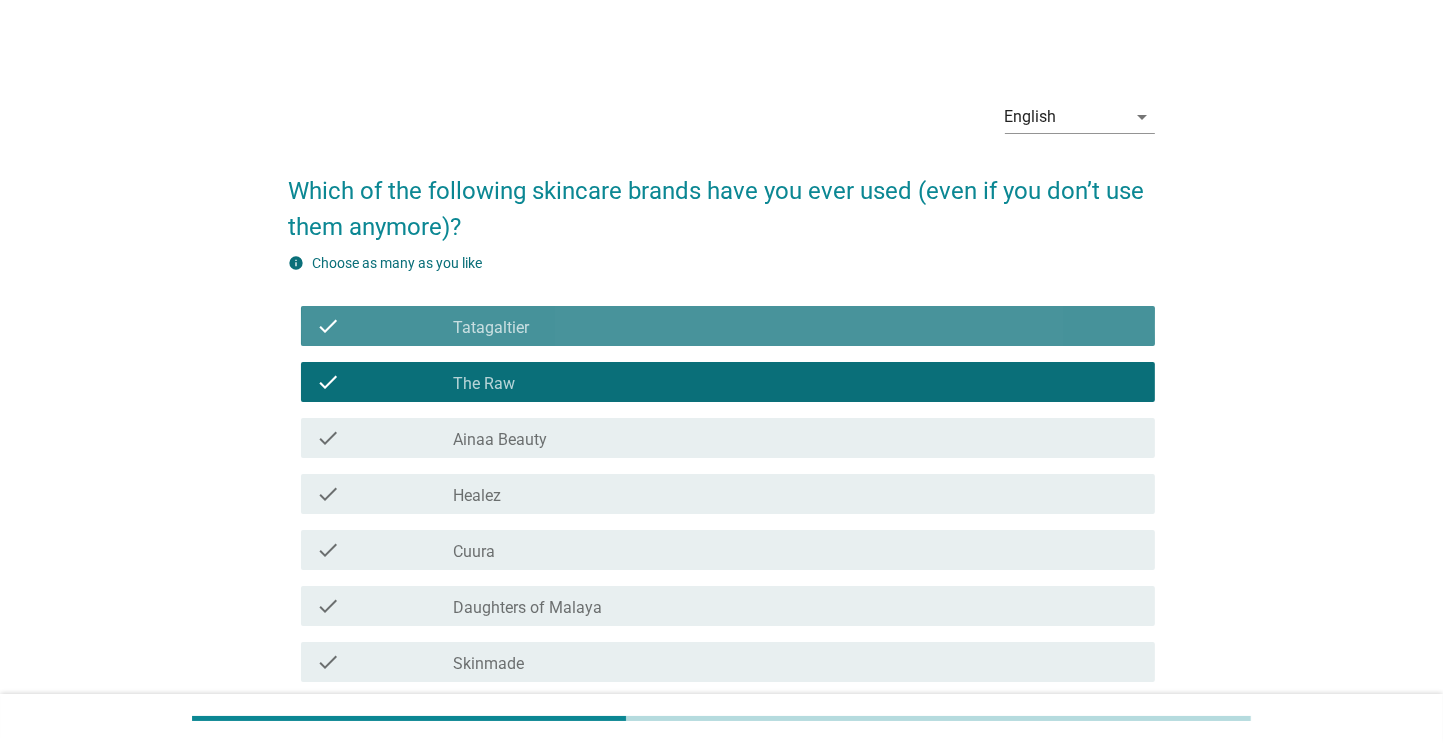 click on "Tatagaltier" at bounding box center [492, 328] 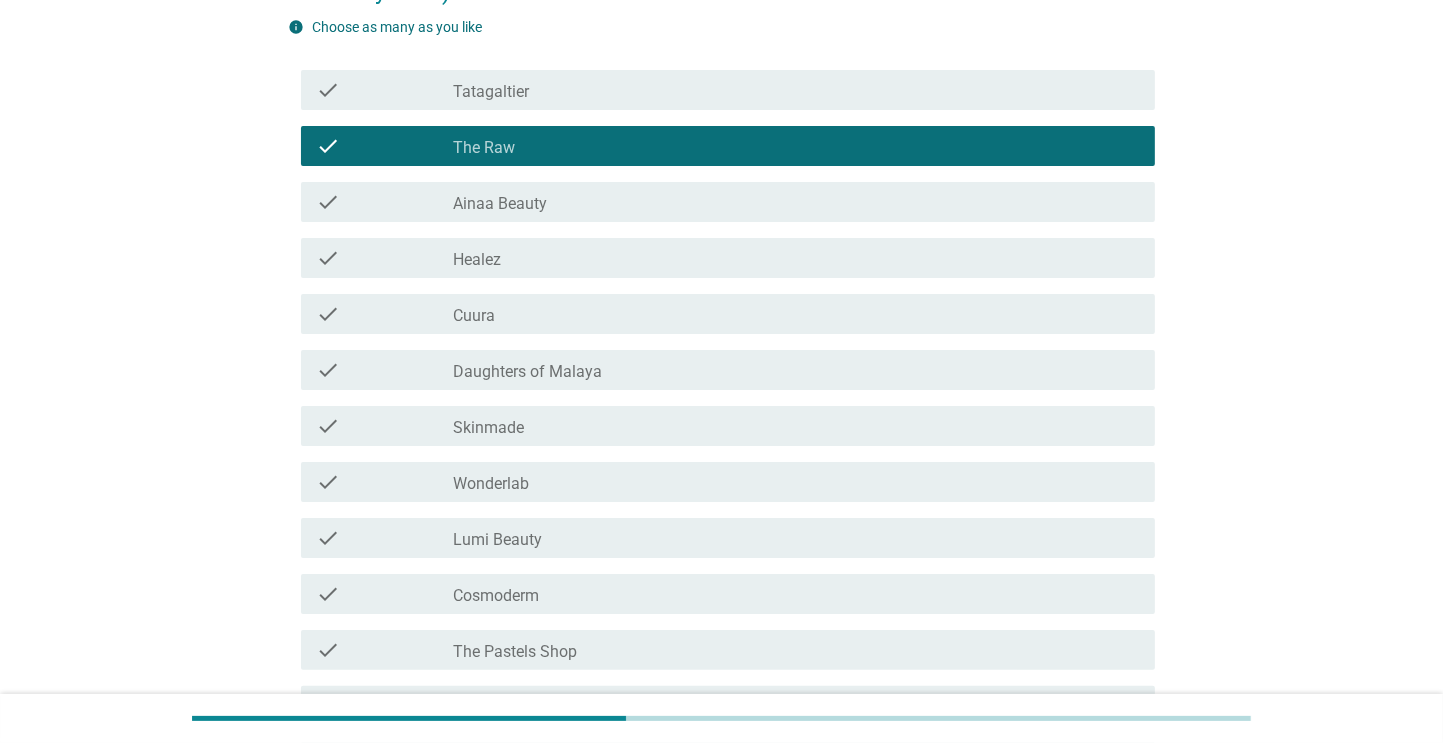 scroll, scrollTop: 240, scrollLeft: 0, axis: vertical 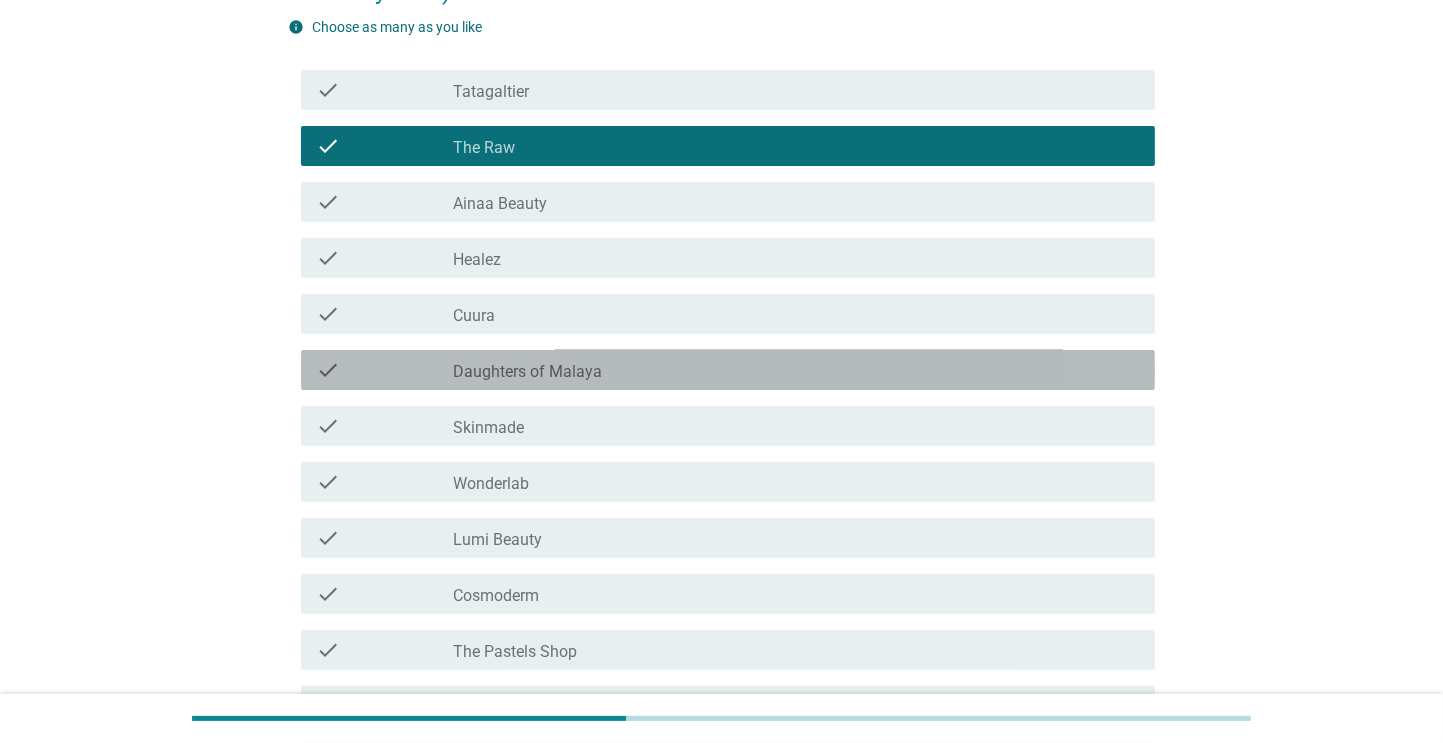 click on "Daughters of Malaya" at bounding box center (528, 372) 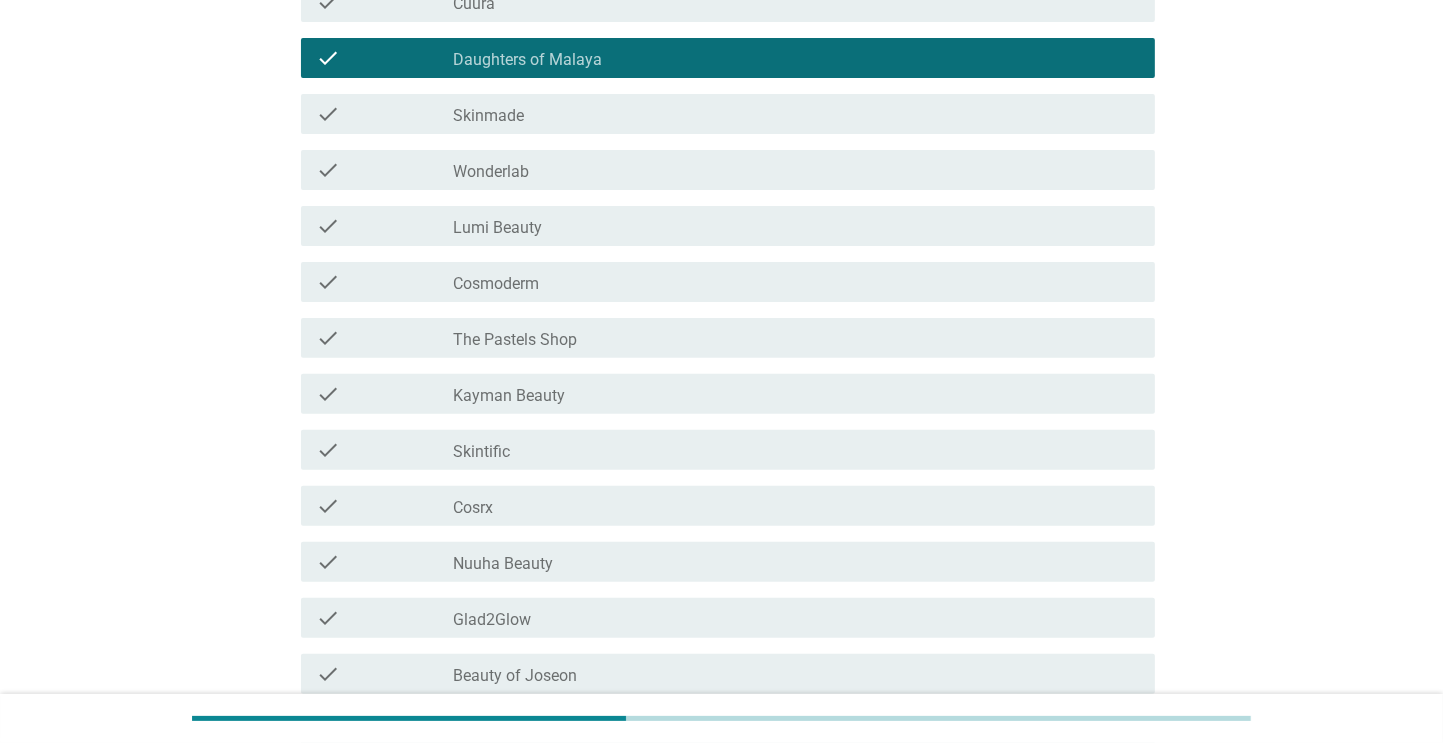 scroll, scrollTop: 556, scrollLeft: 0, axis: vertical 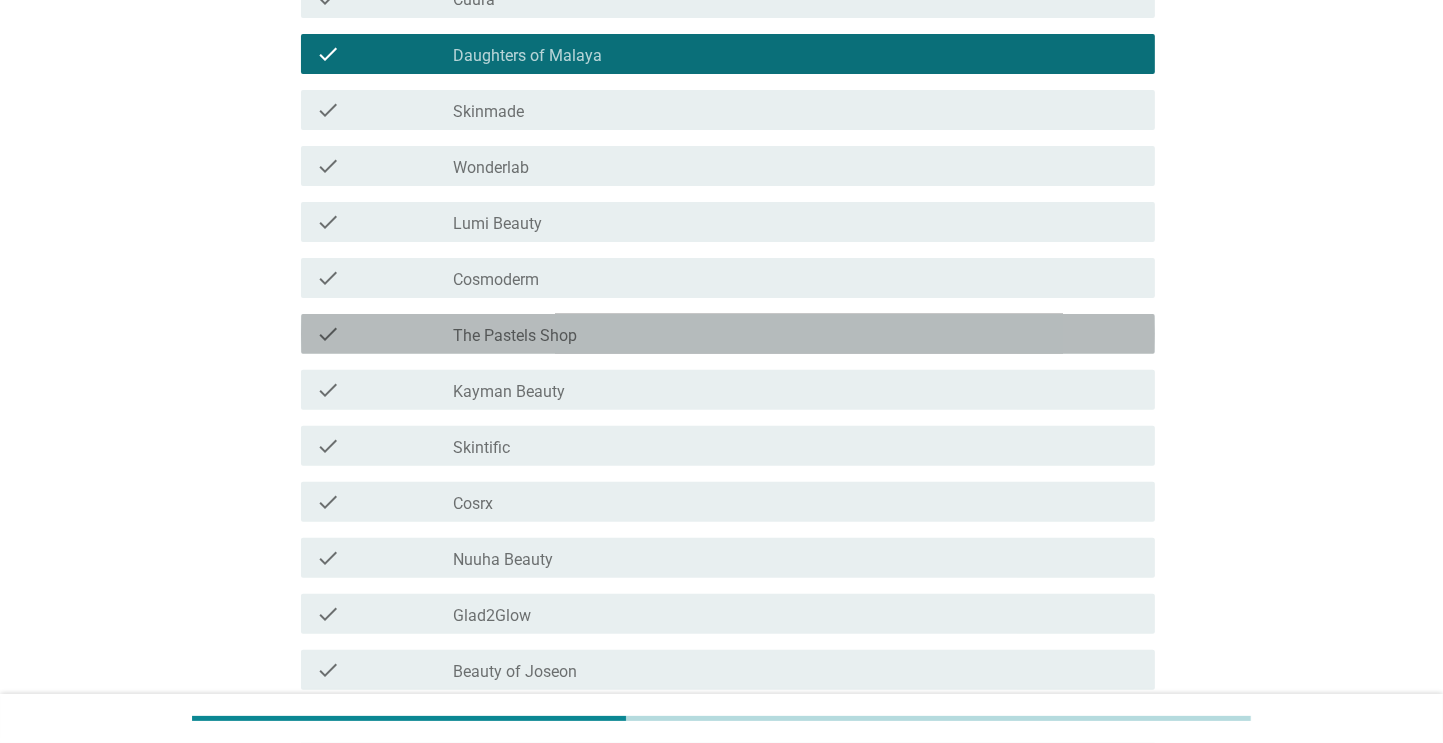 click on "check_box_outline_blank The Pastels Shop" at bounding box center (796, 334) 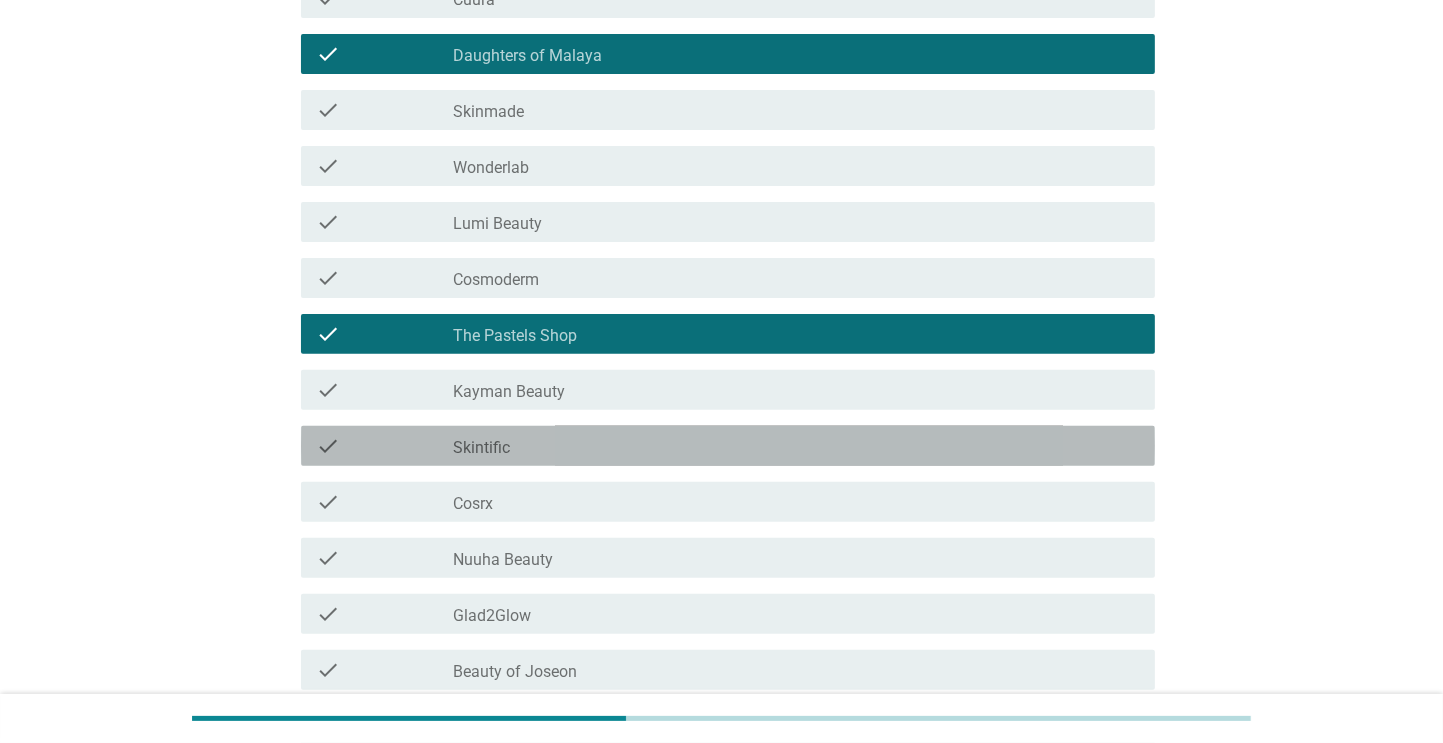 click on "check_box_outline_blank Skintific" at bounding box center [796, 446] 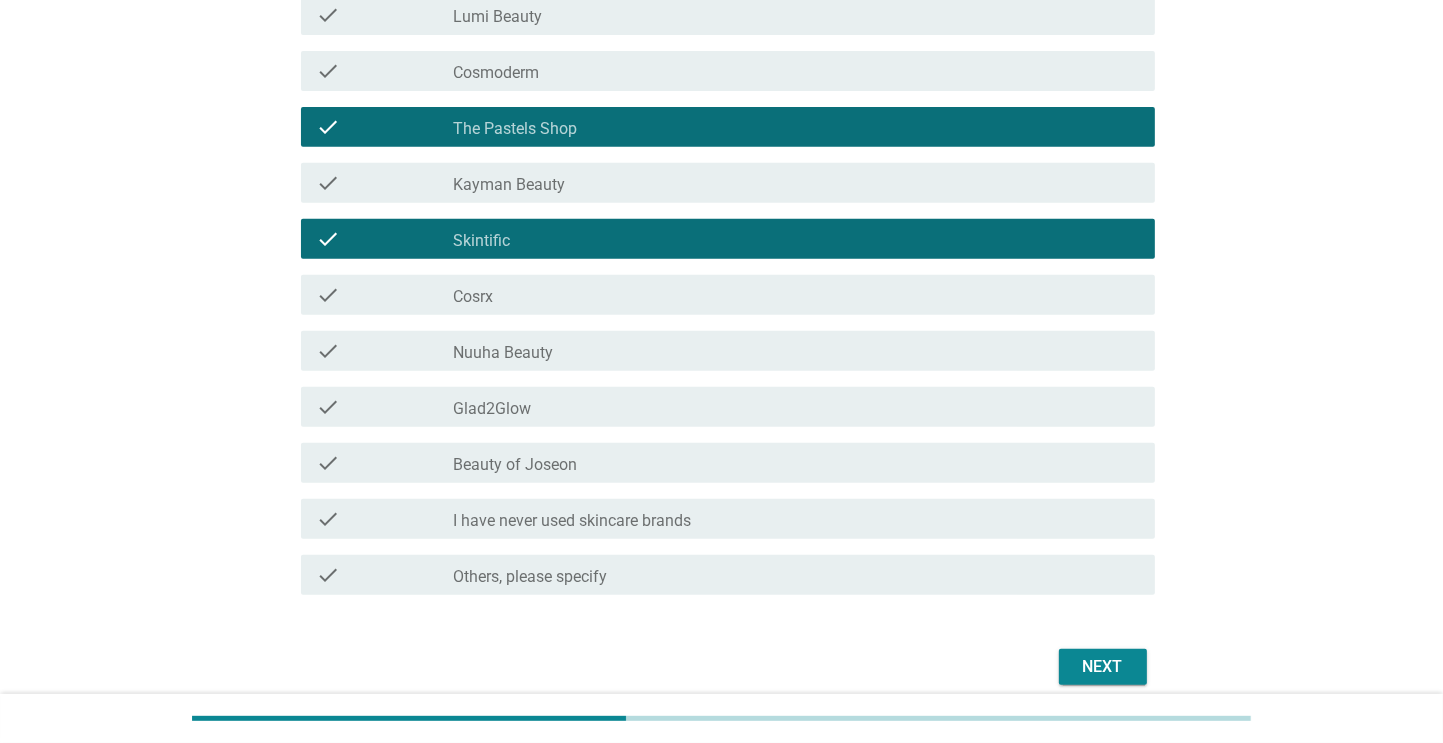 scroll, scrollTop: 764, scrollLeft: 0, axis: vertical 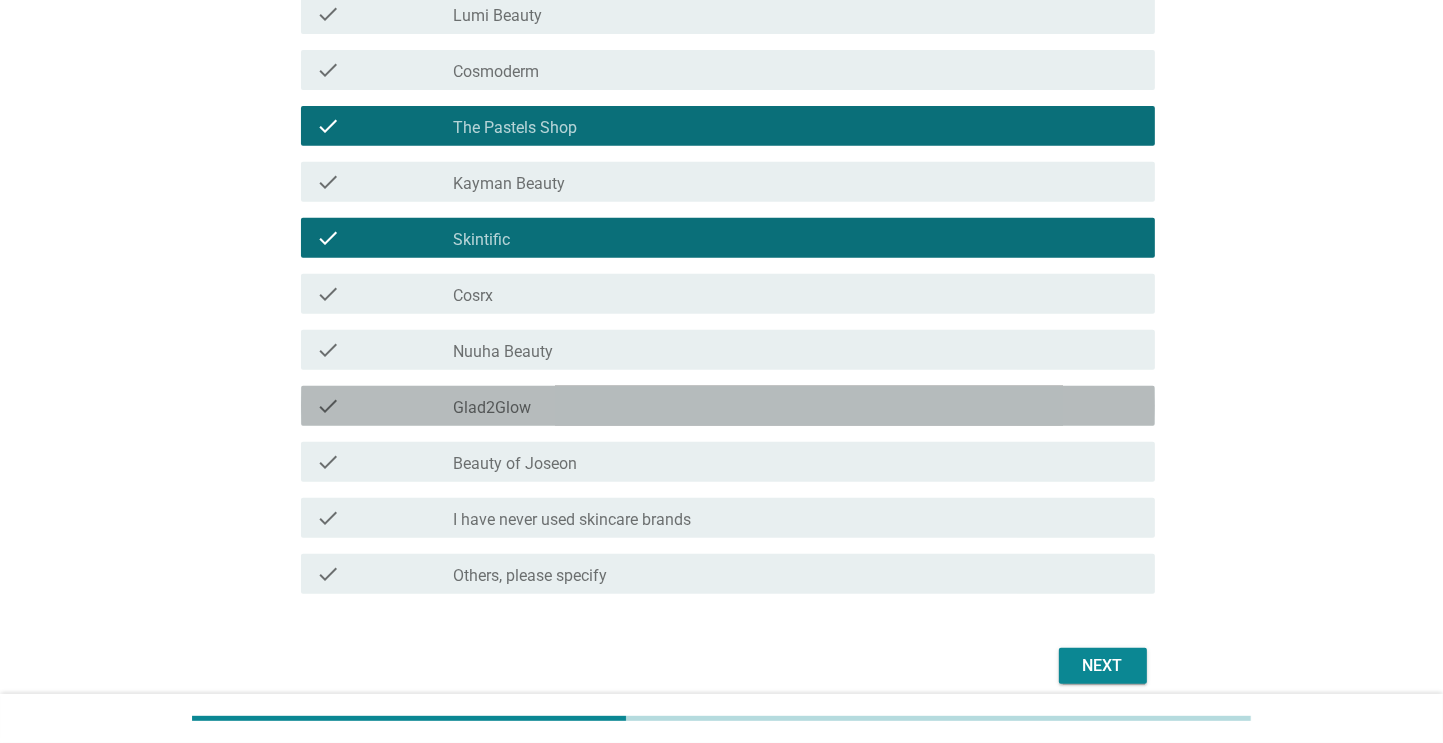 click on "check_box_outline_blank Glad2Glow" at bounding box center [796, 406] 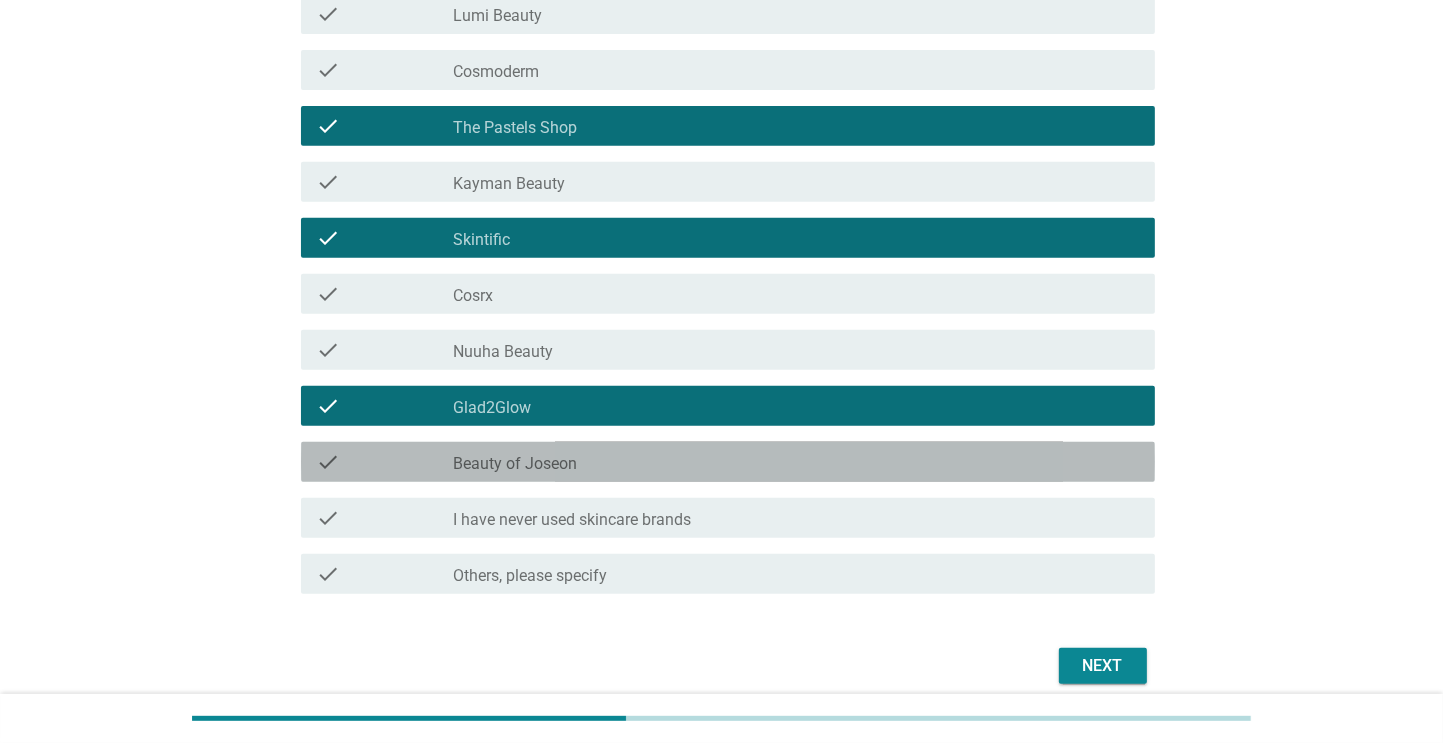 click on "check     check_box_outline_blank Beauty of Joseon" at bounding box center [728, 462] 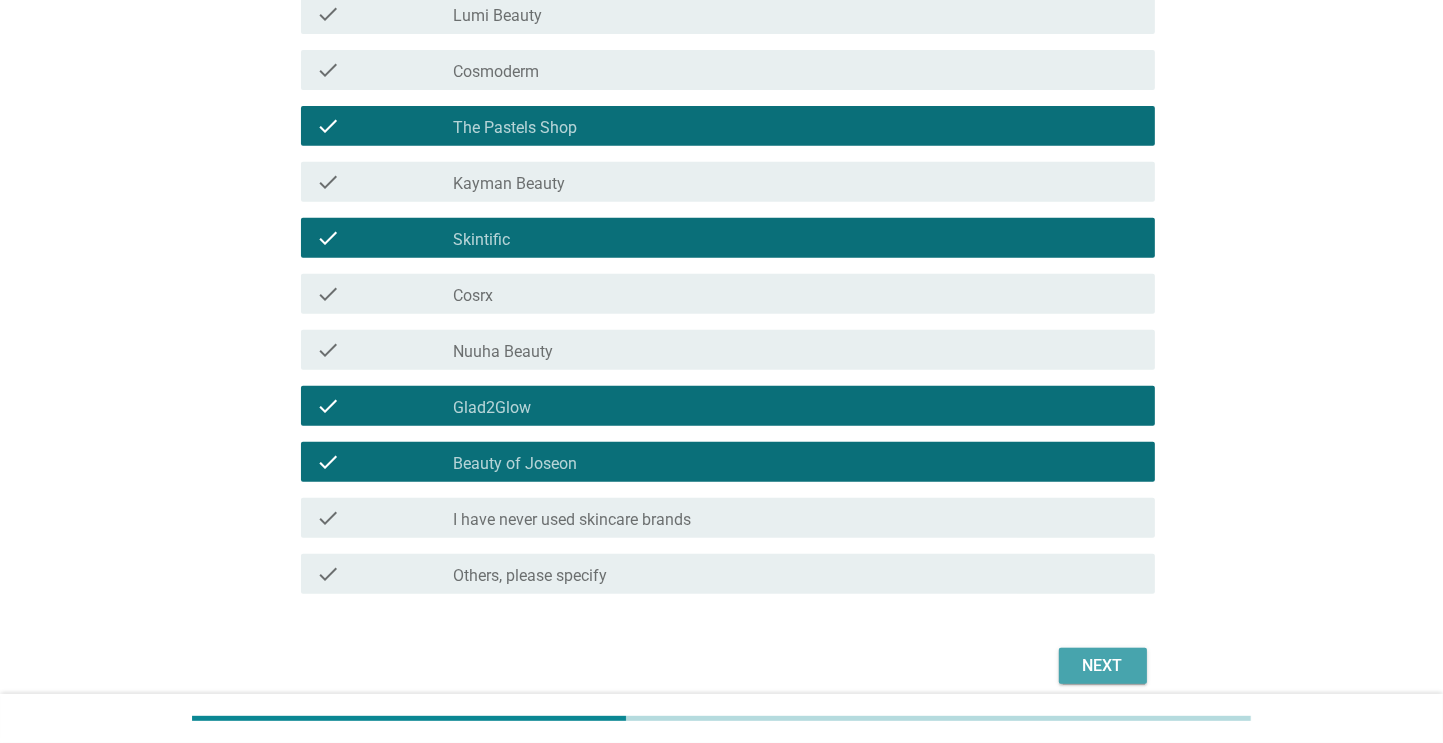 click on "Next" at bounding box center [1103, 666] 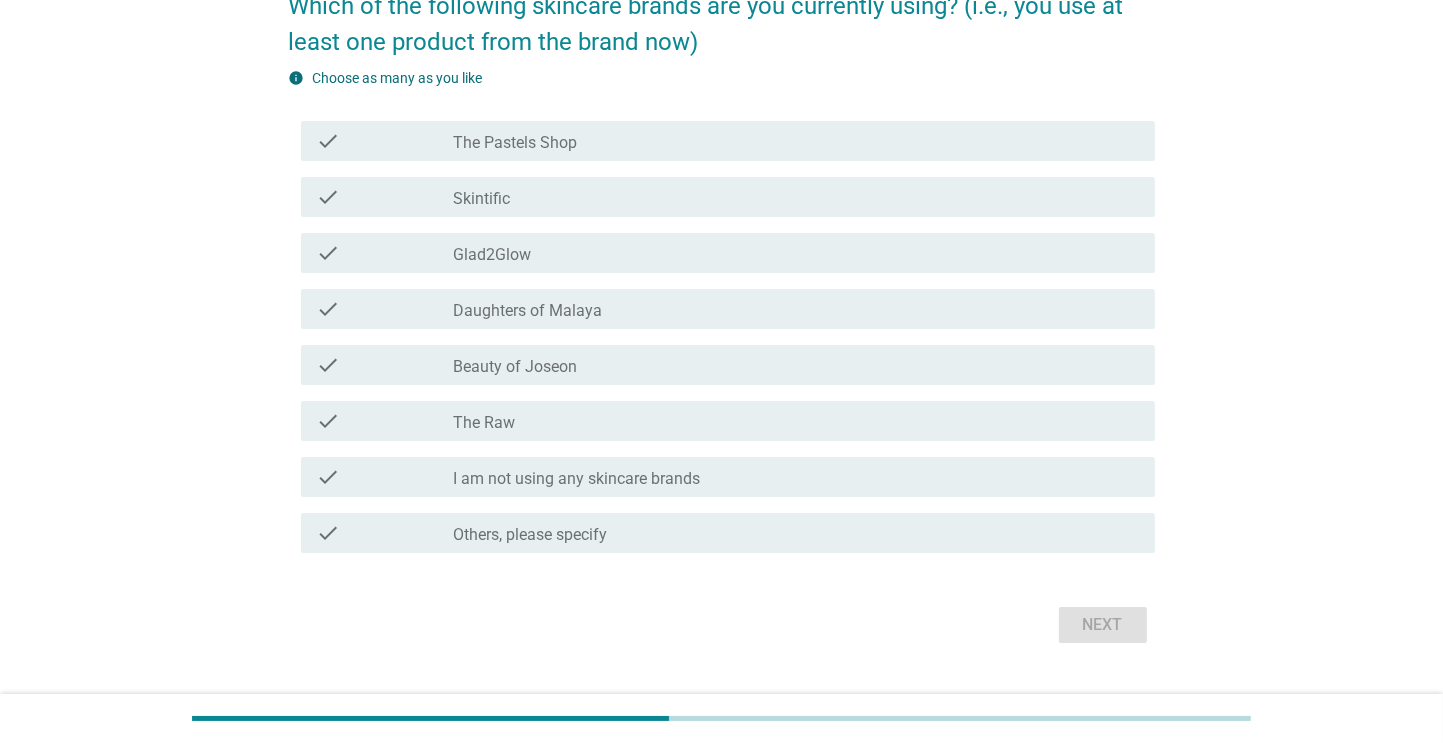 scroll, scrollTop: 203, scrollLeft: 0, axis: vertical 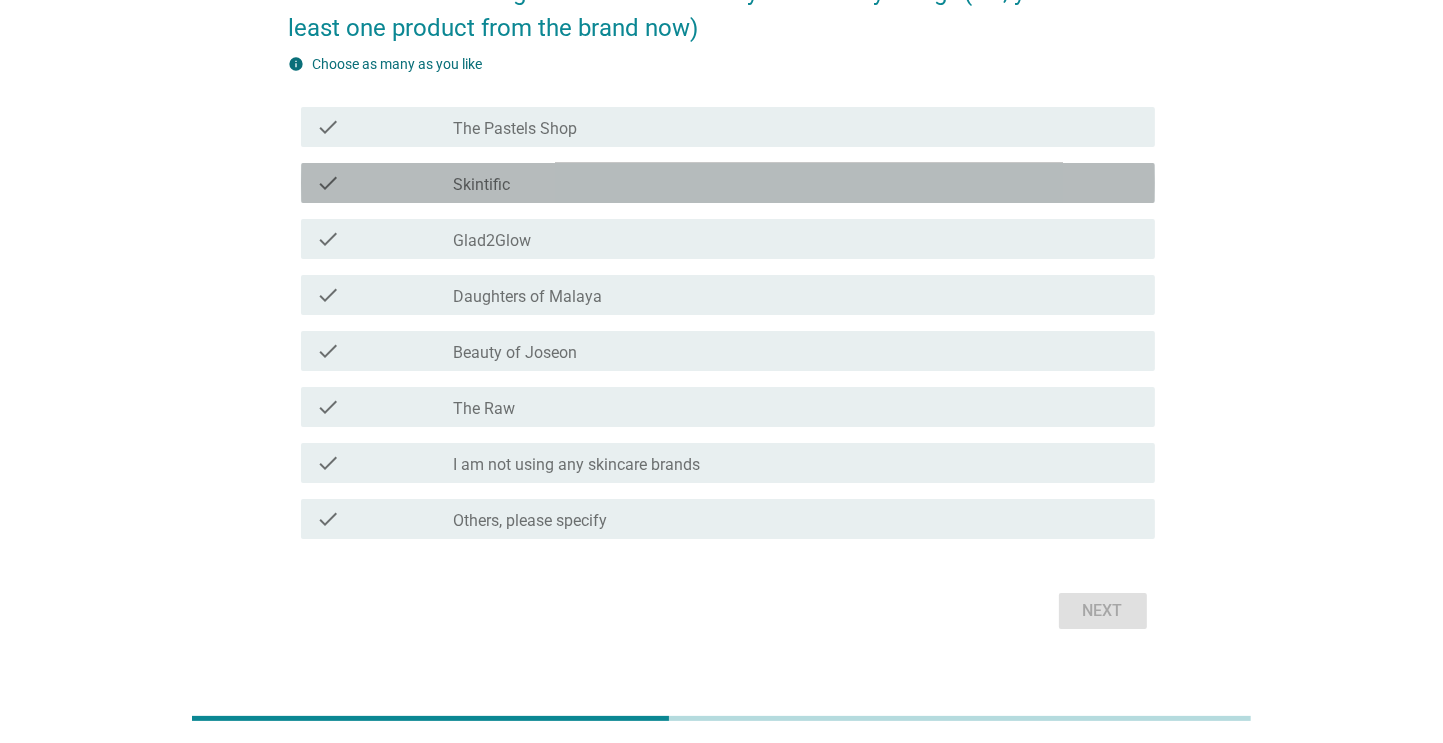 click on "check_box Skintific" at bounding box center [796, 183] 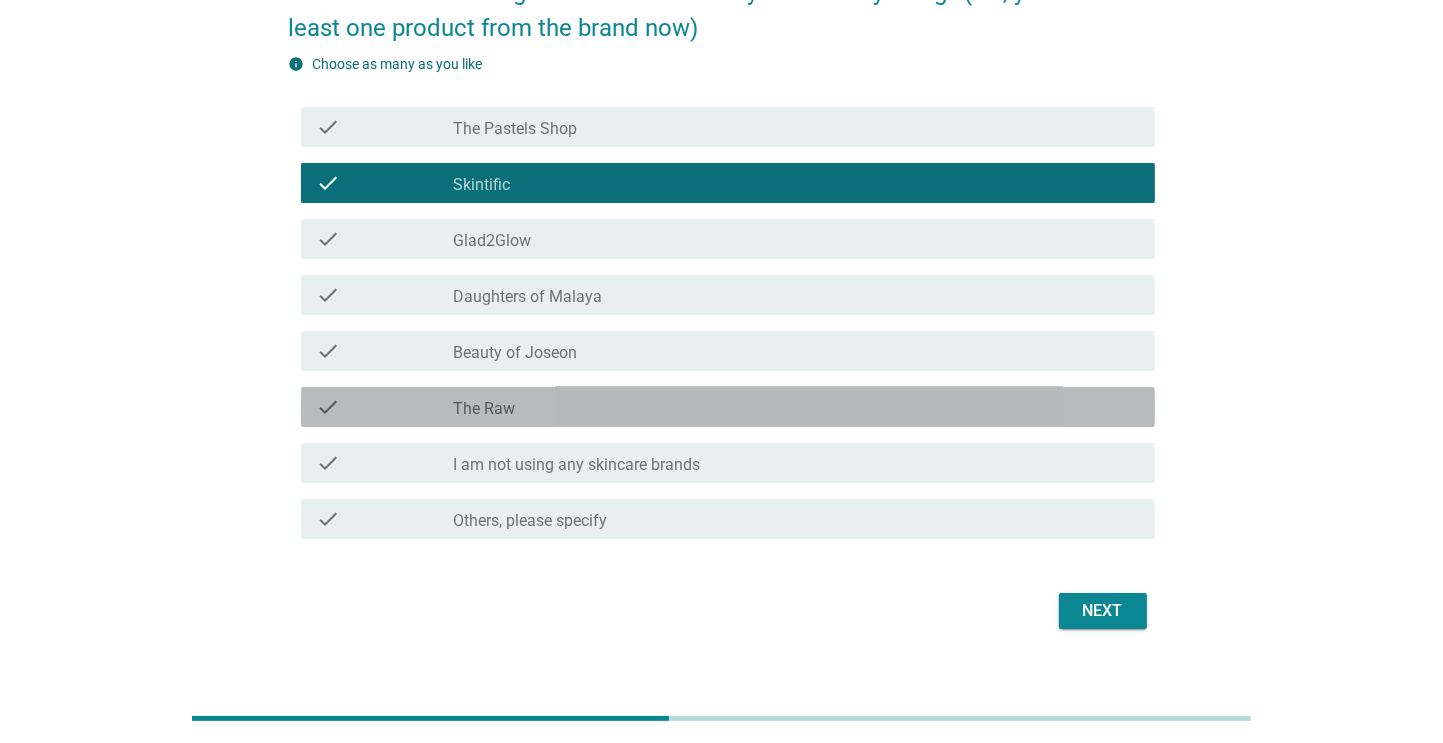 click on "check_box The Raw" at bounding box center (796, 407) 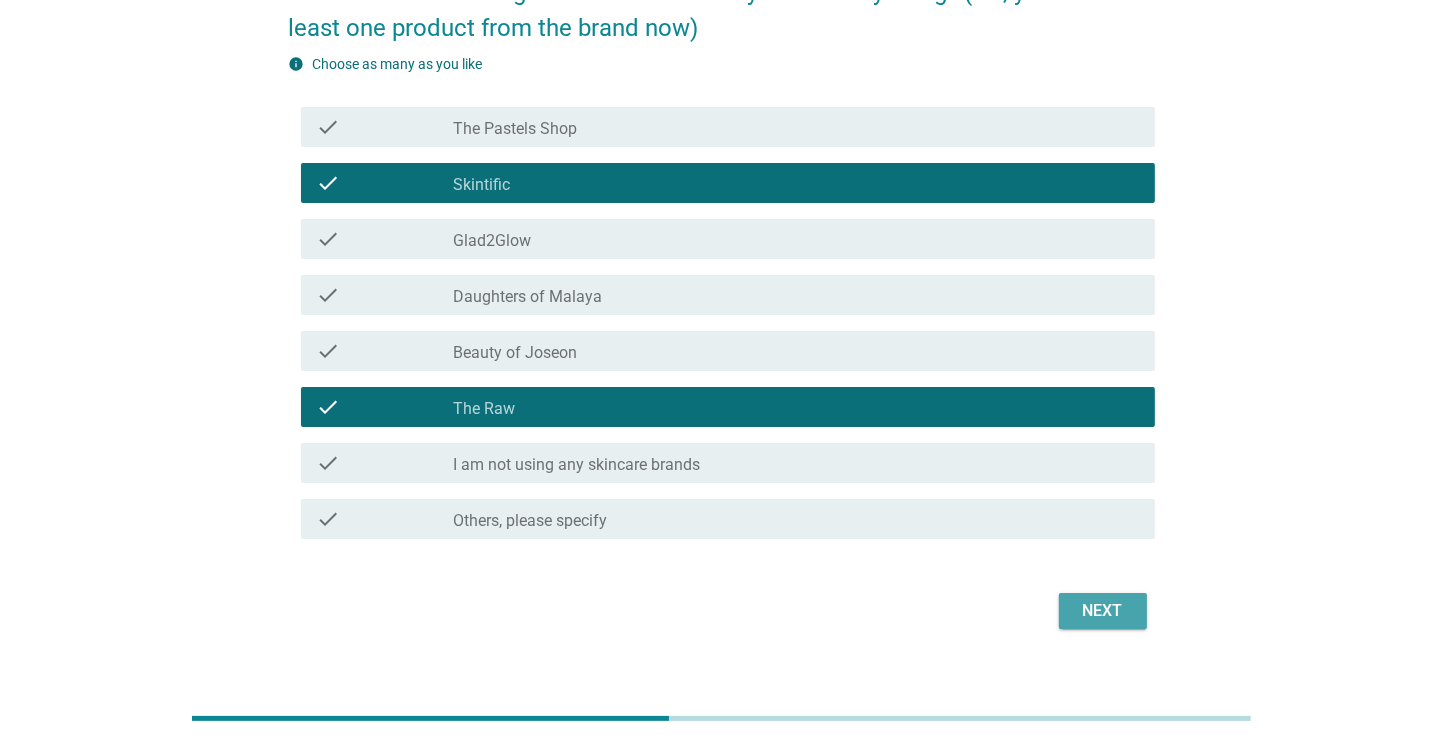 click on "Next" at bounding box center [1103, 611] 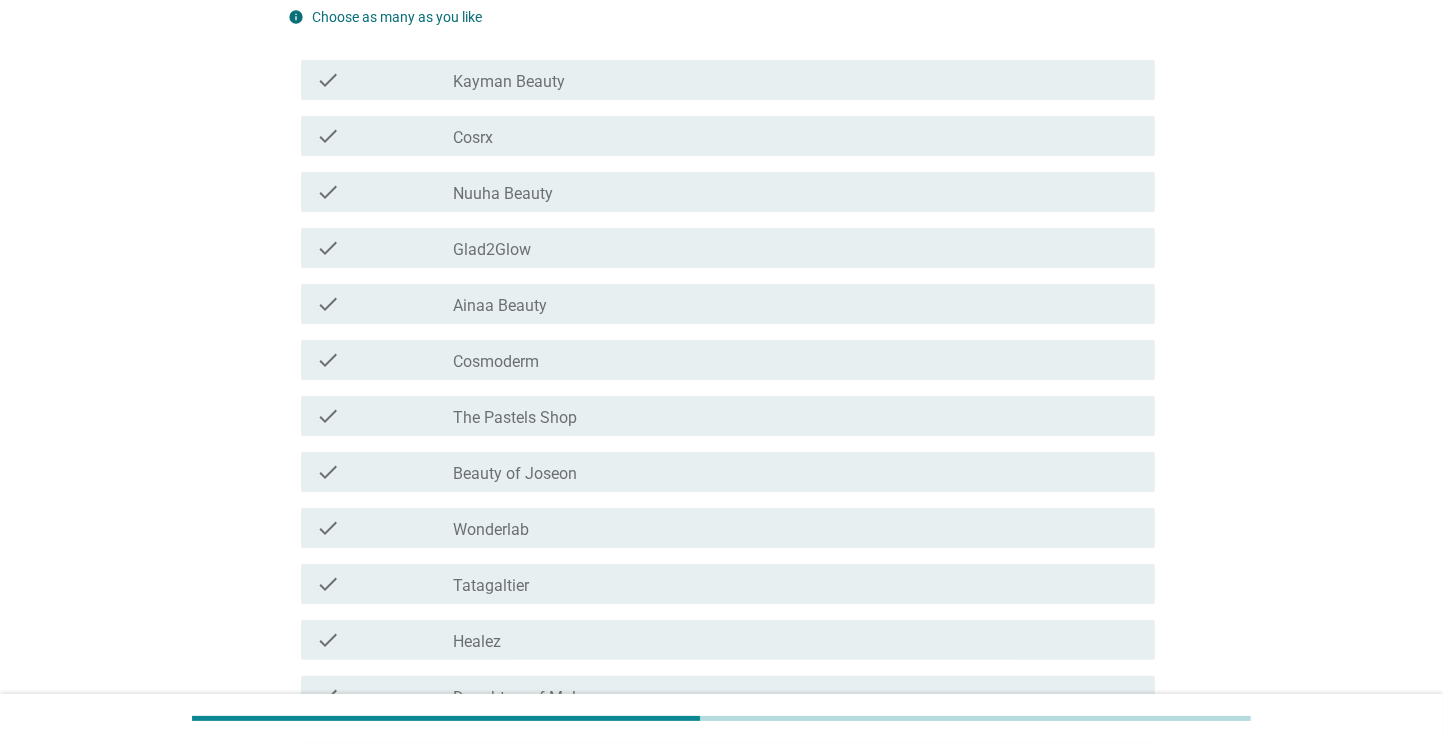scroll, scrollTop: 252, scrollLeft: 0, axis: vertical 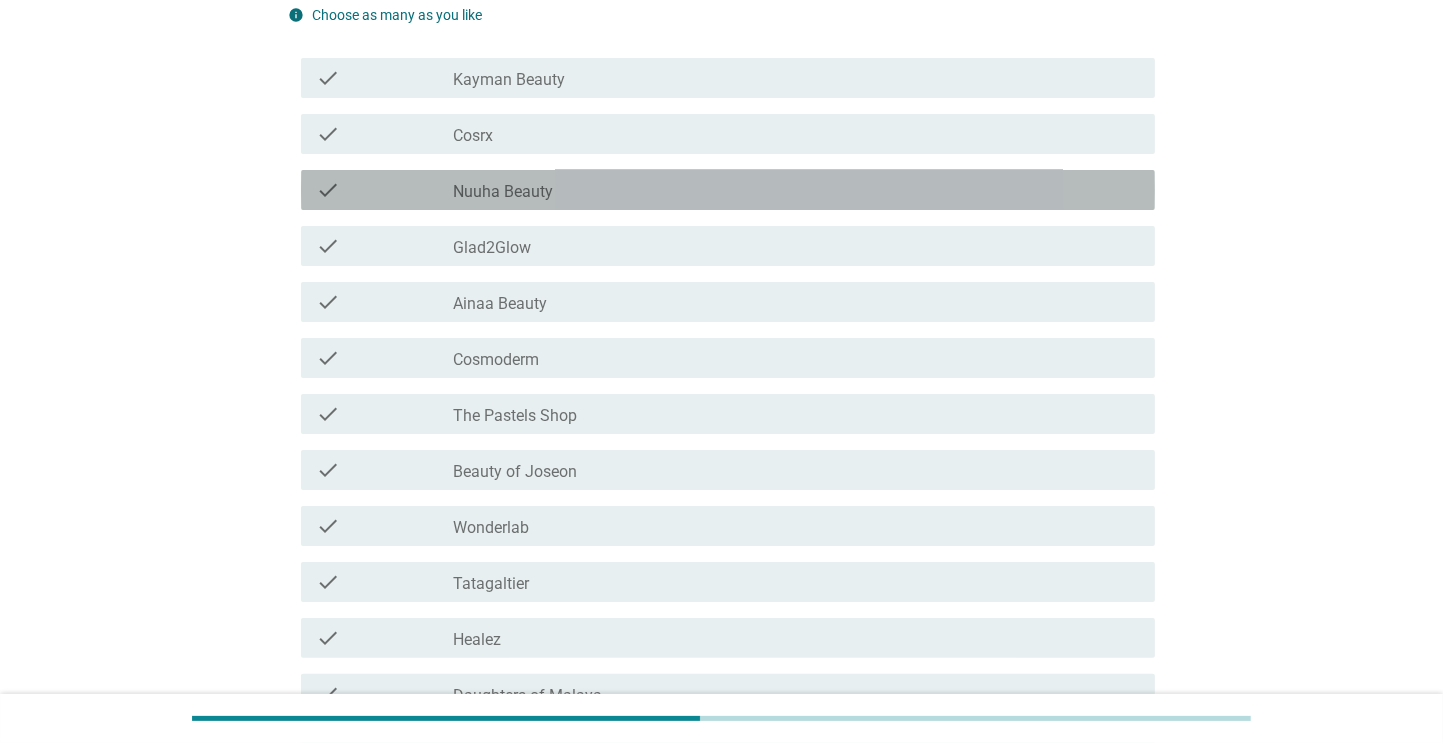 click on "check_box_outline_blank Nuuha Beauty" at bounding box center (796, 190) 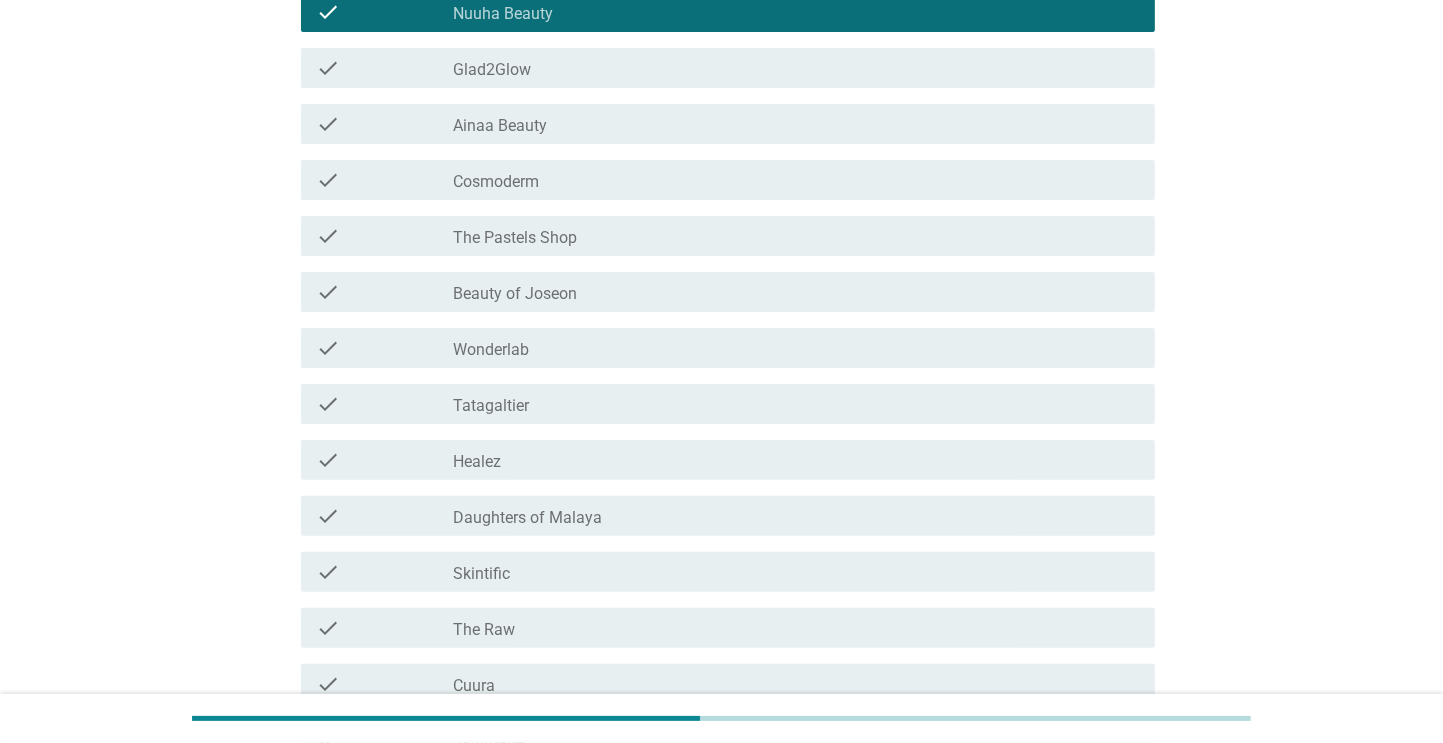 scroll, scrollTop: 432, scrollLeft: 0, axis: vertical 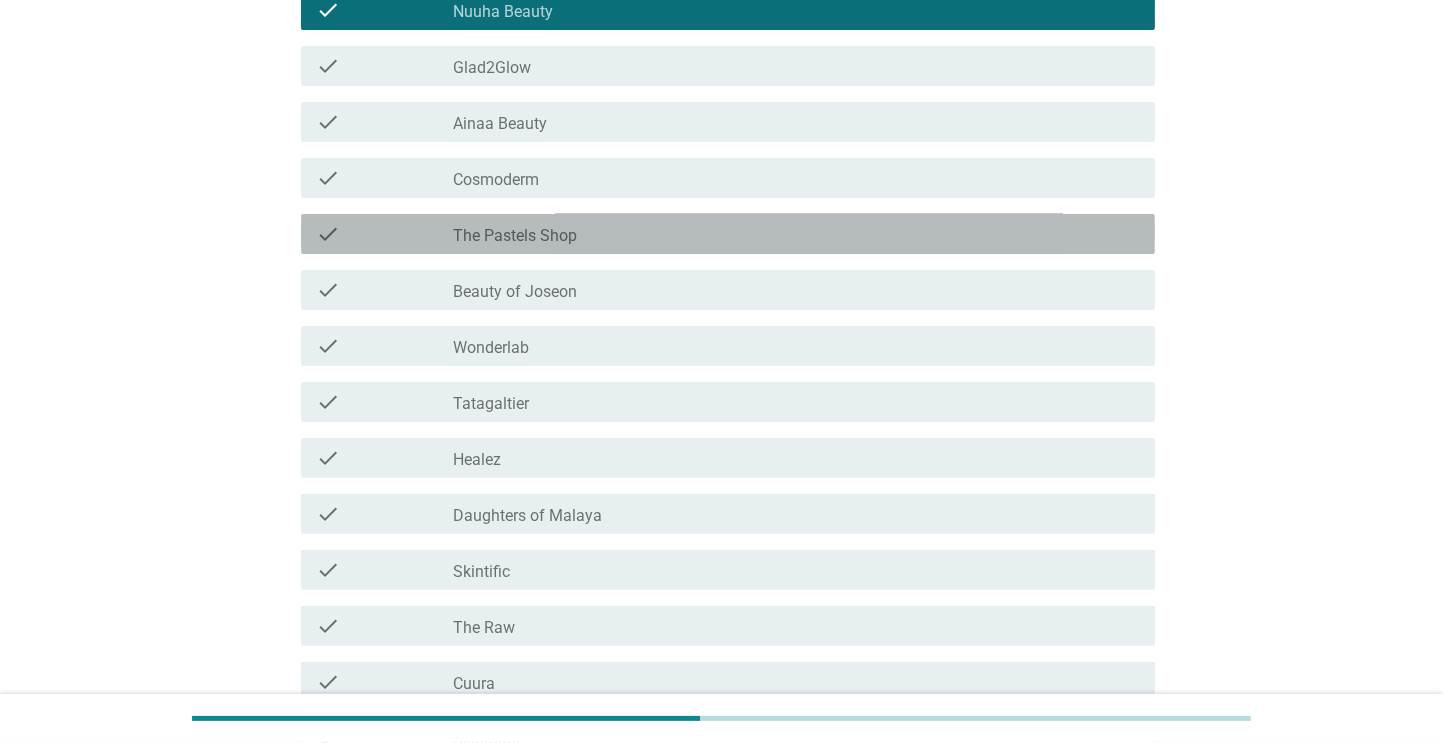 click on "check_box The Pastels Shop" at bounding box center (796, 234) 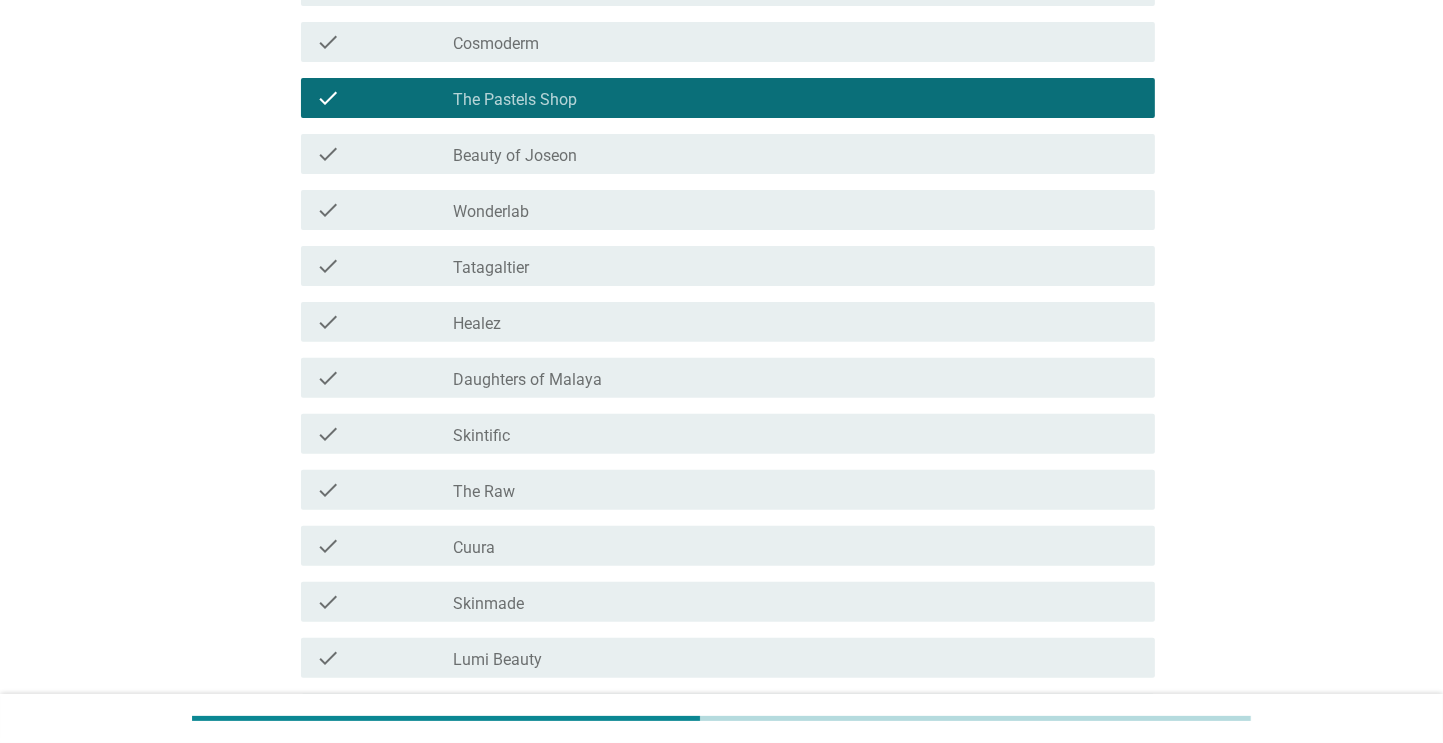 scroll, scrollTop: 570, scrollLeft: 0, axis: vertical 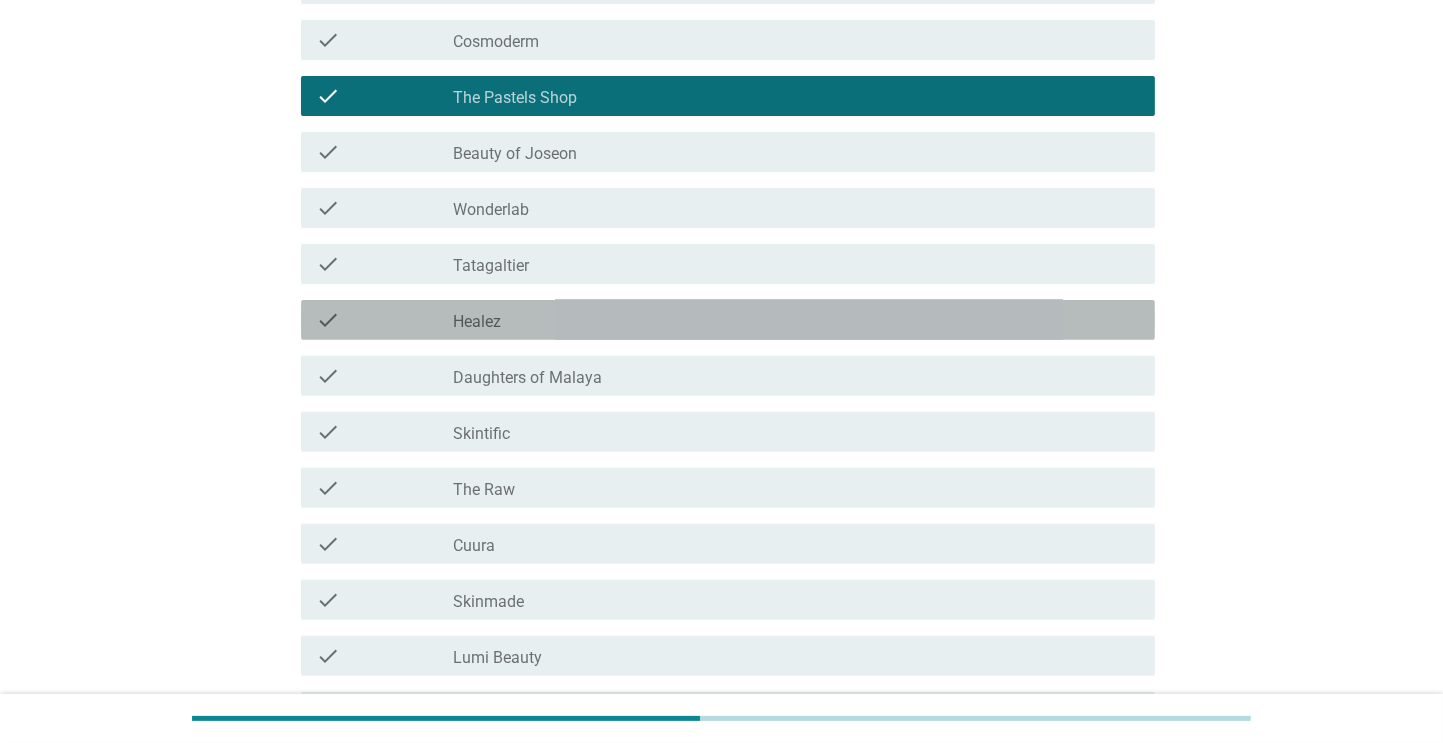 click on "check_box_outline_blank Healez" at bounding box center [796, 320] 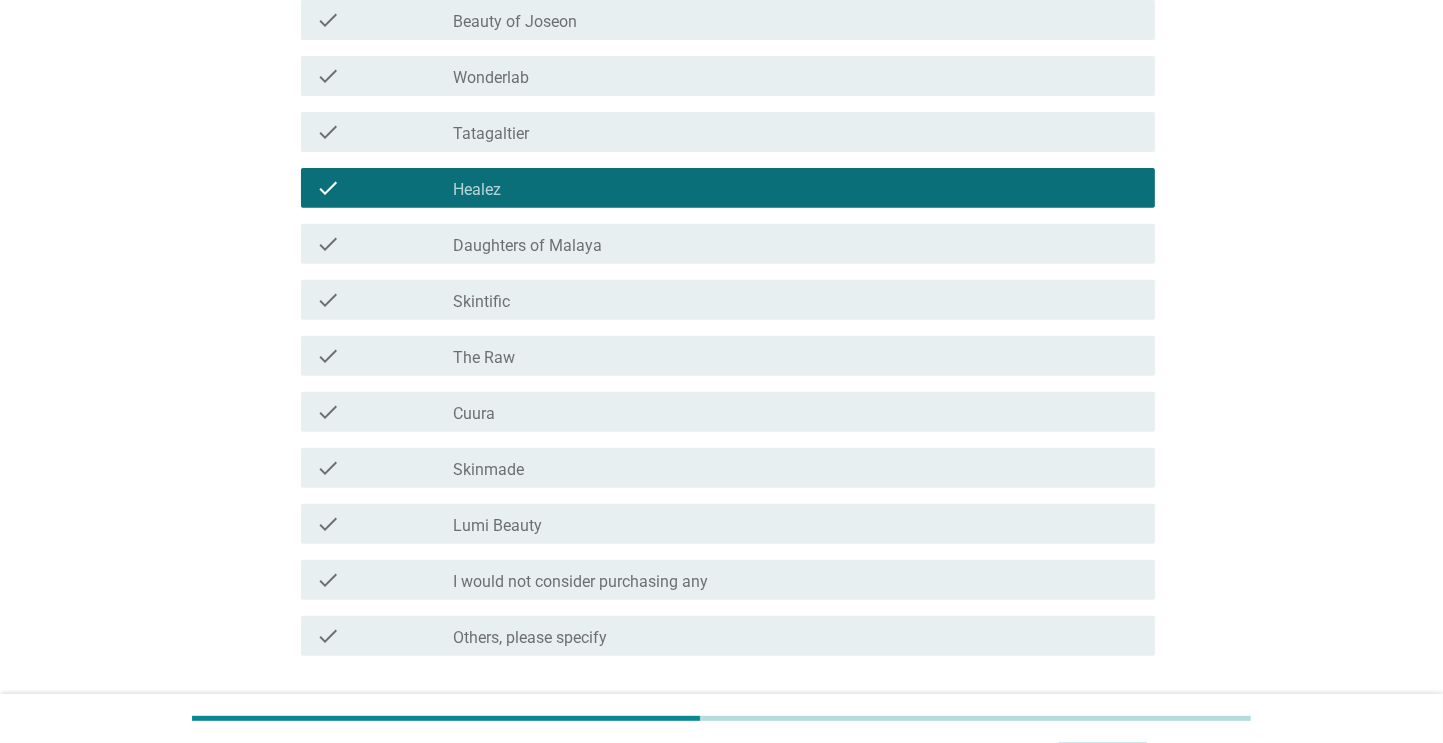 scroll, scrollTop: 724, scrollLeft: 0, axis: vertical 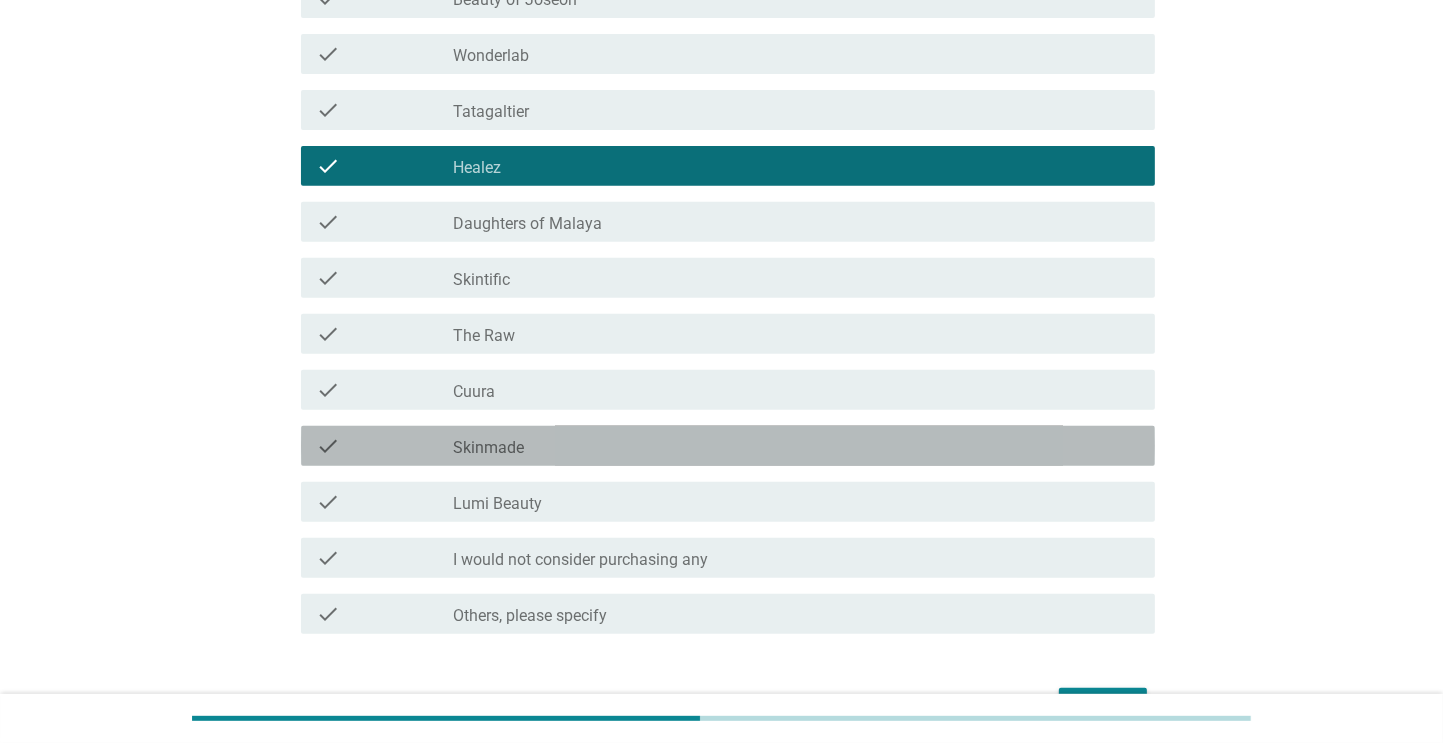 click on "check_box_outline_blank Skinmade" at bounding box center (796, 446) 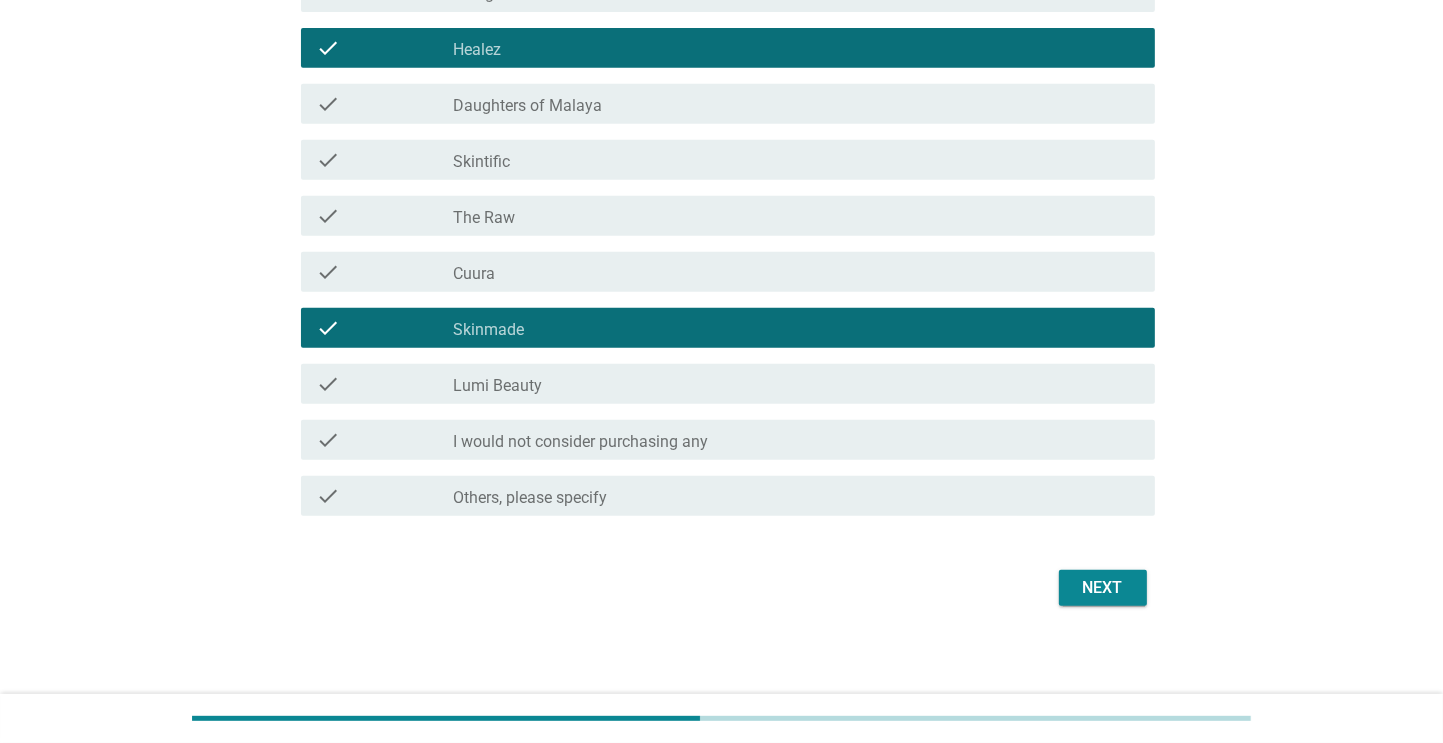scroll, scrollTop: 848, scrollLeft: 0, axis: vertical 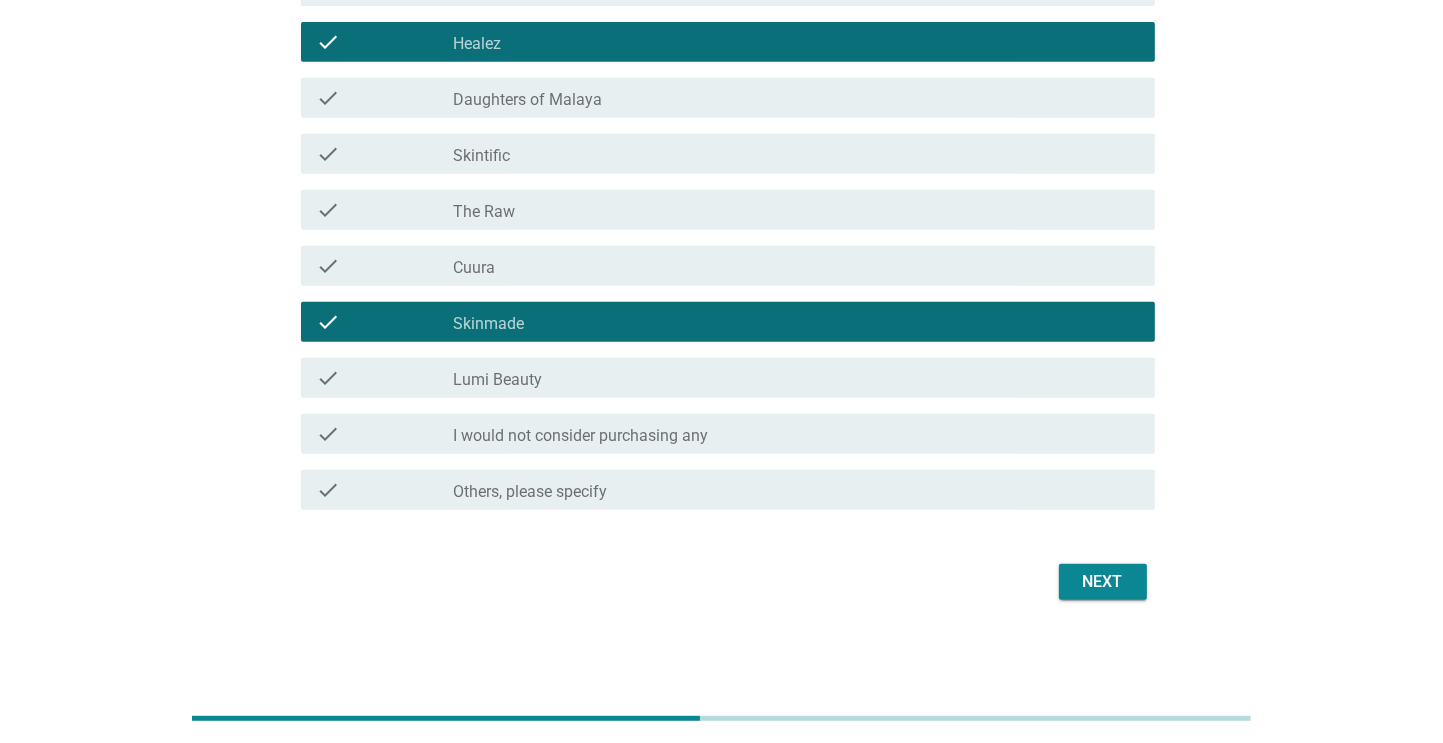 click on "Next" at bounding box center [1103, 582] 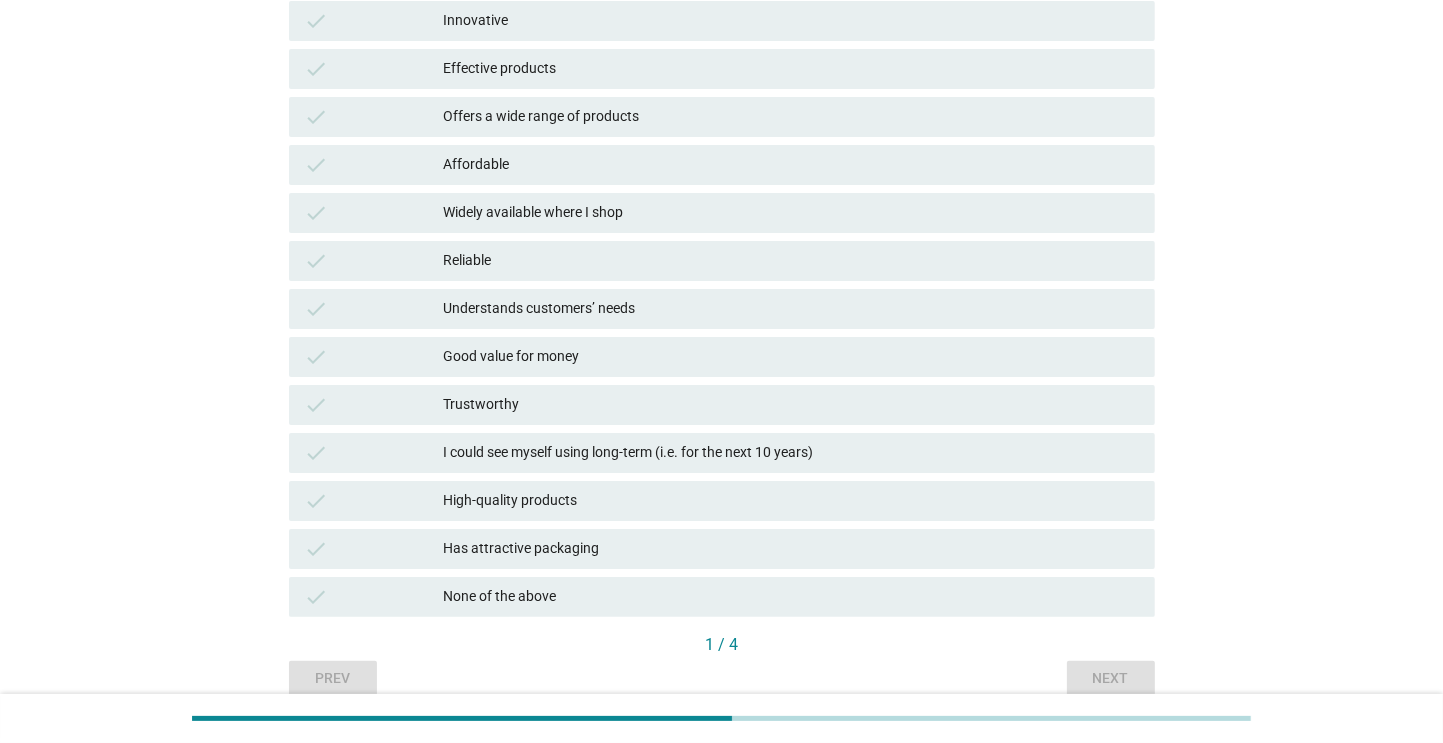 scroll, scrollTop: 291, scrollLeft: 0, axis: vertical 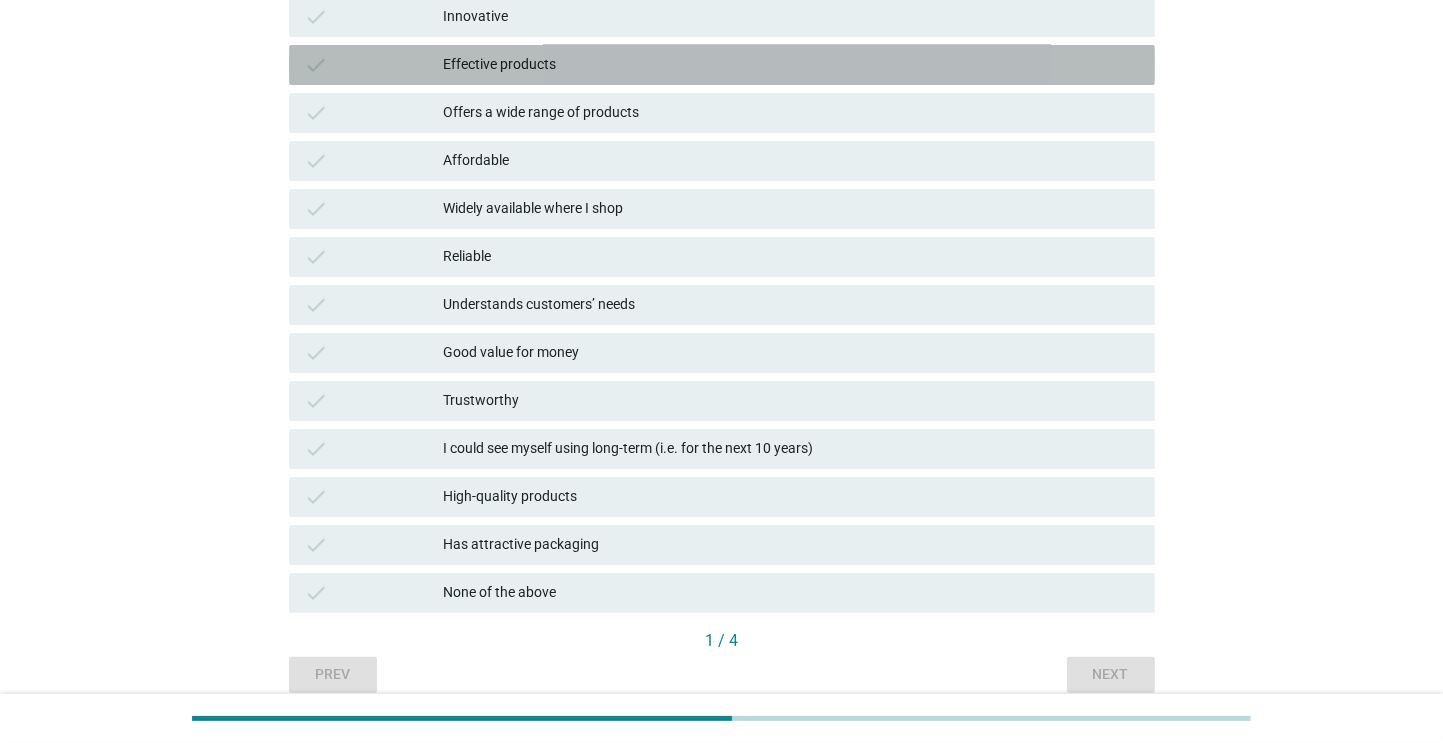click on "check   Effective products" at bounding box center (722, 65) 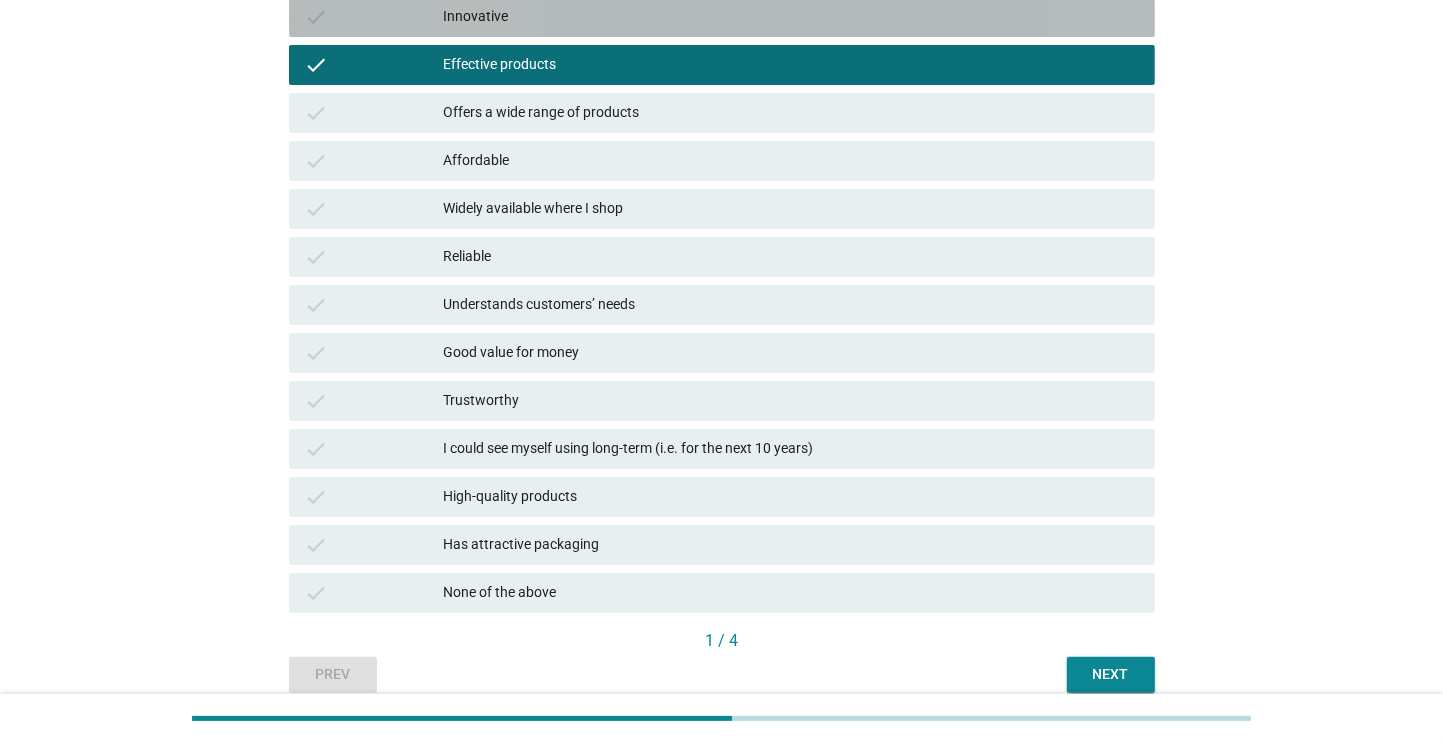 click on "Innovative" at bounding box center (791, 17) 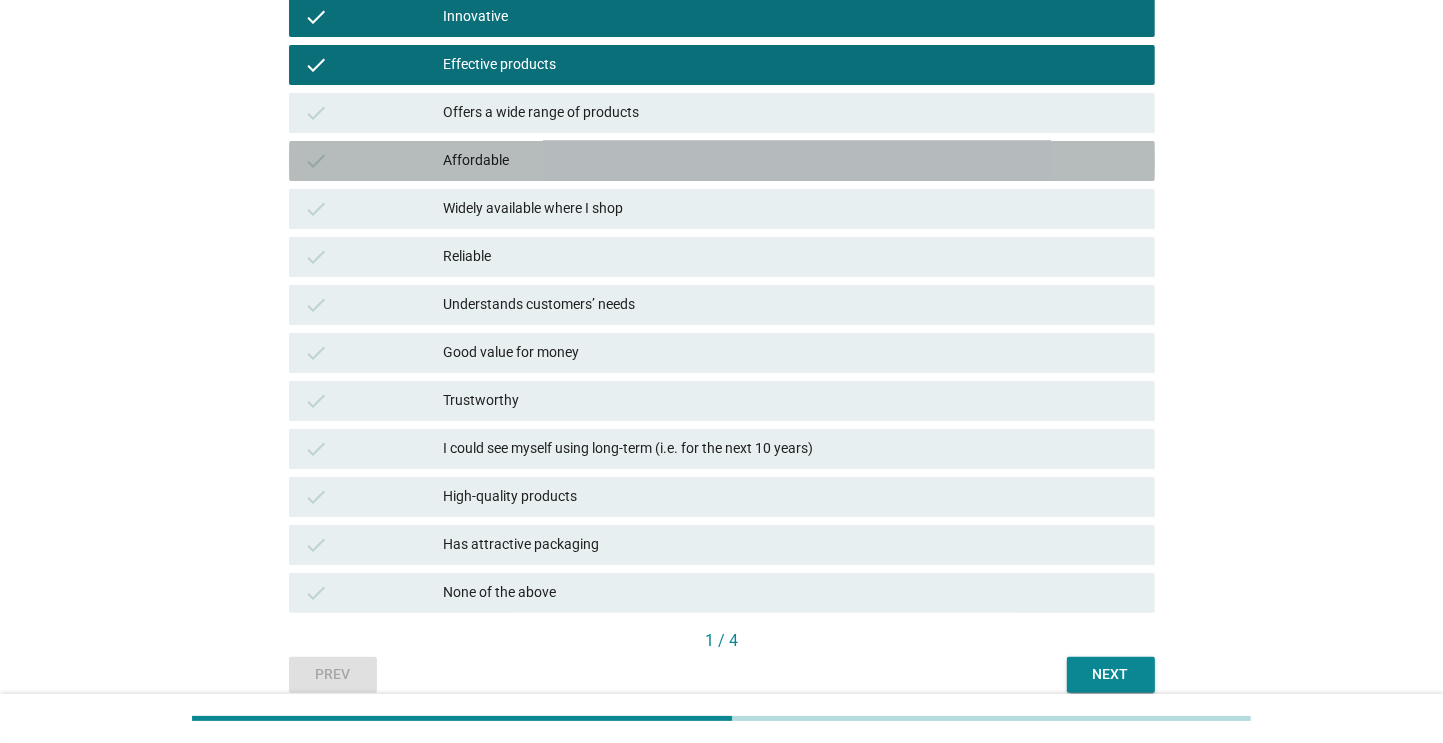 click on "Affordable" at bounding box center [791, 161] 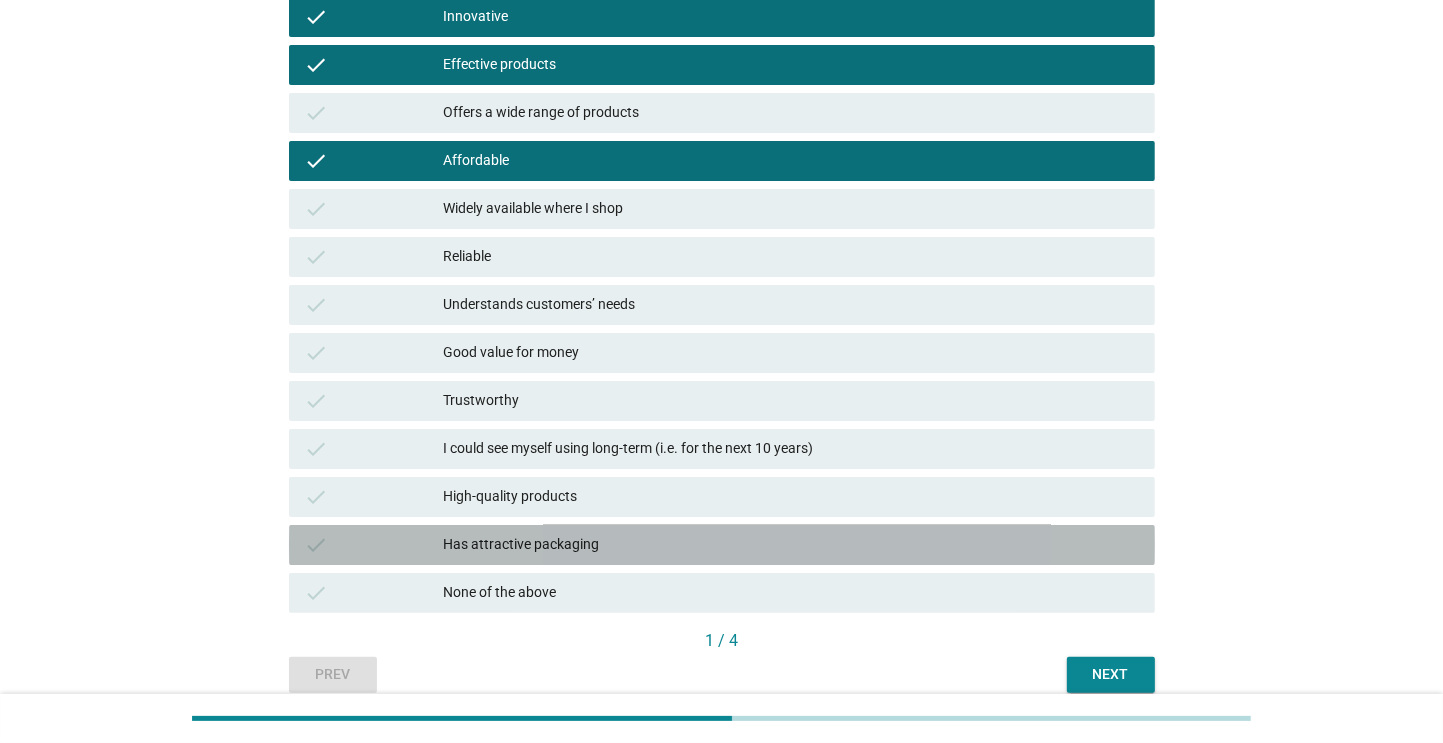 click on "Has attractive packaging" at bounding box center (791, 545) 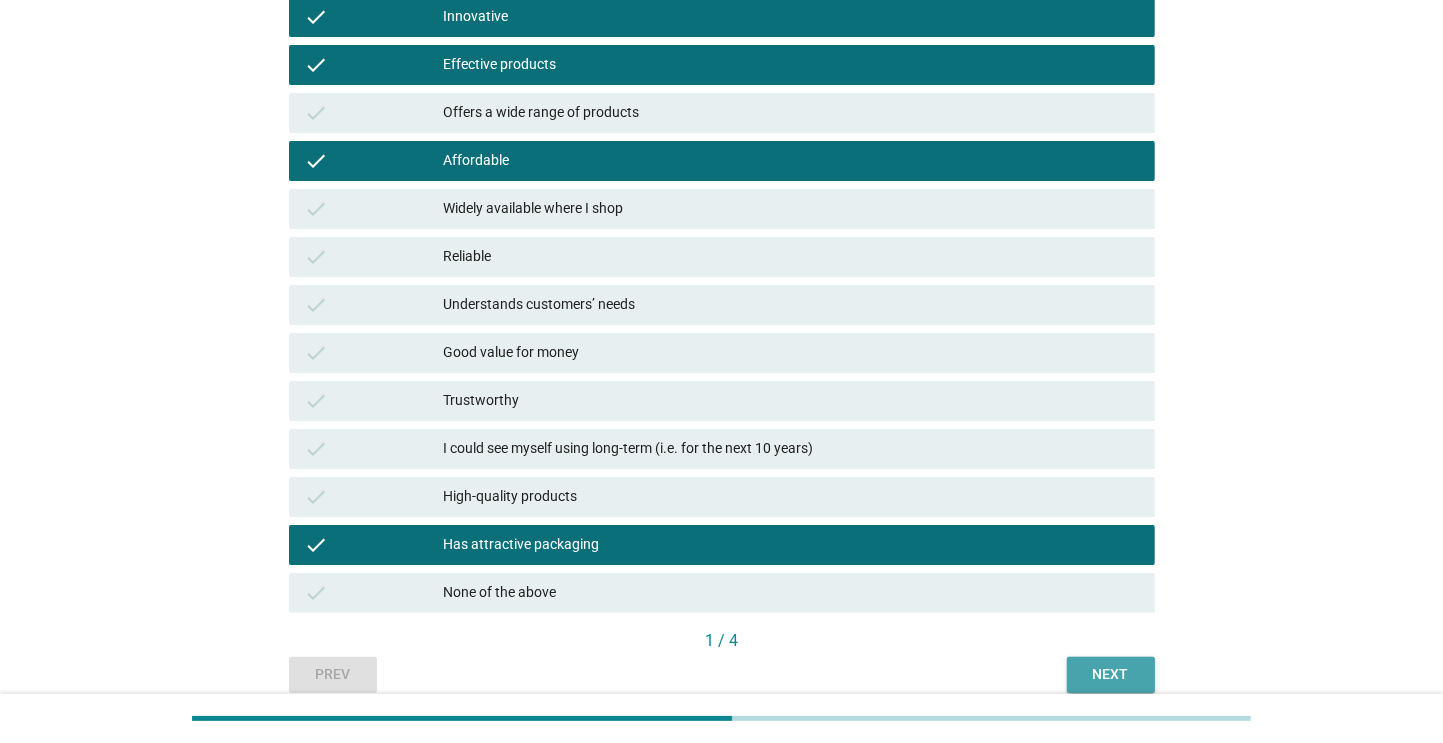 click on "Next" at bounding box center (1111, 675) 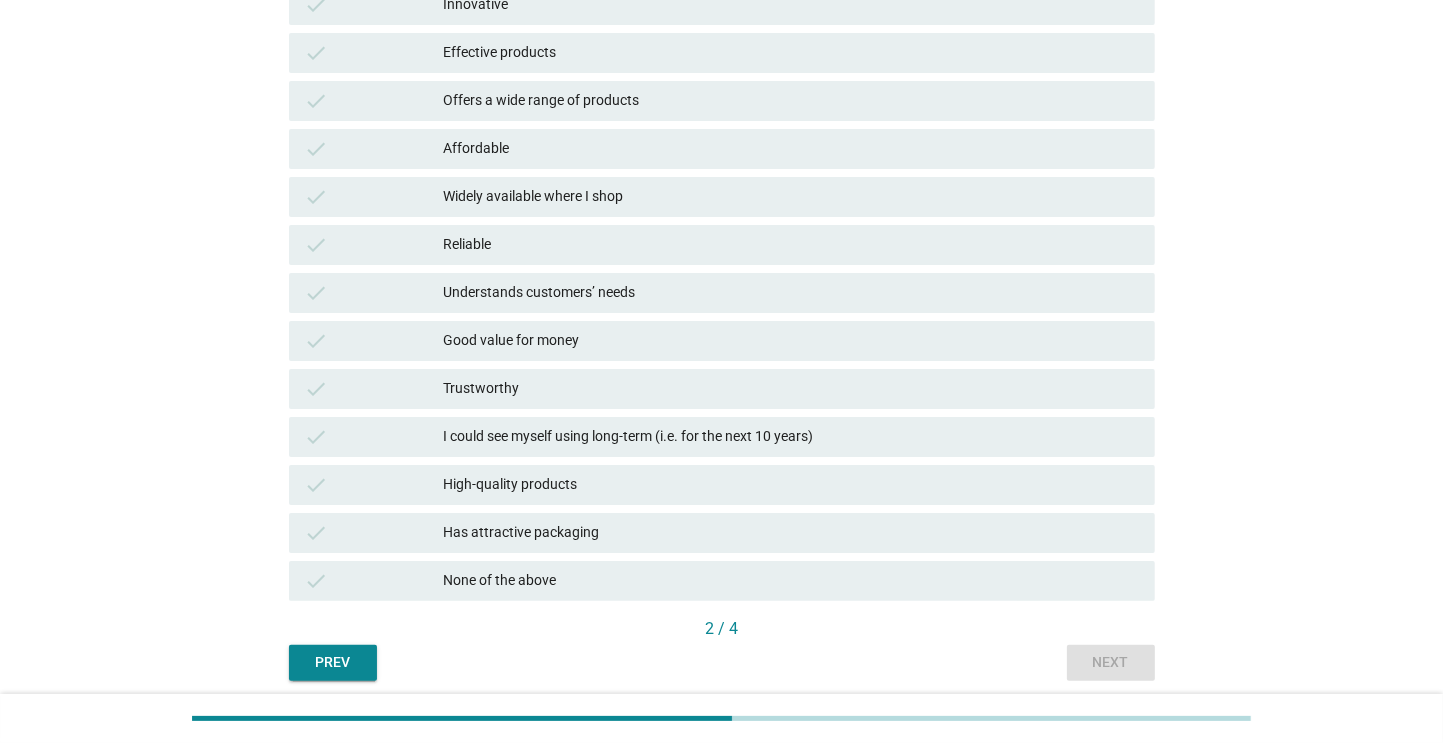 scroll, scrollTop: 304, scrollLeft: 0, axis: vertical 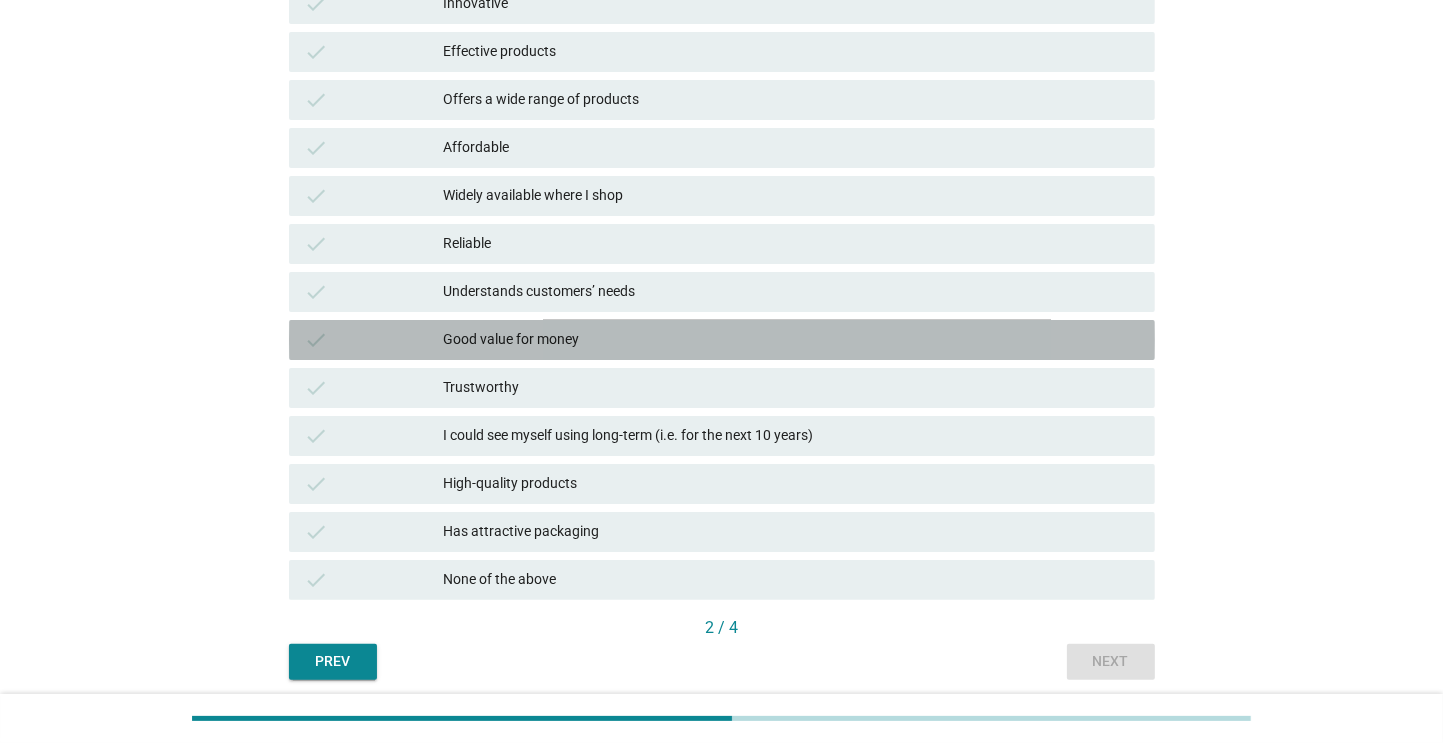 click on "Good value for money" at bounding box center (791, 340) 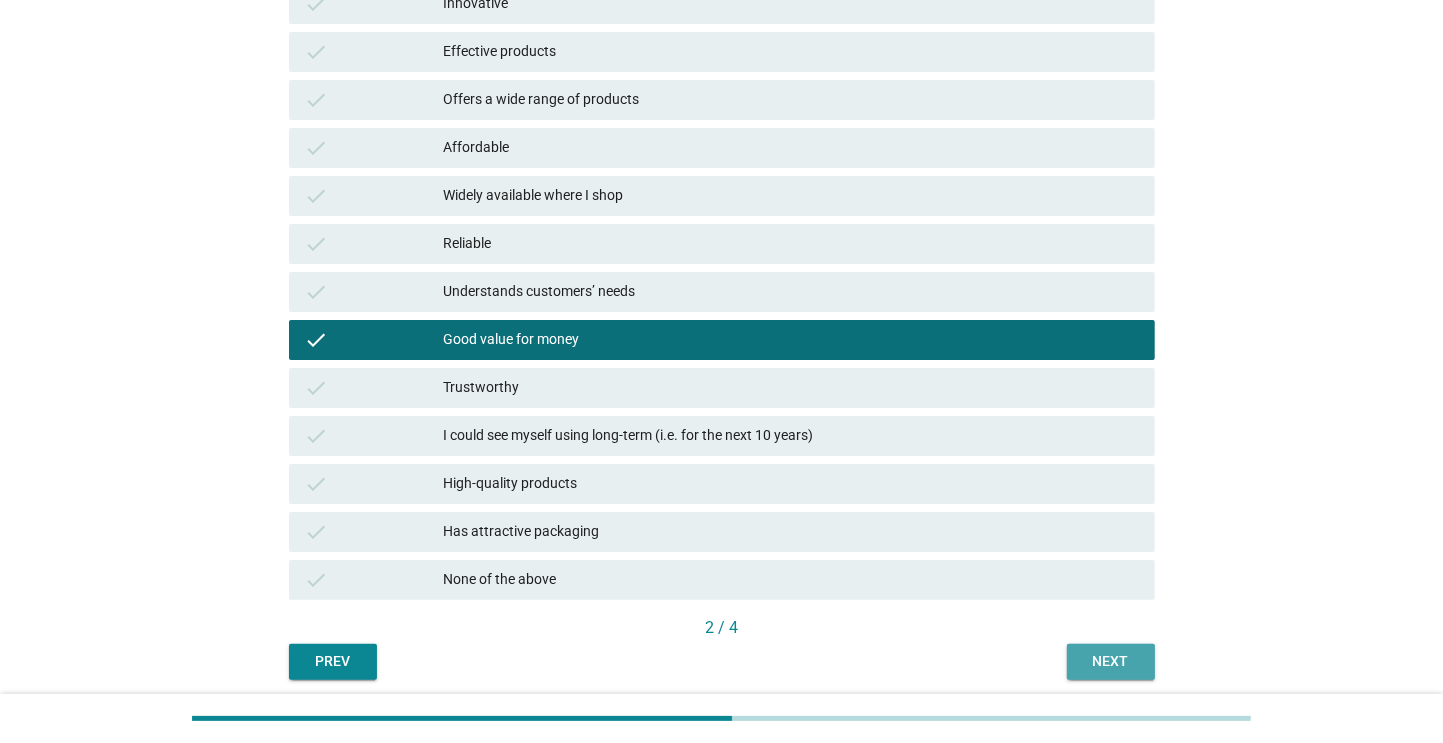 click on "Next" at bounding box center [1111, 662] 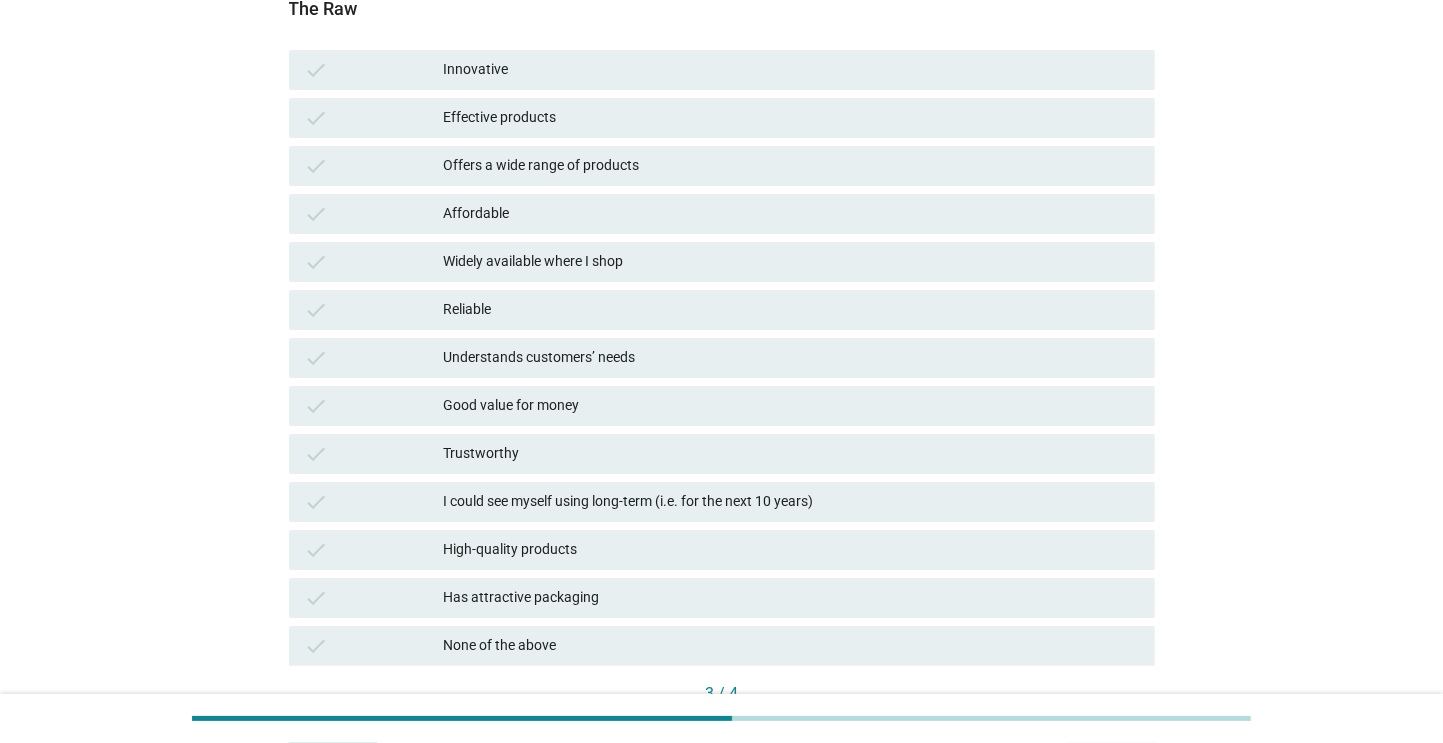 scroll, scrollTop: 248, scrollLeft: 0, axis: vertical 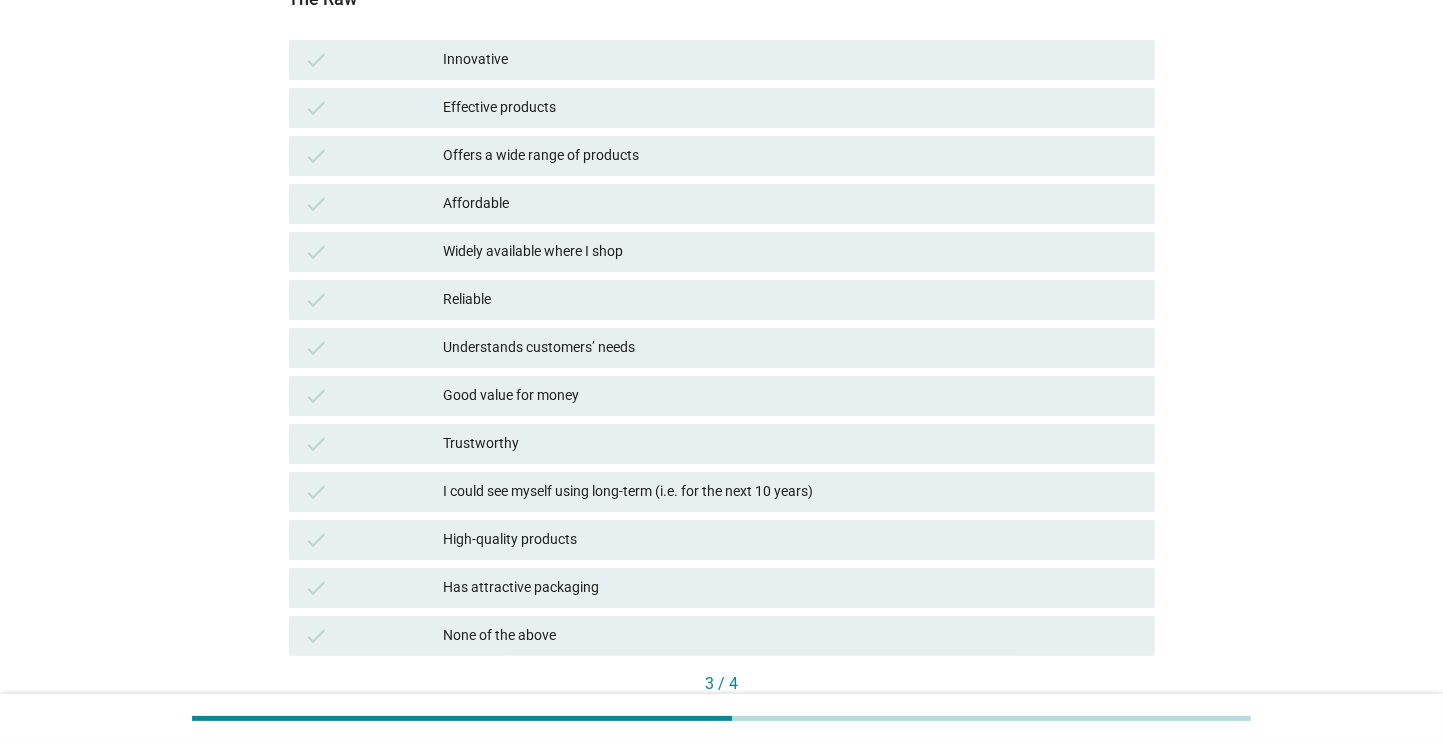click on "Reliable" at bounding box center [791, 300] 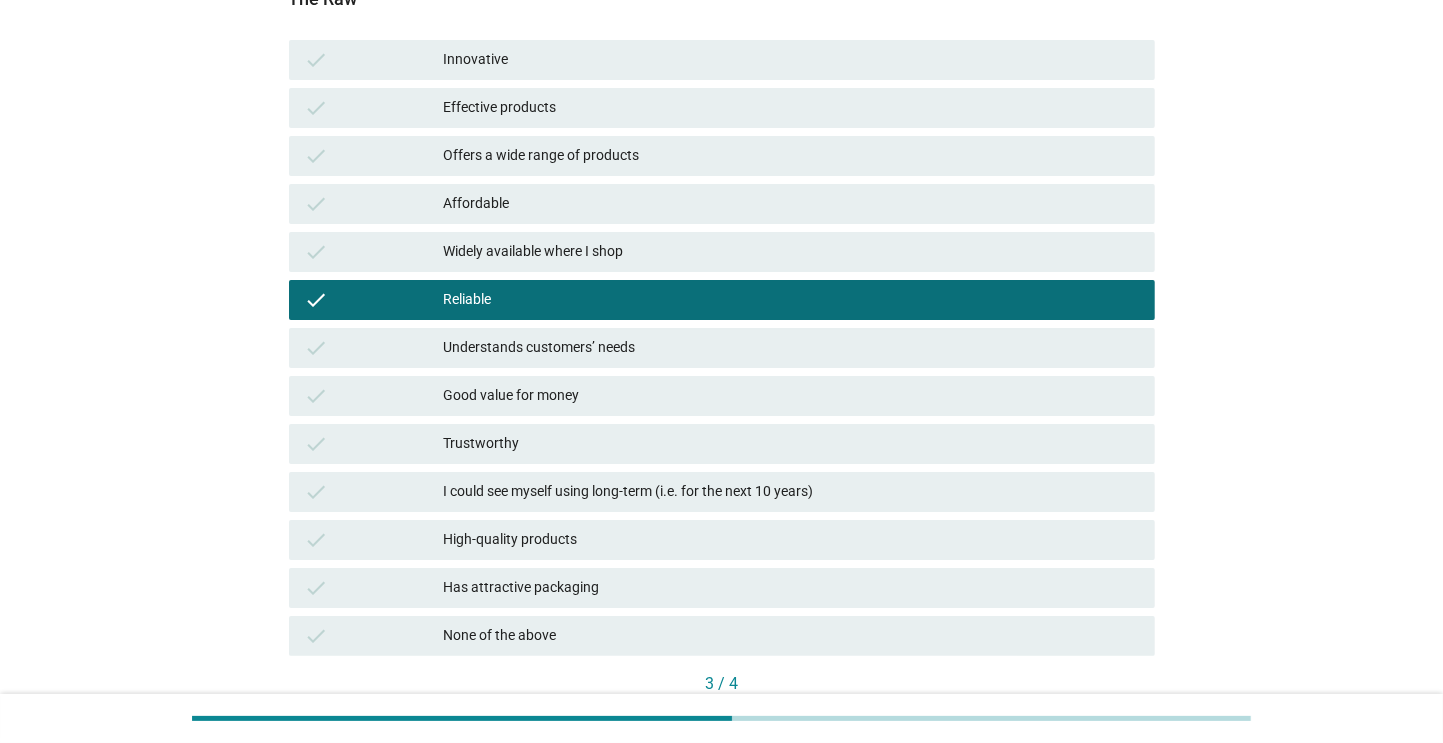 click on "check   Good value for money" at bounding box center (722, 396) 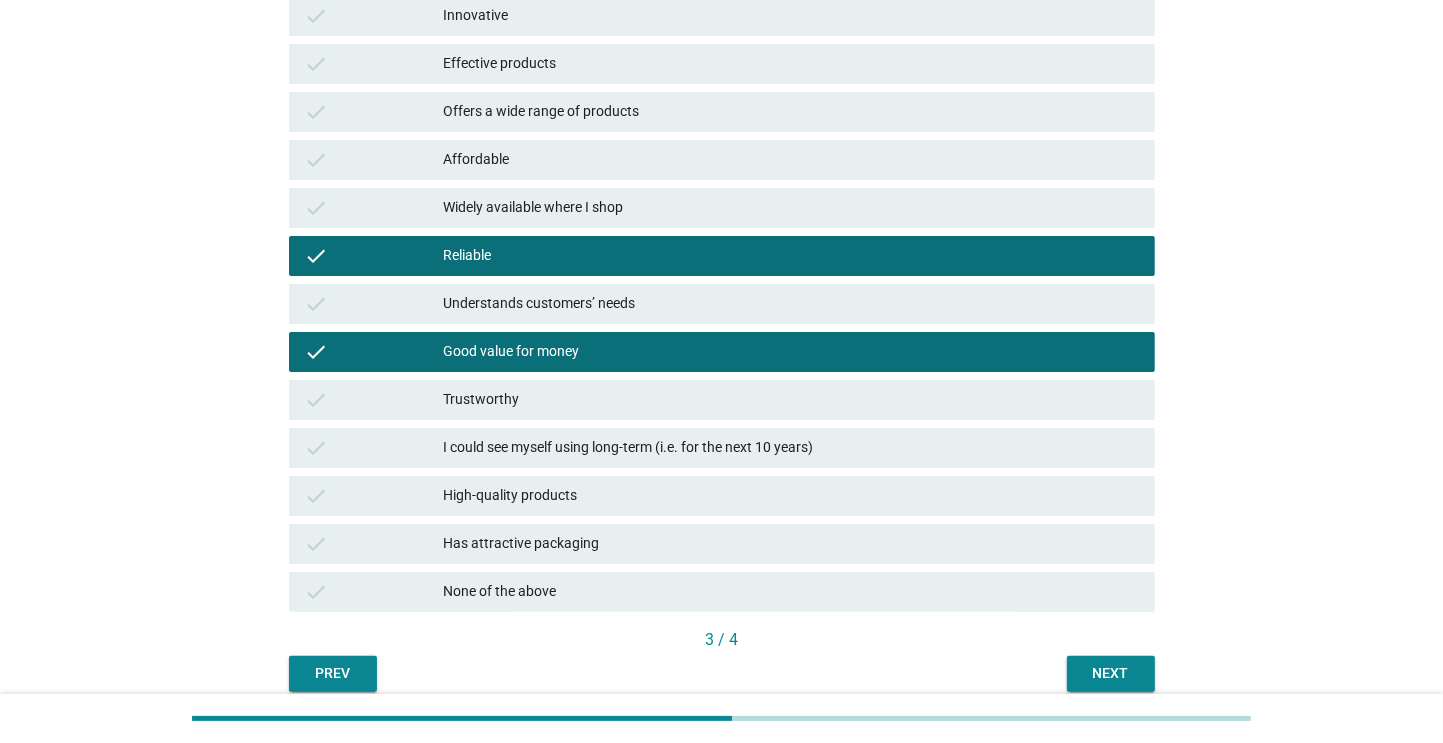 scroll, scrollTop: 296, scrollLeft: 0, axis: vertical 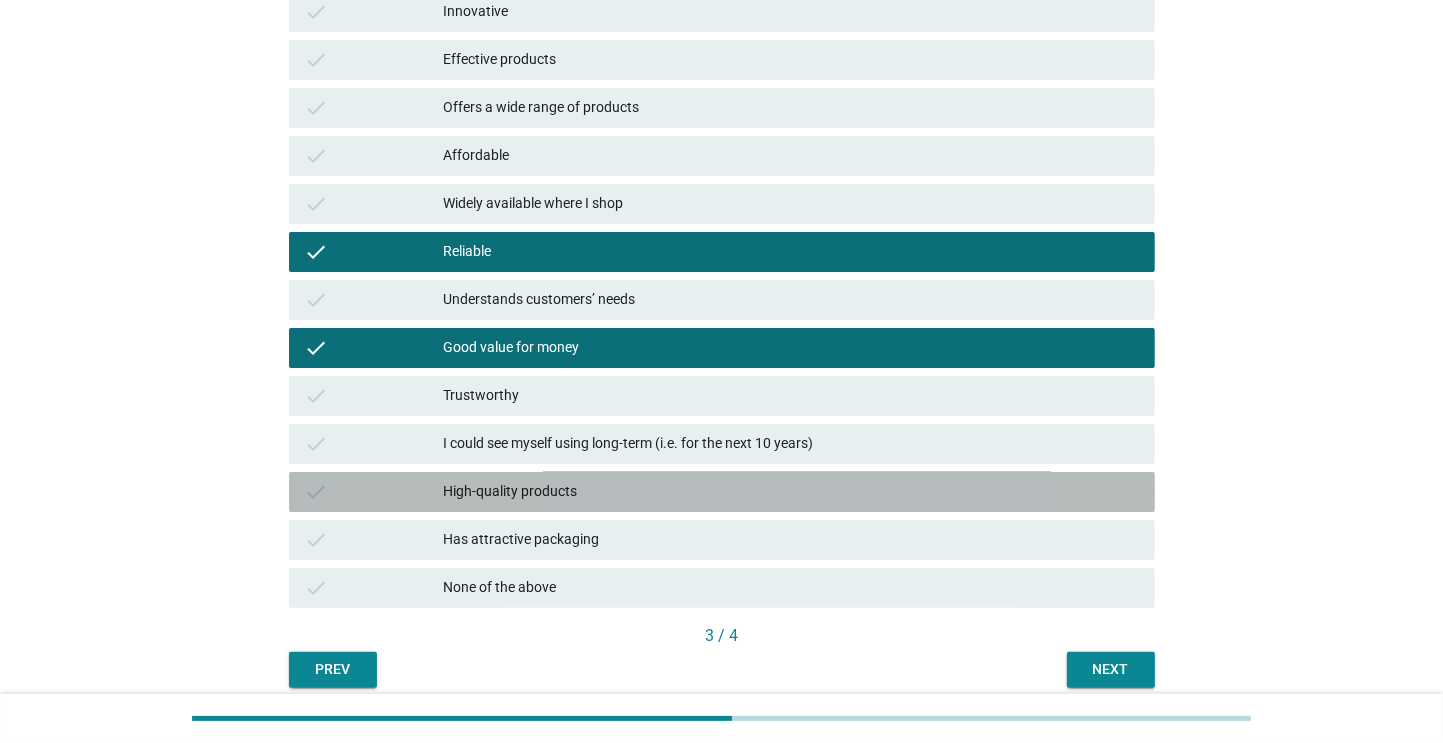 click on "High-quality products" at bounding box center [791, 492] 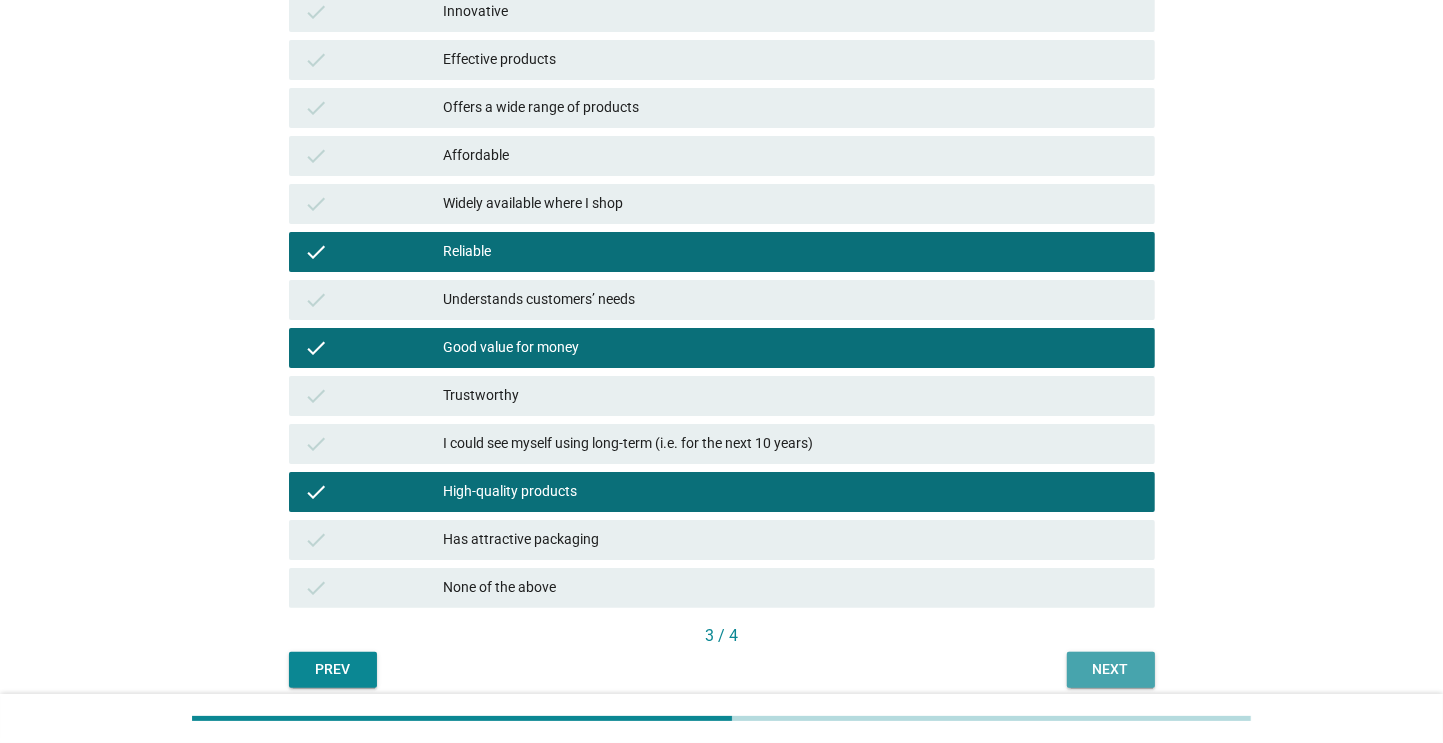 click on "Next" at bounding box center (1111, 670) 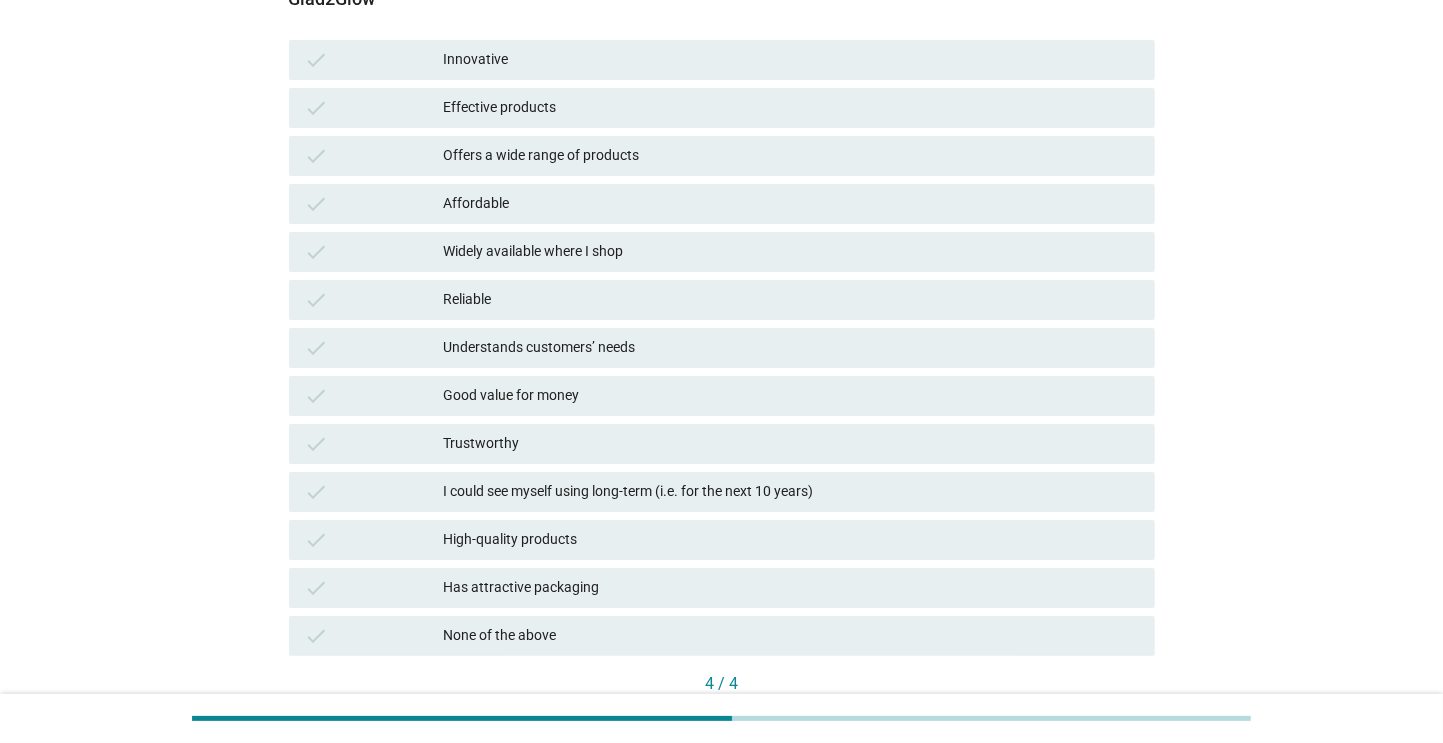 scroll, scrollTop: 250, scrollLeft: 0, axis: vertical 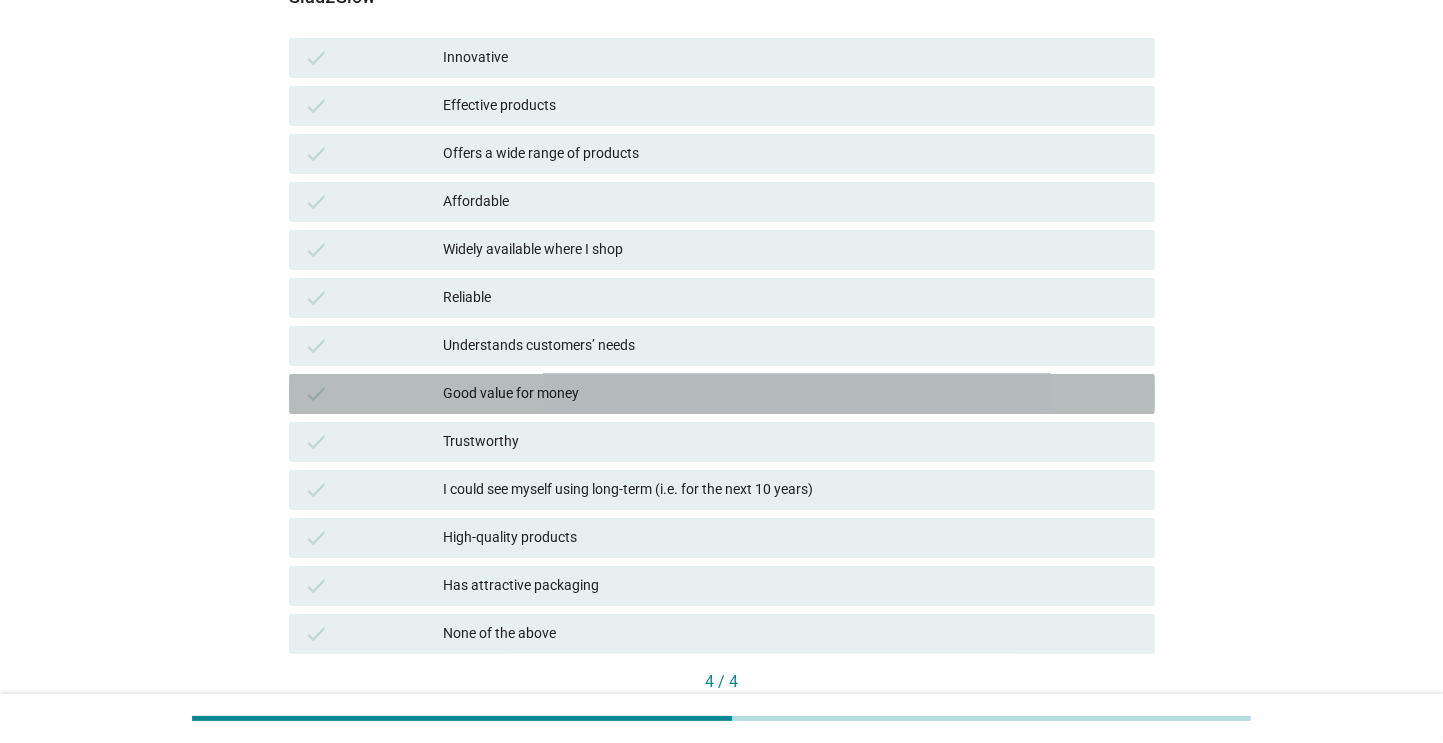 click on "Good value for money" at bounding box center (791, 394) 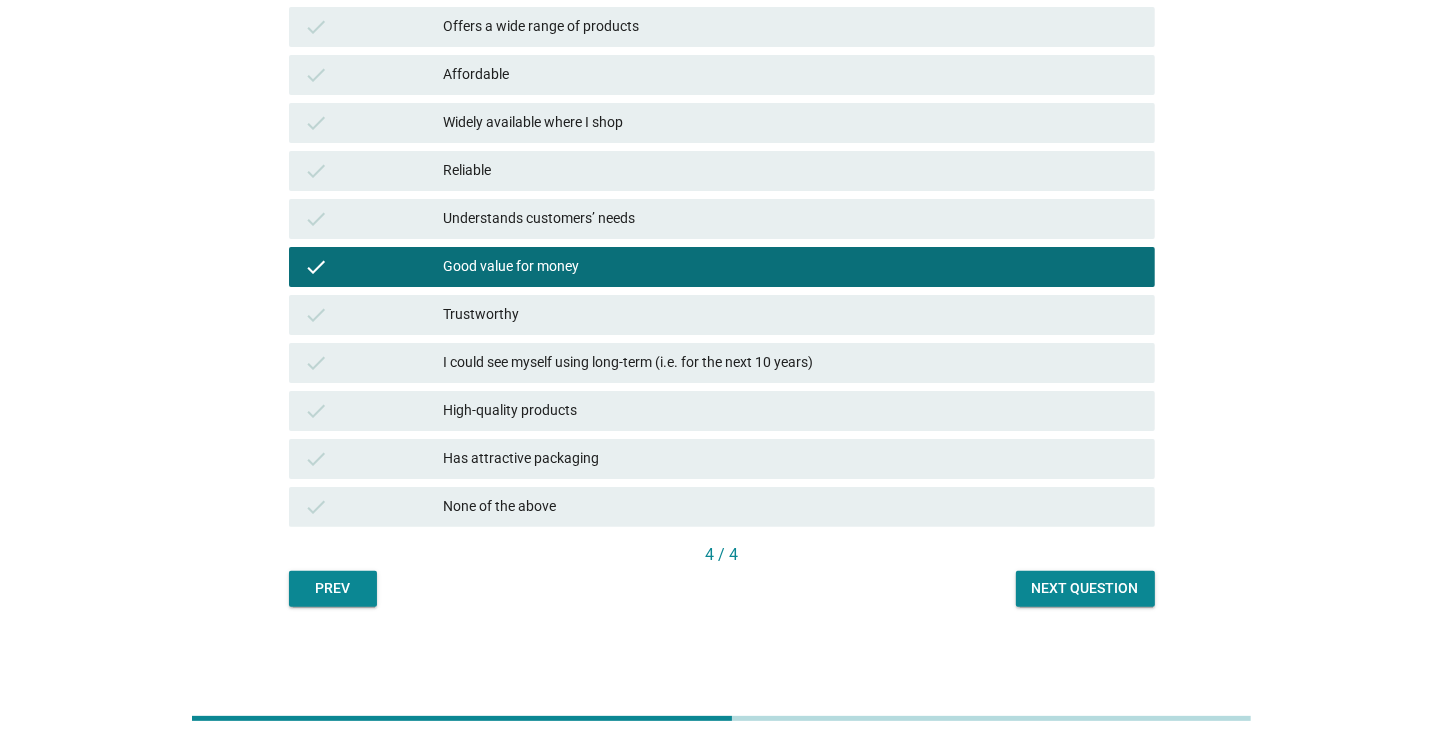 scroll, scrollTop: 376, scrollLeft: 0, axis: vertical 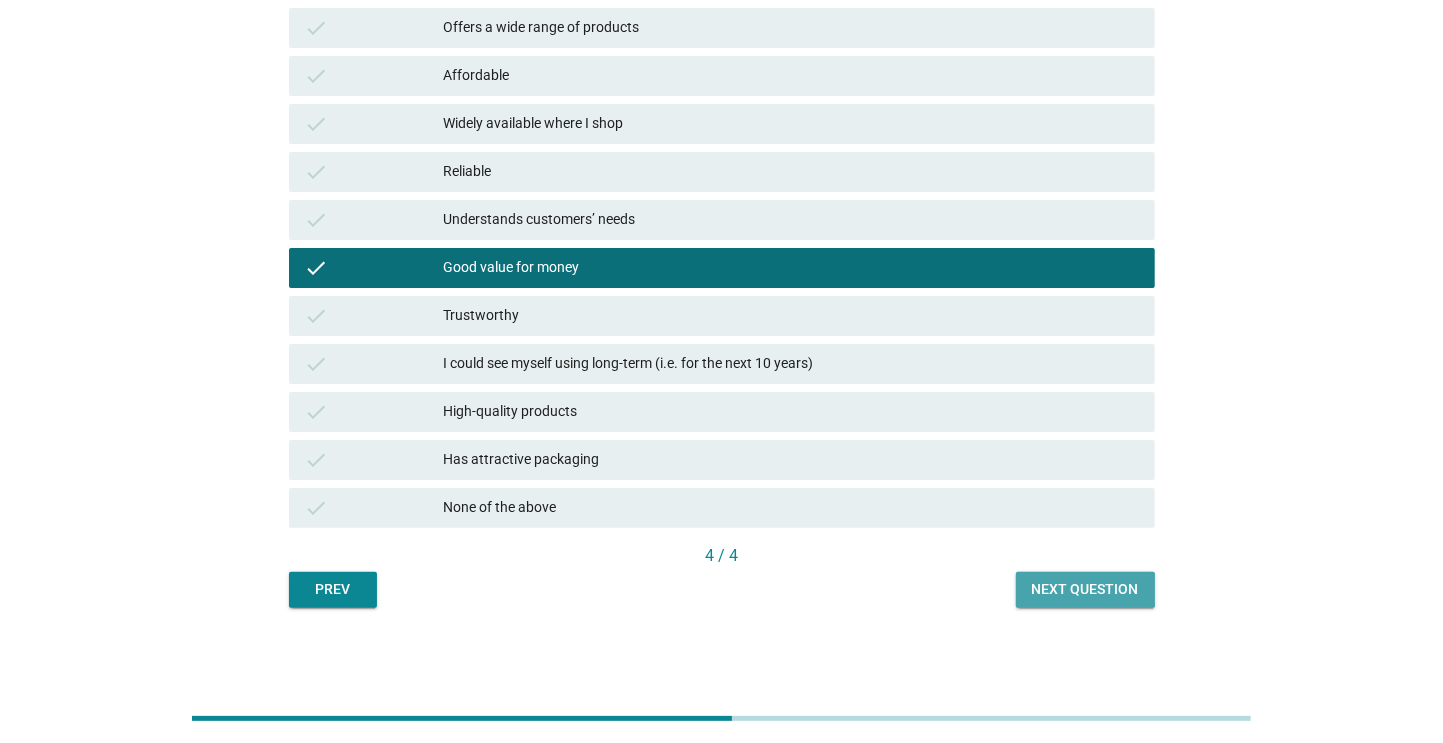 click on "Next question" at bounding box center (1085, 589) 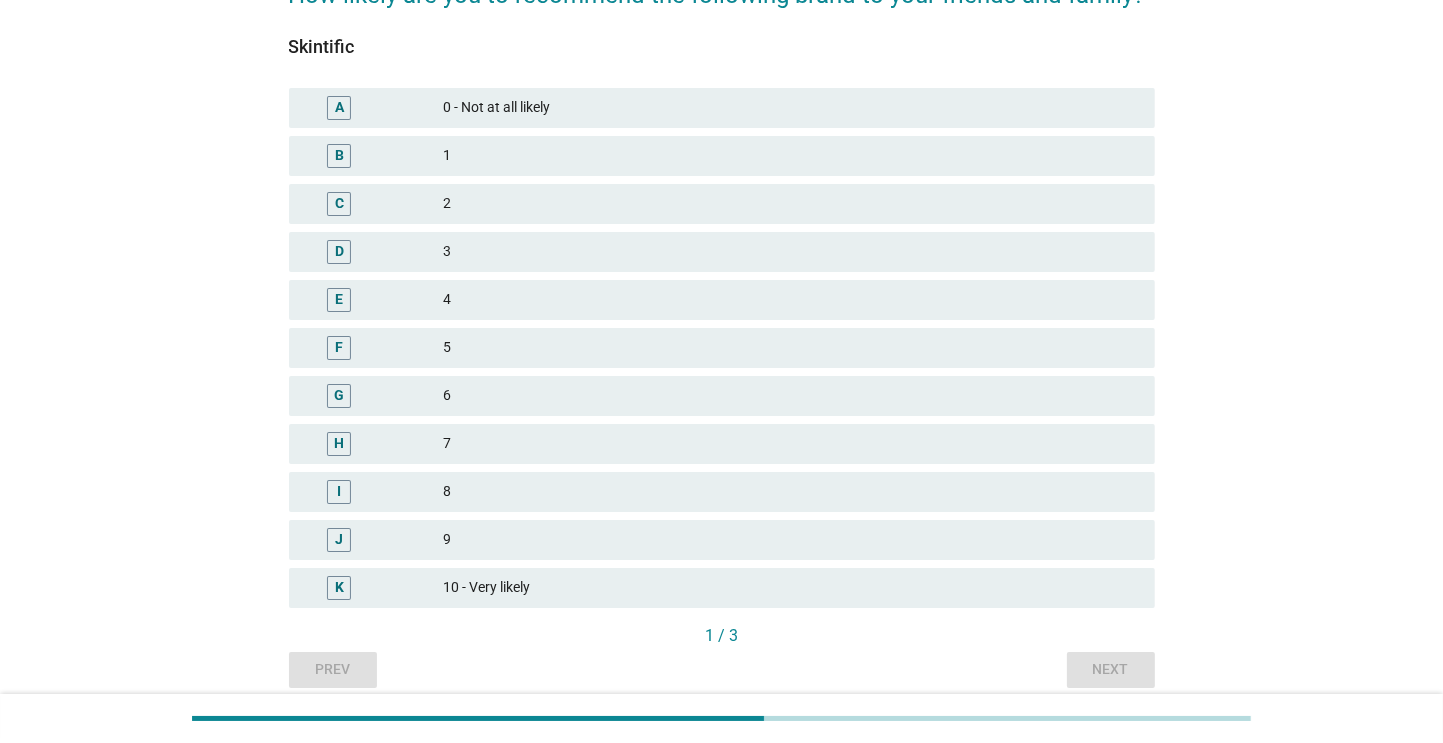 scroll, scrollTop: 200, scrollLeft: 0, axis: vertical 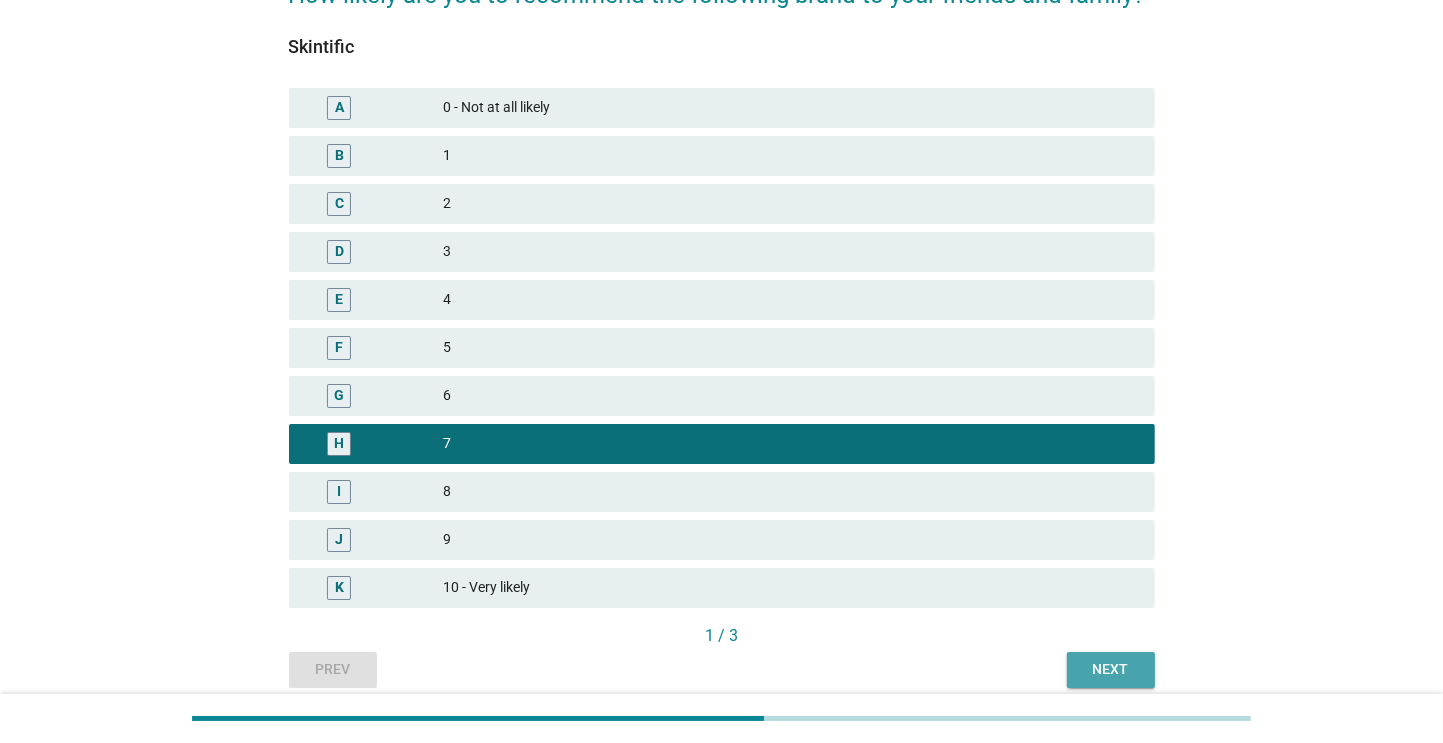click on "Next" at bounding box center [1111, 669] 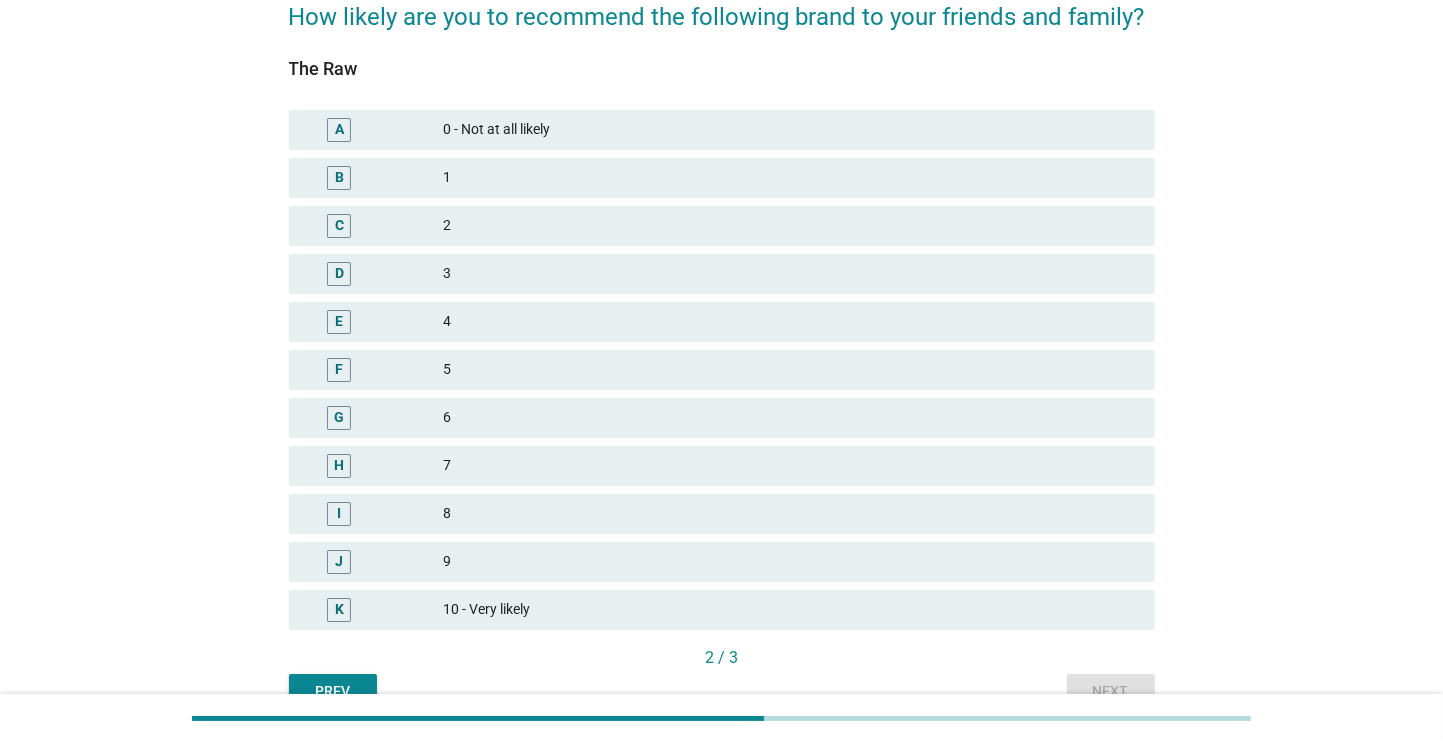 scroll, scrollTop: 179, scrollLeft: 0, axis: vertical 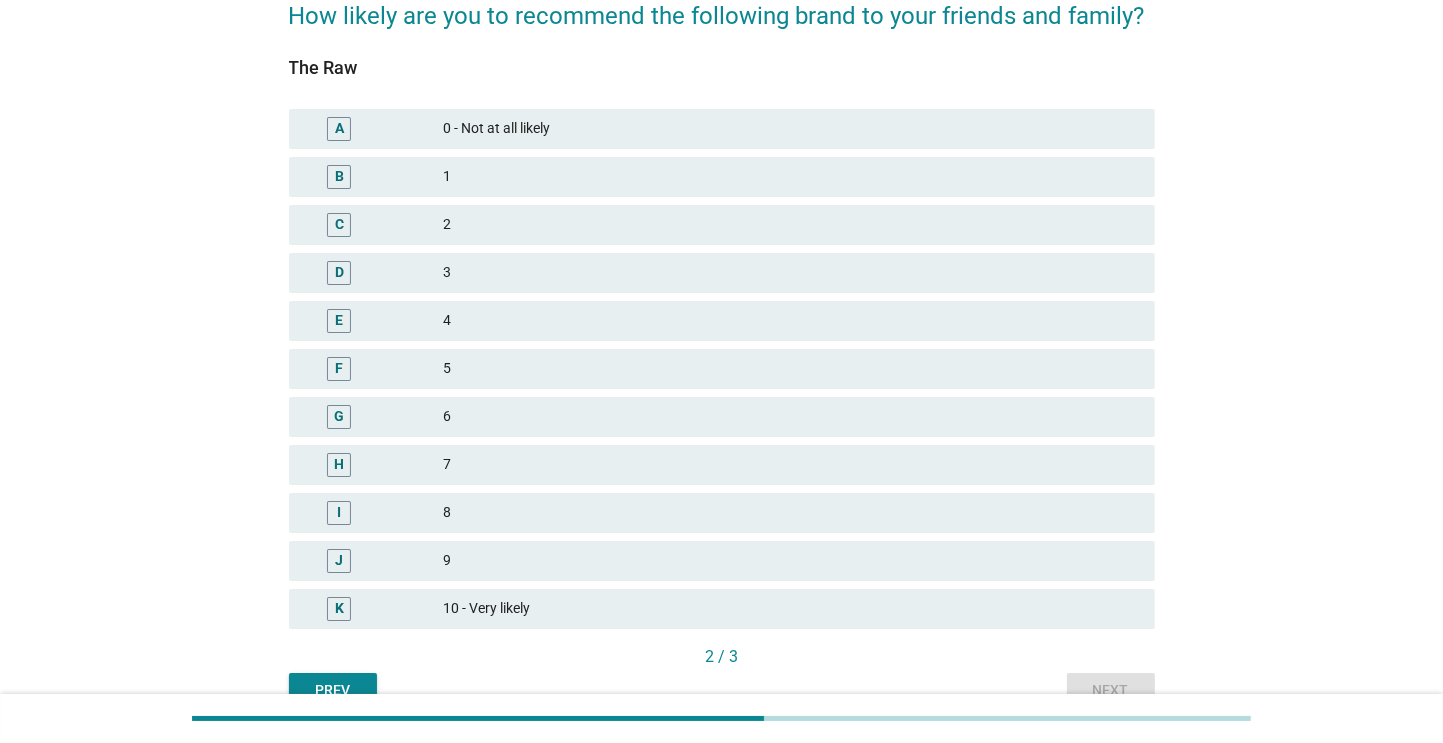 click on "7" at bounding box center (791, 465) 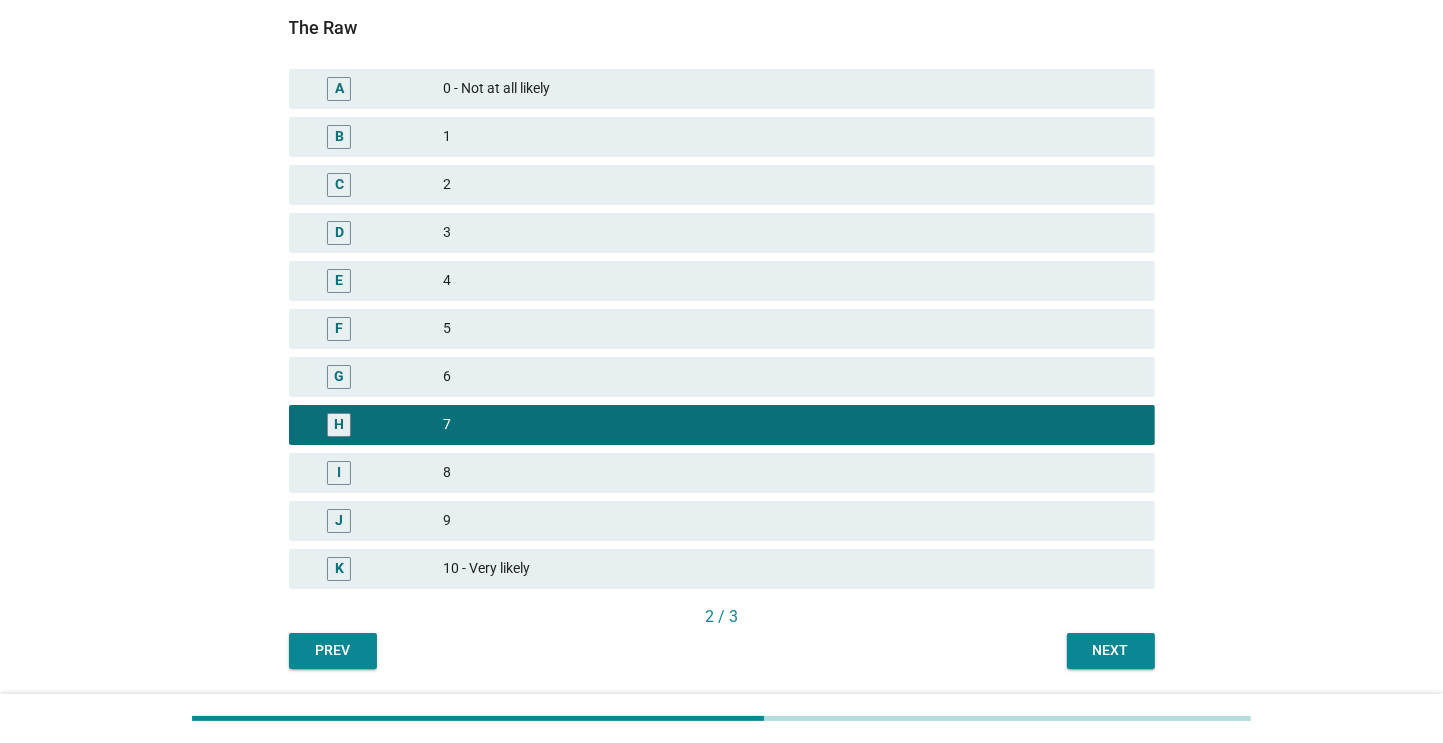 scroll, scrollTop: 252, scrollLeft: 0, axis: vertical 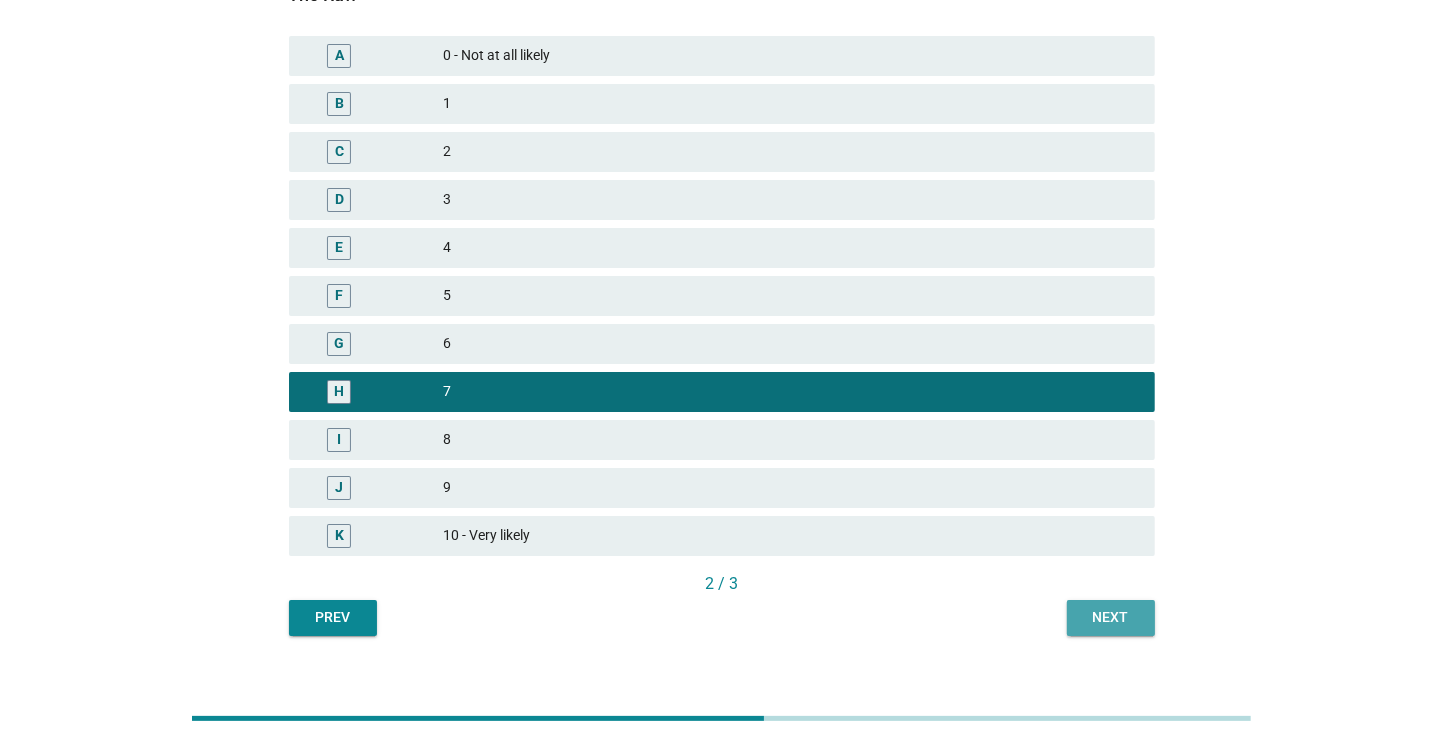 click on "Next" at bounding box center [1111, 618] 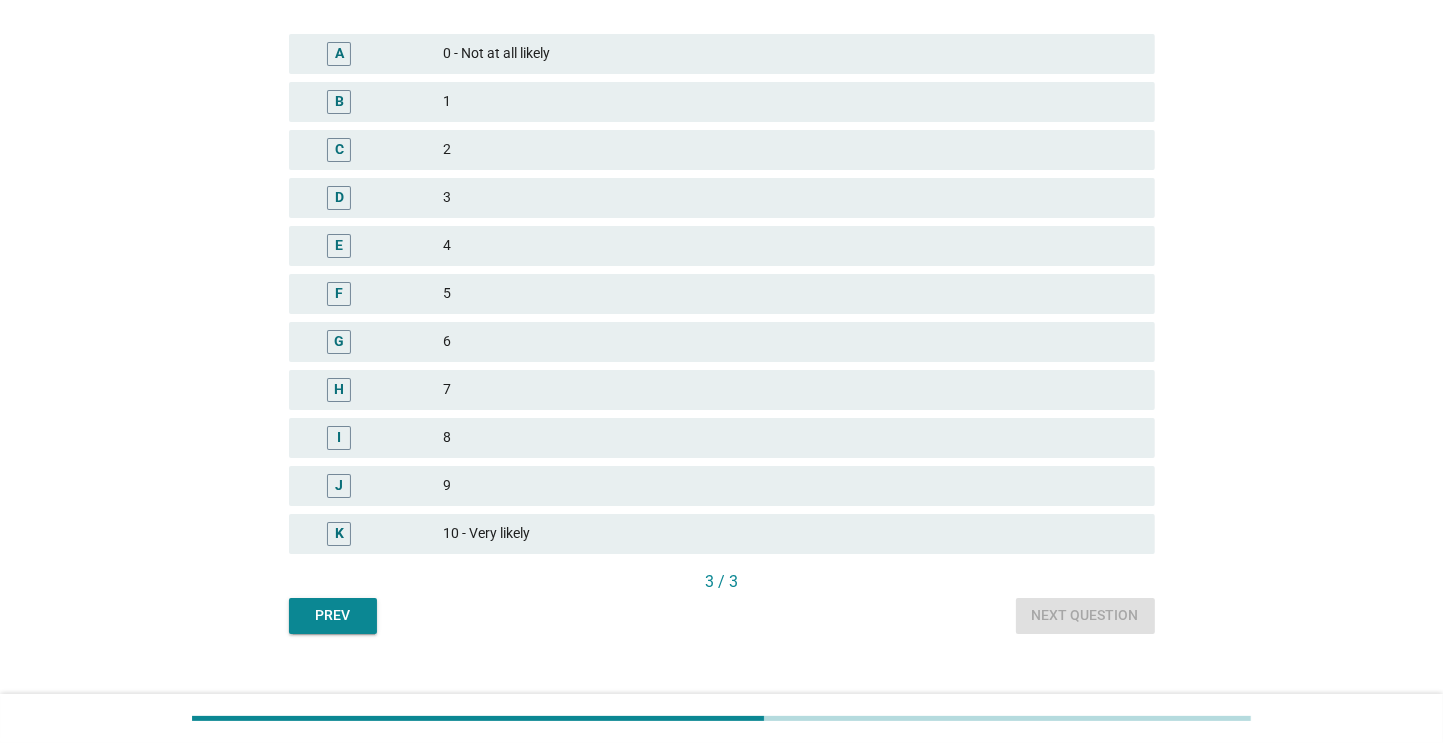 scroll, scrollTop: 260, scrollLeft: 0, axis: vertical 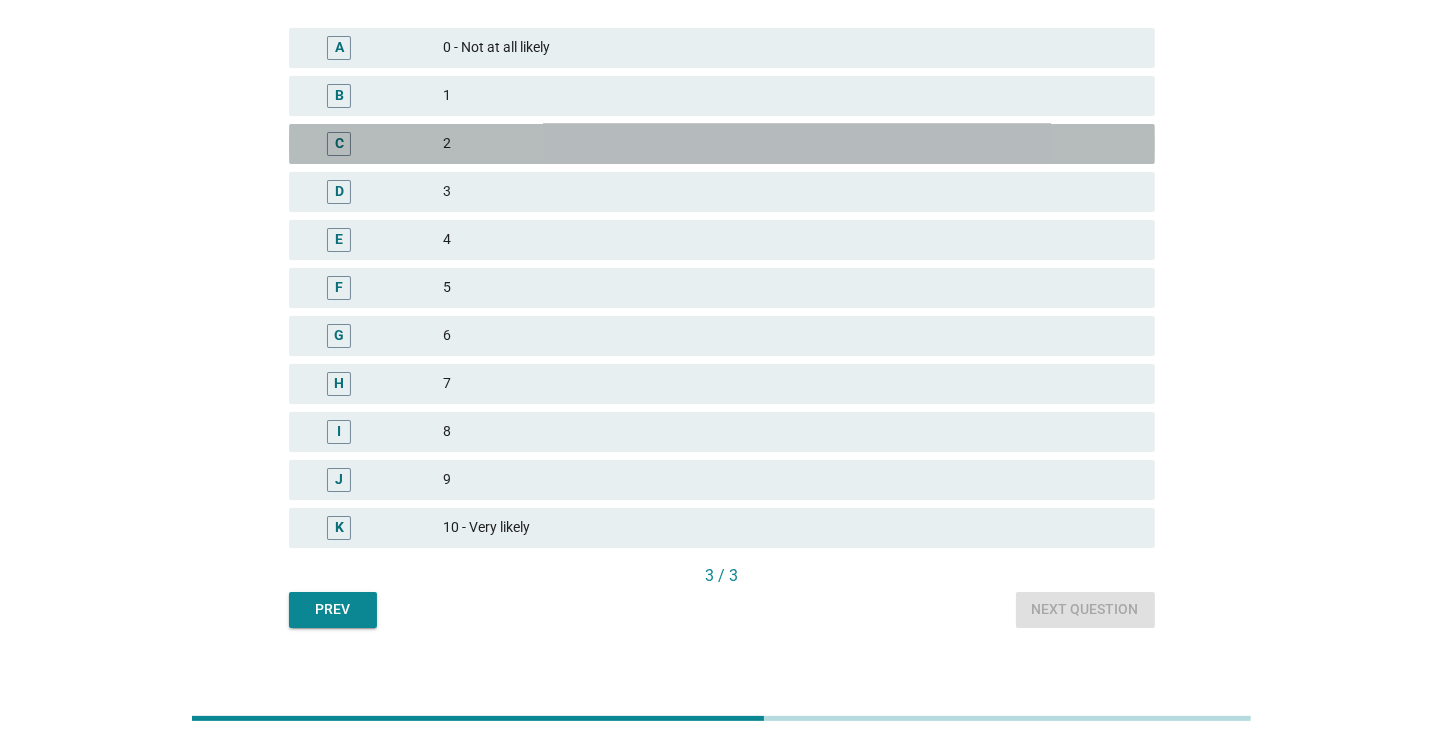 click on "2" at bounding box center [791, 144] 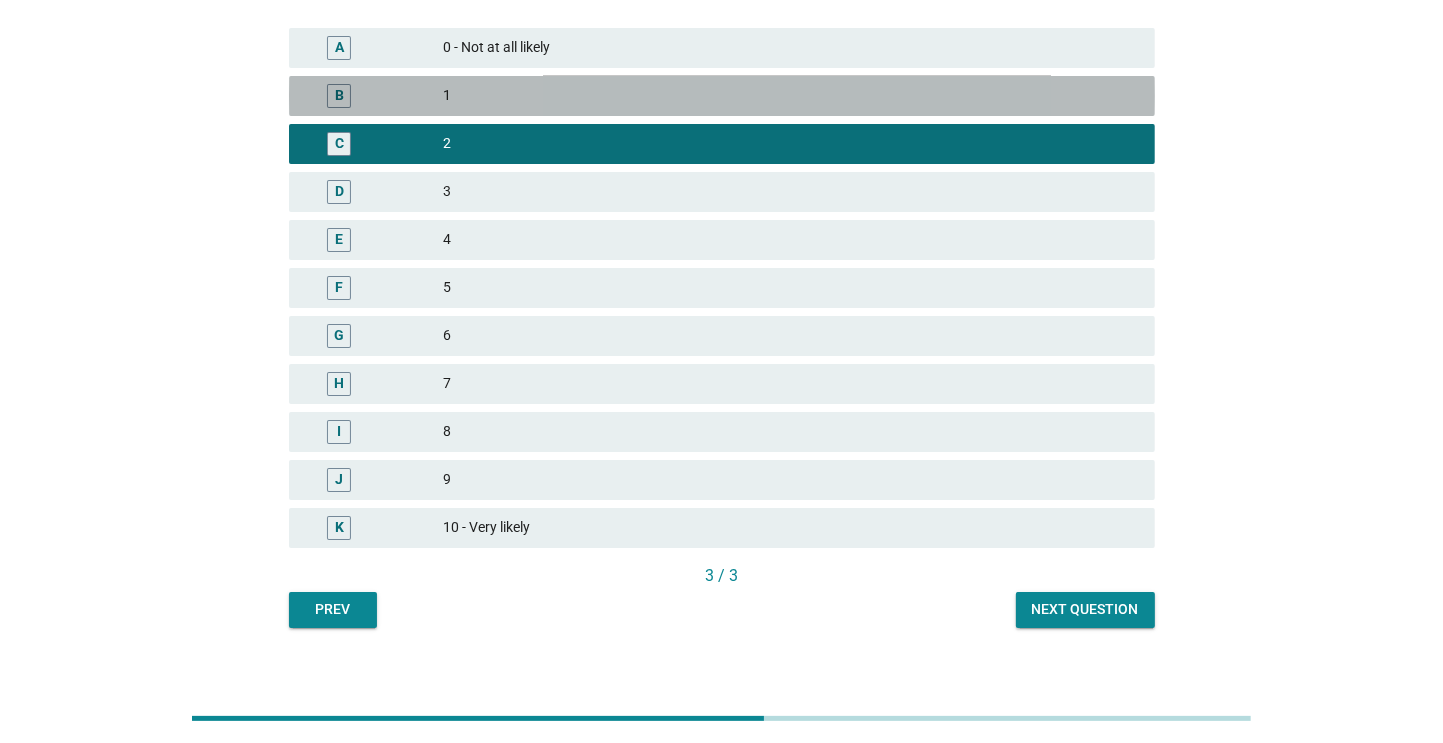 click on "1" at bounding box center (791, 96) 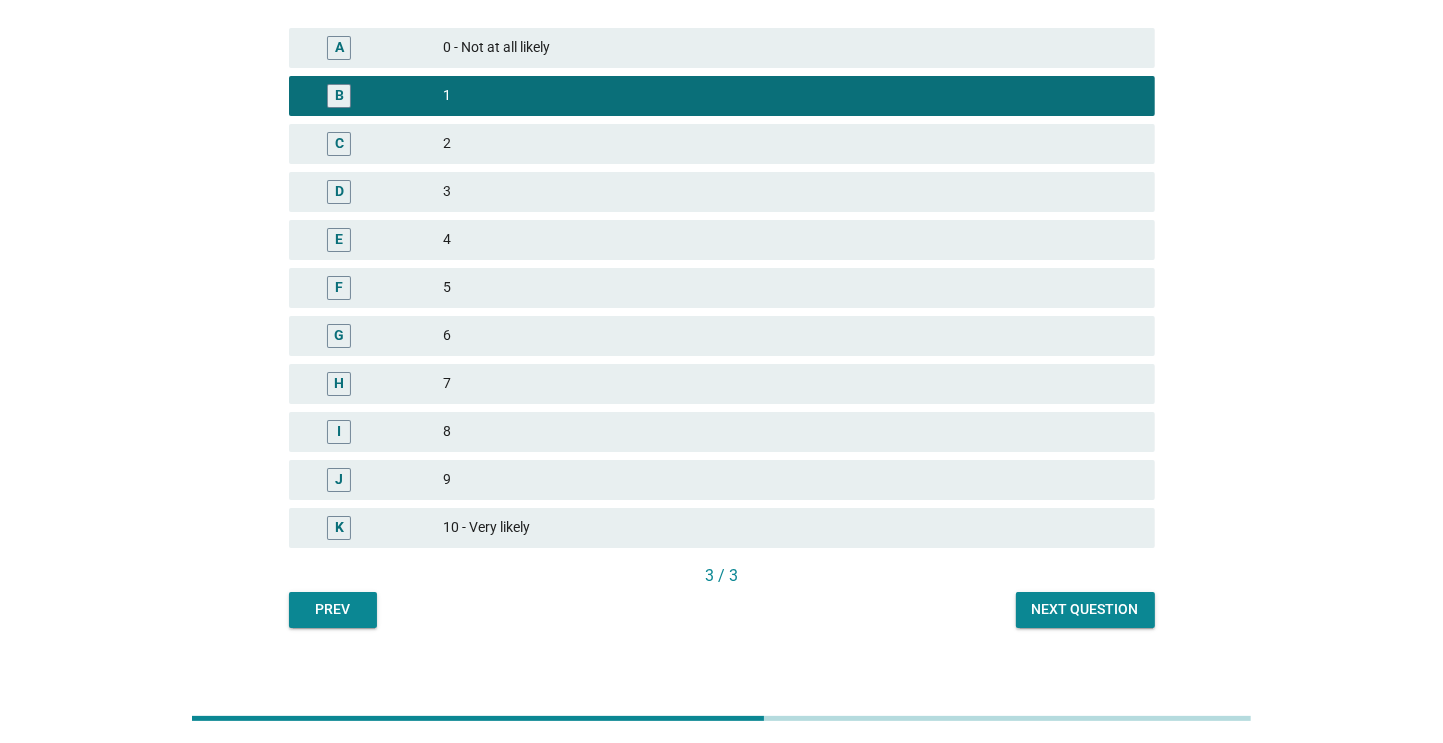 click on "2" at bounding box center [791, 144] 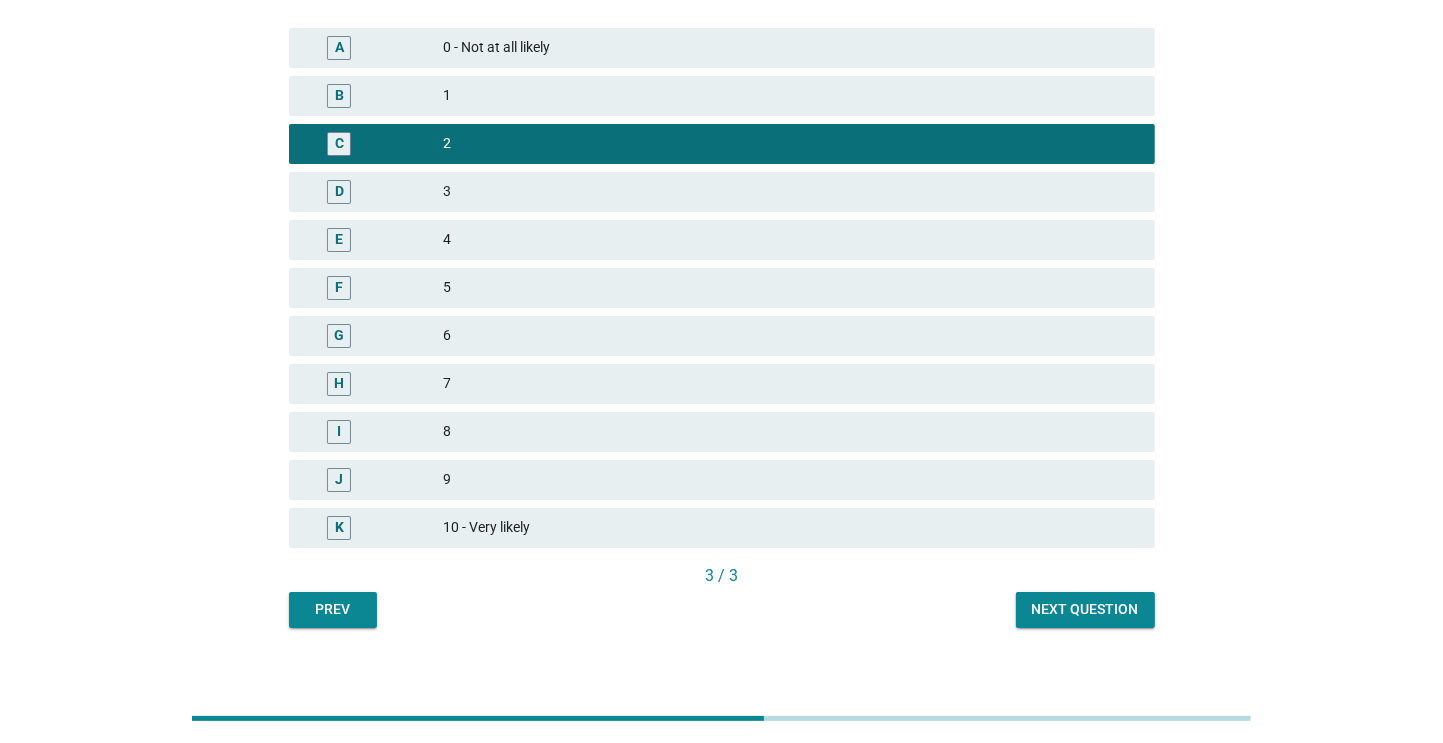 click on "1" at bounding box center (791, 96) 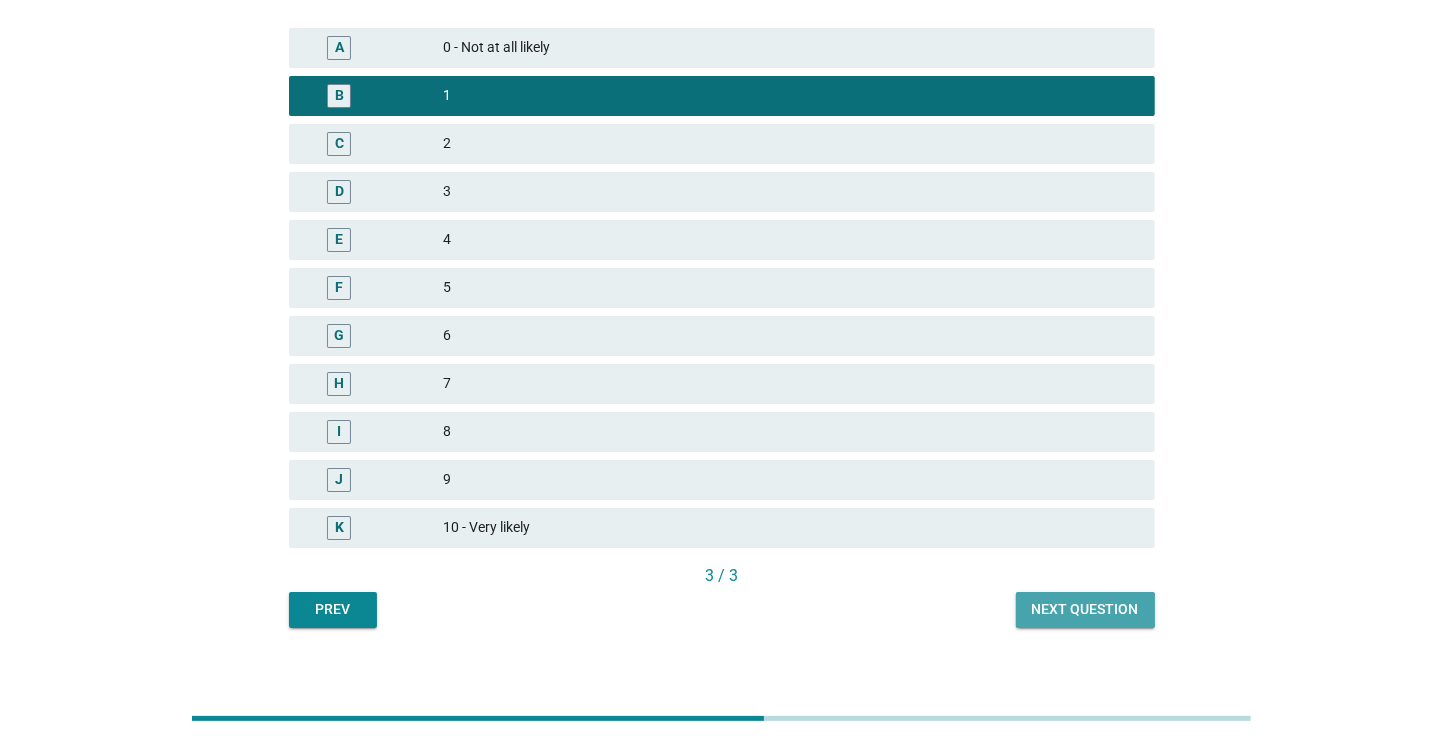 scroll, scrollTop: 270, scrollLeft: 0, axis: vertical 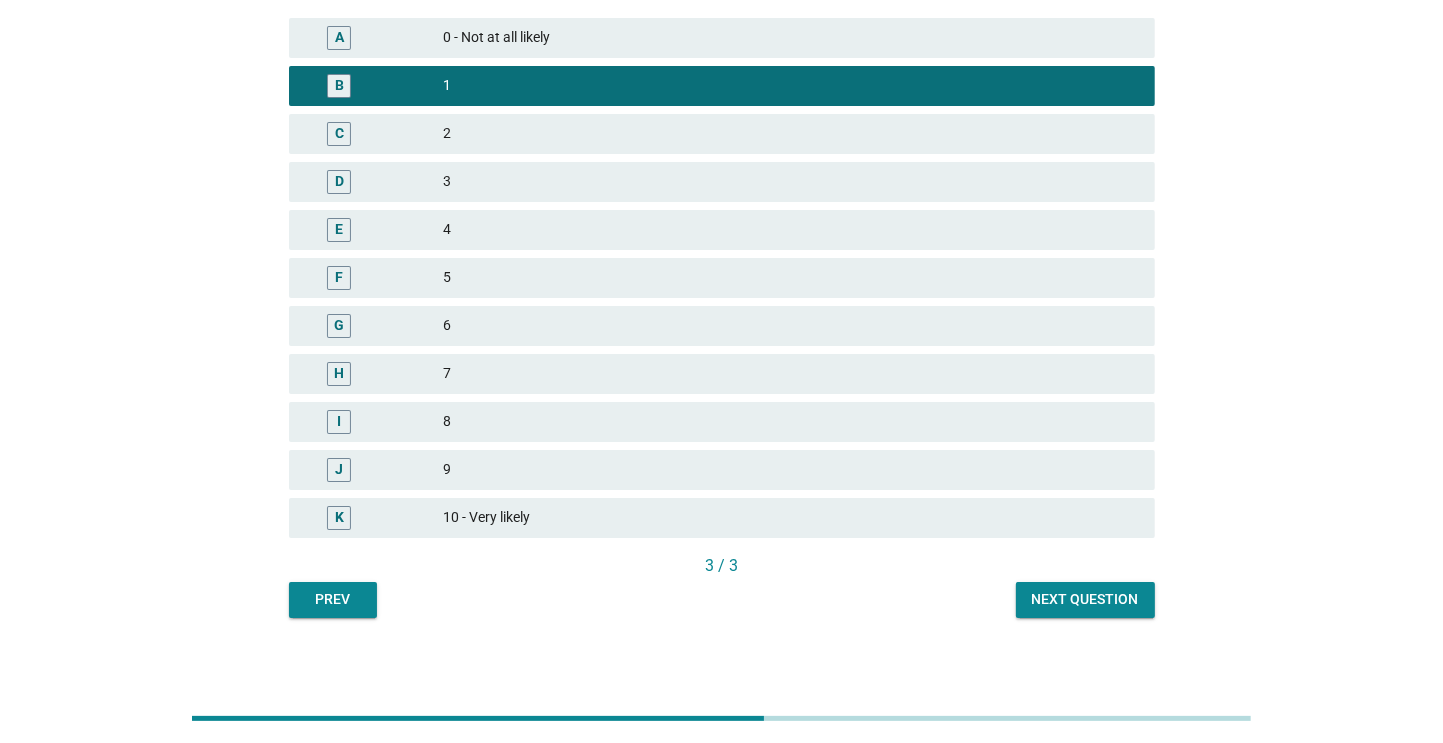 click on "Next question" at bounding box center [1085, 599] 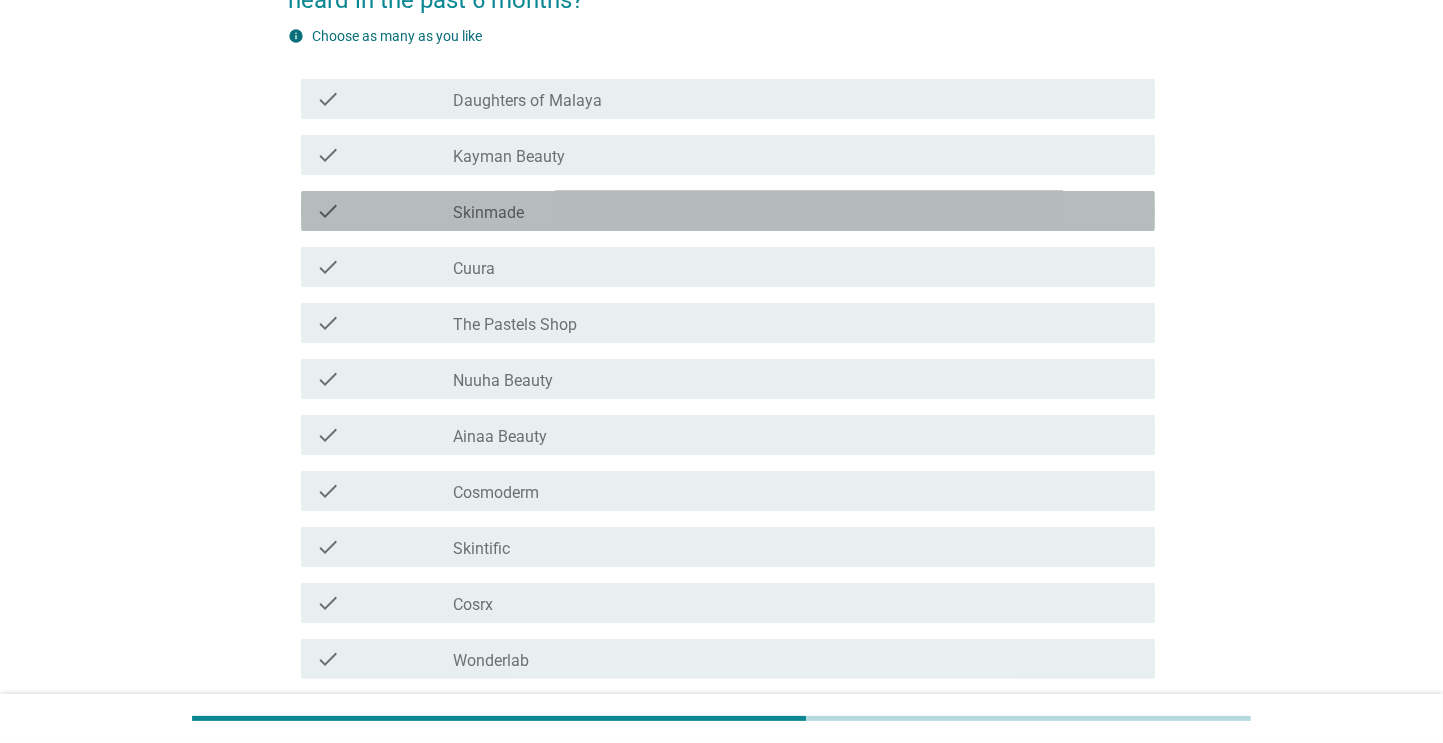 scroll, scrollTop: 232, scrollLeft: 0, axis: vertical 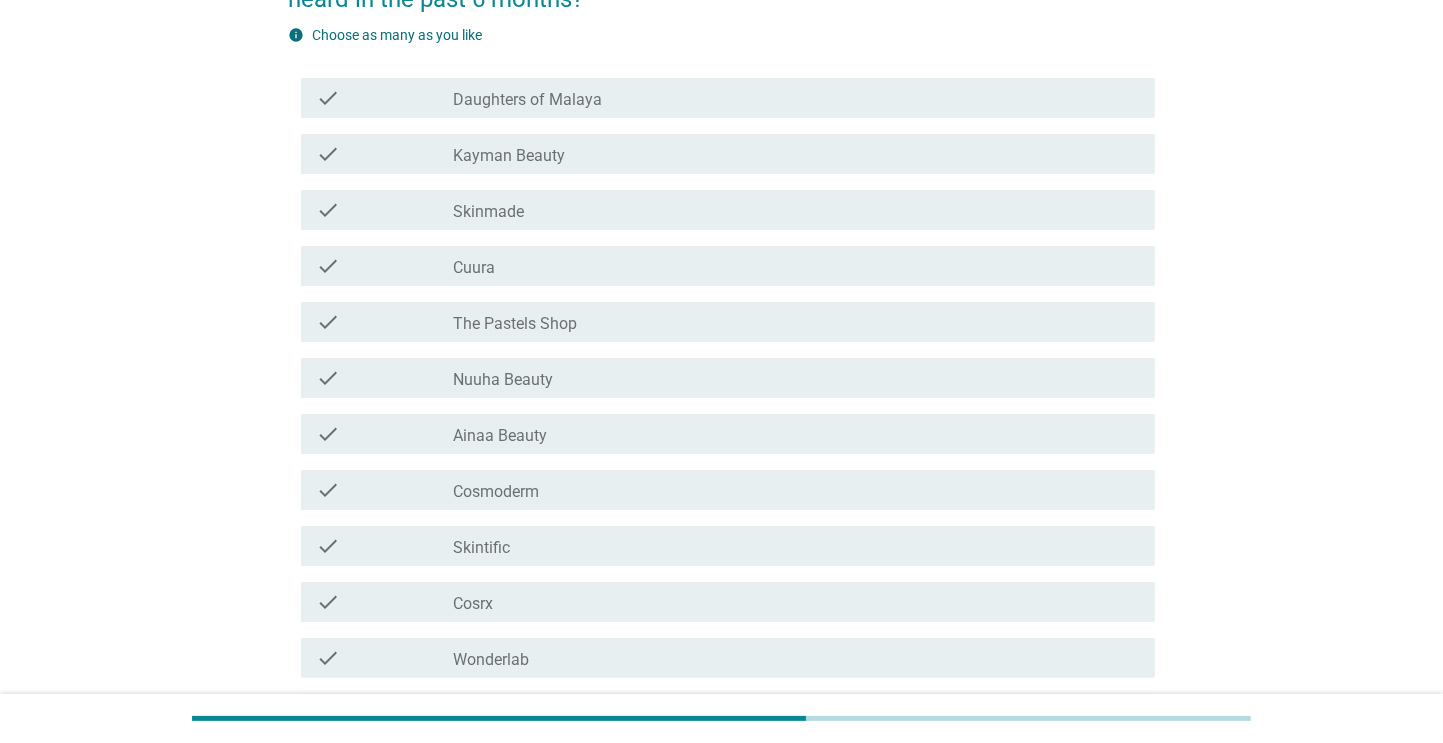 click on "check_box_outline_blank Skinmade" at bounding box center (796, 210) 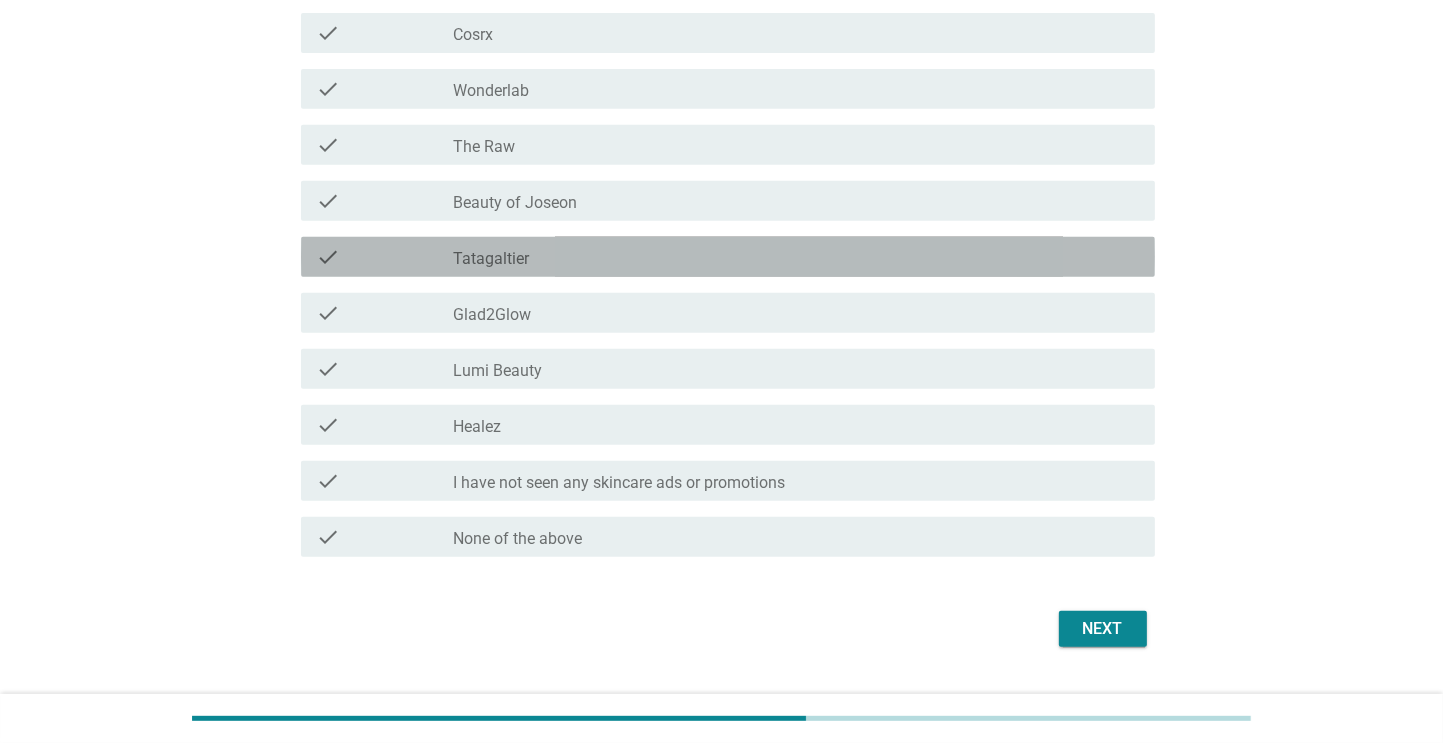 scroll, scrollTop: 818, scrollLeft: 0, axis: vertical 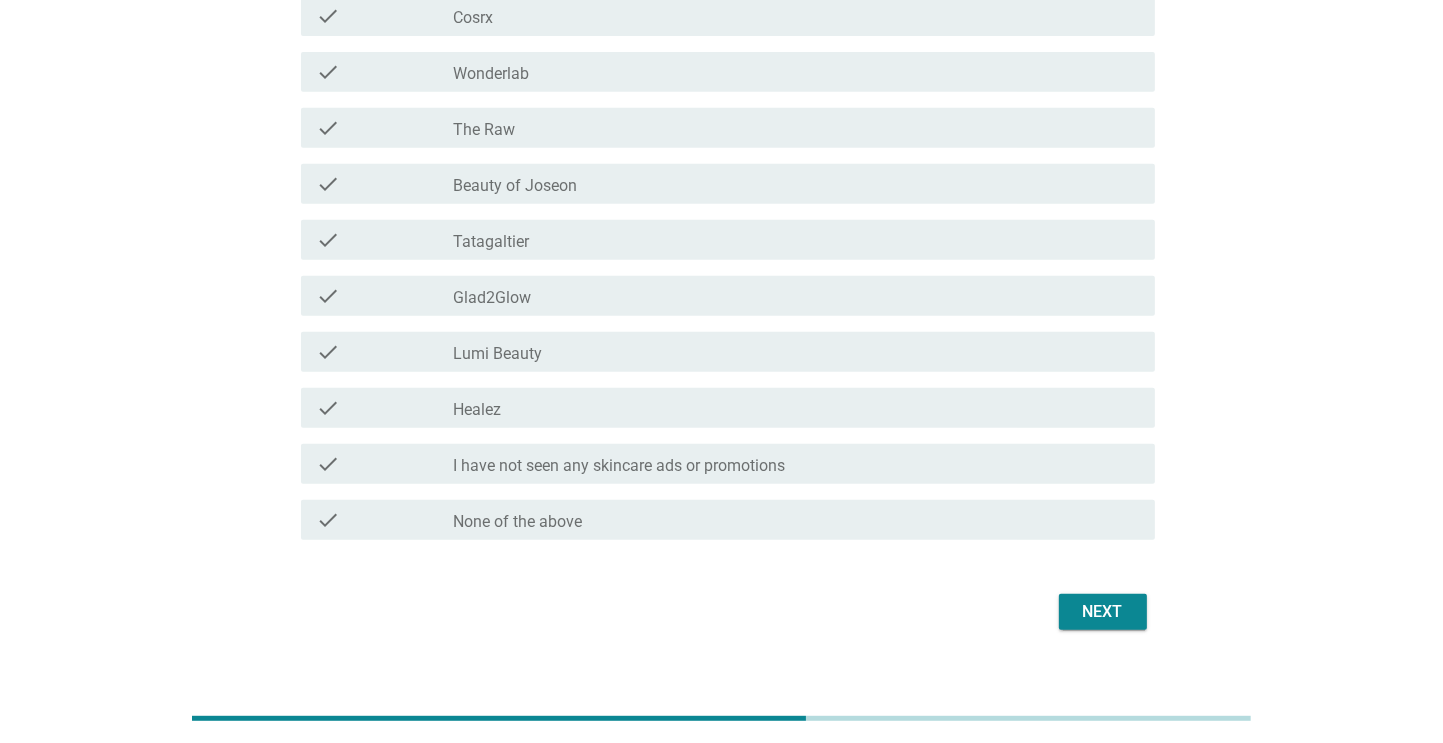 click on "Next" at bounding box center [1103, 612] 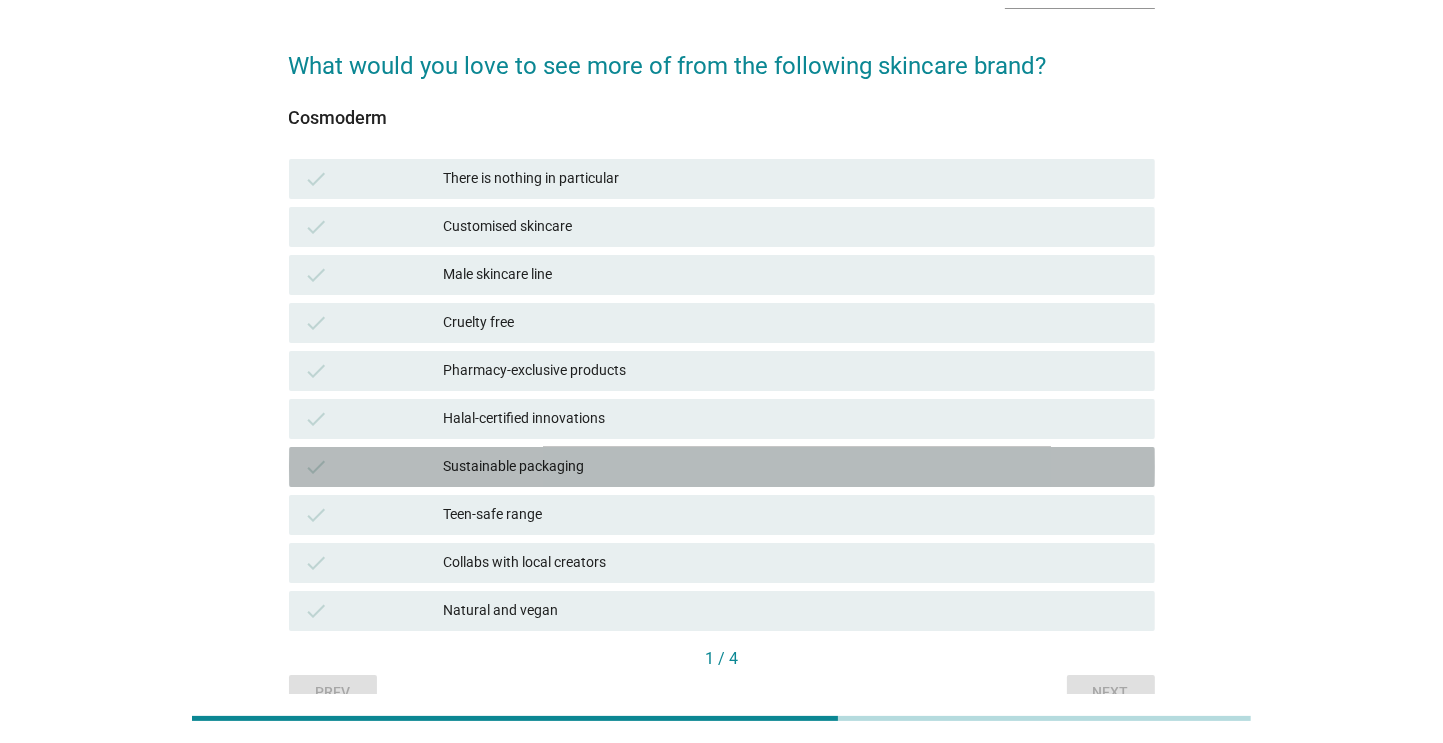 scroll, scrollTop: 125, scrollLeft: 0, axis: vertical 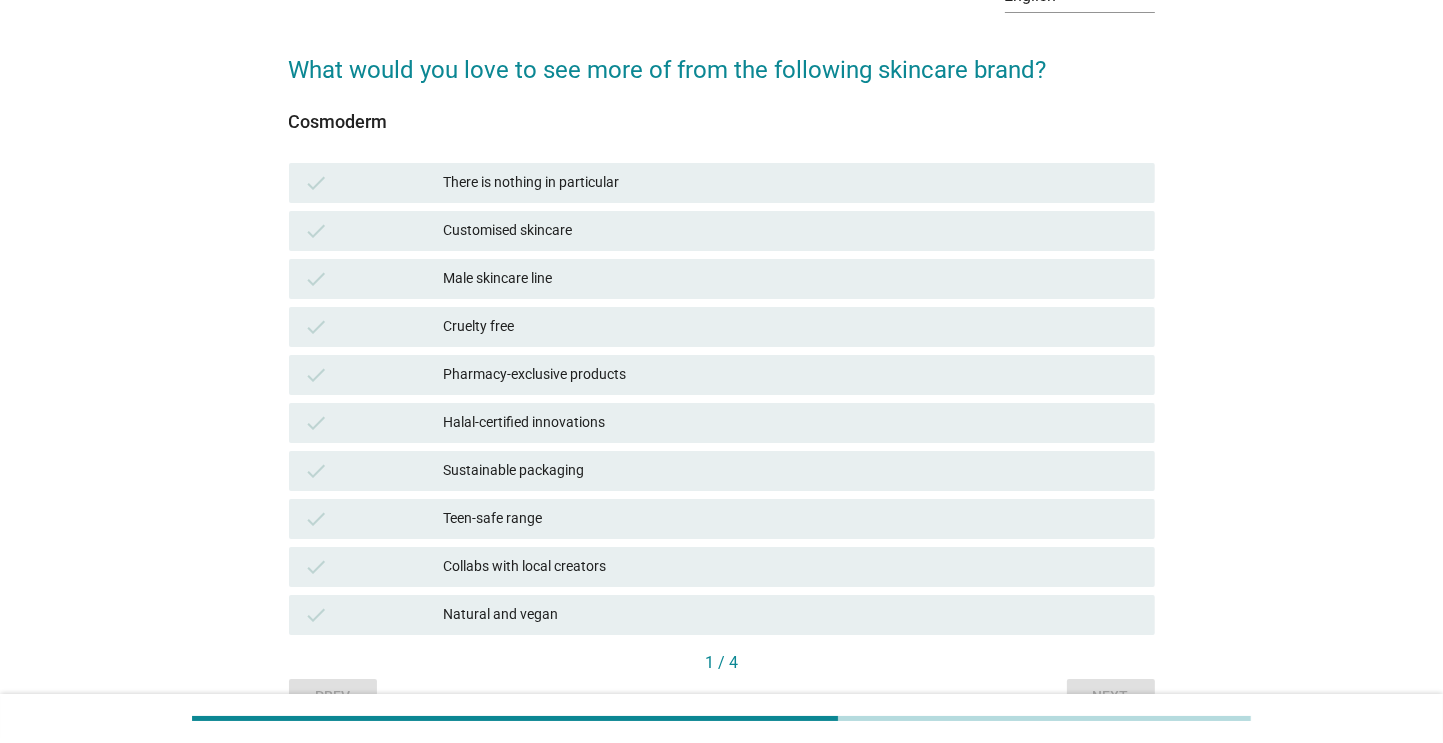 click on "There is nothing in particular" at bounding box center [791, 183] 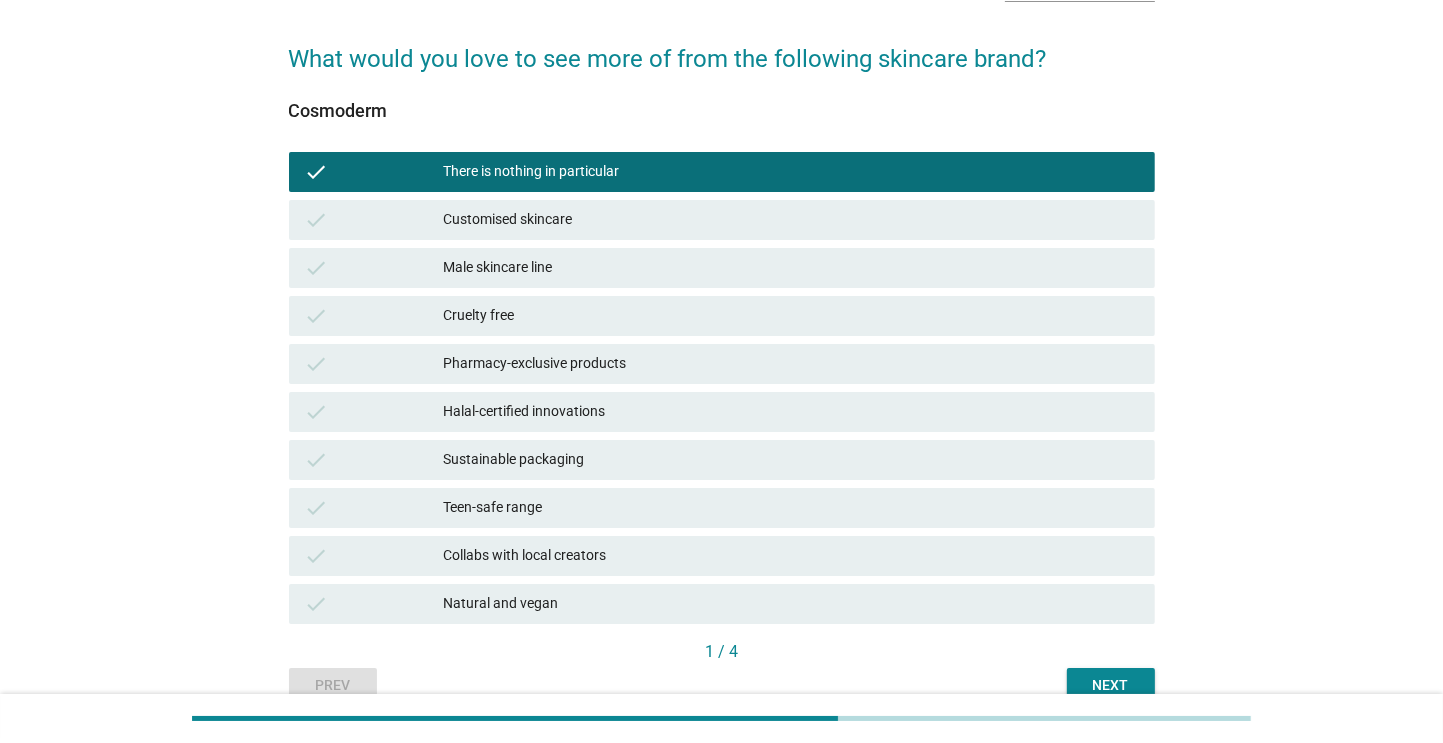 scroll, scrollTop: 233, scrollLeft: 0, axis: vertical 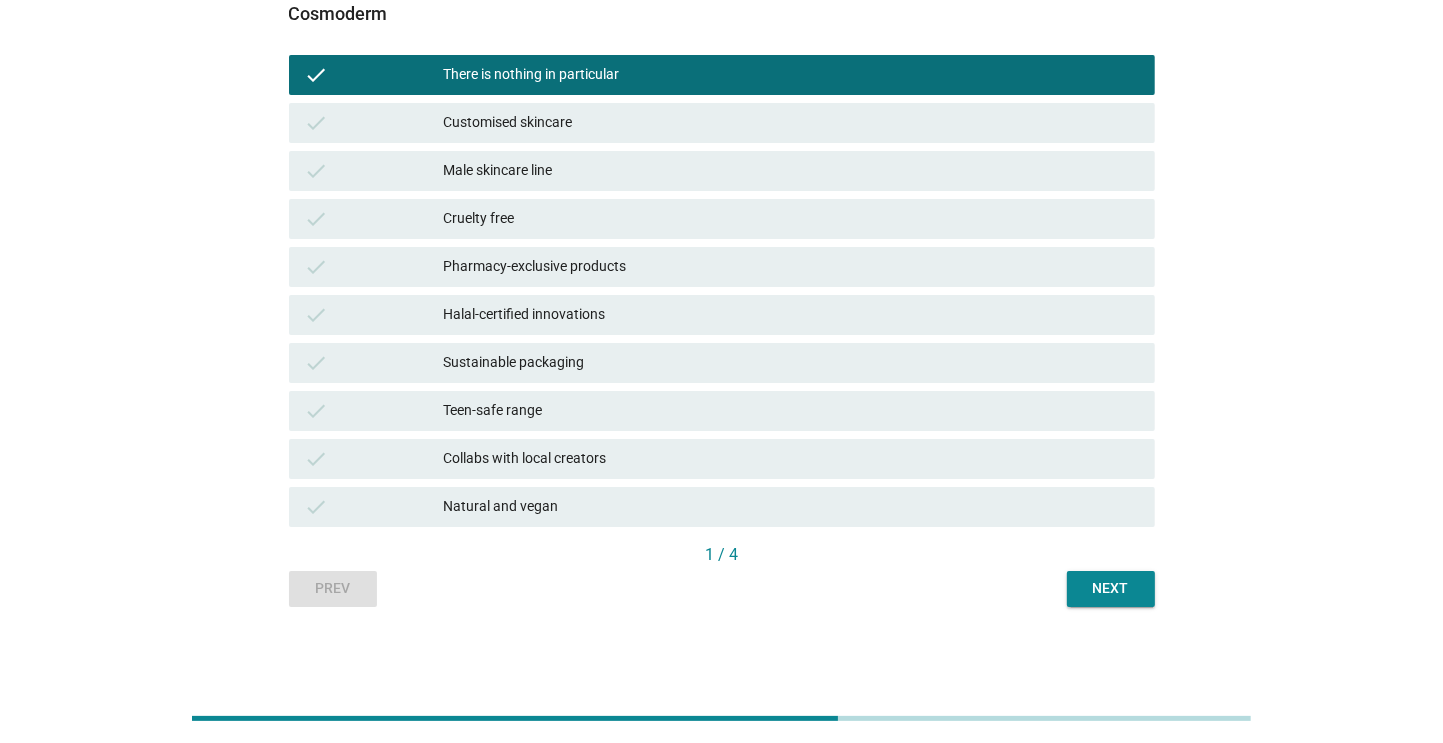 click on "Next" at bounding box center [1111, 589] 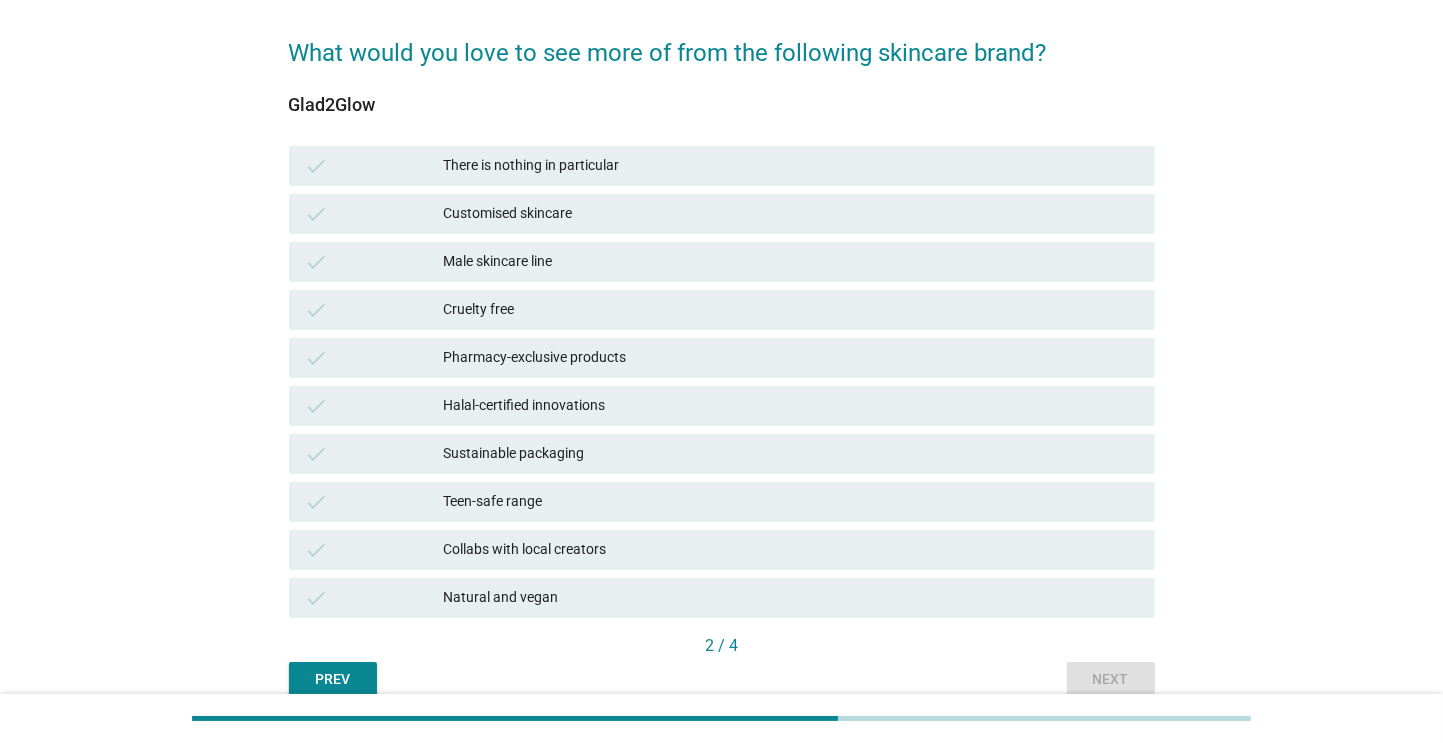 scroll, scrollTop: 144, scrollLeft: 0, axis: vertical 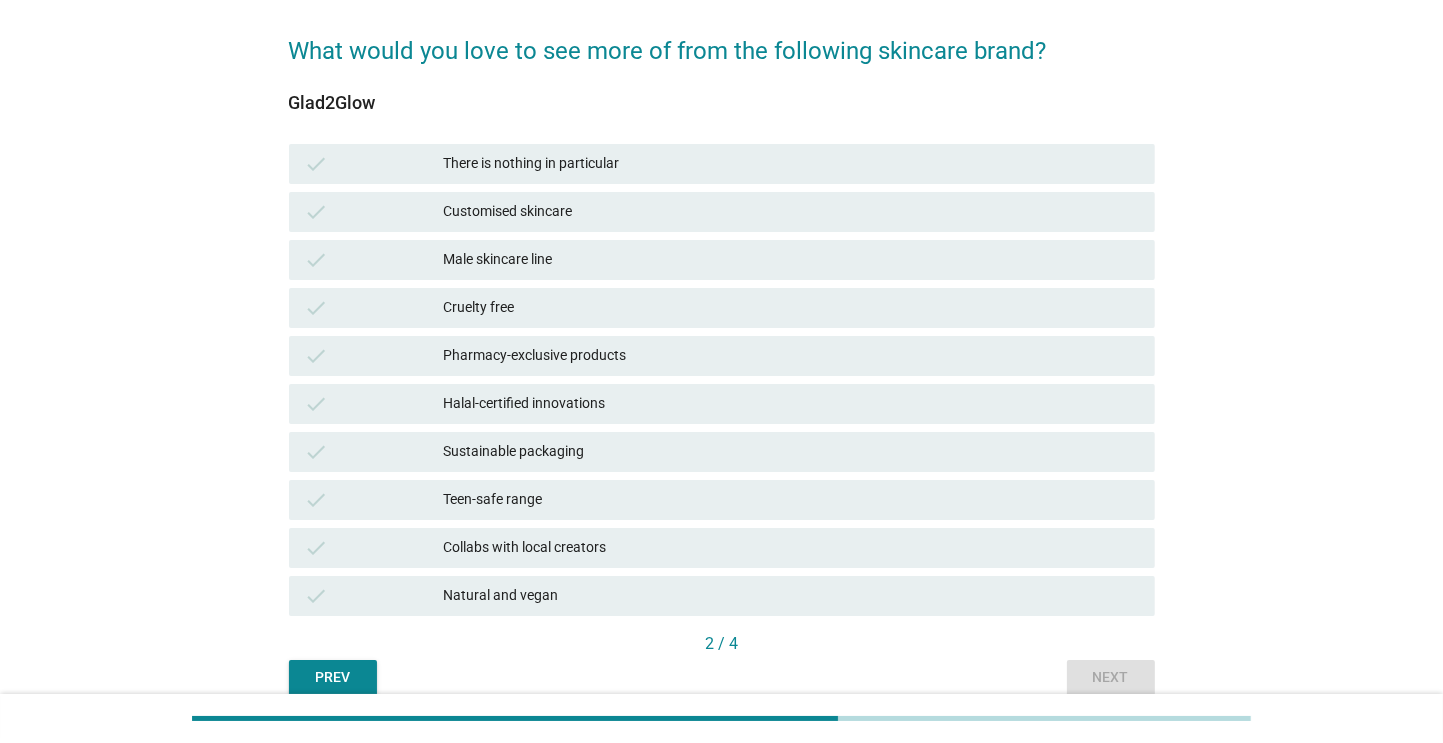 click on "There is nothing in particular" at bounding box center [791, 164] 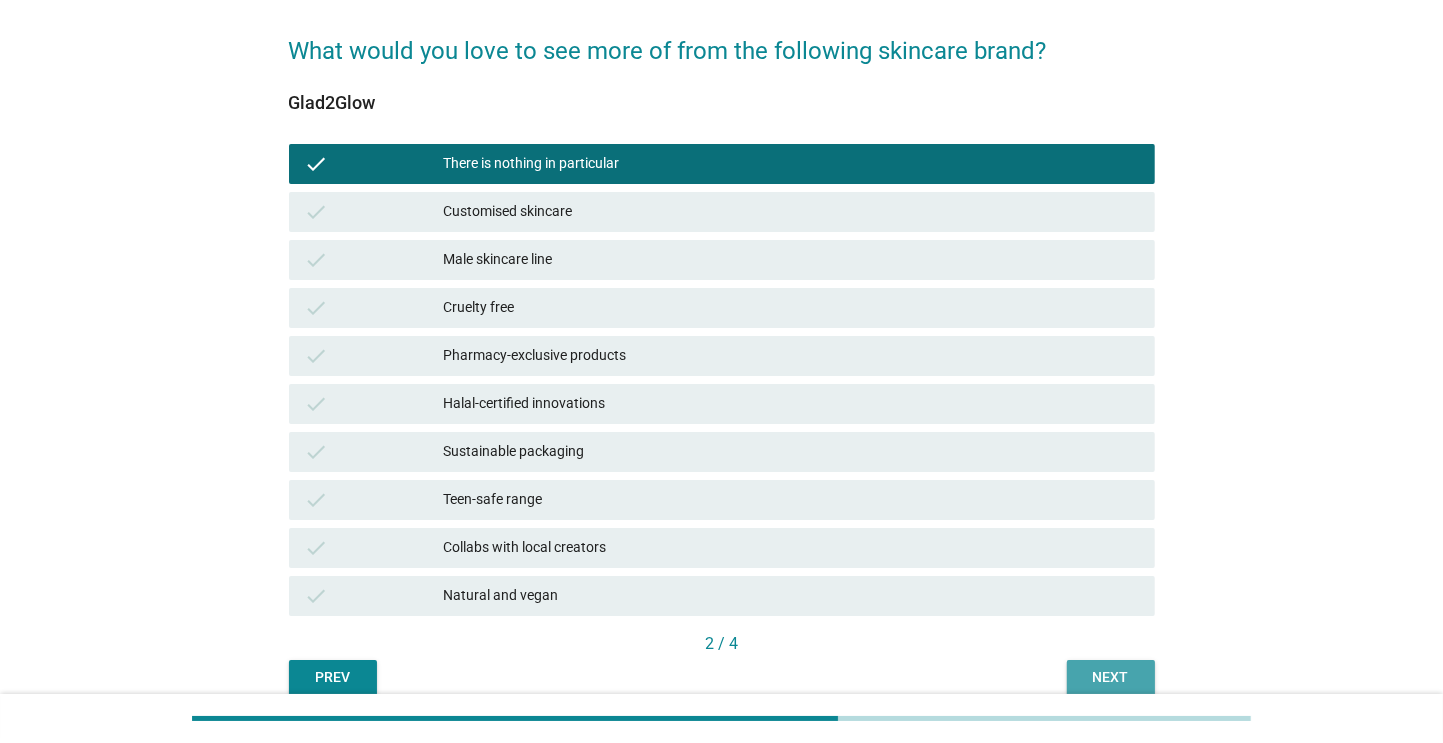 click on "Next" at bounding box center [1111, 678] 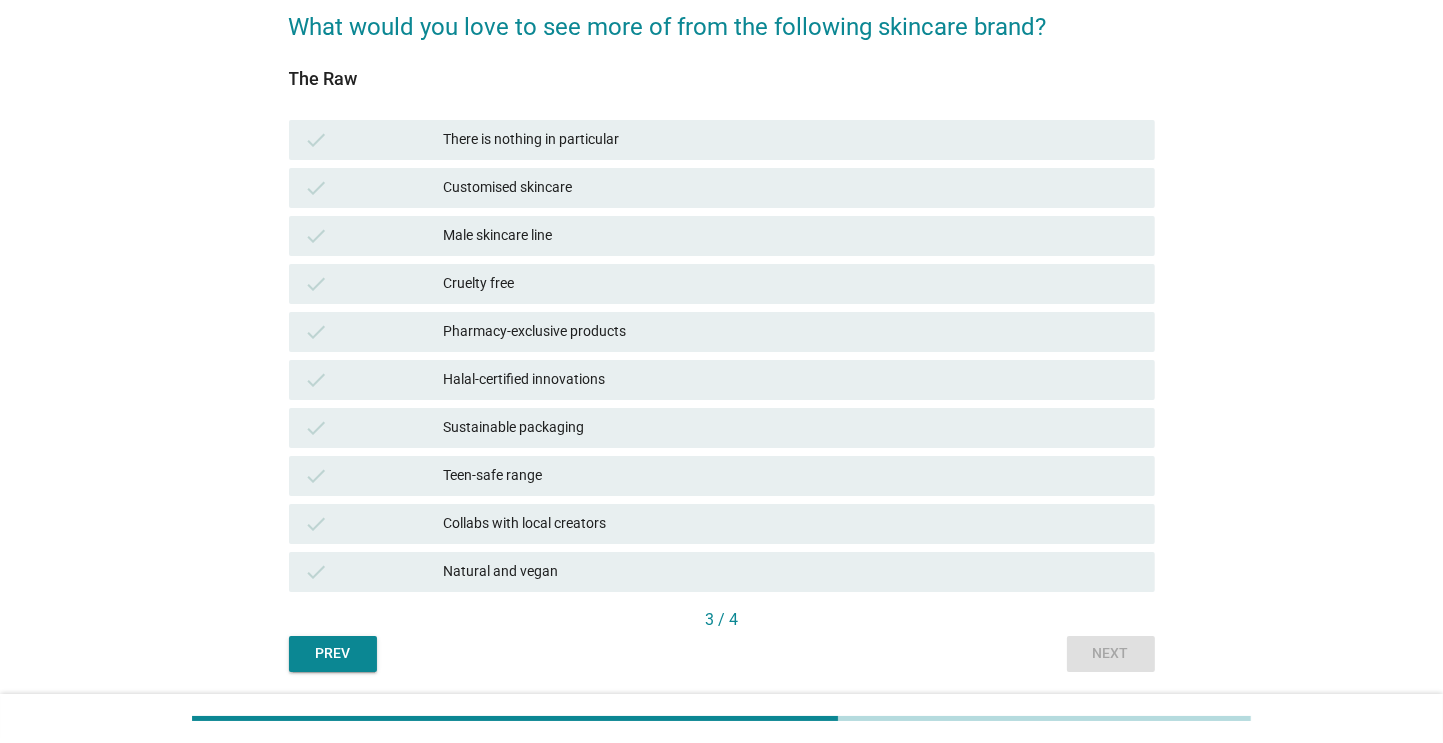 scroll, scrollTop: 169, scrollLeft: 0, axis: vertical 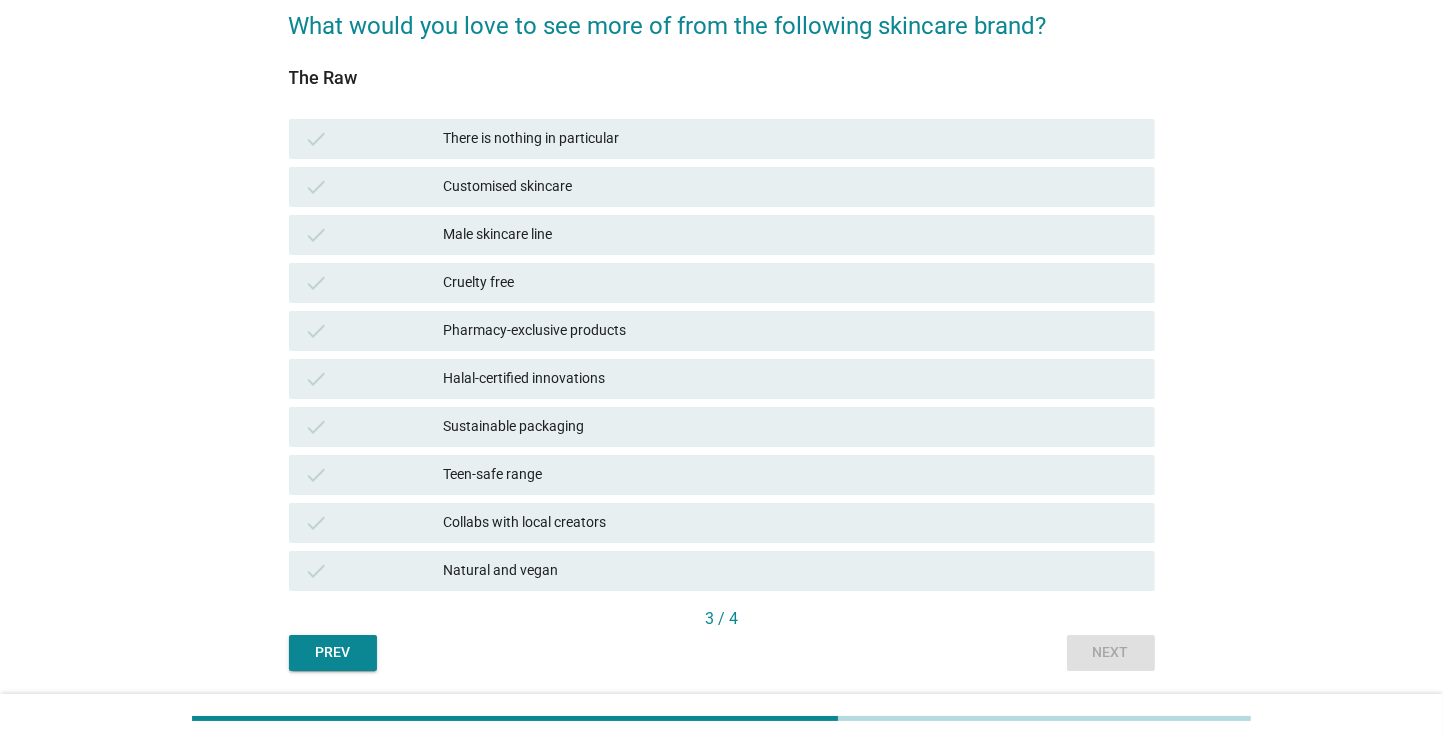 click on "Customised skincare" at bounding box center [791, 187] 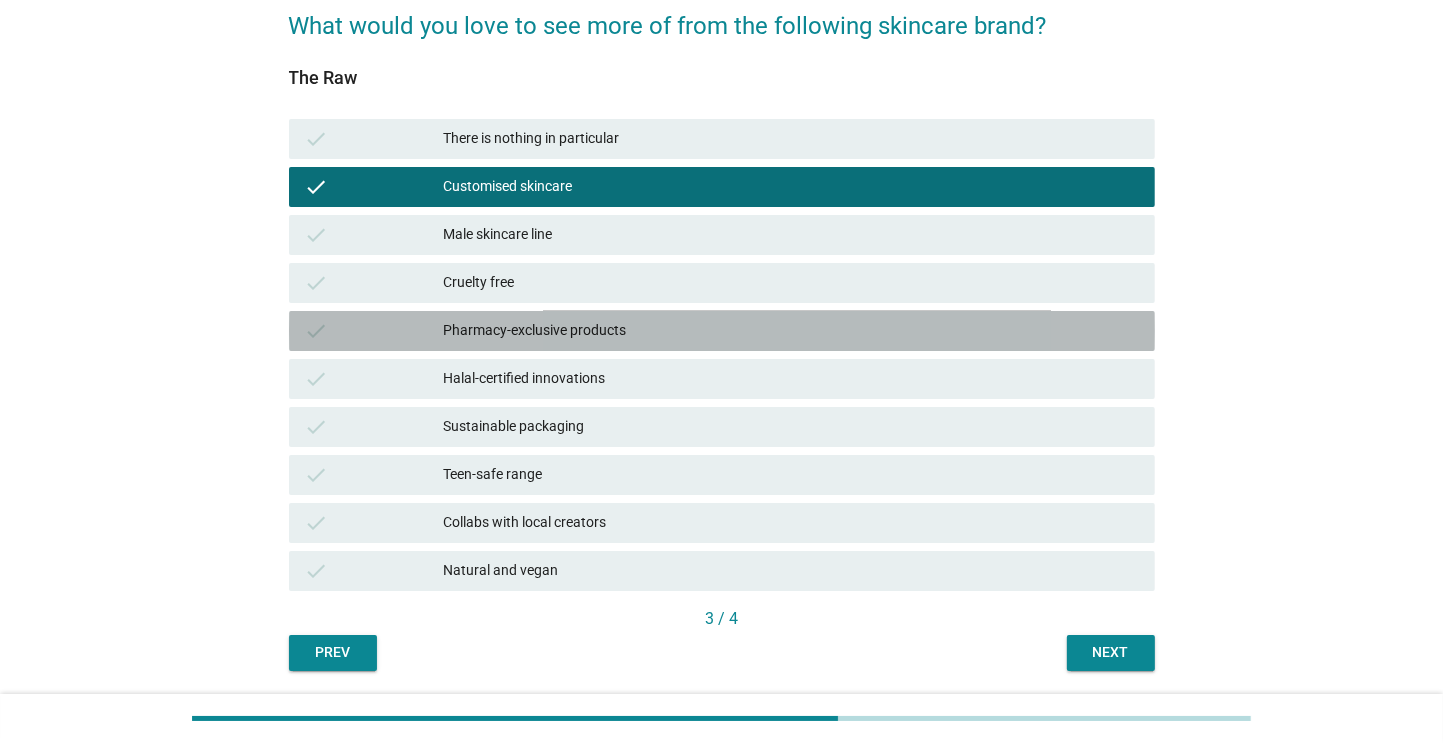 click on "Pharmacy-exclusive products" at bounding box center (791, 331) 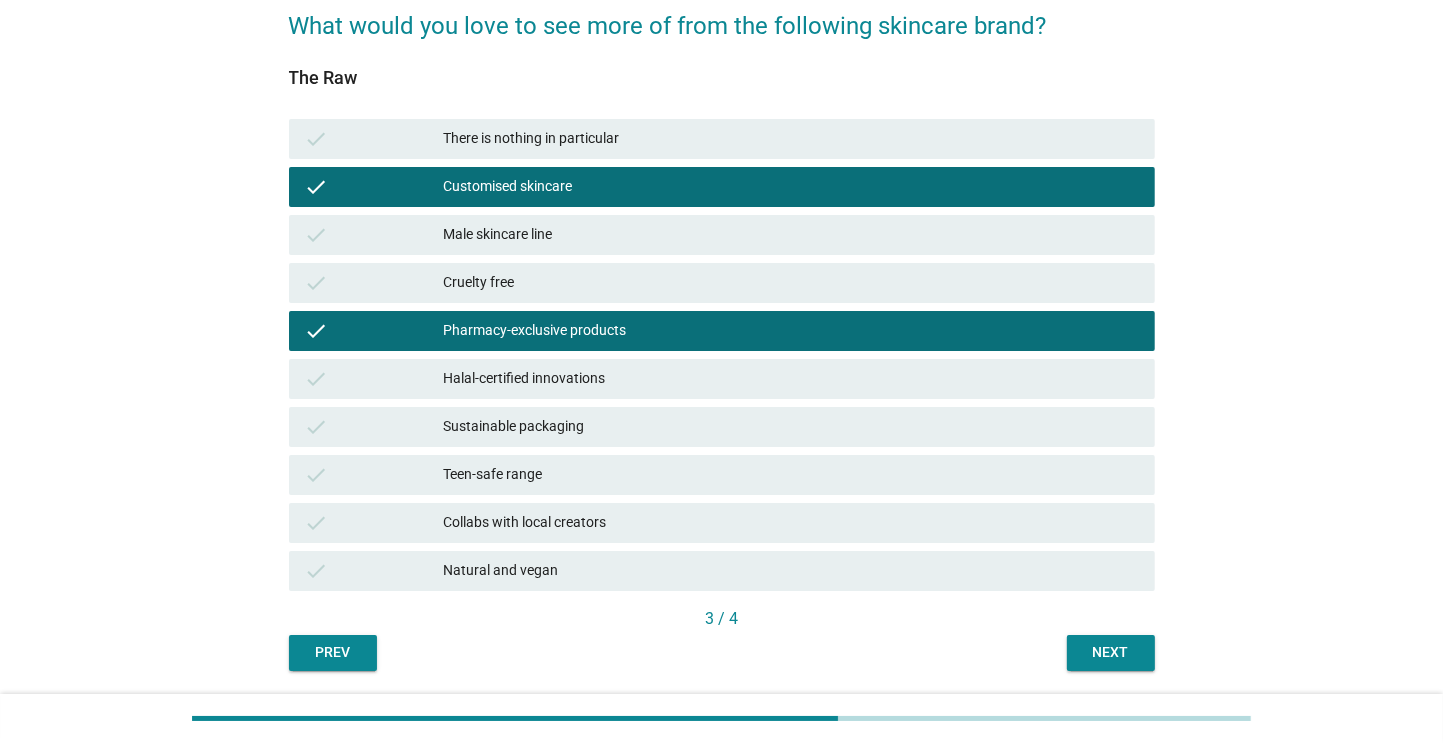 click on "check   Halal-certified innovations" at bounding box center (722, 379) 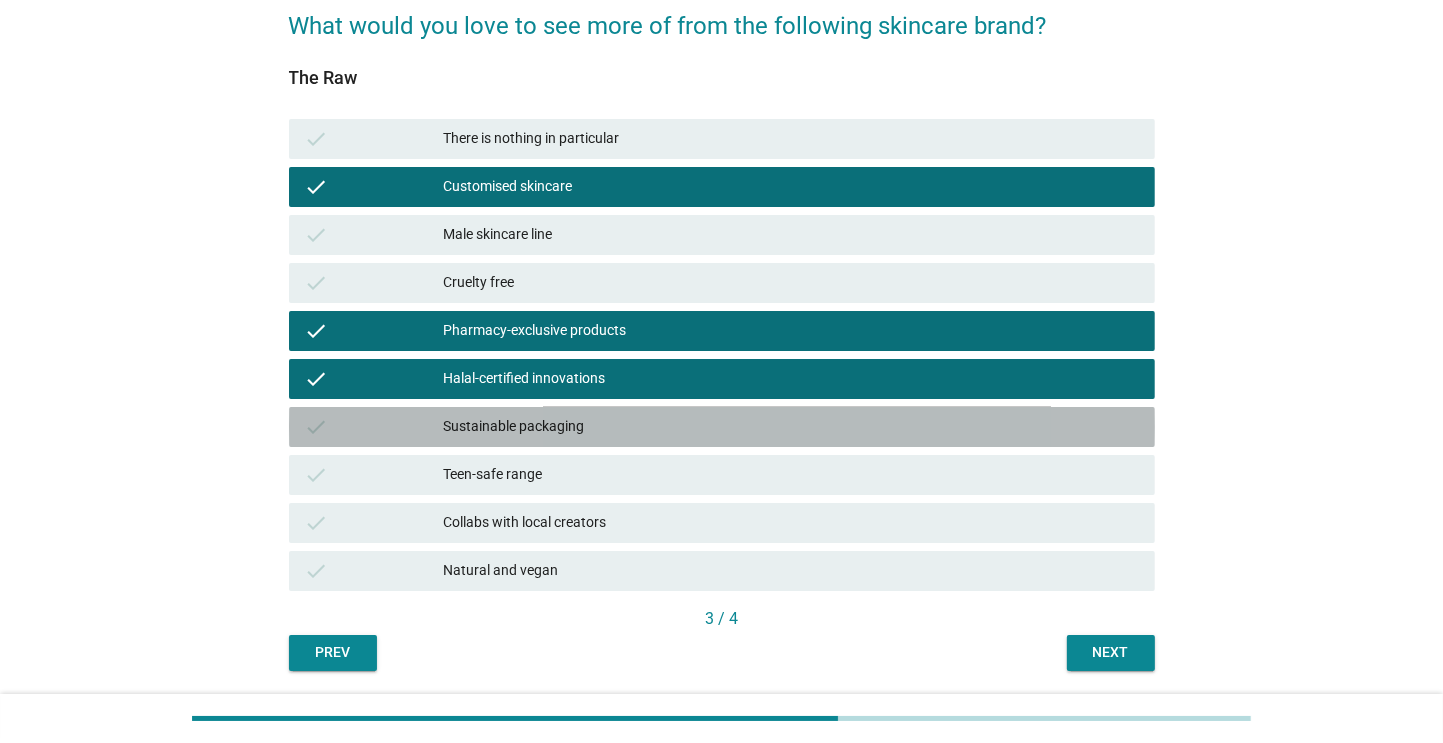 click on "Sustainable packaging" at bounding box center [791, 427] 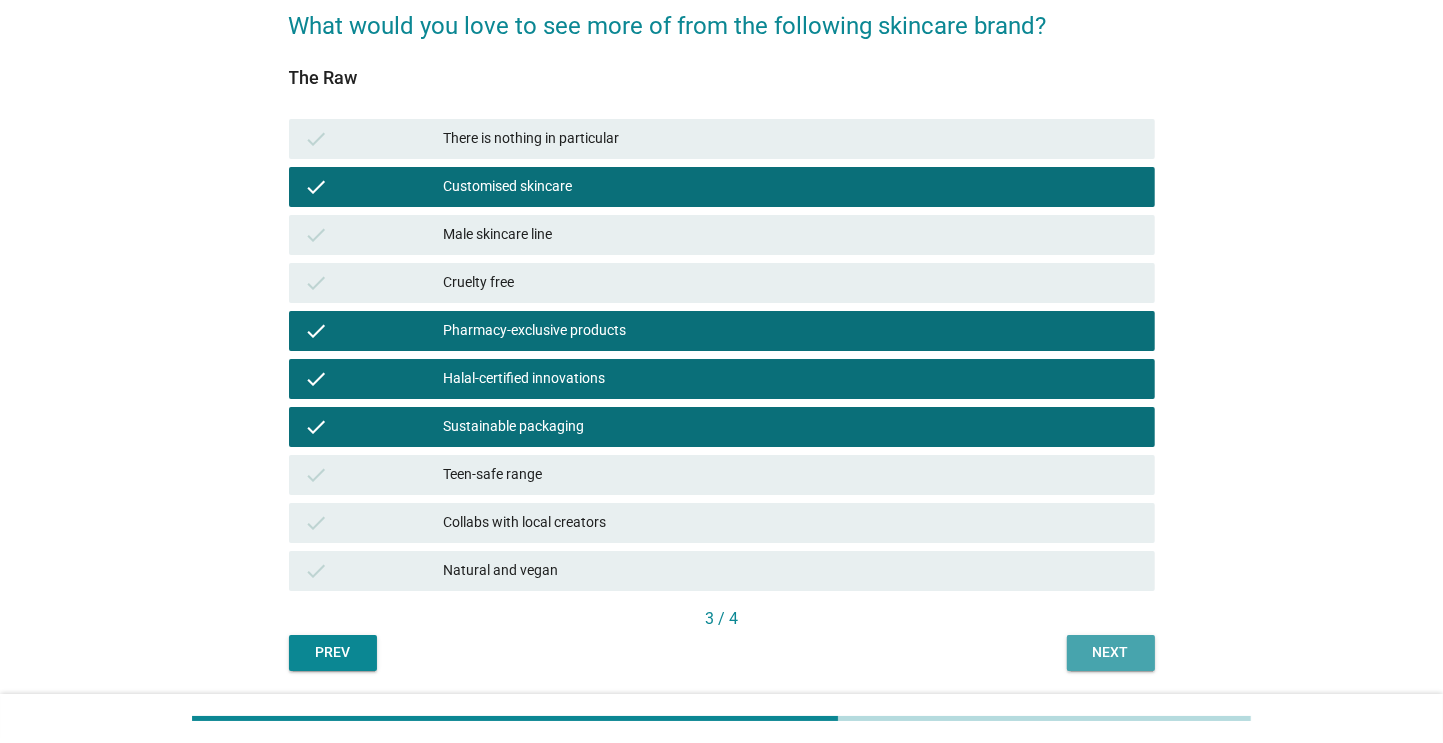 click on "Next" at bounding box center (1111, 652) 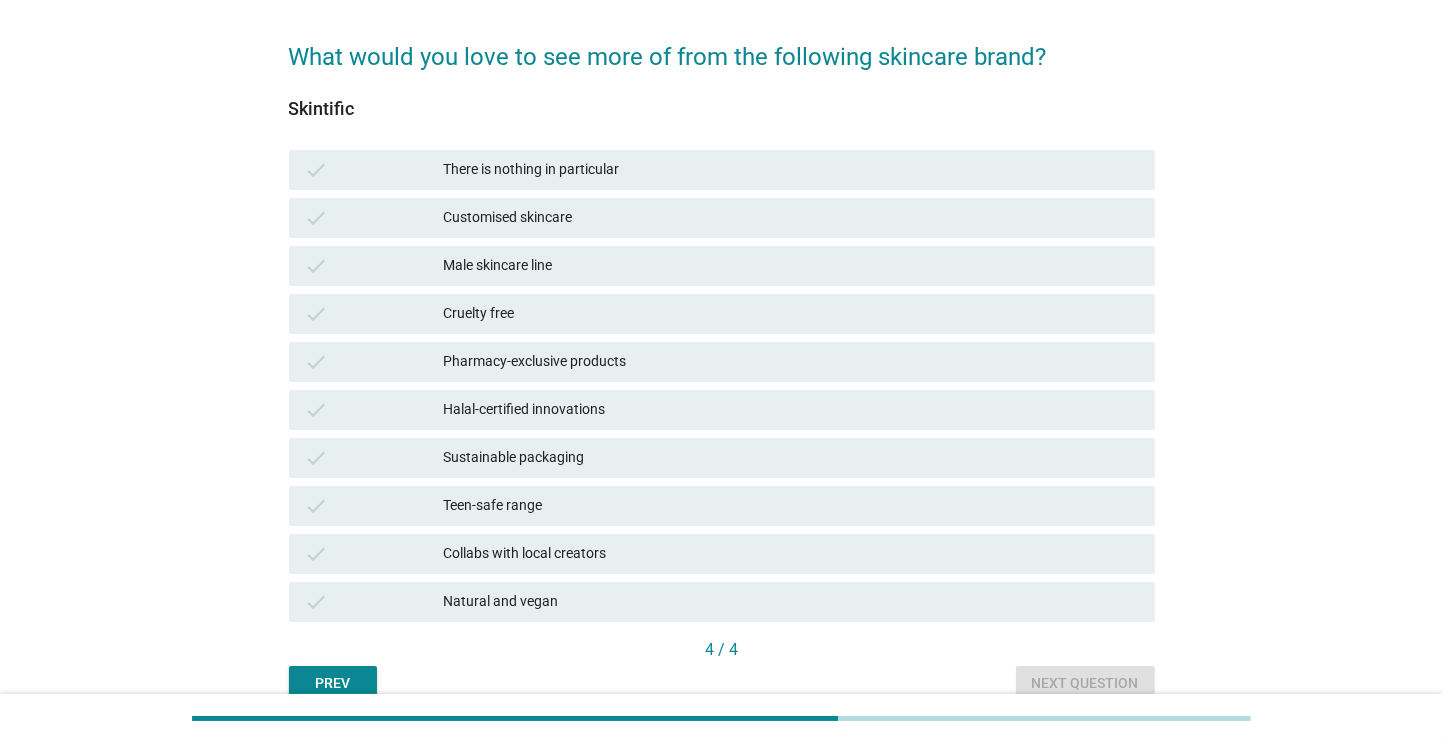 scroll, scrollTop: 154, scrollLeft: 0, axis: vertical 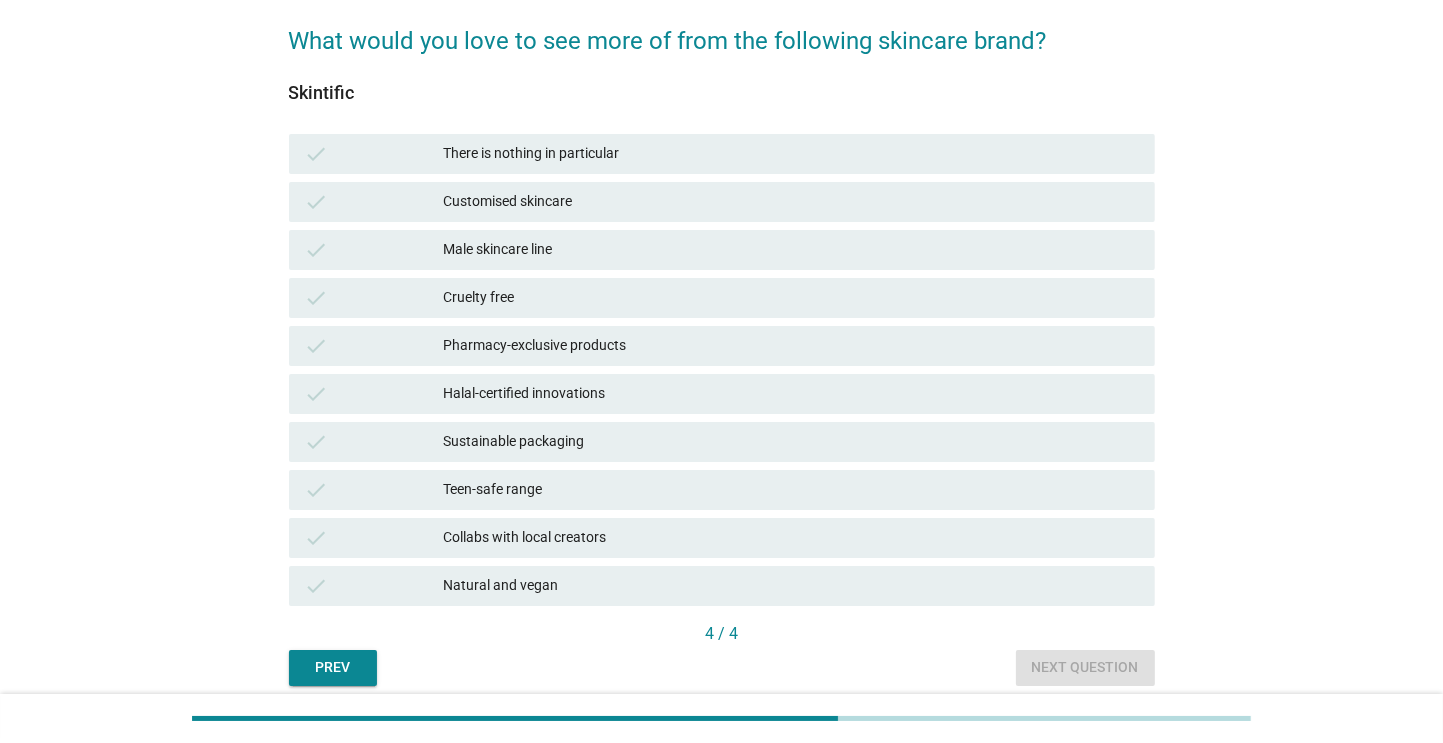 click on "check   There is nothing in particular" at bounding box center [722, 154] 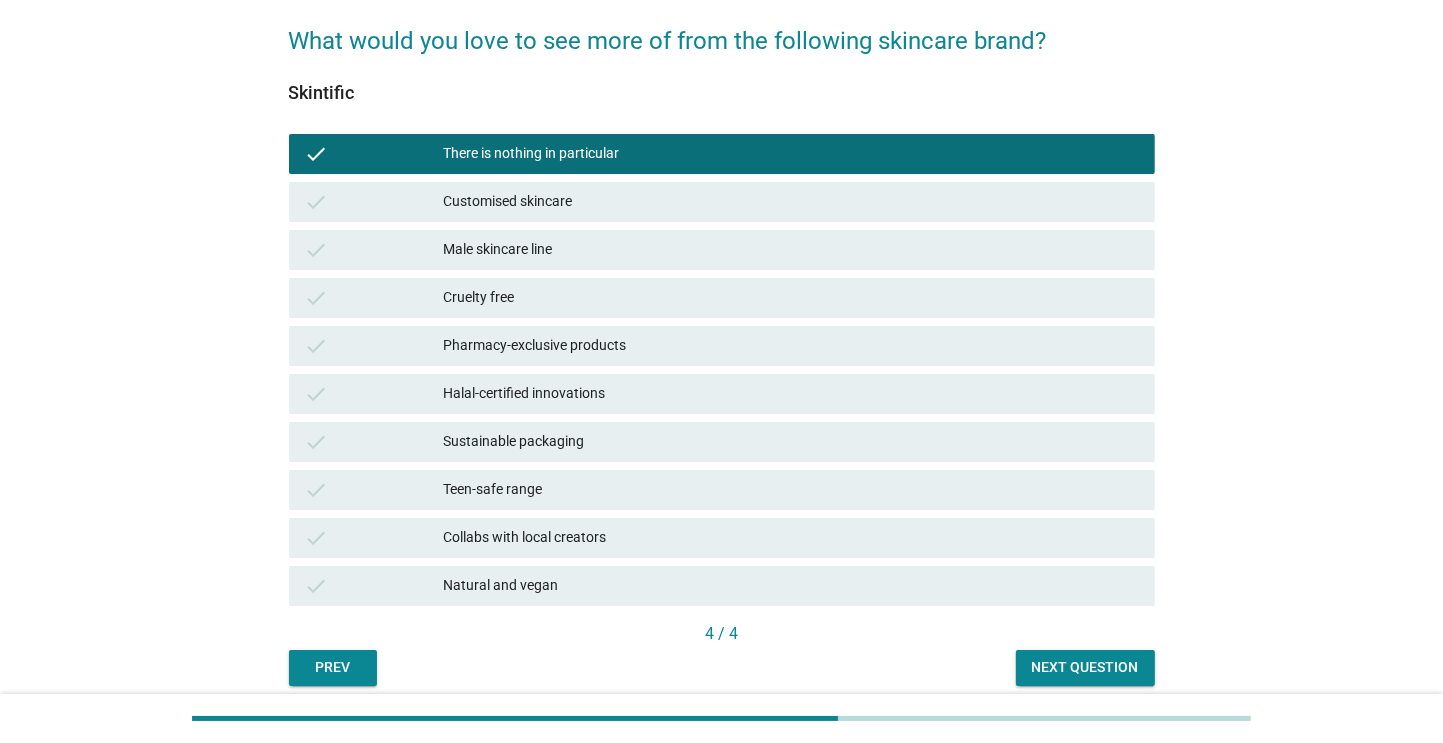 click on "Next question" at bounding box center [1085, 668] 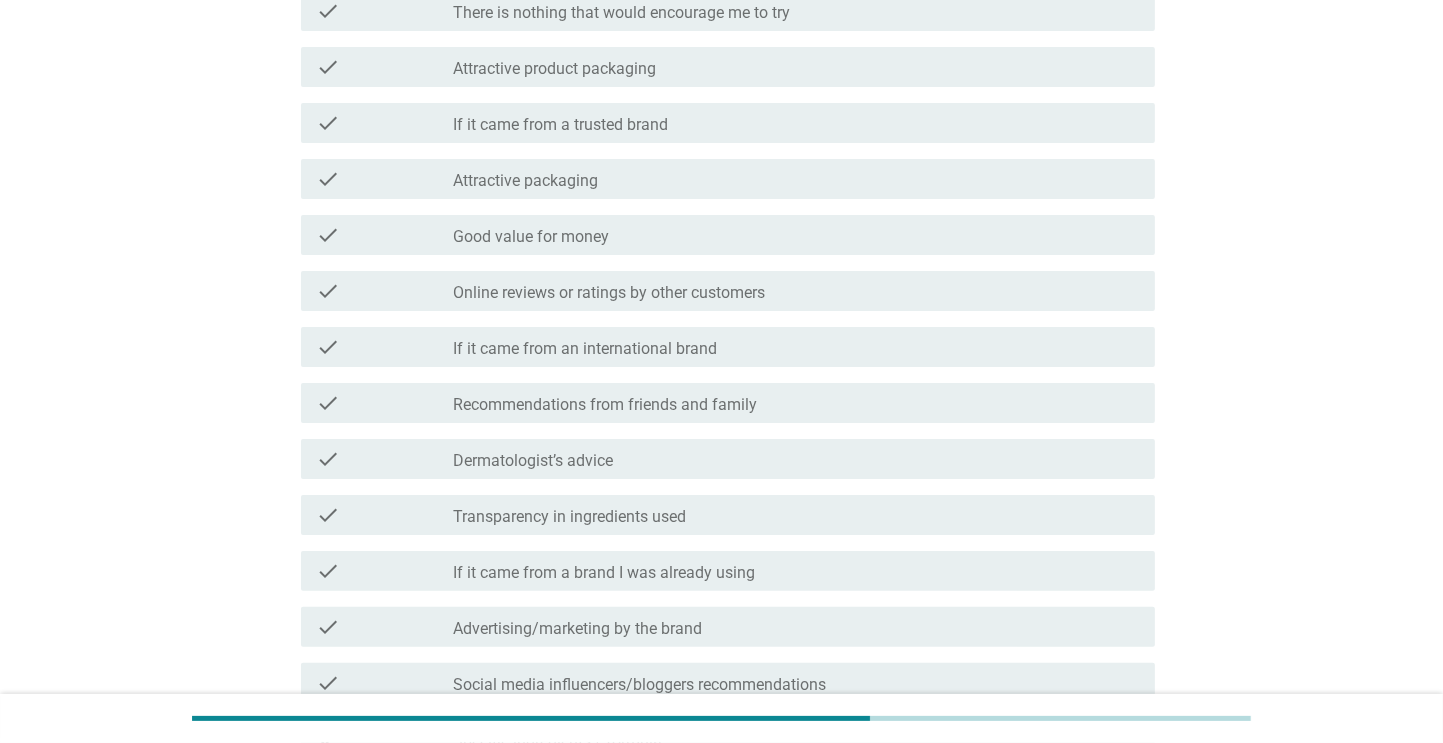 scroll, scrollTop: 320, scrollLeft: 0, axis: vertical 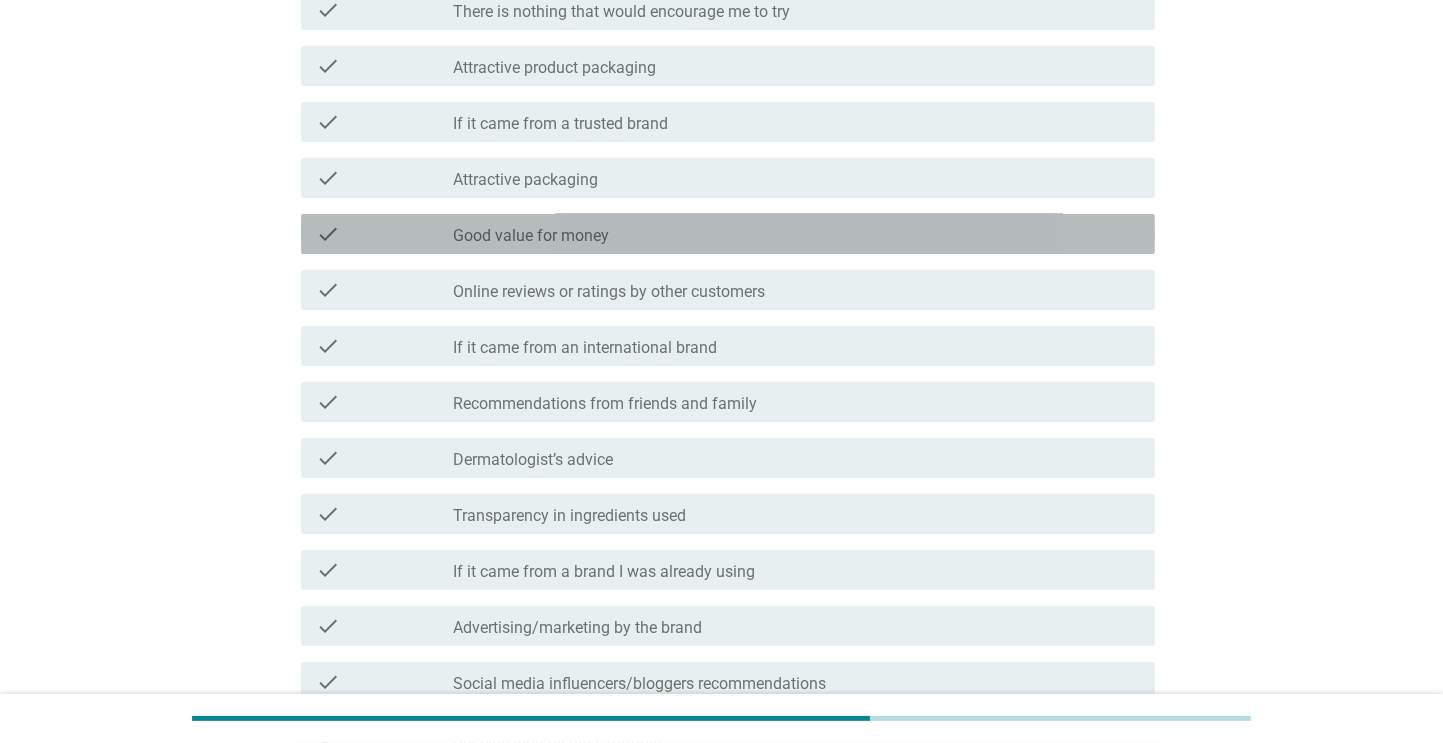 click on "check_box_outline_blank Good value for money" at bounding box center (796, 234) 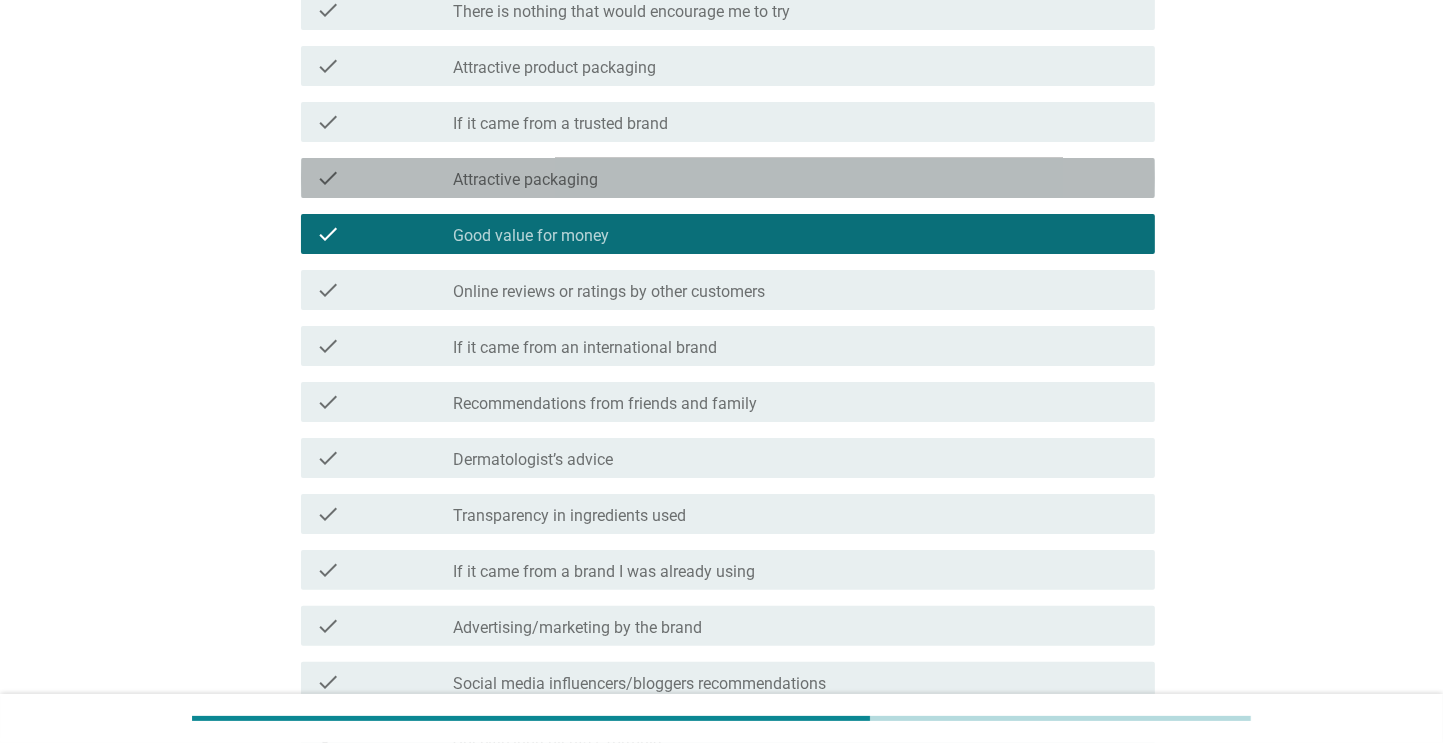 click on "check_box_outline_blank Attractive packaging" at bounding box center [796, 178] 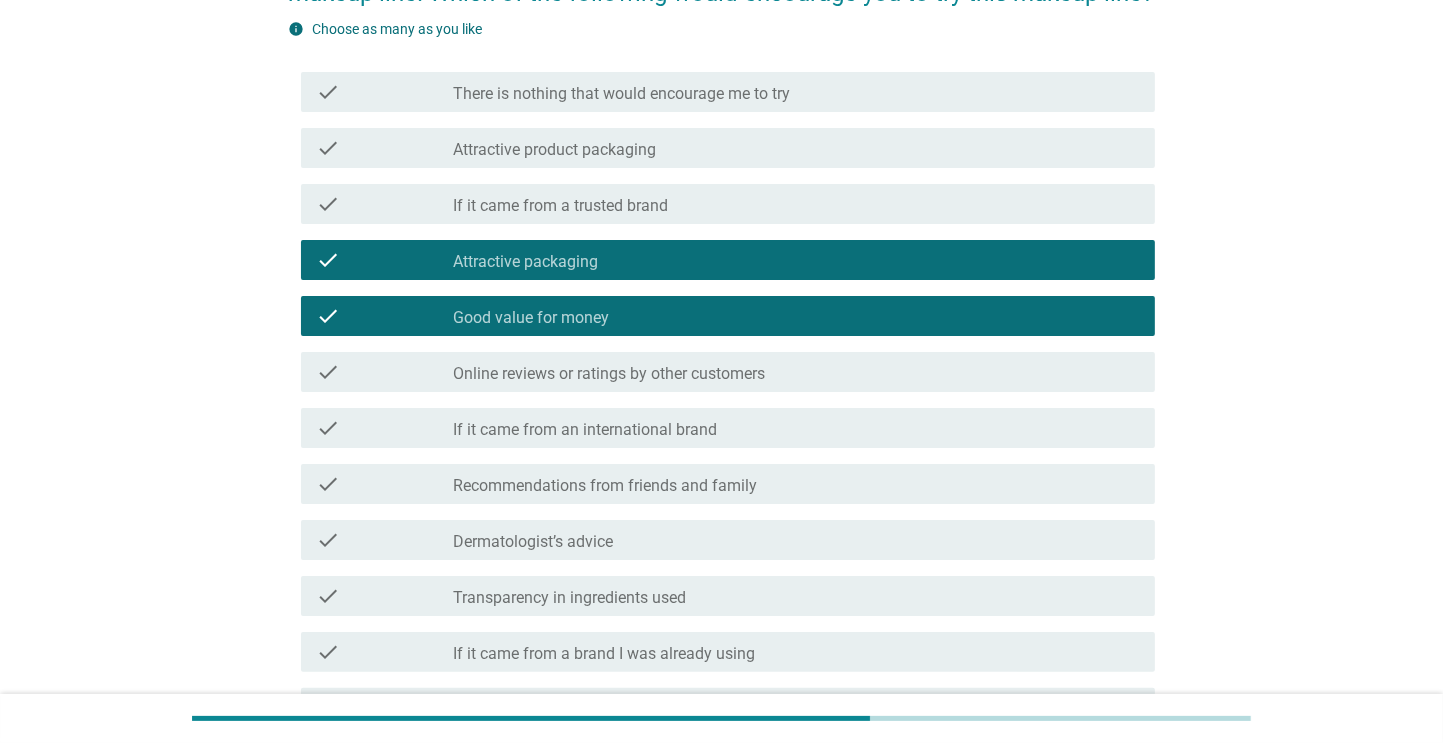 scroll, scrollTop: 236, scrollLeft: 0, axis: vertical 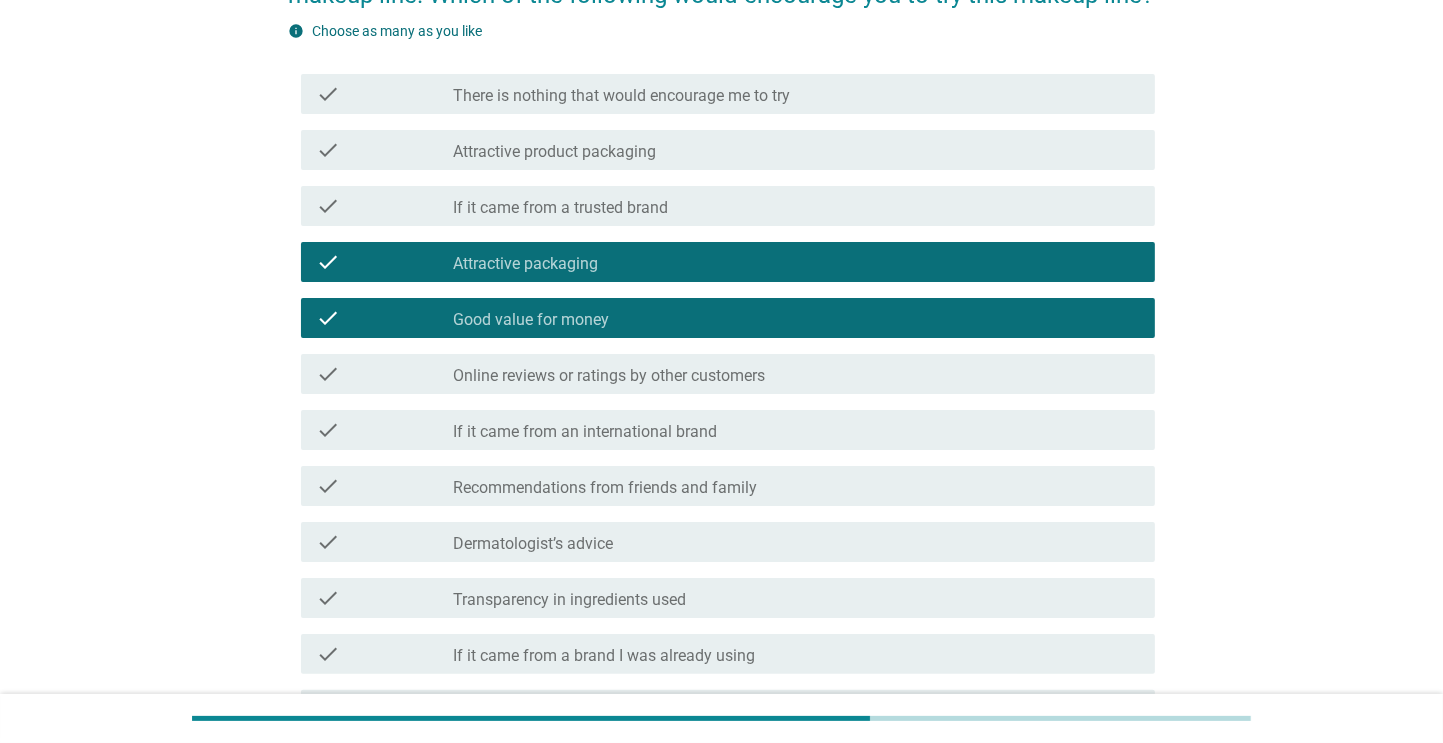 click on "check_box_outline_blank If it came from a trusted brand" at bounding box center (796, 206) 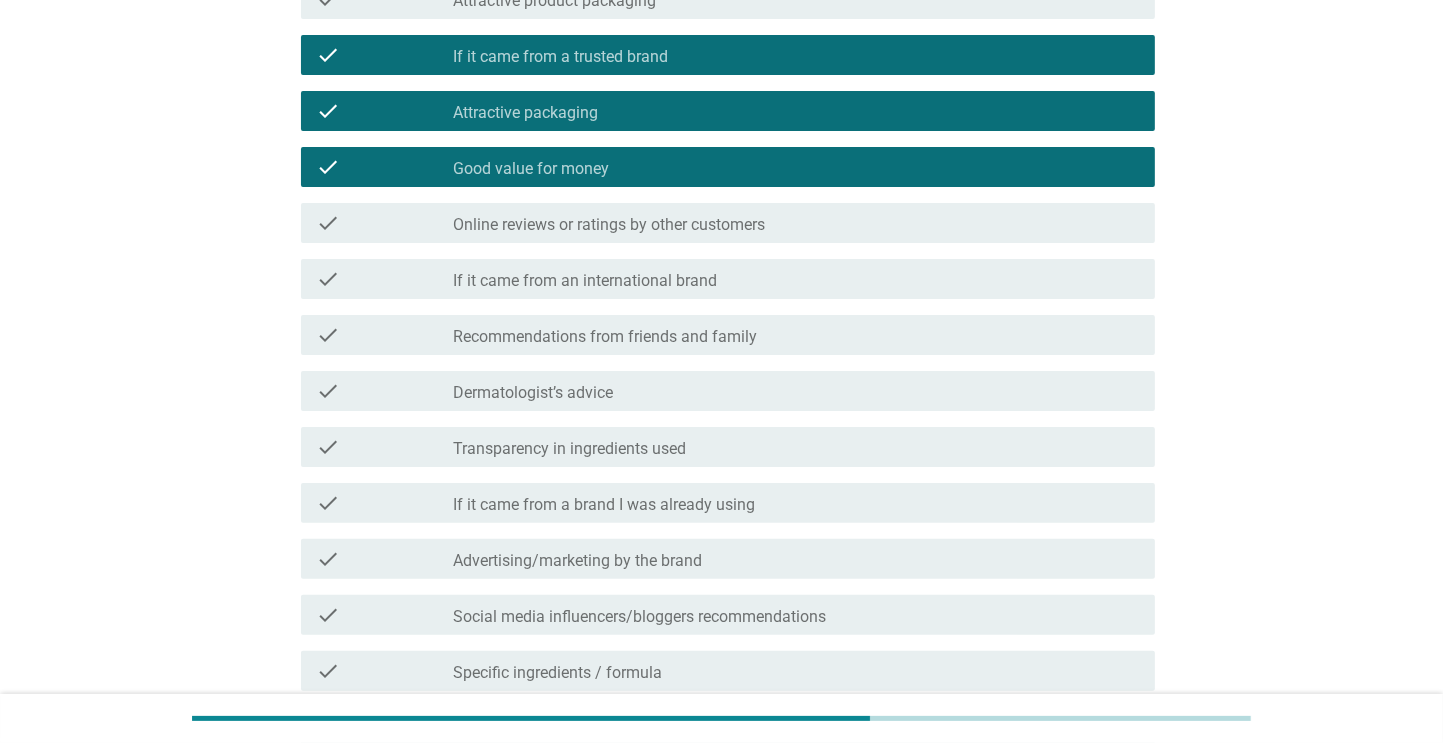 scroll, scrollTop: 388, scrollLeft: 0, axis: vertical 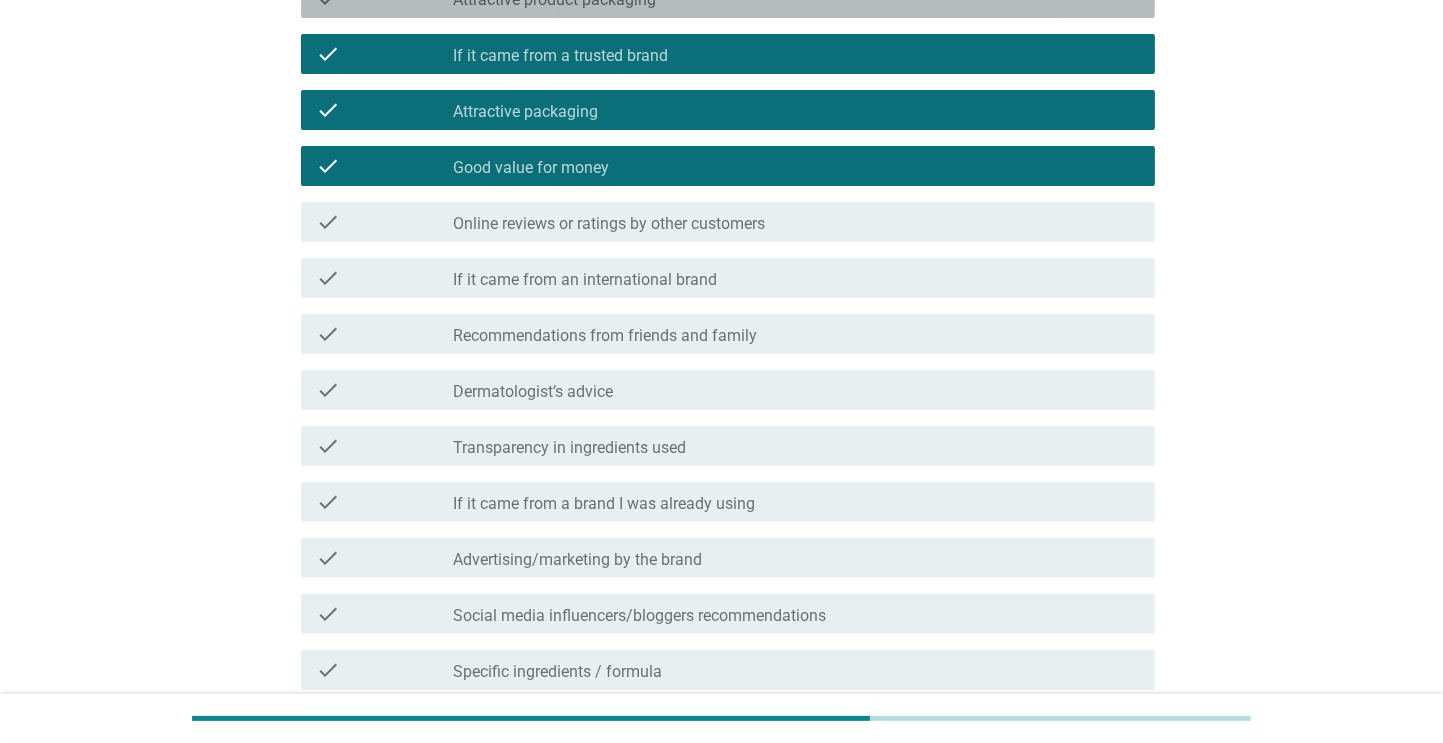 click on "check     check_box_outline_blank Attractive product packaging" at bounding box center [728, -2] 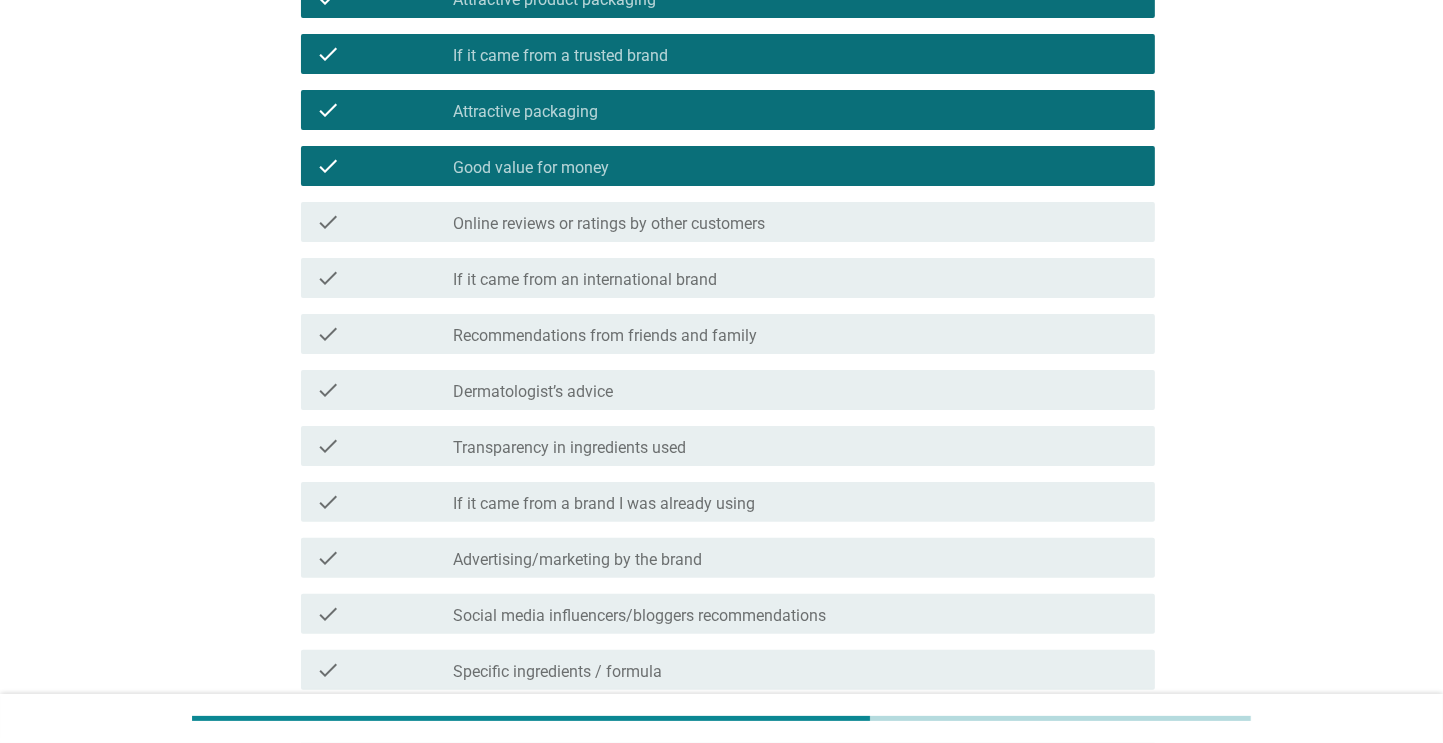 click on "Online reviews or ratings by other customers" at bounding box center (610, 224) 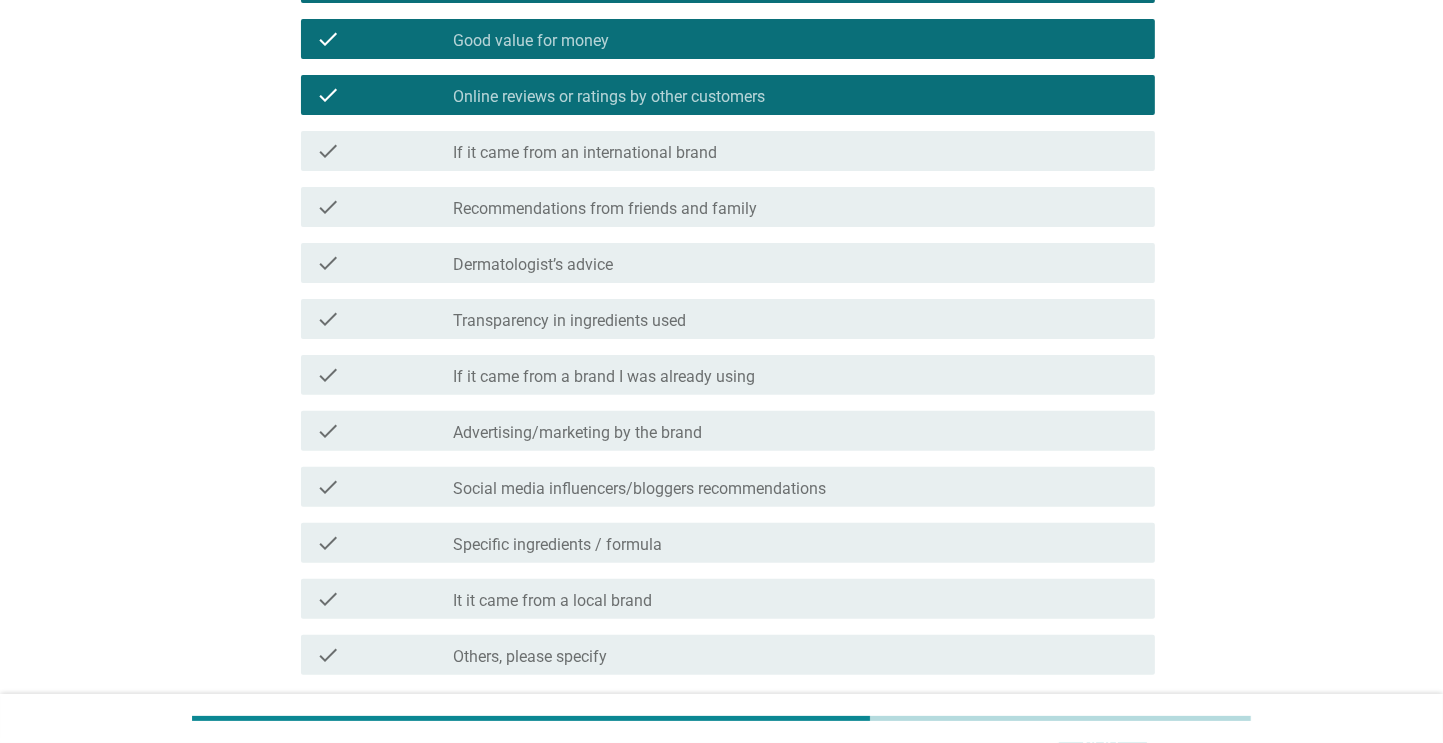 scroll, scrollTop: 542, scrollLeft: 0, axis: vertical 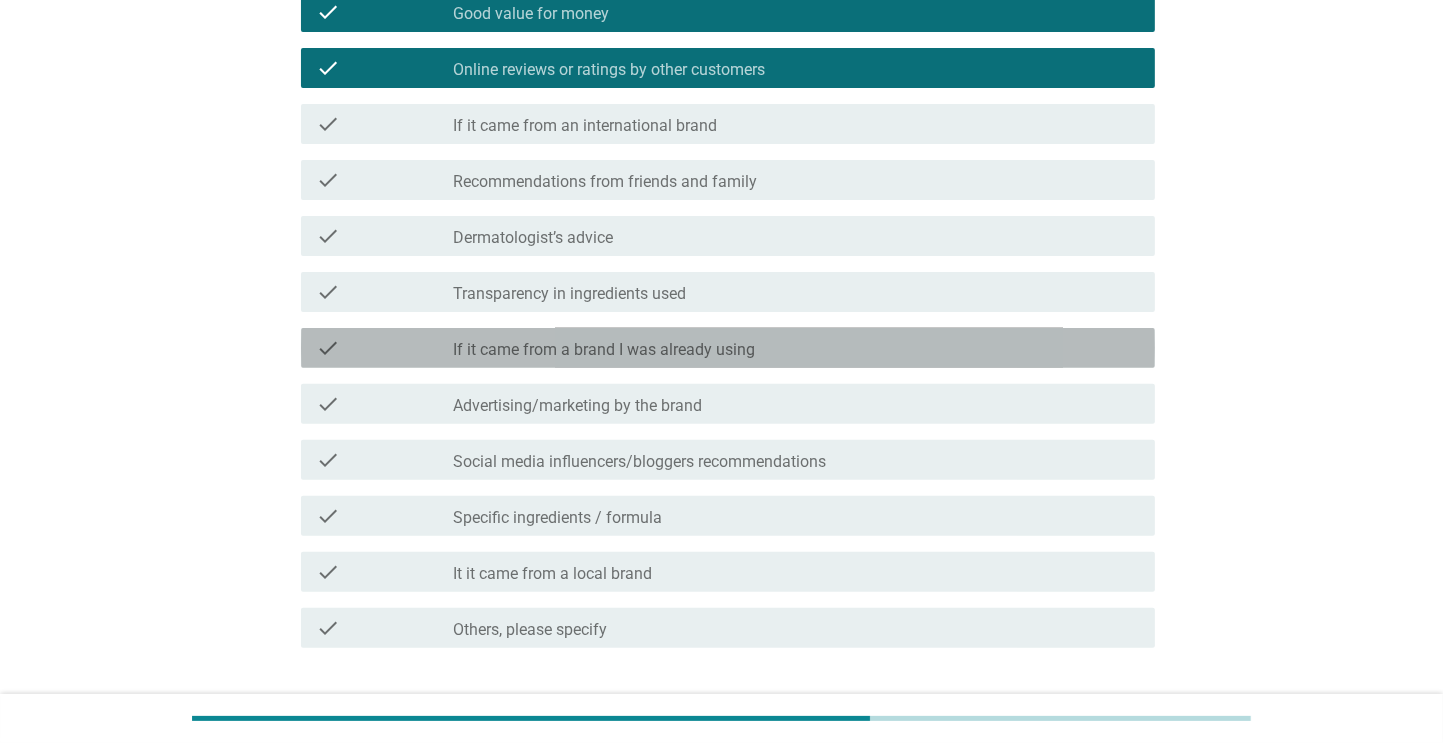 click on "check     check_box_outline_blank If it came from a brand I was already using" at bounding box center [728, 348] 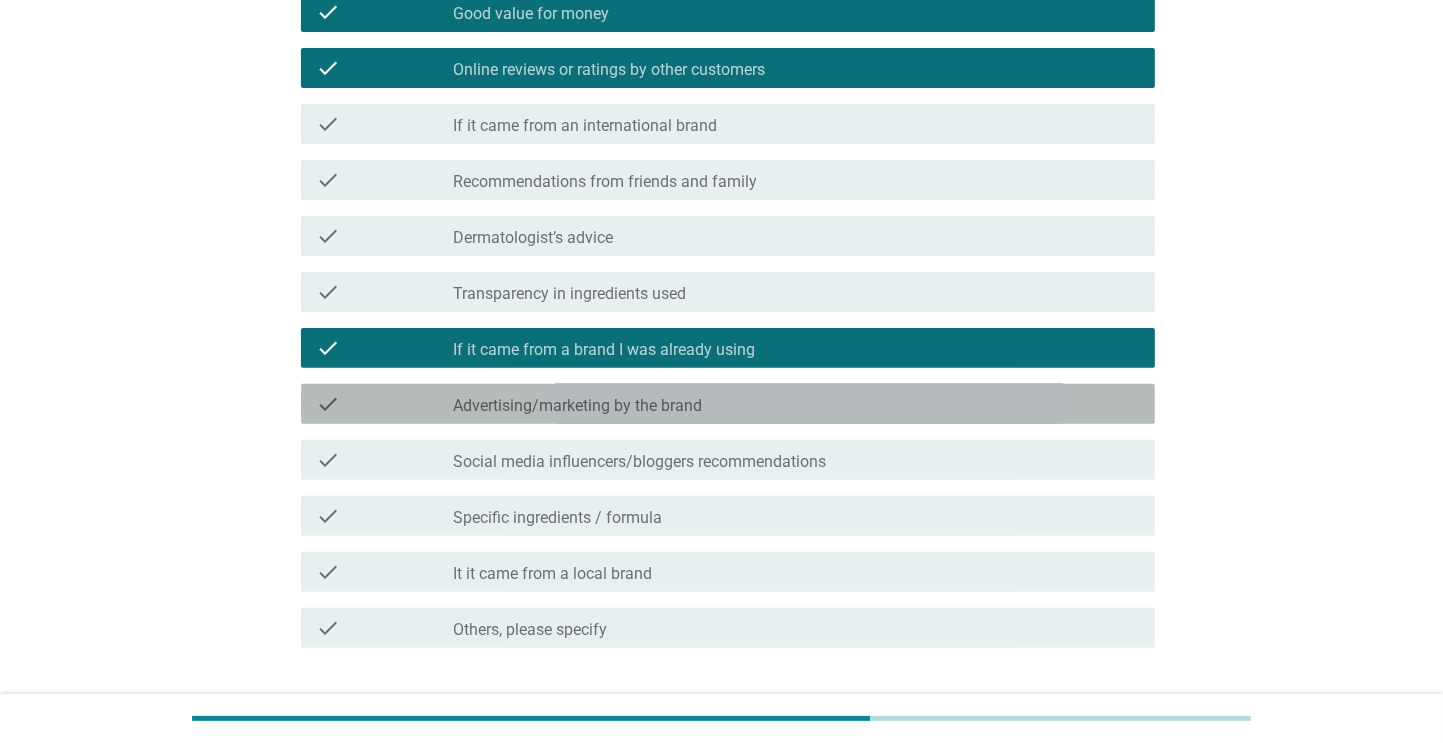 click on "Advertising/marketing by the brand" at bounding box center (578, 406) 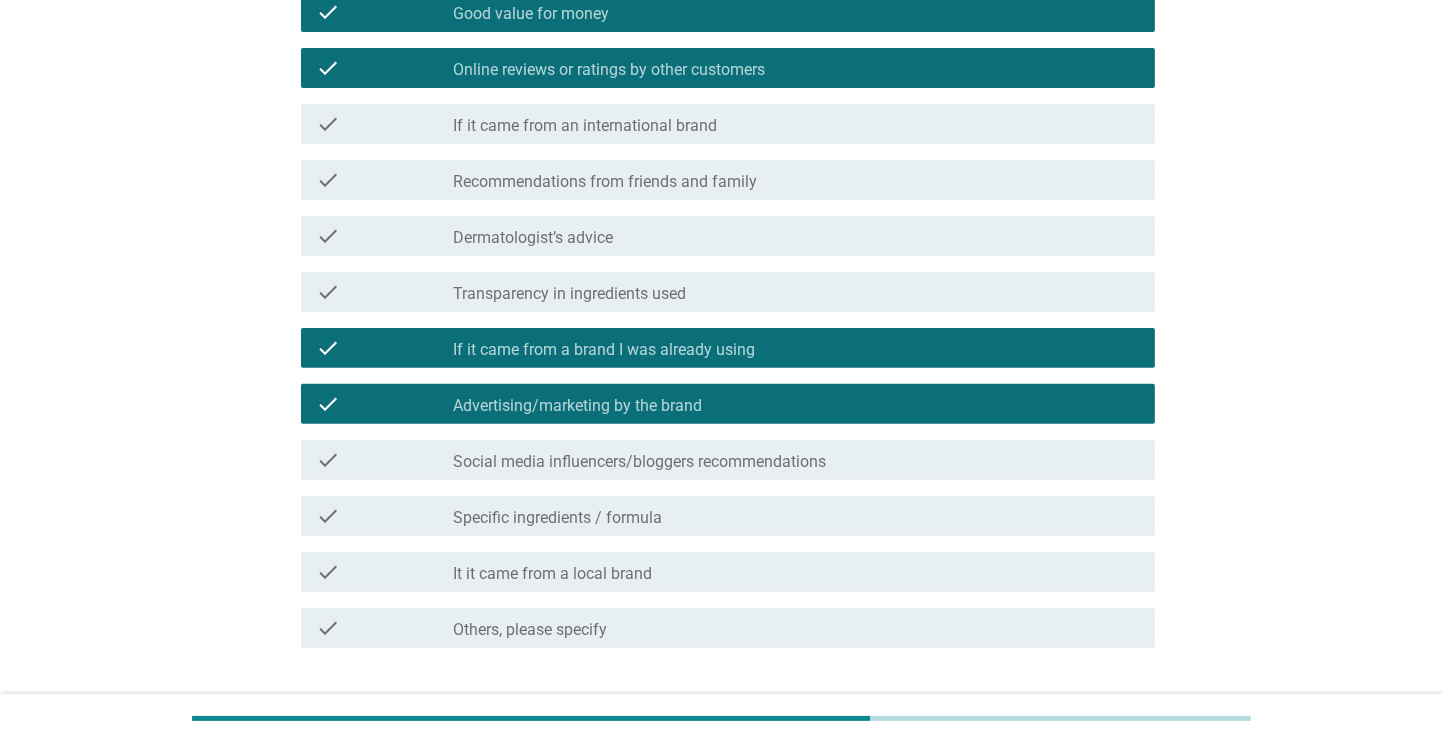 scroll, scrollTop: 680, scrollLeft: 0, axis: vertical 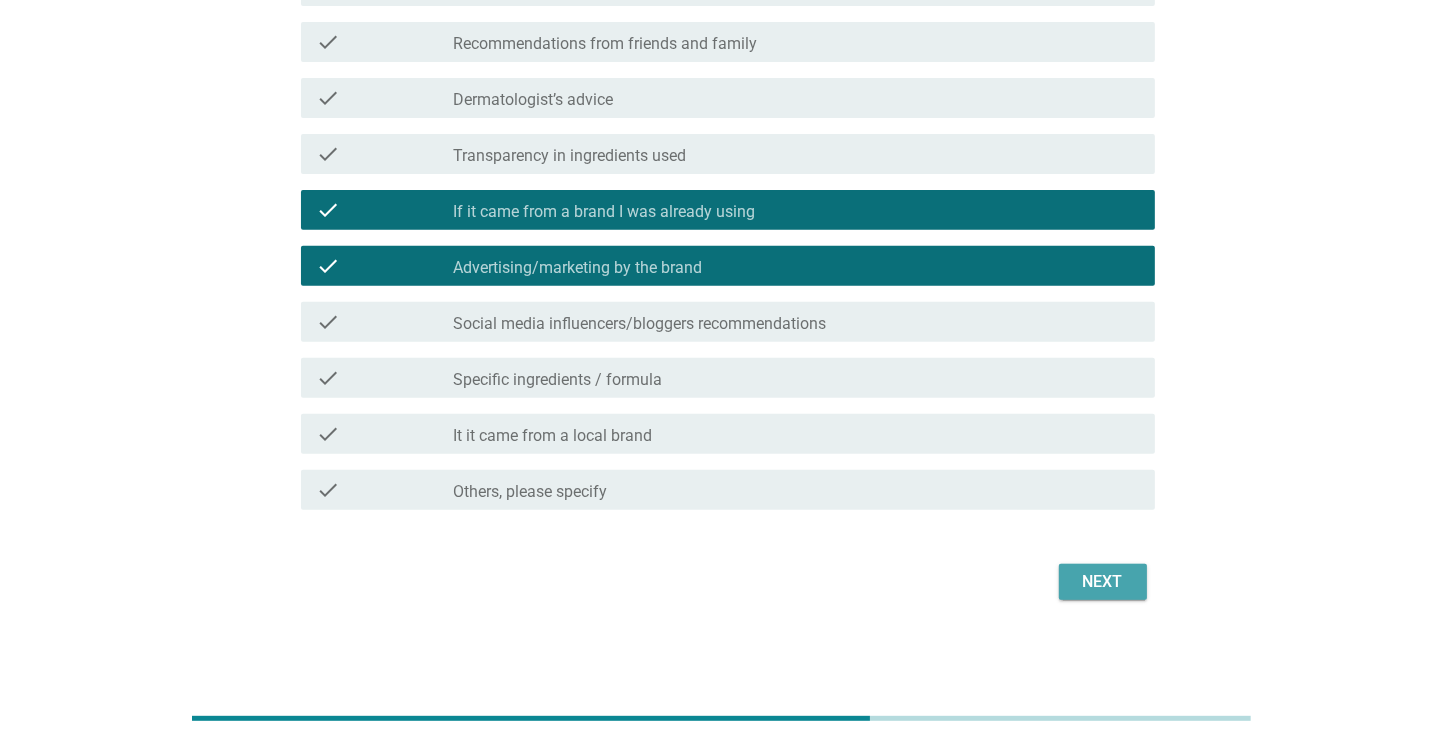 click on "Next" at bounding box center (1103, 582) 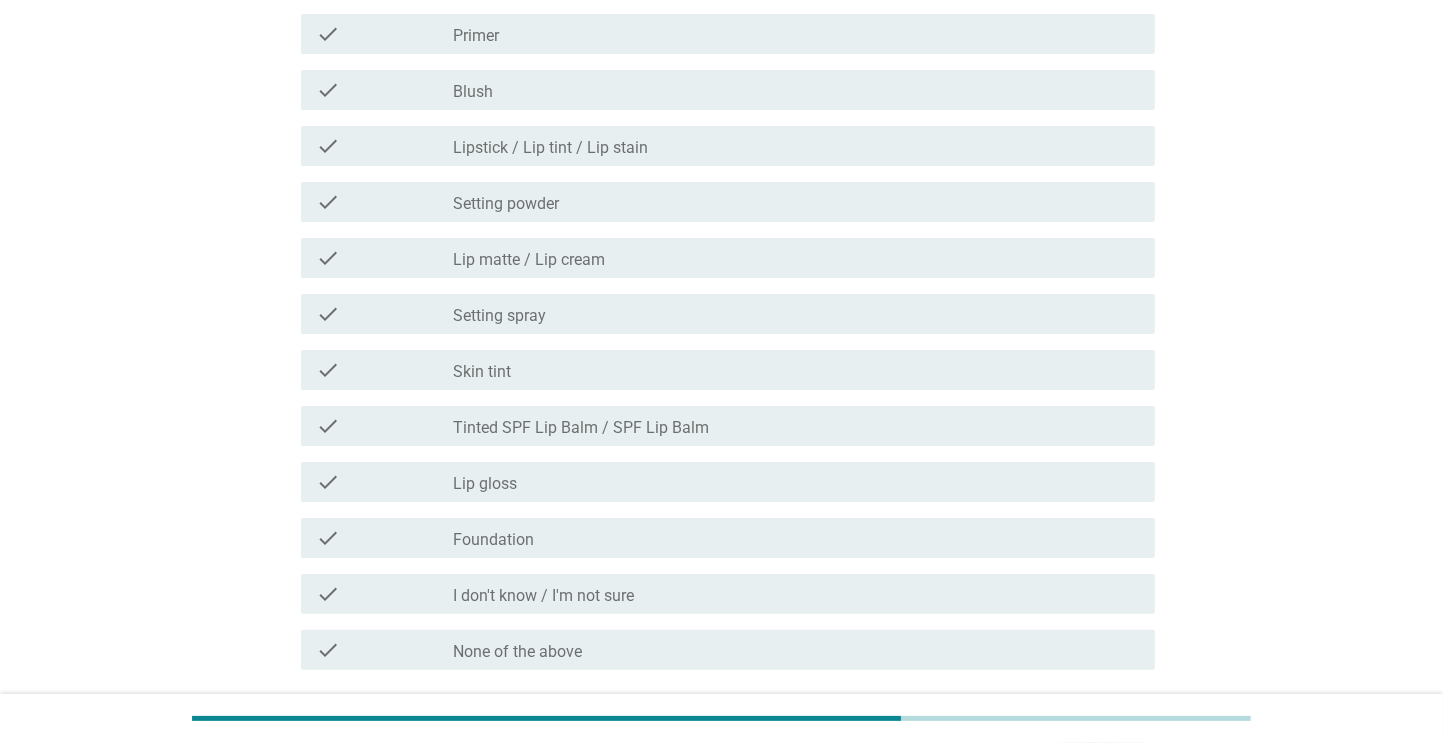 scroll, scrollTop: 299, scrollLeft: 0, axis: vertical 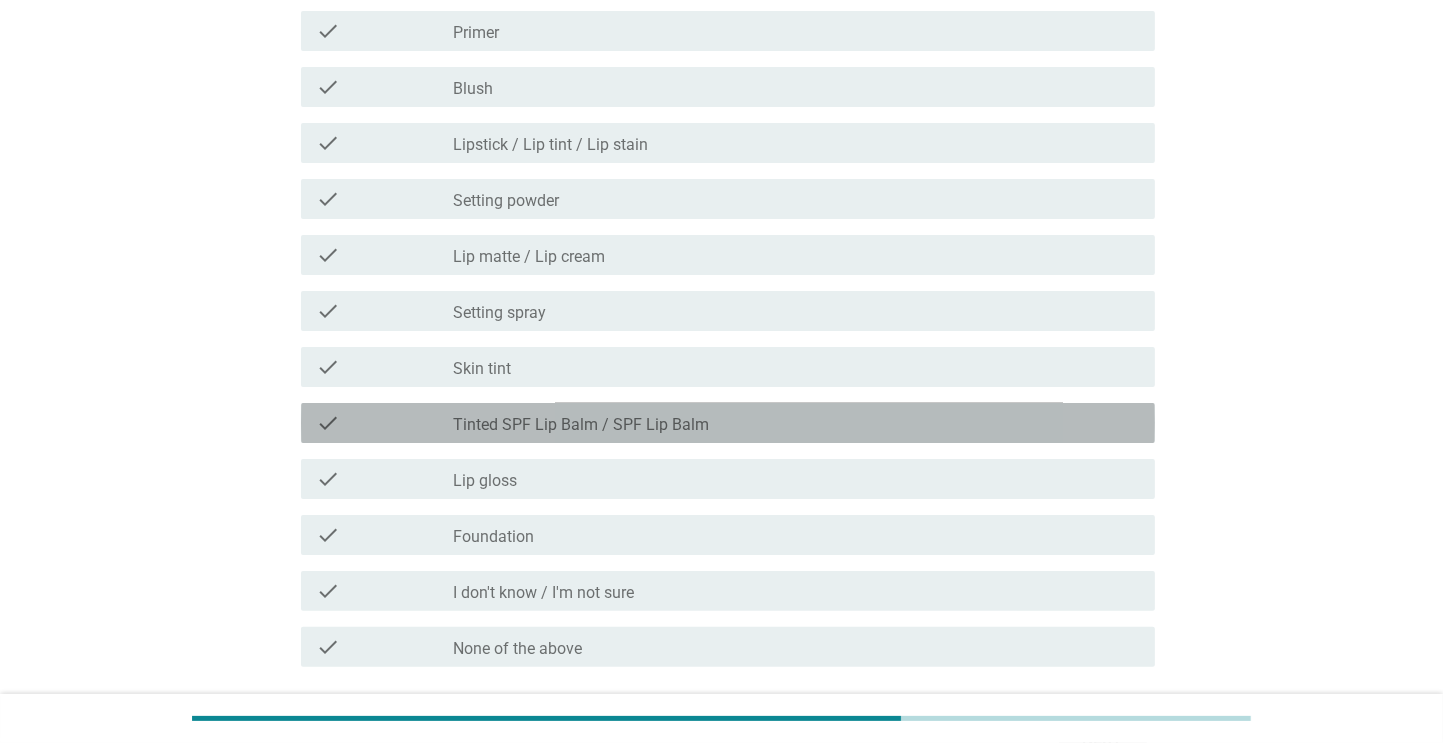 click on "Tinted SPF Lip Balm / SPF Lip Balm" at bounding box center [582, 425] 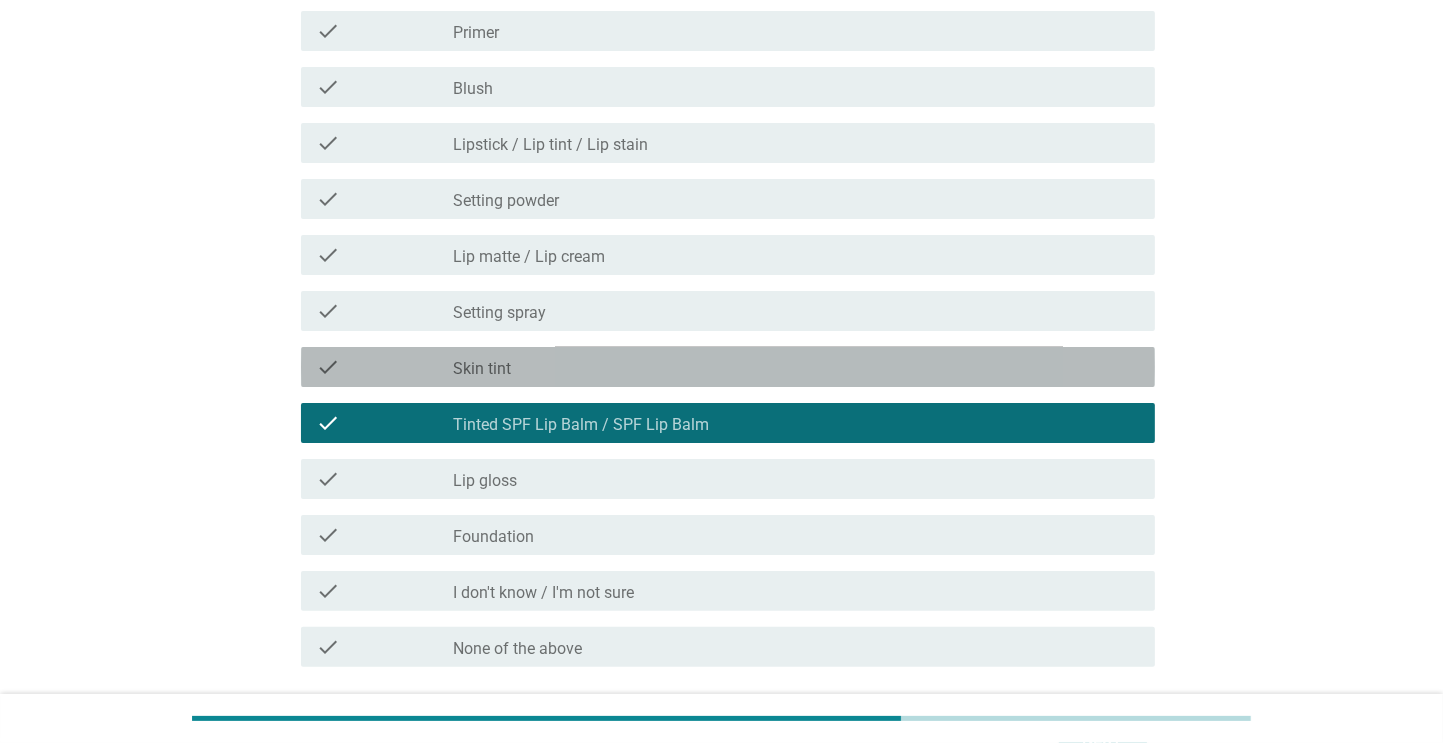 click on "check_box_outline_blank Skin tint" at bounding box center (796, 367) 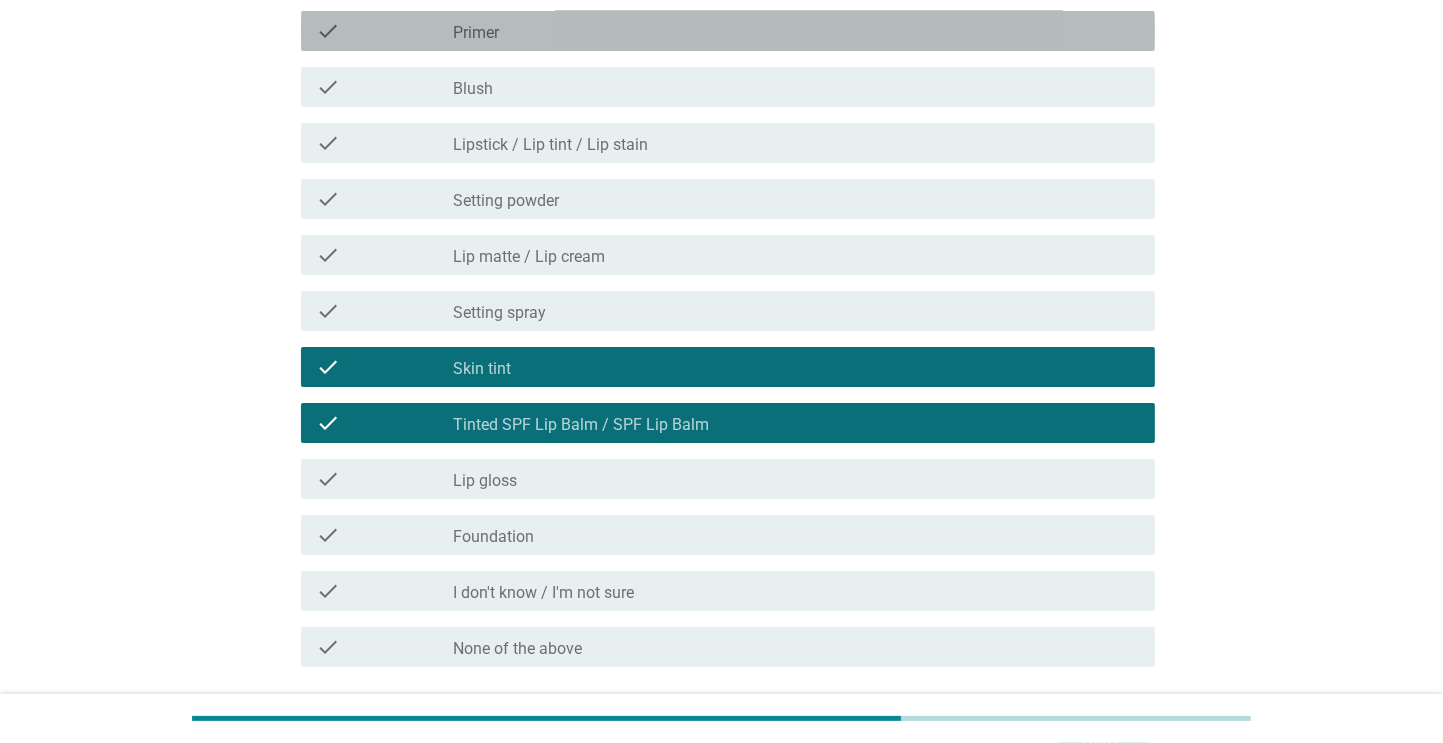 click on "check_box_outline_blank Primer" at bounding box center [796, 31] 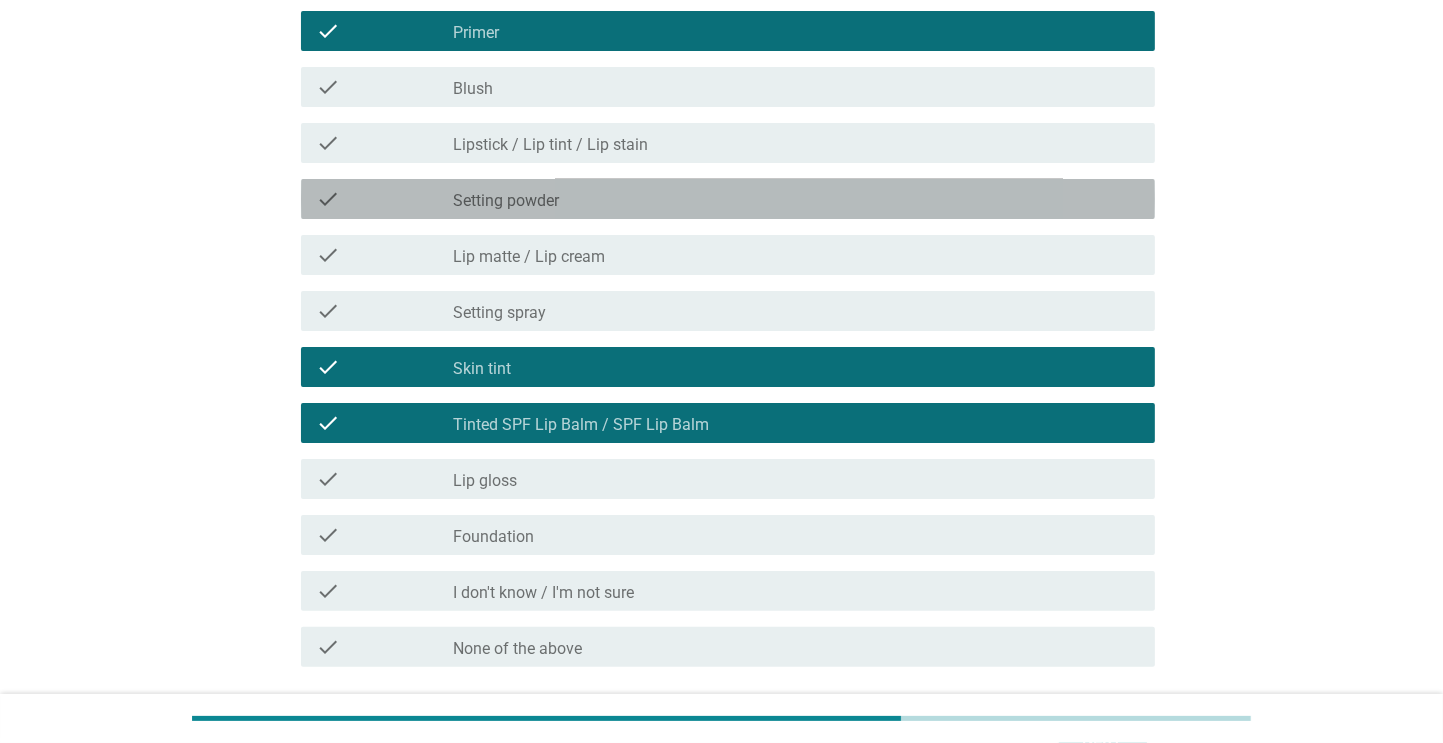 click on "check_box_outline_blank Setting powder" at bounding box center (796, 199) 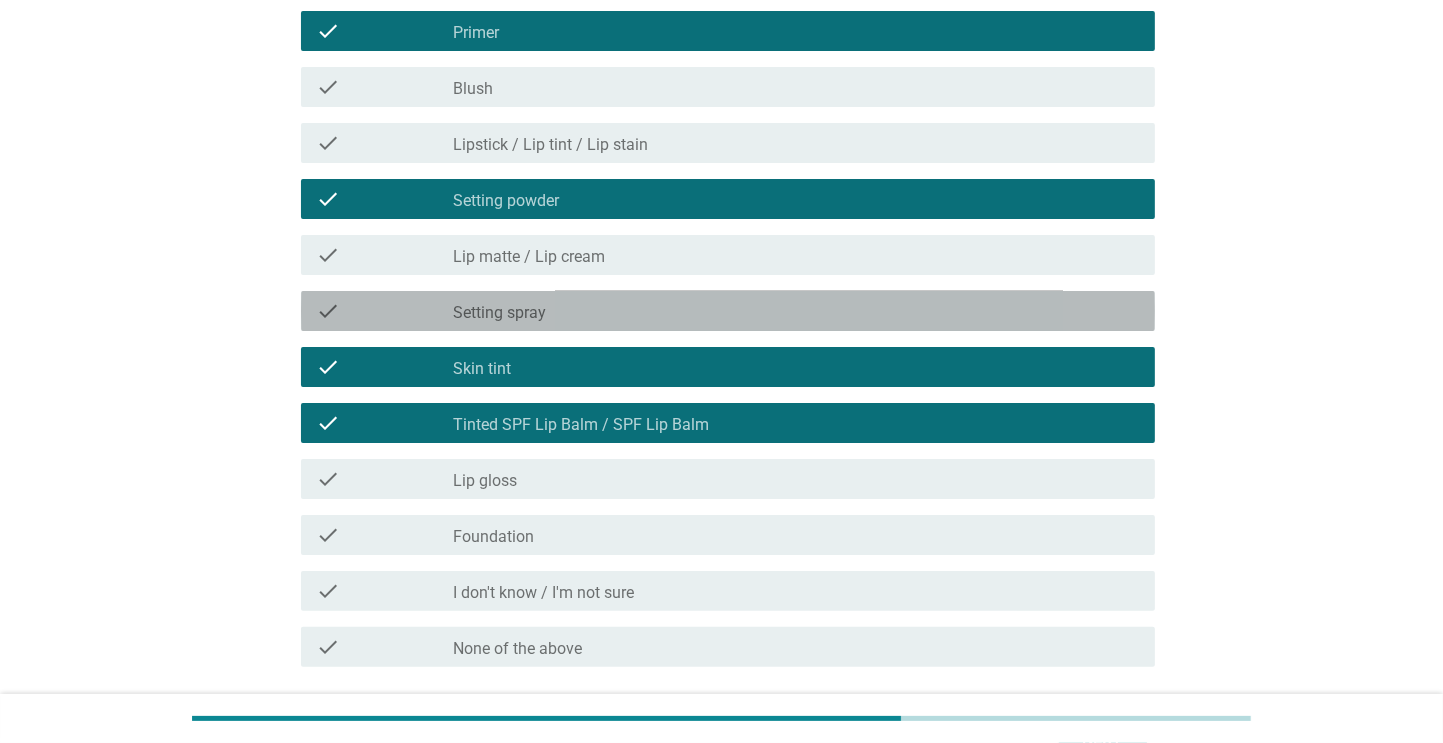 click on "Setting spray" at bounding box center (500, 313) 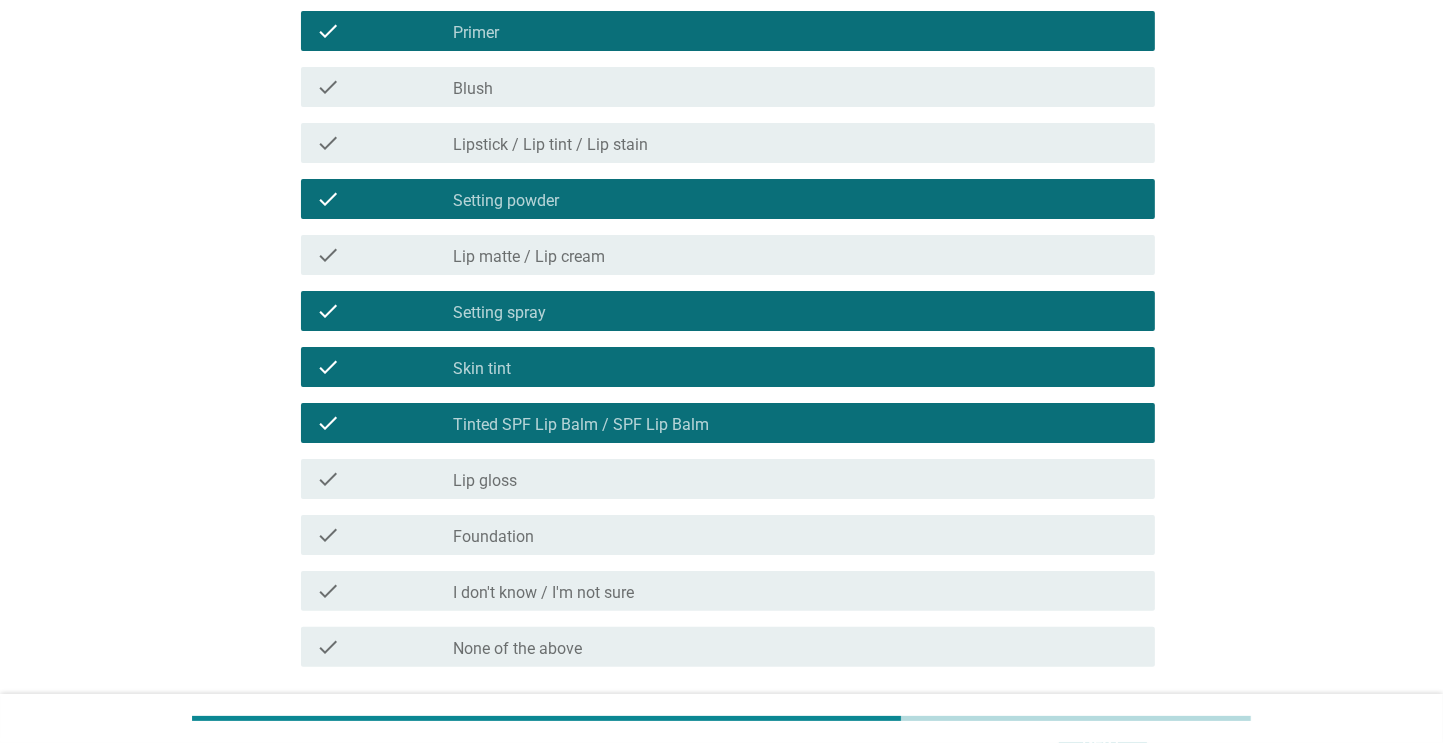 scroll, scrollTop: 456, scrollLeft: 0, axis: vertical 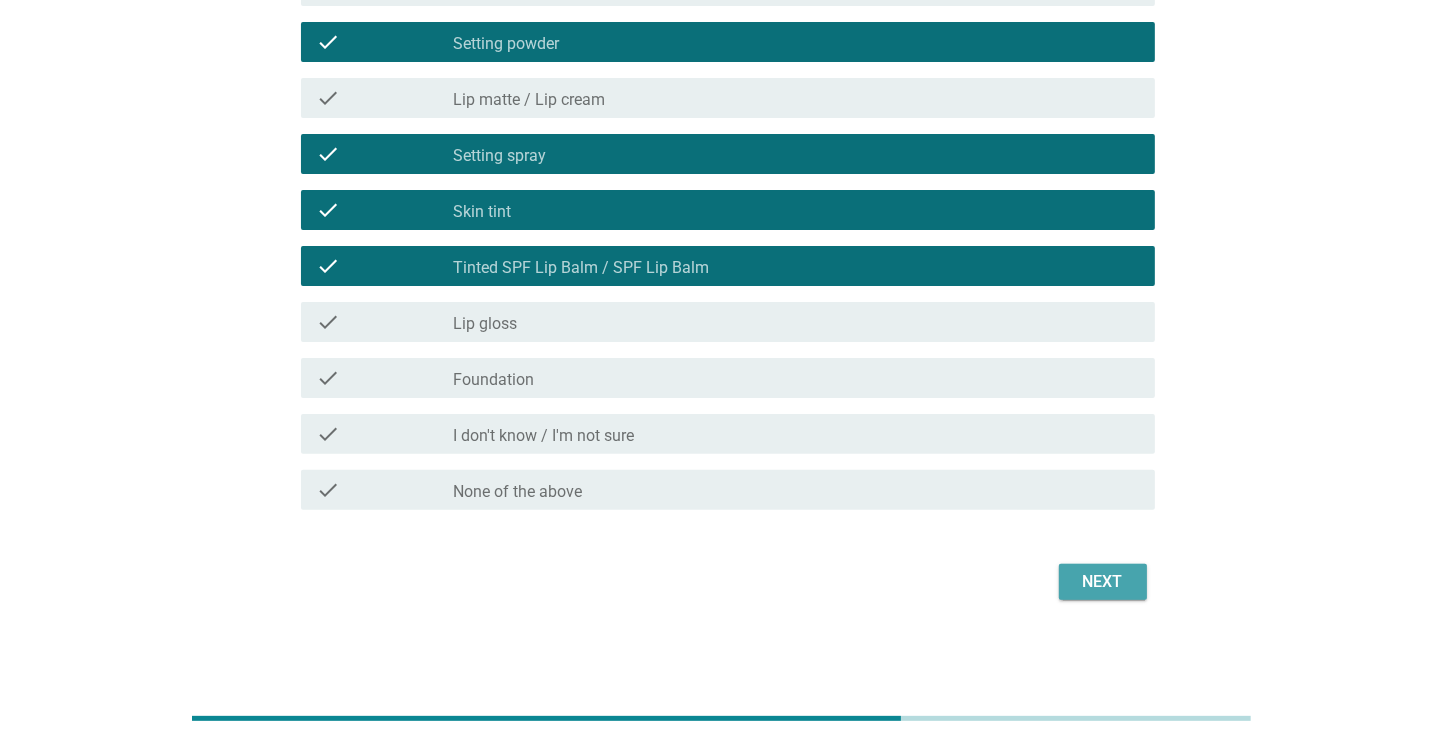 click on "Next" at bounding box center [1103, 582] 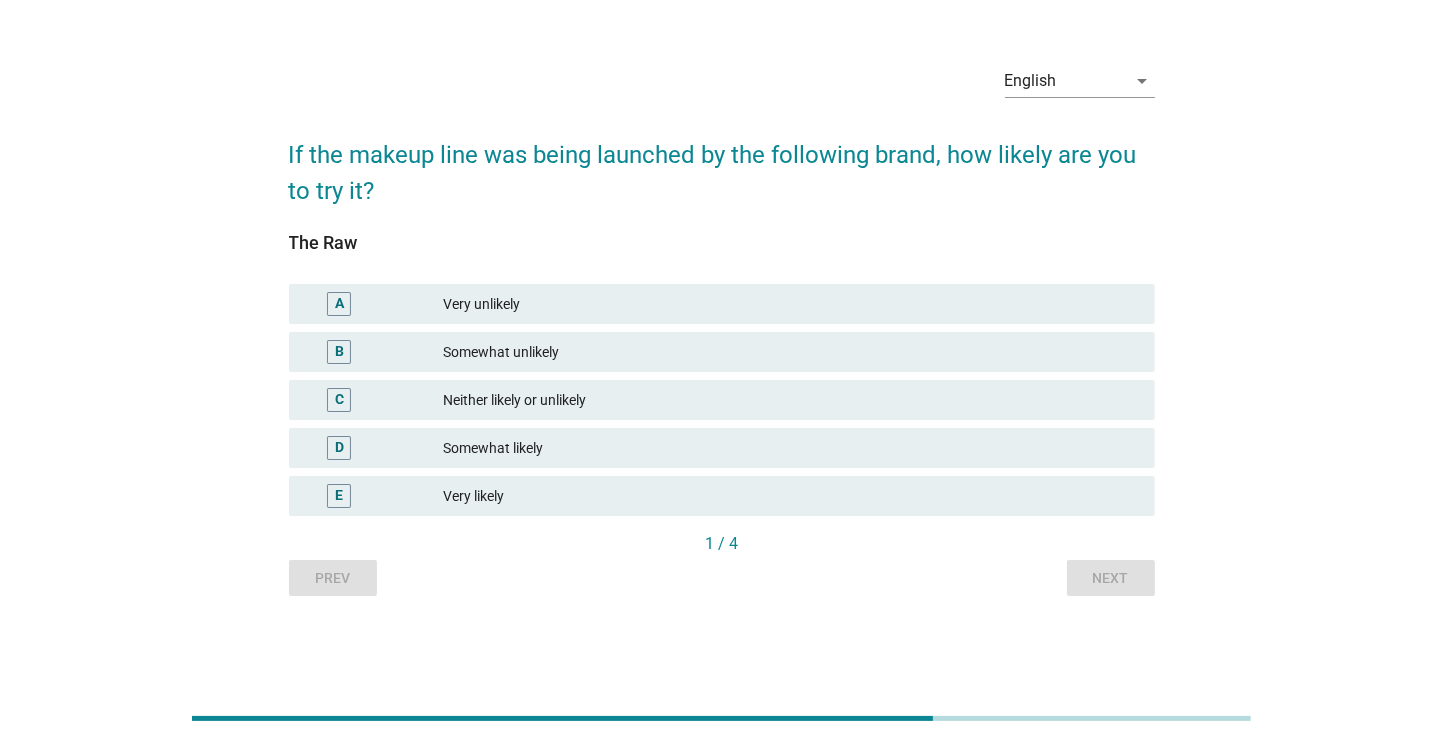 scroll, scrollTop: 0, scrollLeft: 0, axis: both 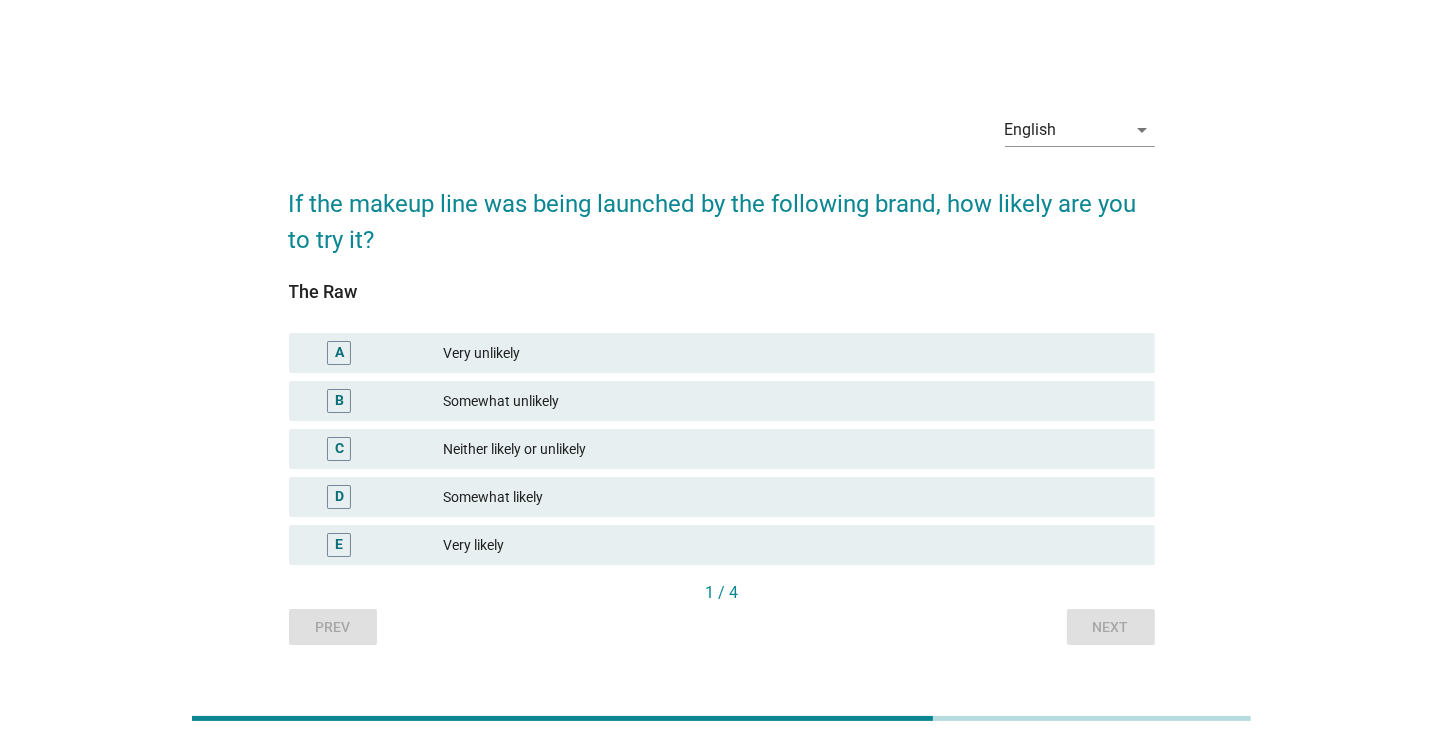 click on "Very likely" at bounding box center (791, 545) 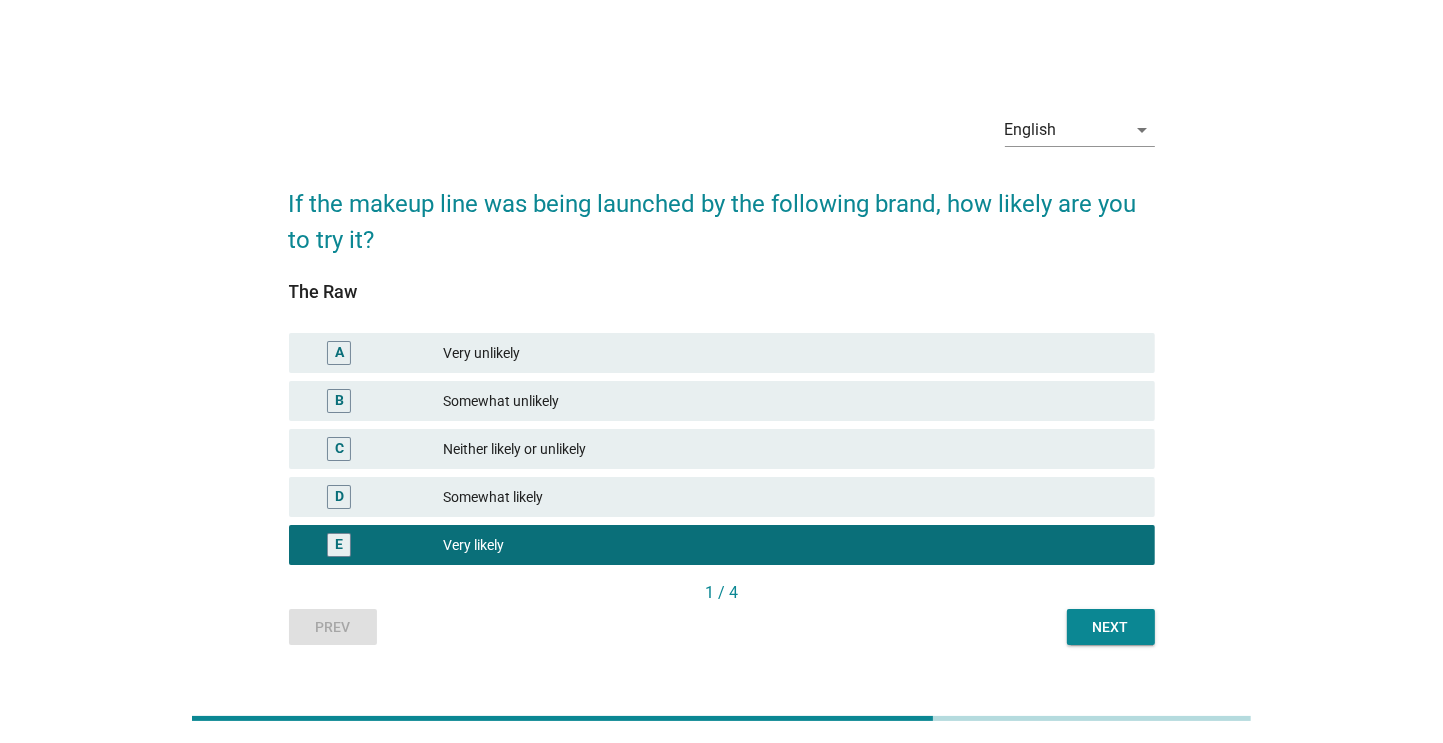 click on "Next" at bounding box center [1111, 627] 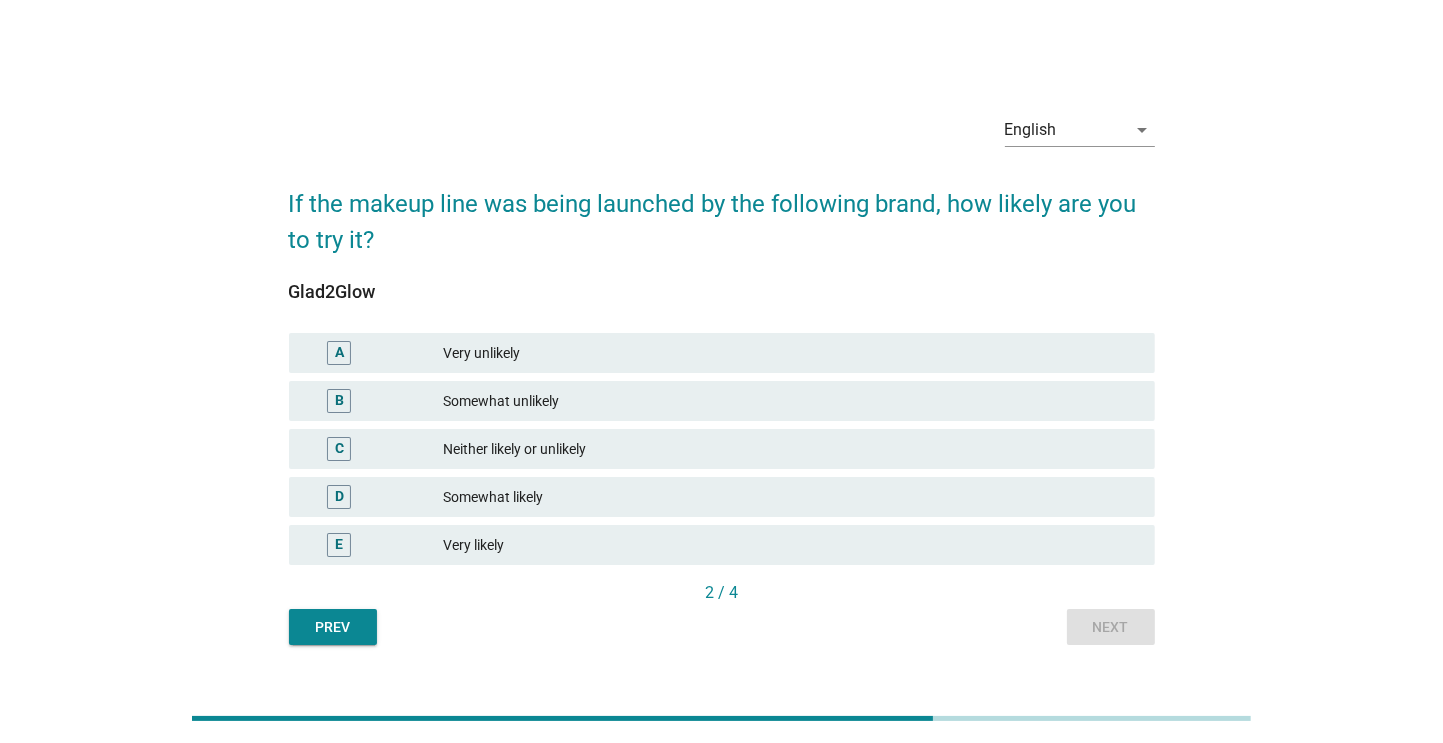 click on "Neither likely or unlikely" at bounding box center (791, 449) 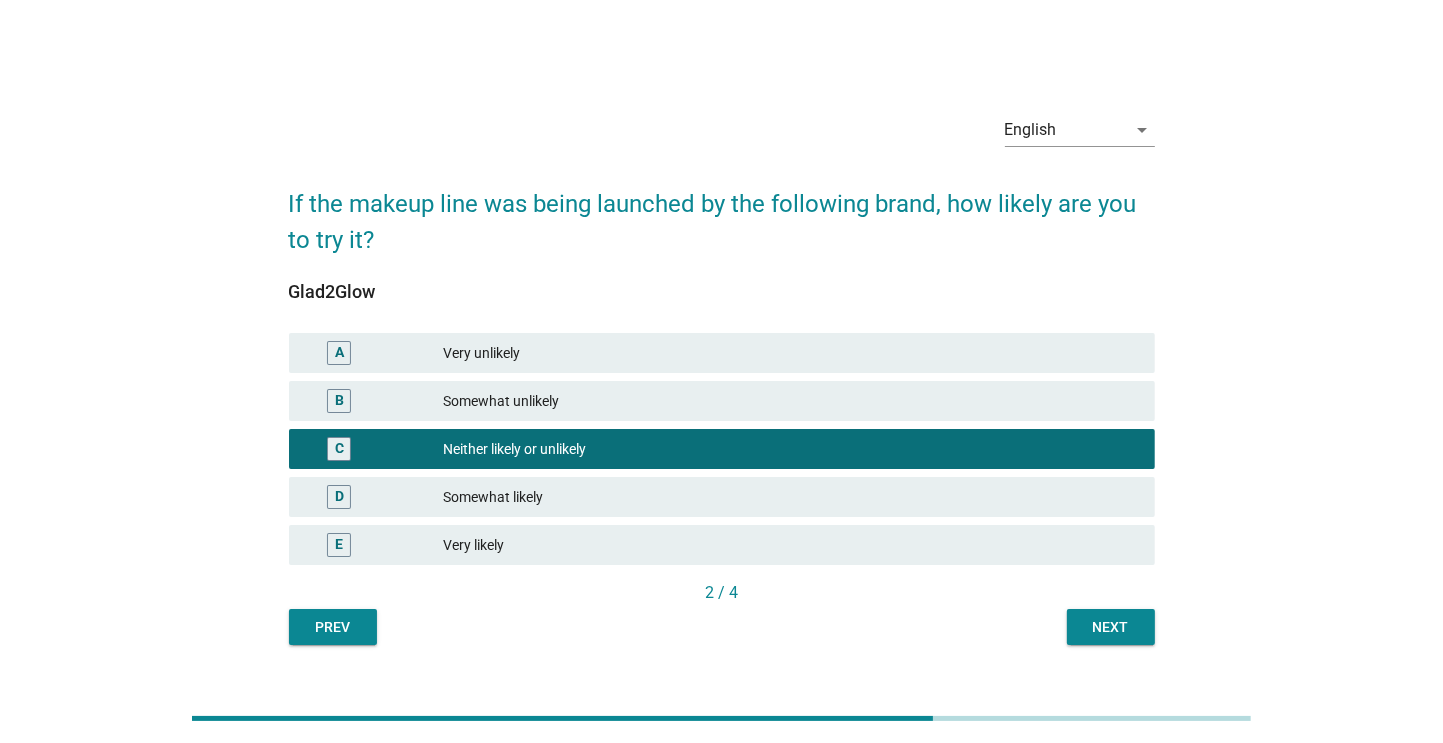 click on "Next" at bounding box center [1111, 627] 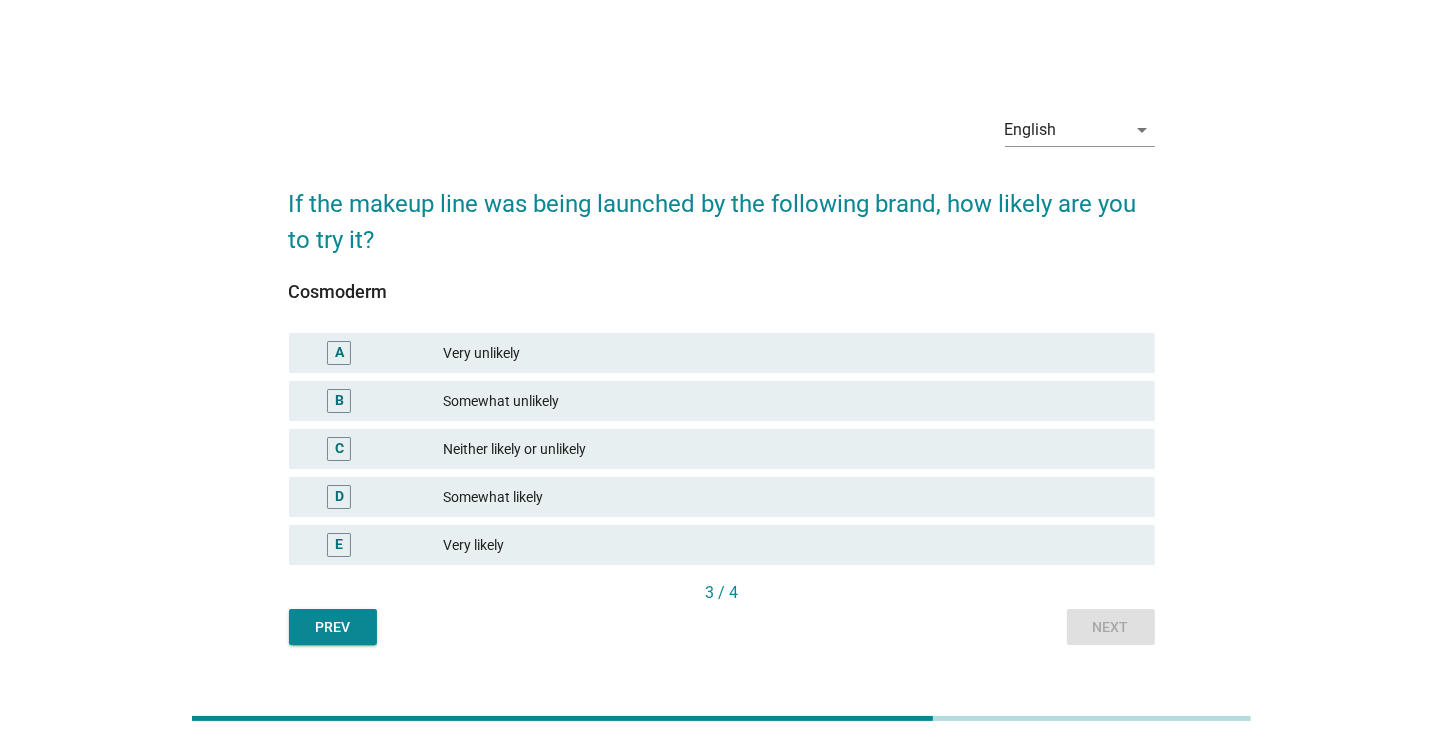 click on "Somewhat unlikely" at bounding box center (791, 401) 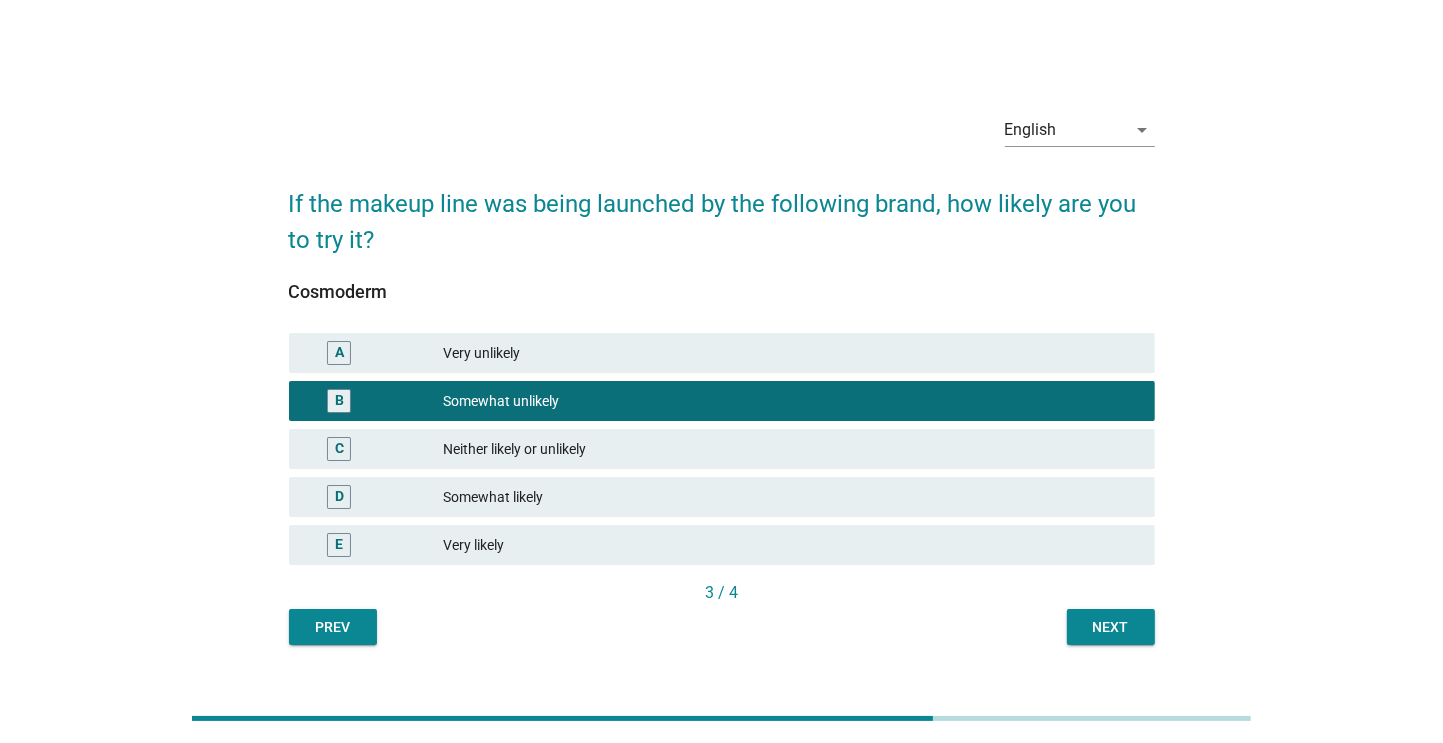 click on "Next" at bounding box center (1111, 627) 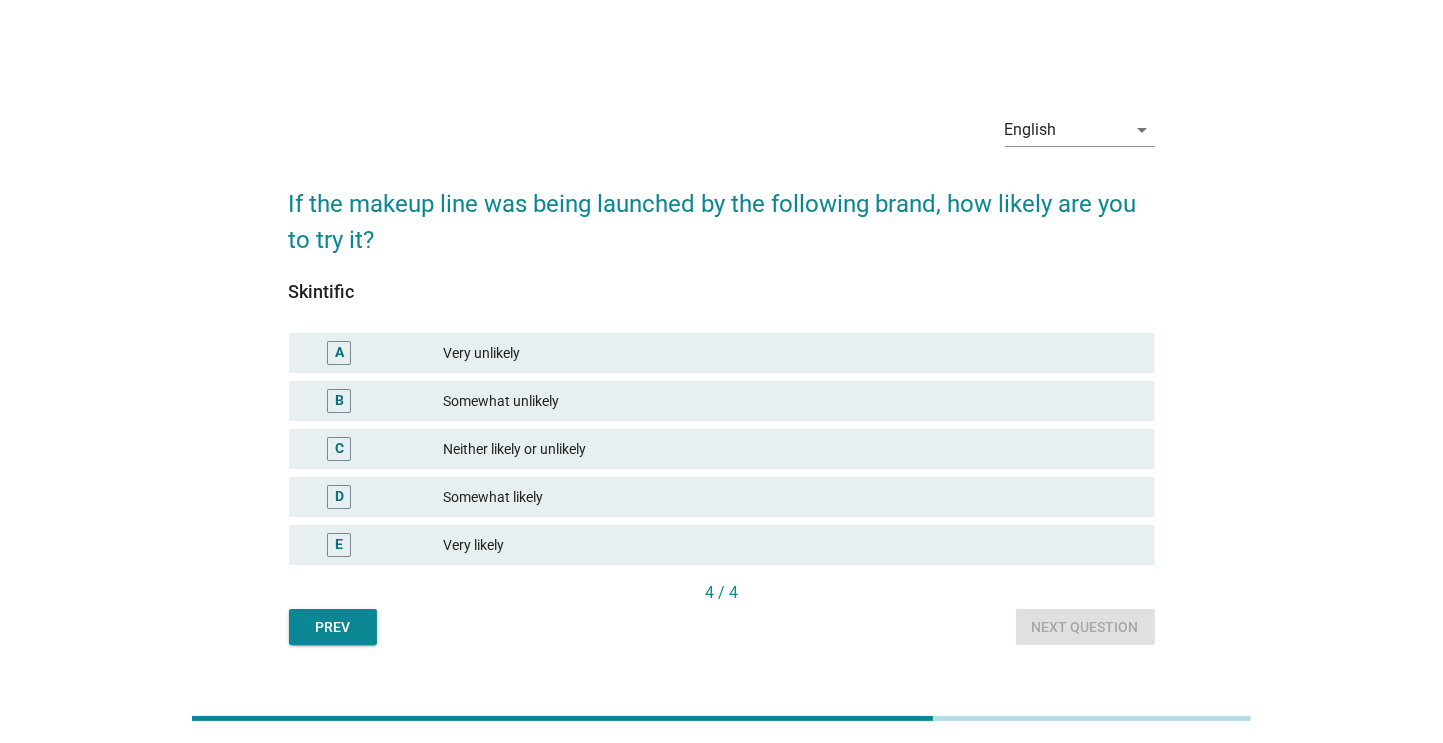 click on "Somewhat likely" at bounding box center (791, 497) 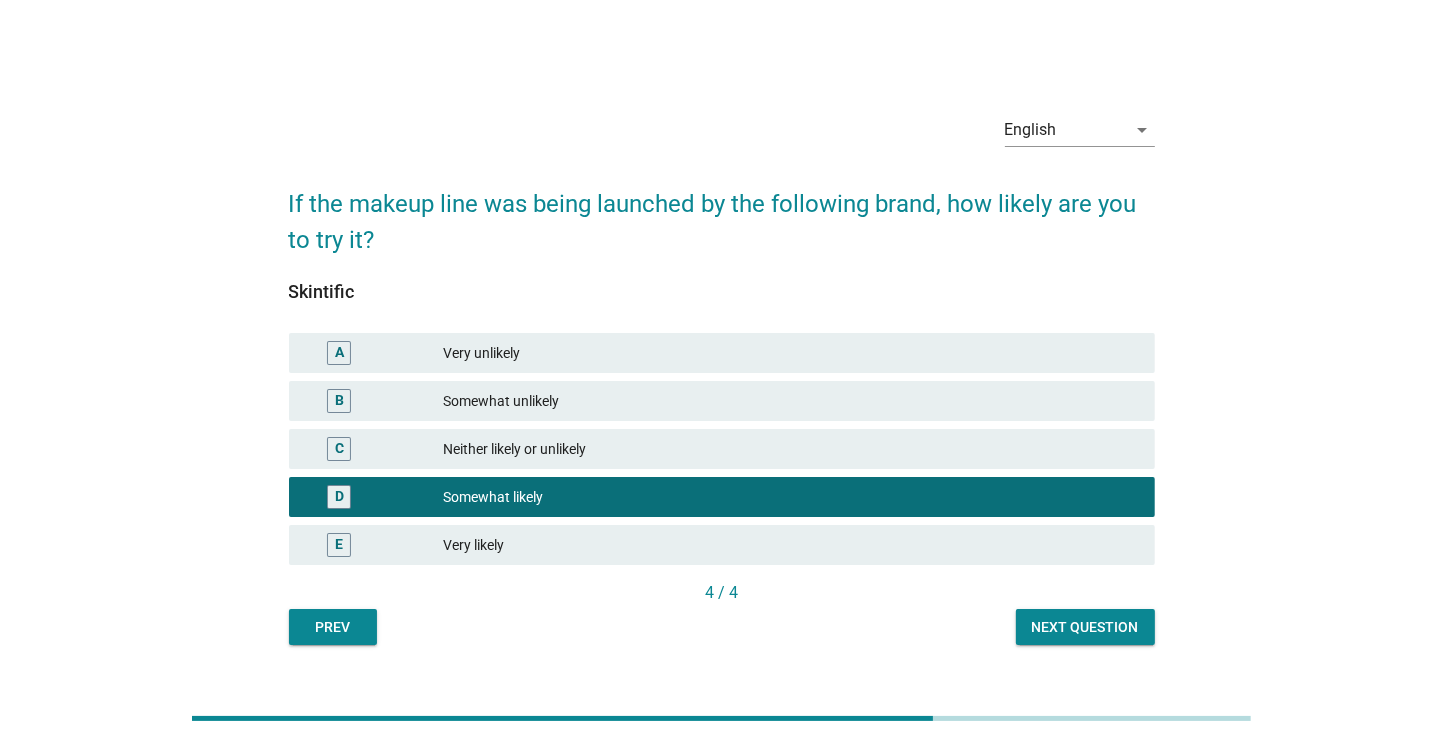 click on "Next question" at bounding box center [1085, 627] 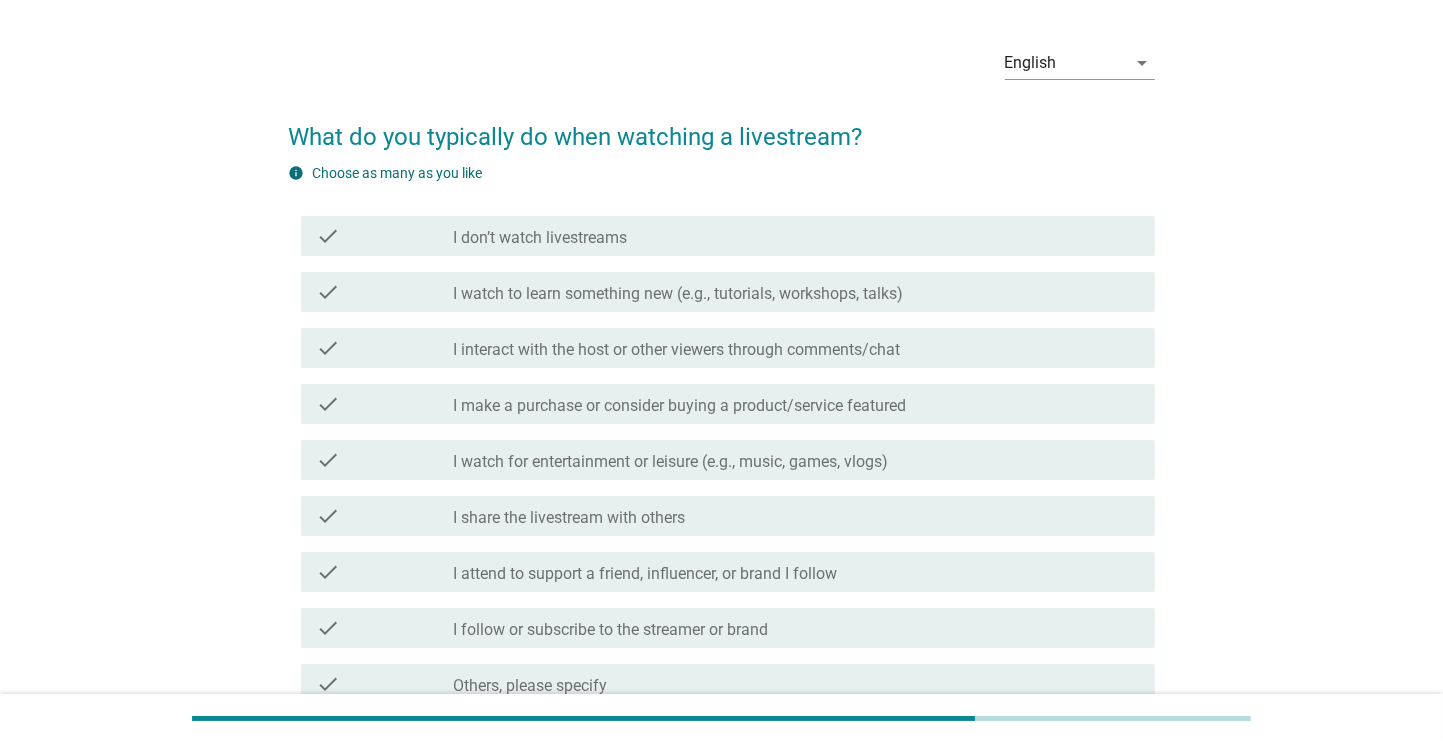 scroll, scrollTop: 59, scrollLeft: 0, axis: vertical 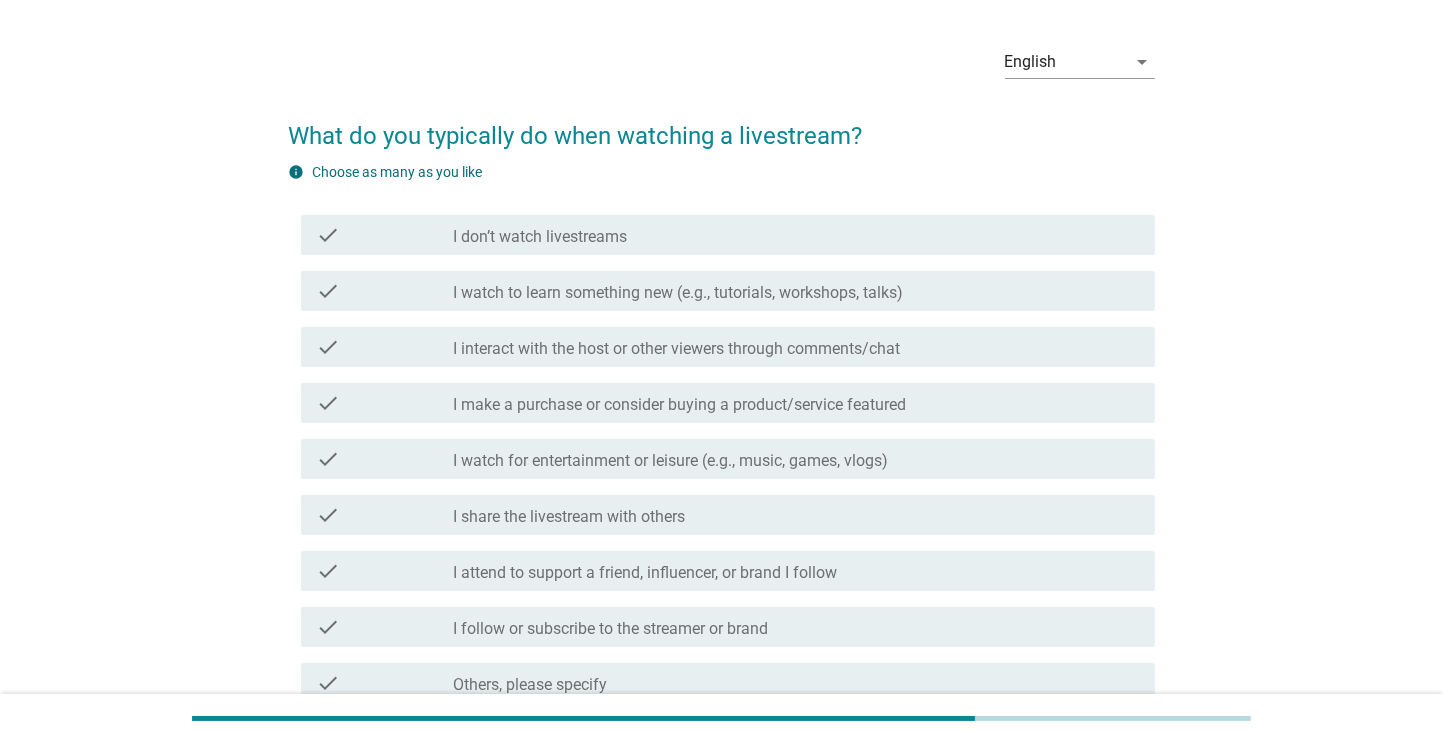 click on "I watch to learn something new (e.g., tutorials, workshops, talks)" at bounding box center [679, 293] 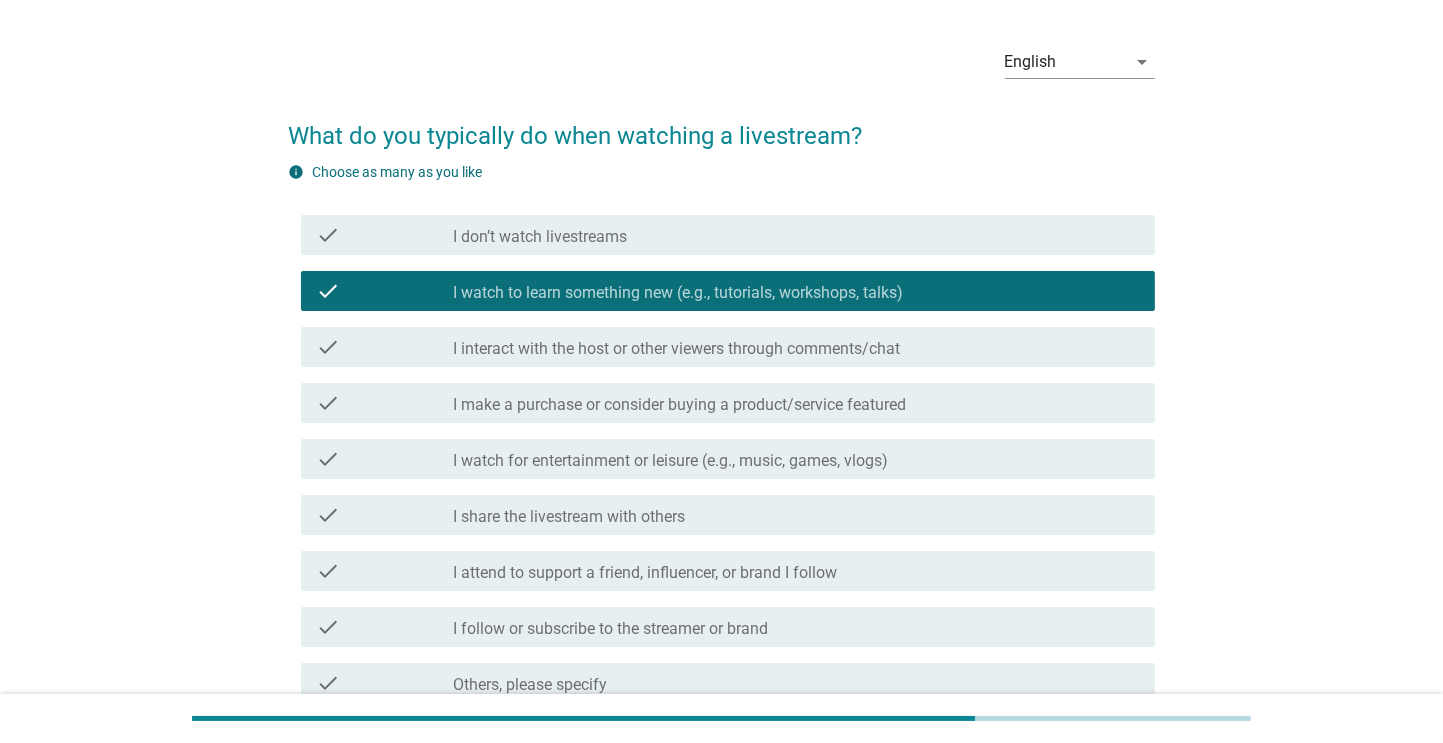 click on "I interact with the host or other viewers through comments/chat" at bounding box center (677, 349) 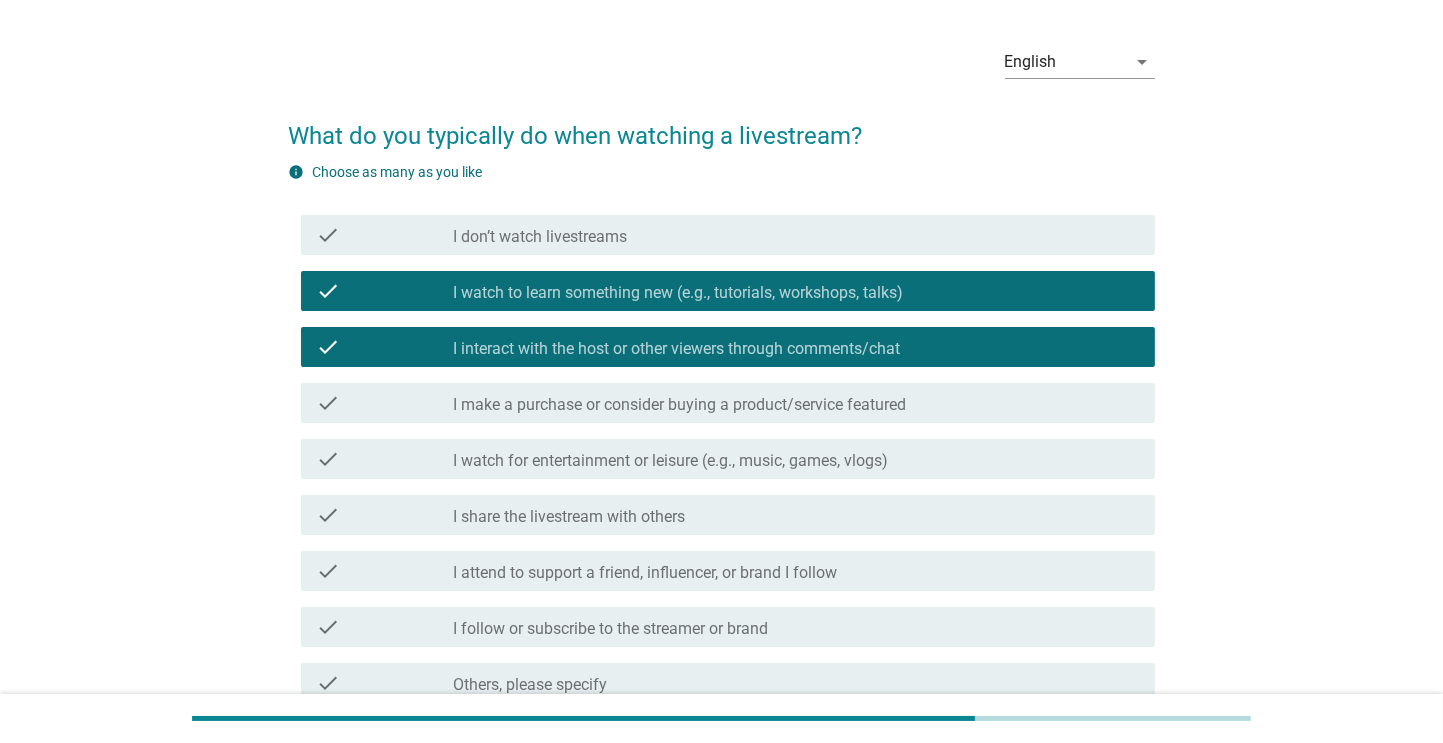 click on "check     check_box_outline_blank I make a purchase or consider buying a product/service featured" at bounding box center [728, 403] 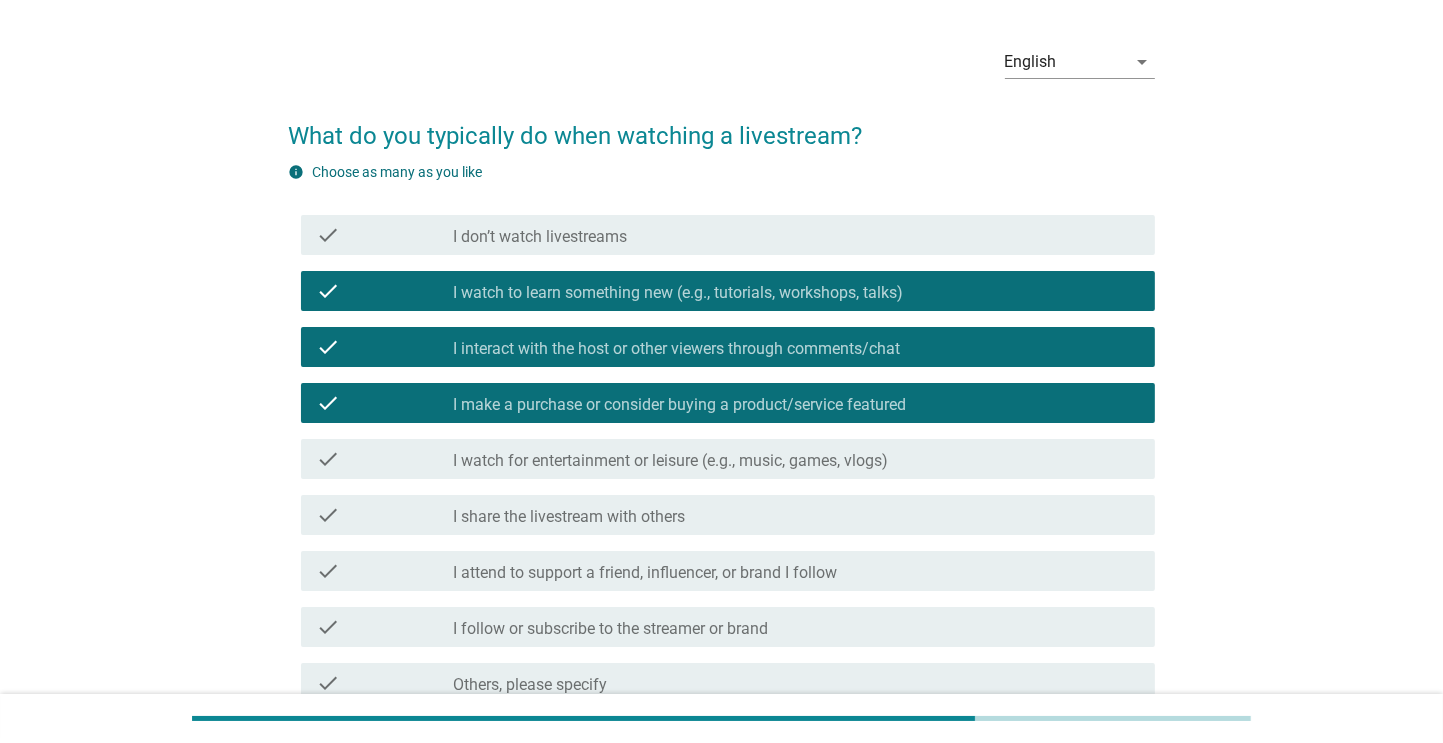 click on "check_box_outline_blank I watch for entertainment or leisure (e.g., music, games, vlogs)" at bounding box center (796, 459) 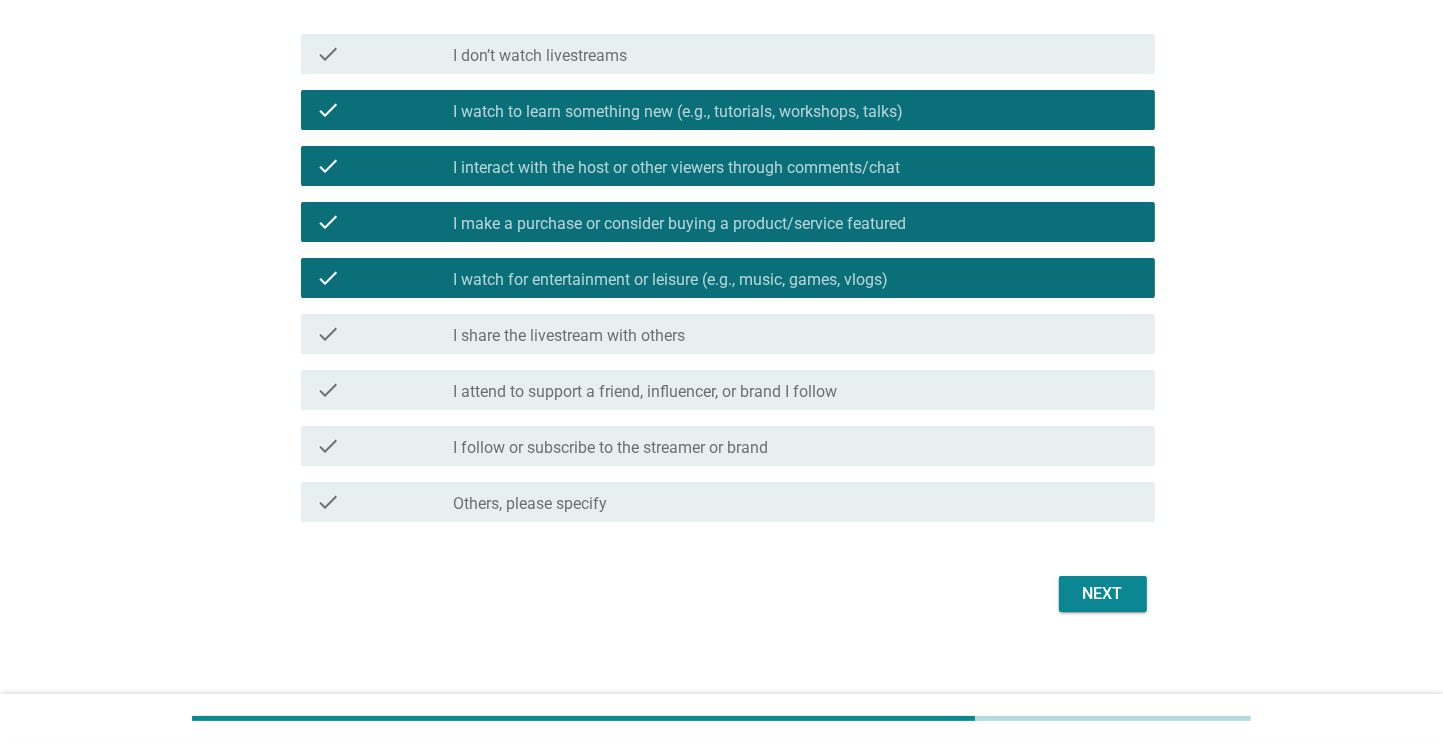 scroll, scrollTop: 242, scrollLeft: 0, axis: vertical 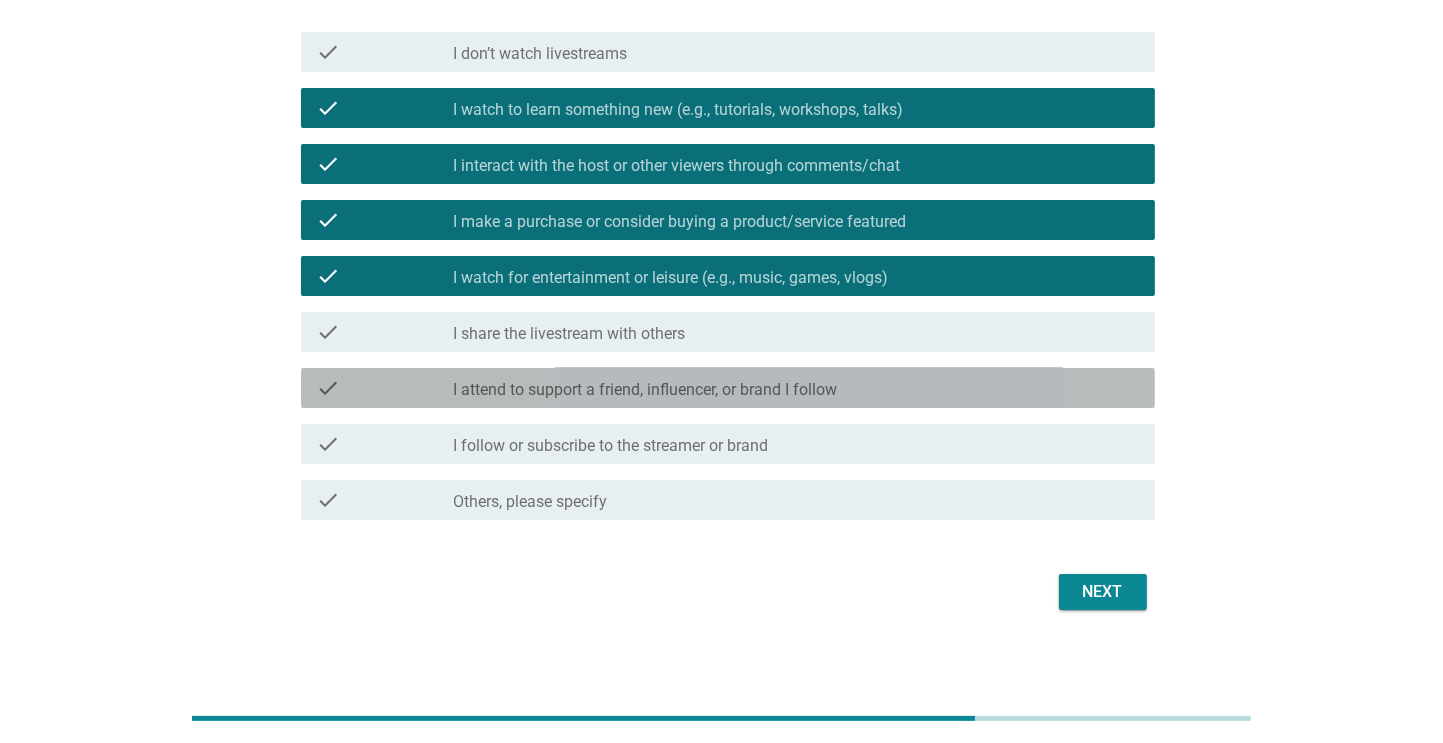 click on "I attend to support a friend, influencer, or brand I follow" at bounding box center (646, 390) 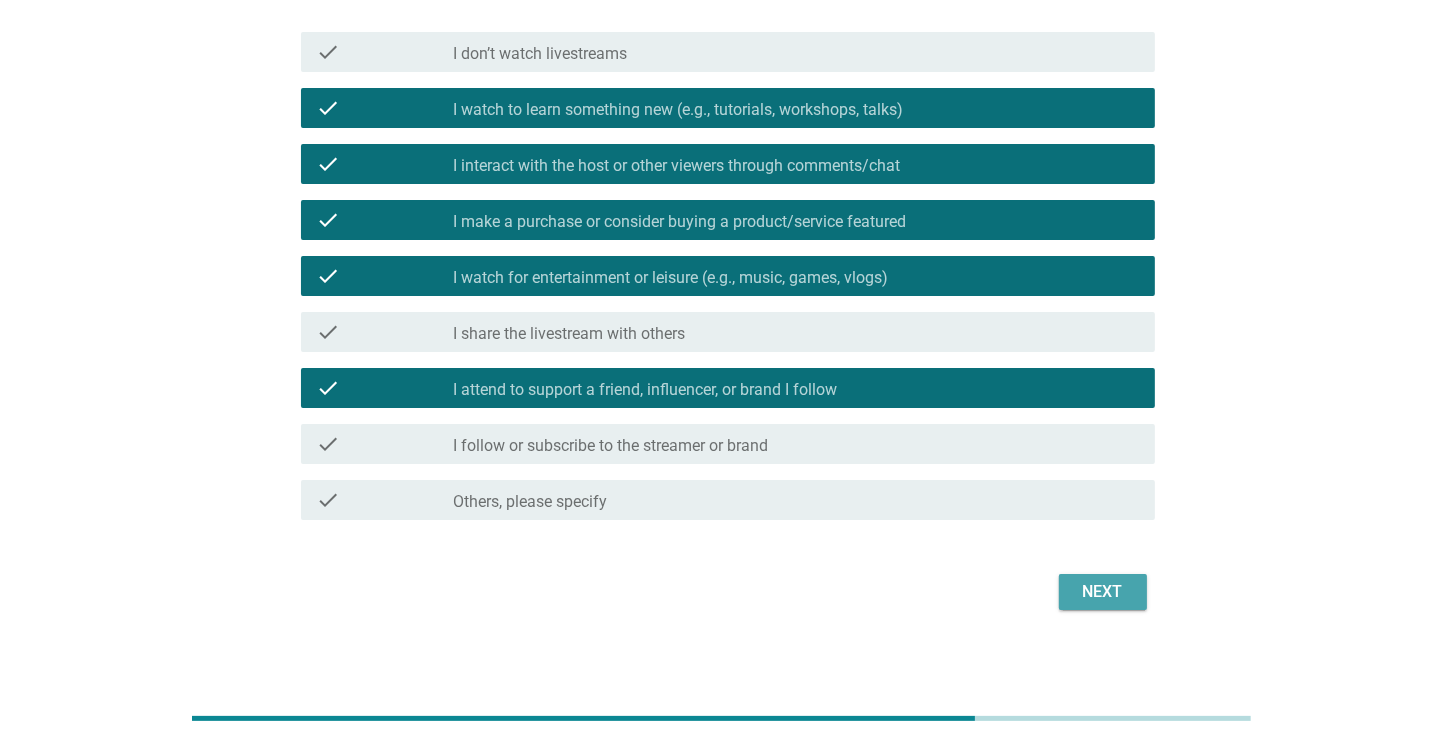 click on "Next" at bounding box center [1103, 592] 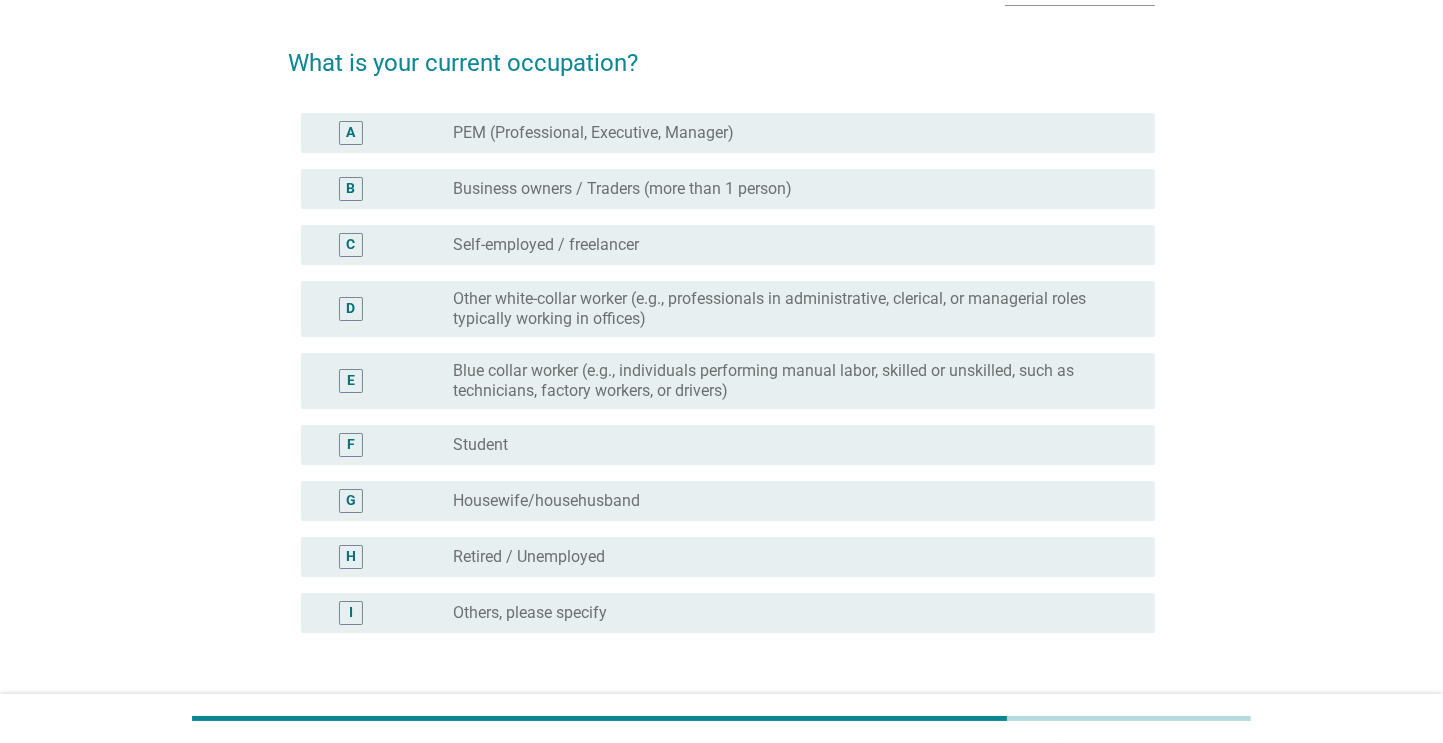 scroll, scrollTop: 138, scrollLeft: 0, axis: vertical 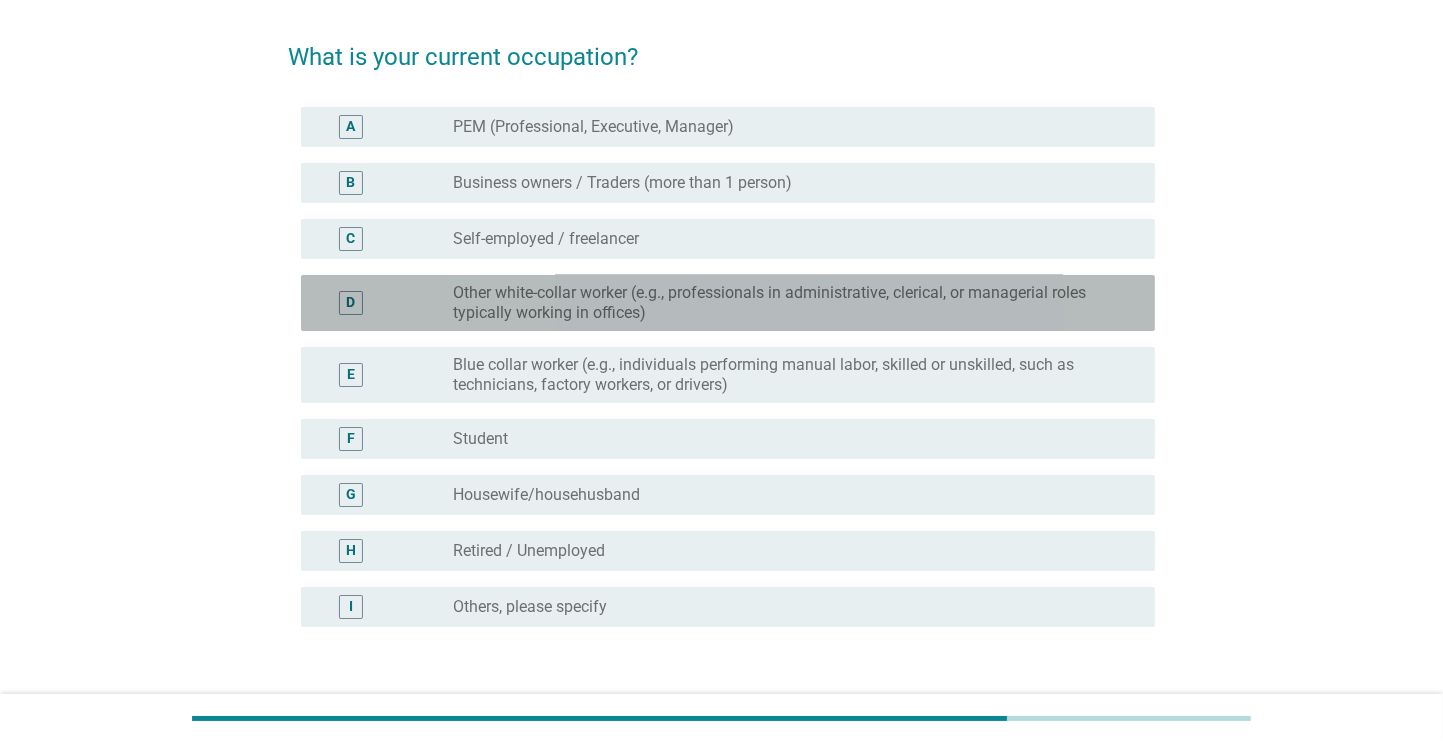 click on "Other white-collar worker (e.g., professionals in administrative, clerical, or managerial roles typically working in offices)" at bounding box center [788, 303] 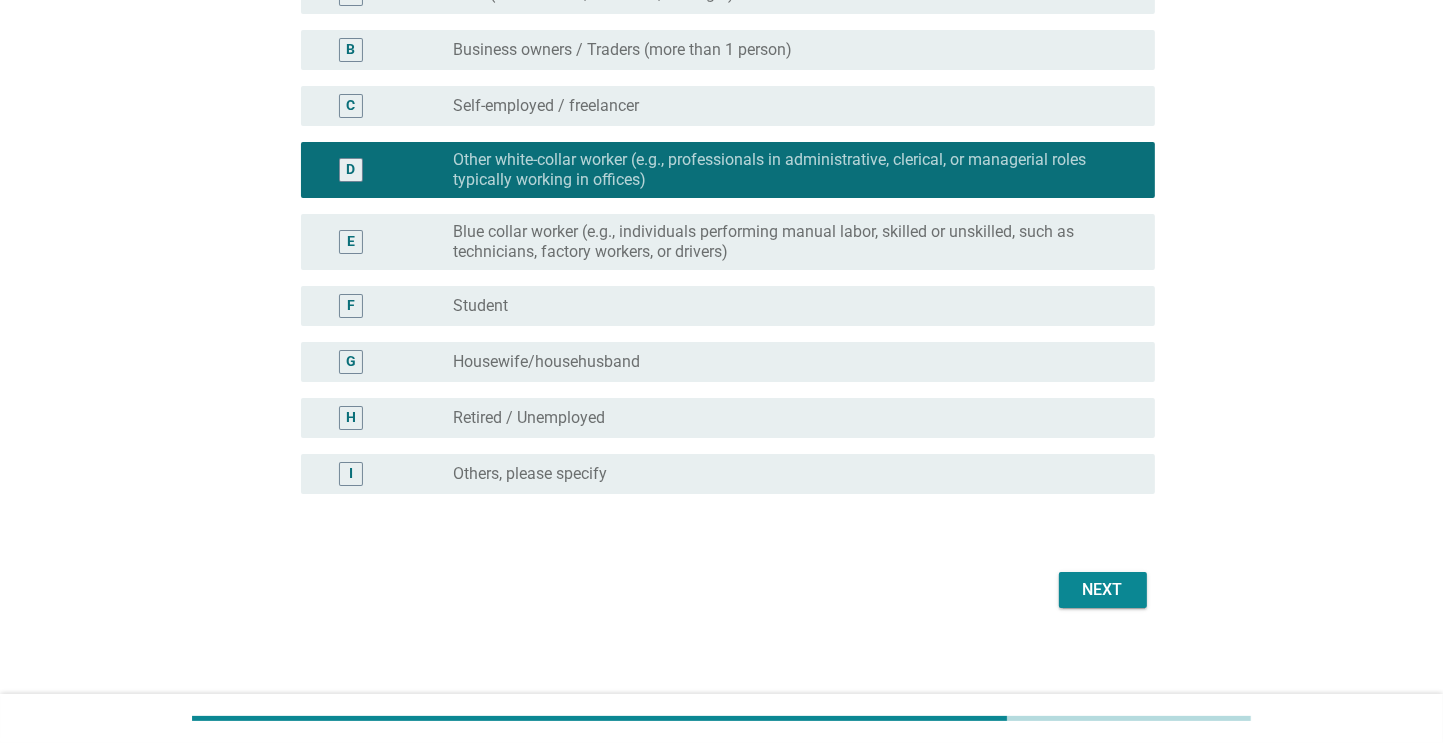 scroll, scrollTop: 279, scrollLeft: 0, axis: vertical 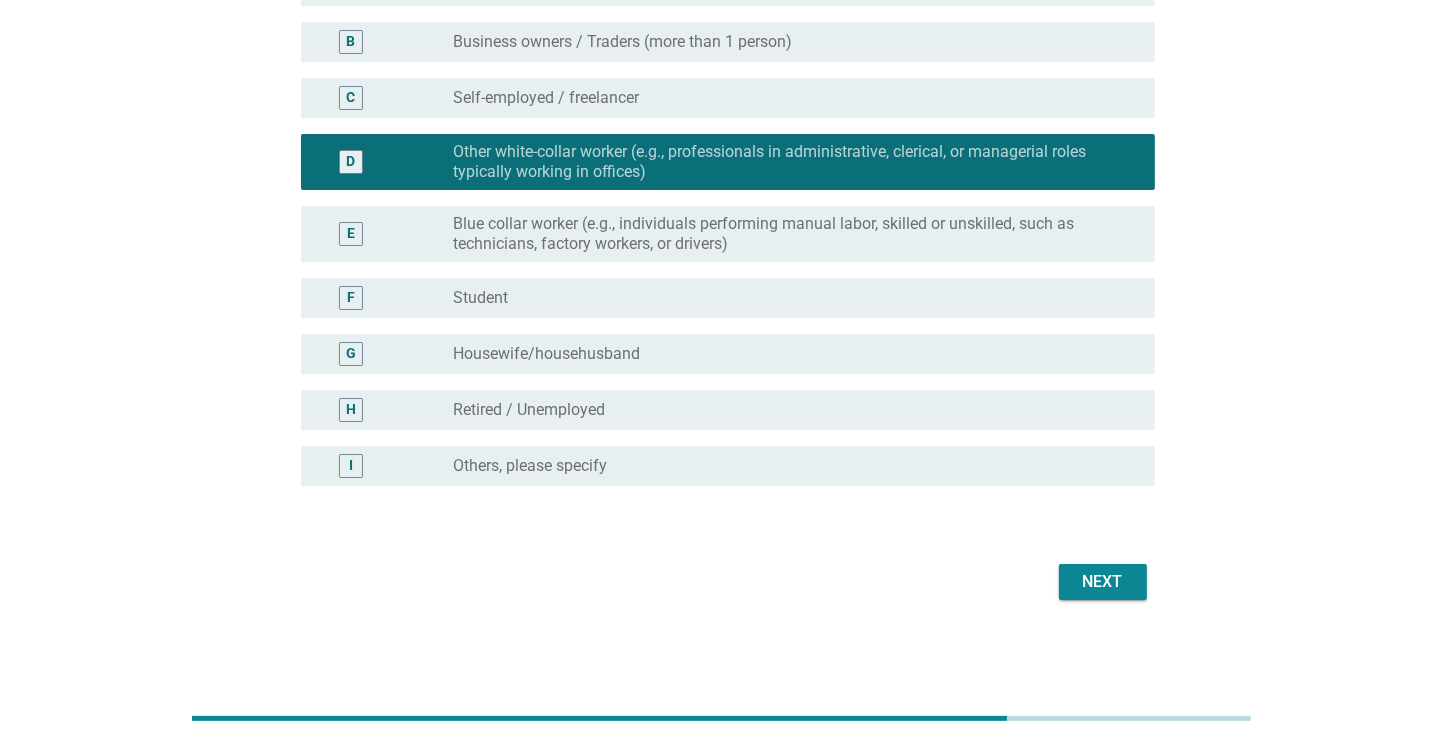 click on "Next" at bounding box center (1103, 582) 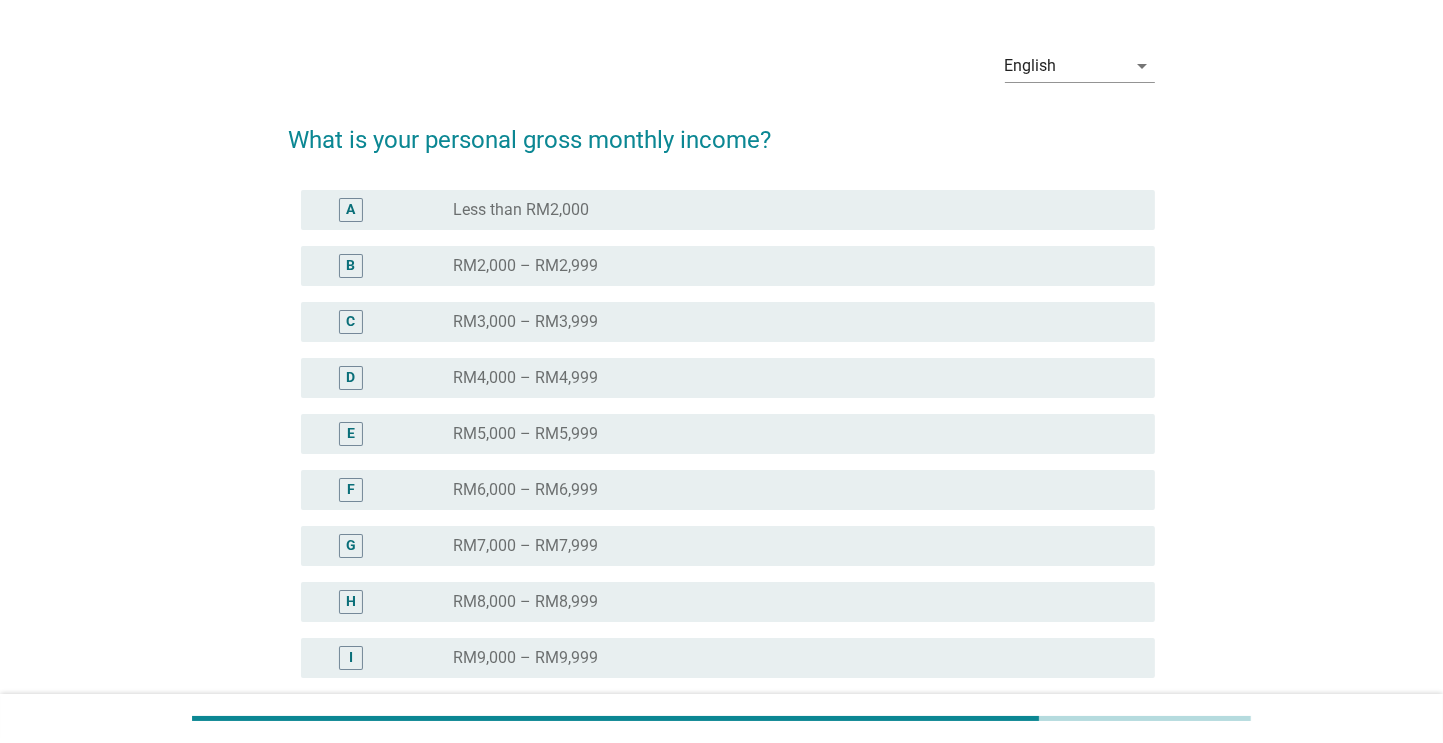 scroll, scrollTop: 71, scrollLeft: 0, axis: vertical 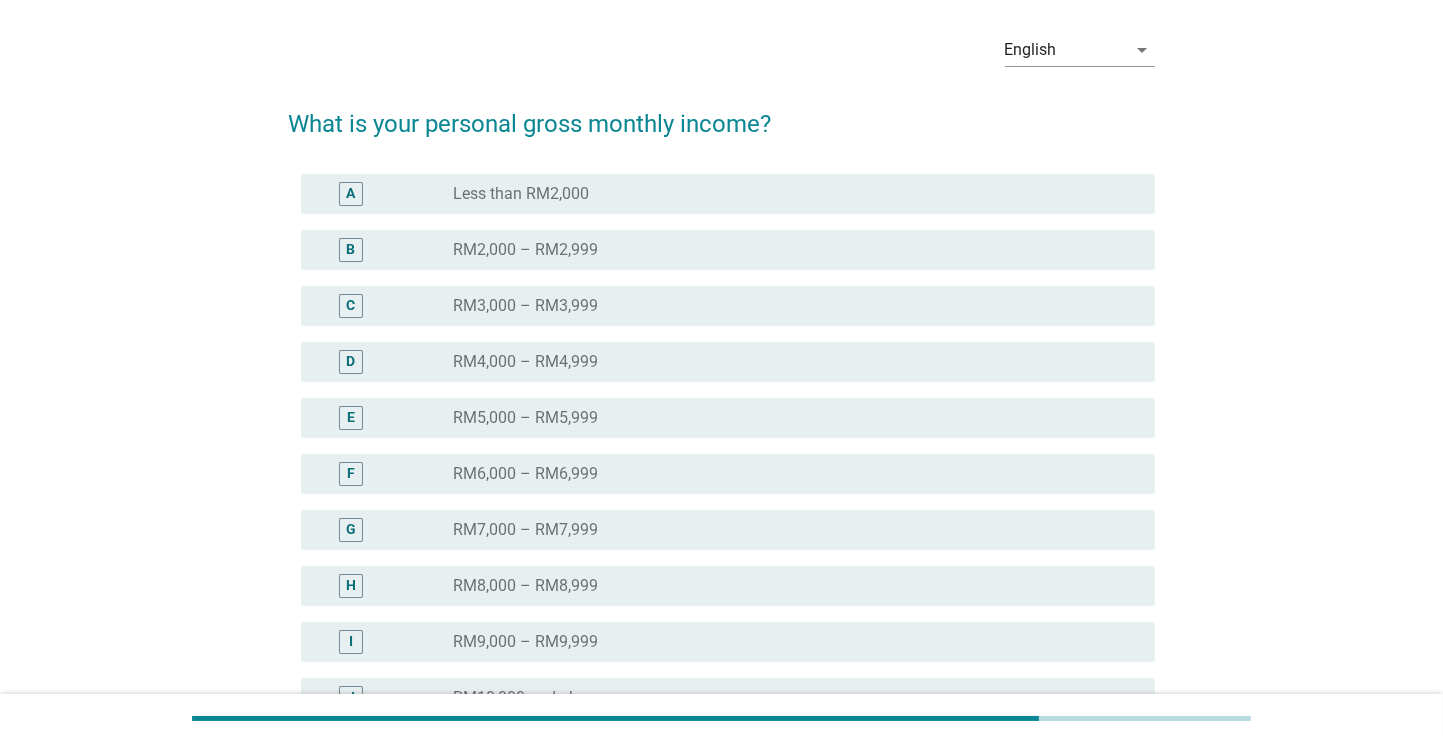 click on "radio_button_unchecked RM3,000 – RM3,999" at bounding box center [796, 306] 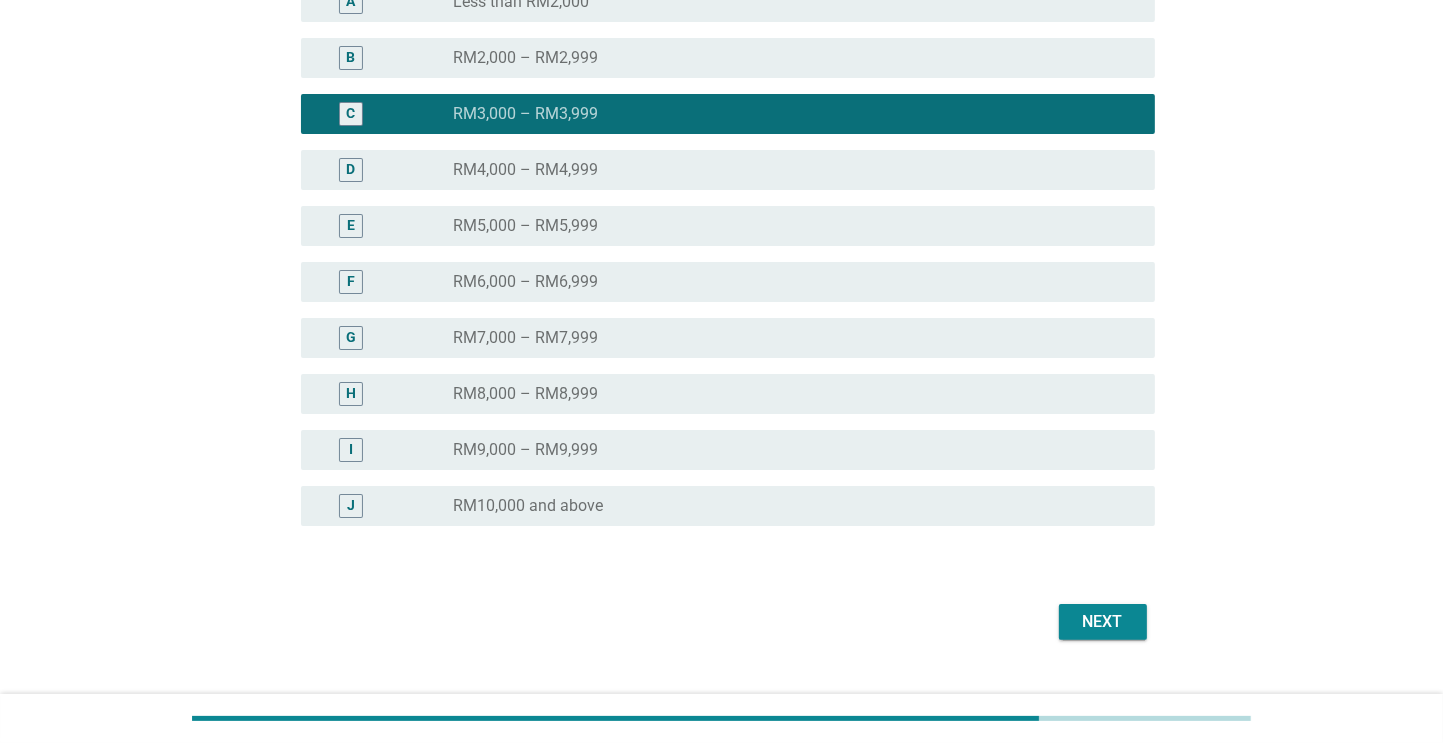 scroll, scrollTop: 270, scrollLeft: 0, axis: vertical 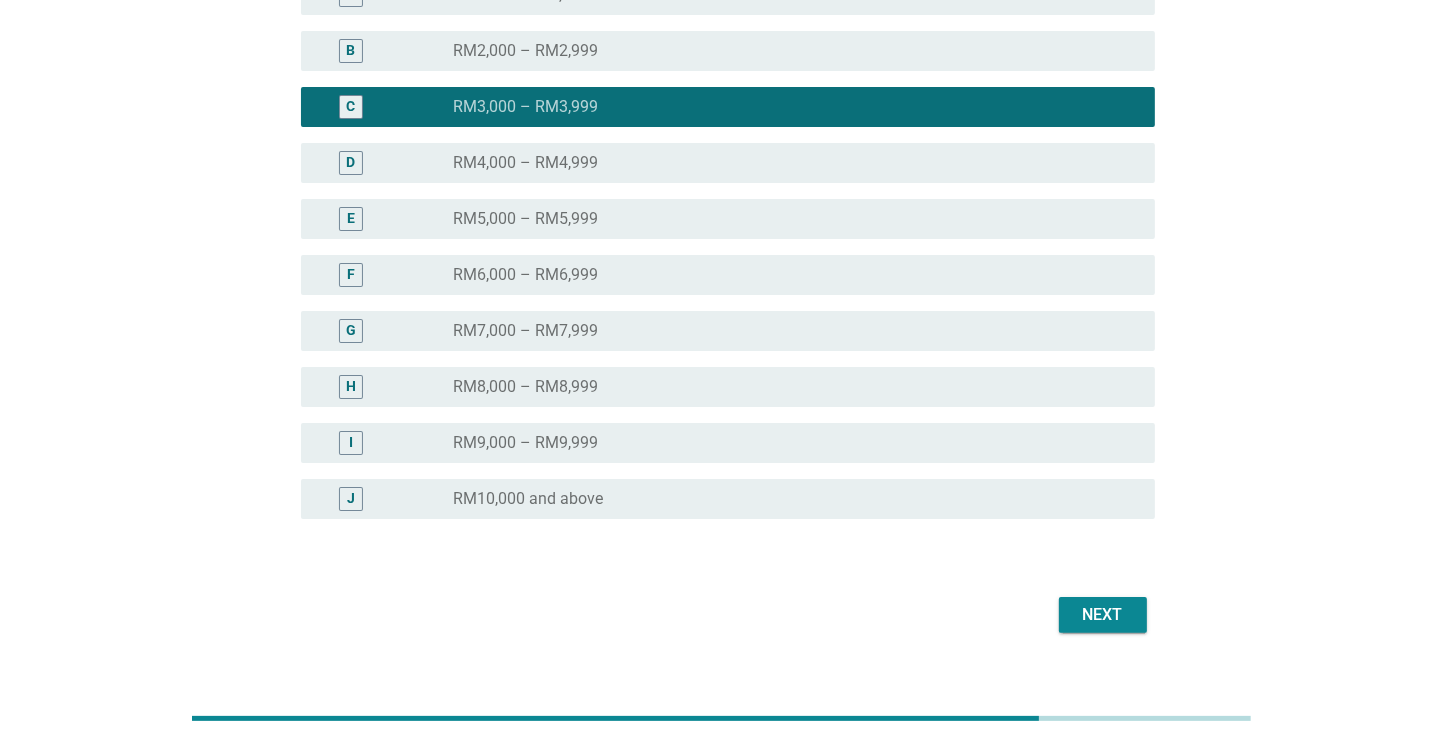 click on "Next" at bounding box center [1103, 615] 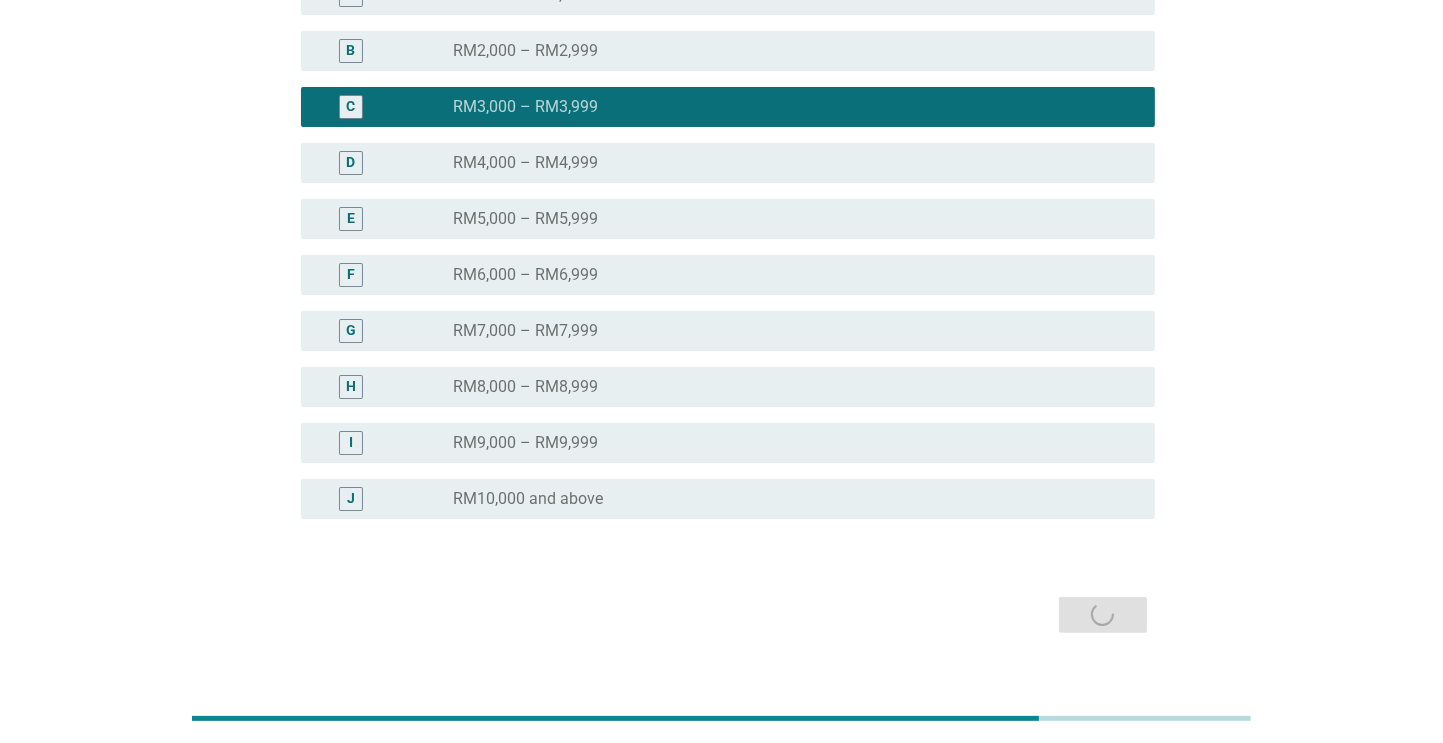 scroll, scrollTop: 0, scrollLeft: 0, axis: both 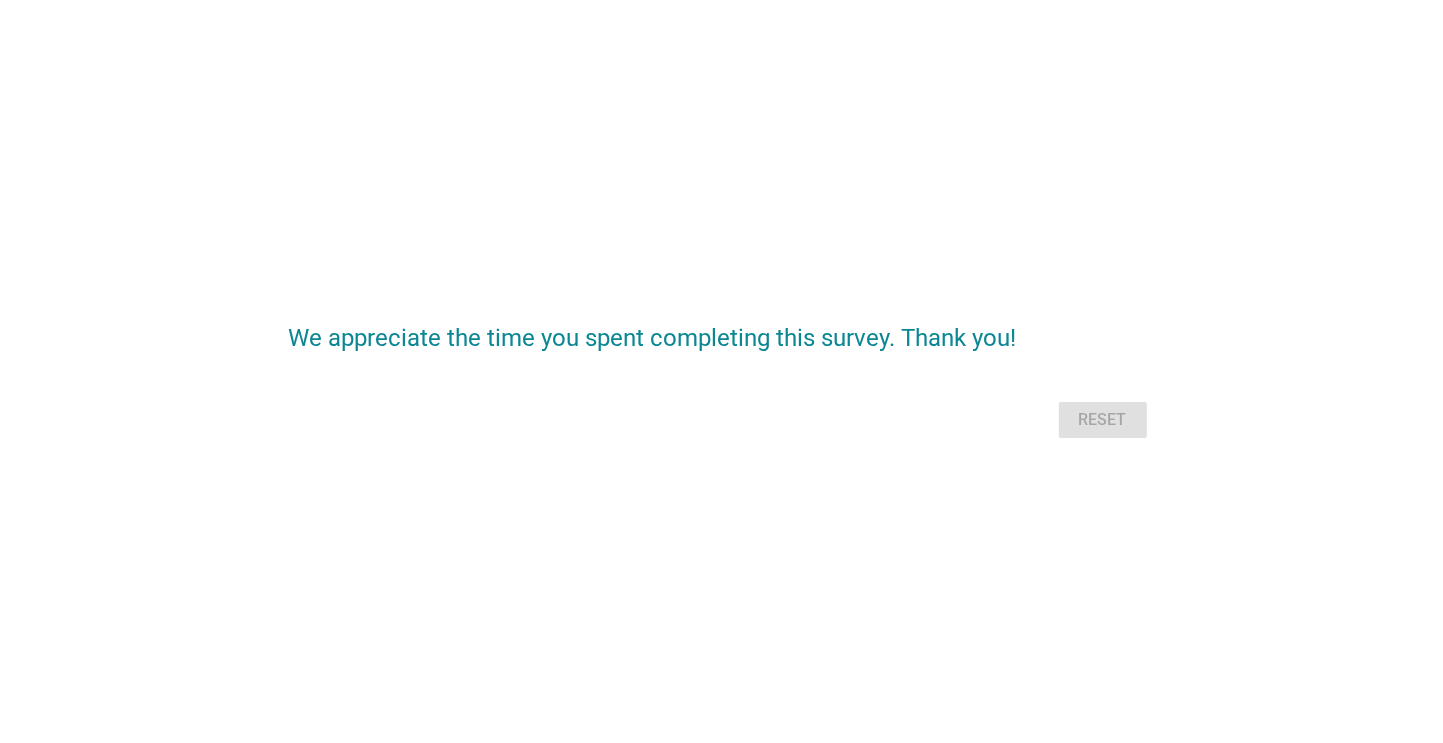 click on "We appreciate the time you spent completing this survey. Thank you!       Reset" at bounding box center [721, 371] 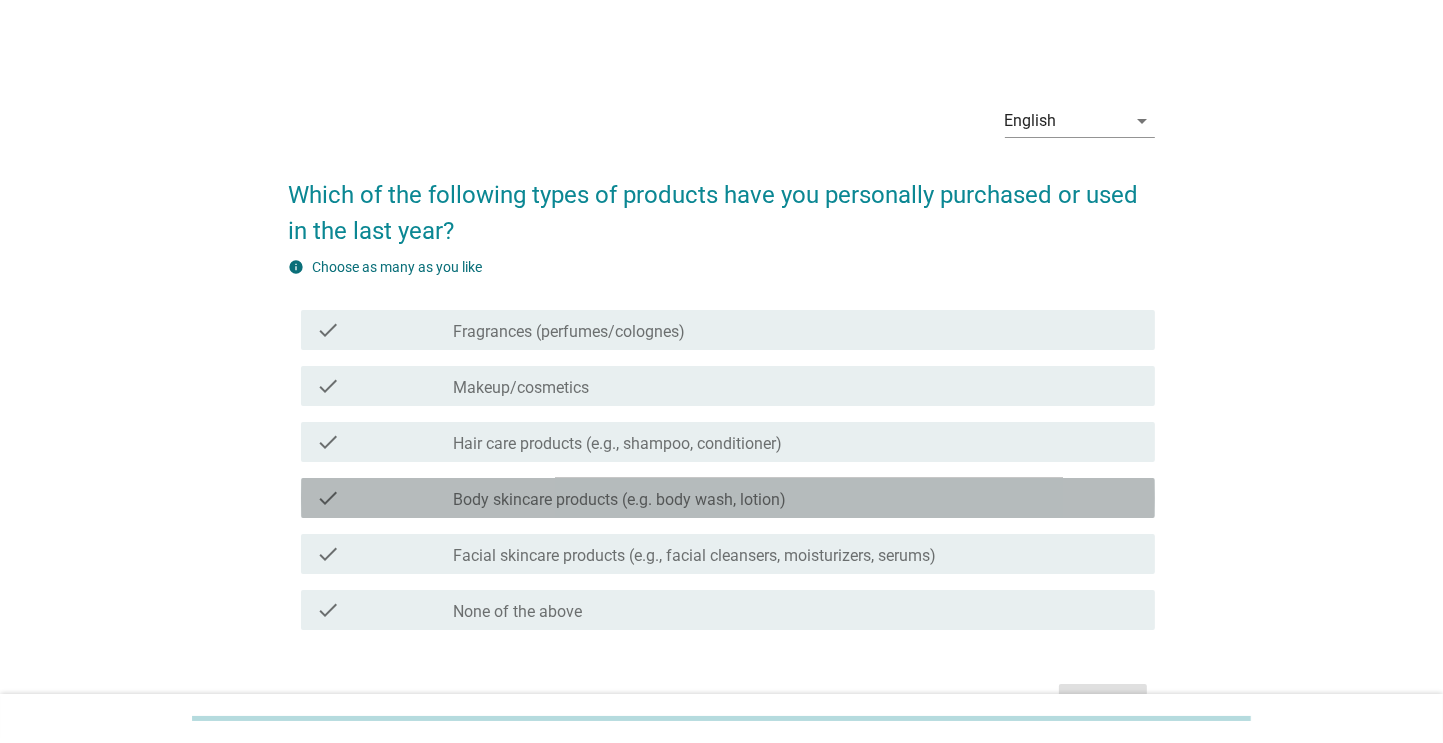 scroll, scrollTop: 120, scrollLeft: 0, axis: vertical 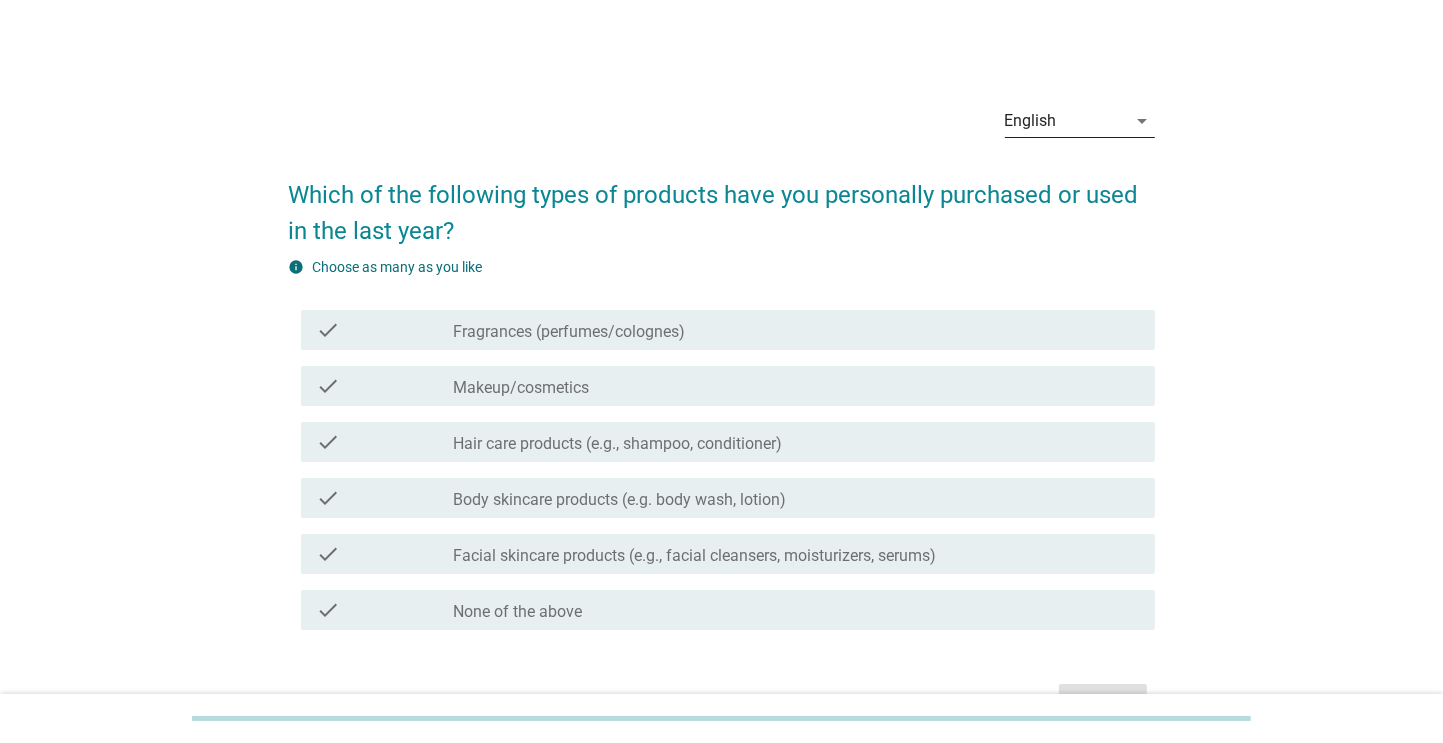 click on "arrow_drop_down" at bounding box center [1143, 121] 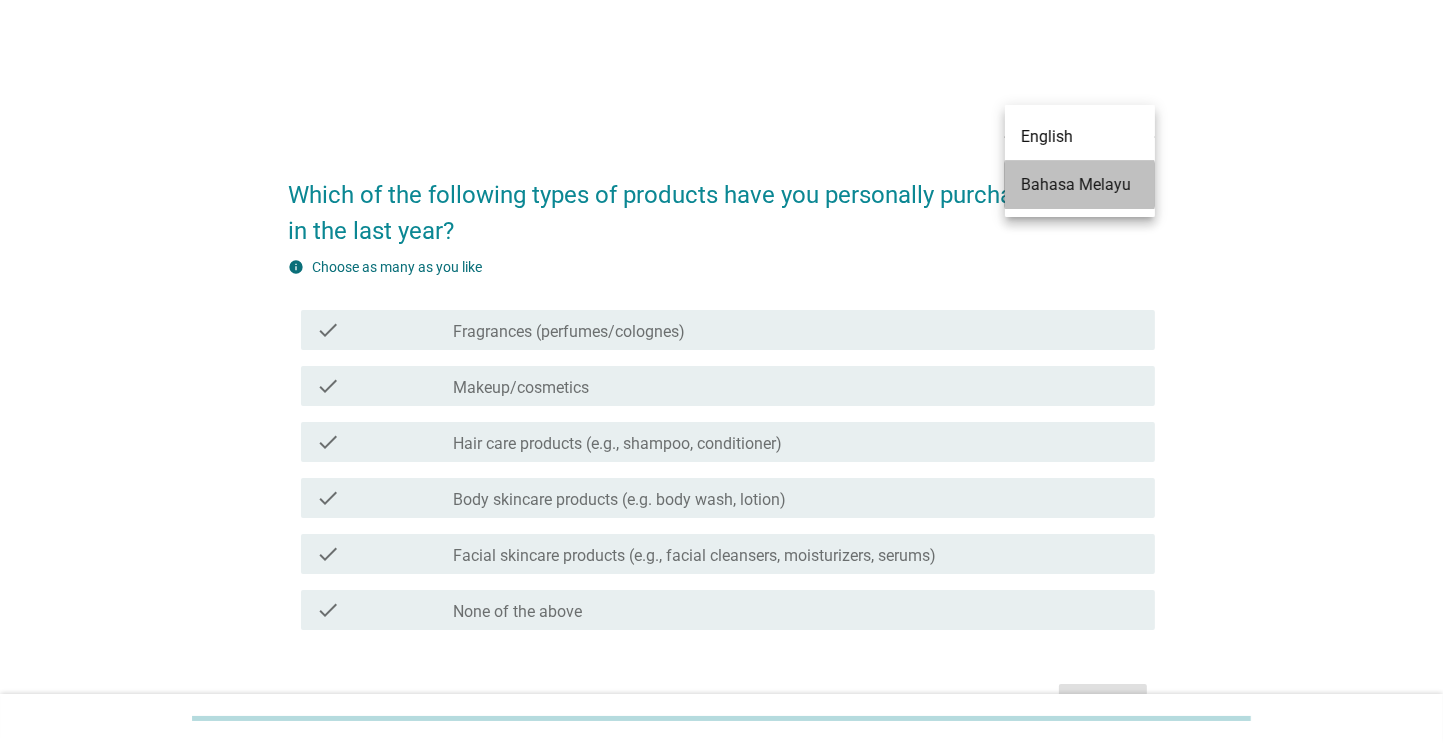 click on "Bahasa Melayu" at bounding box center (1080, 185) 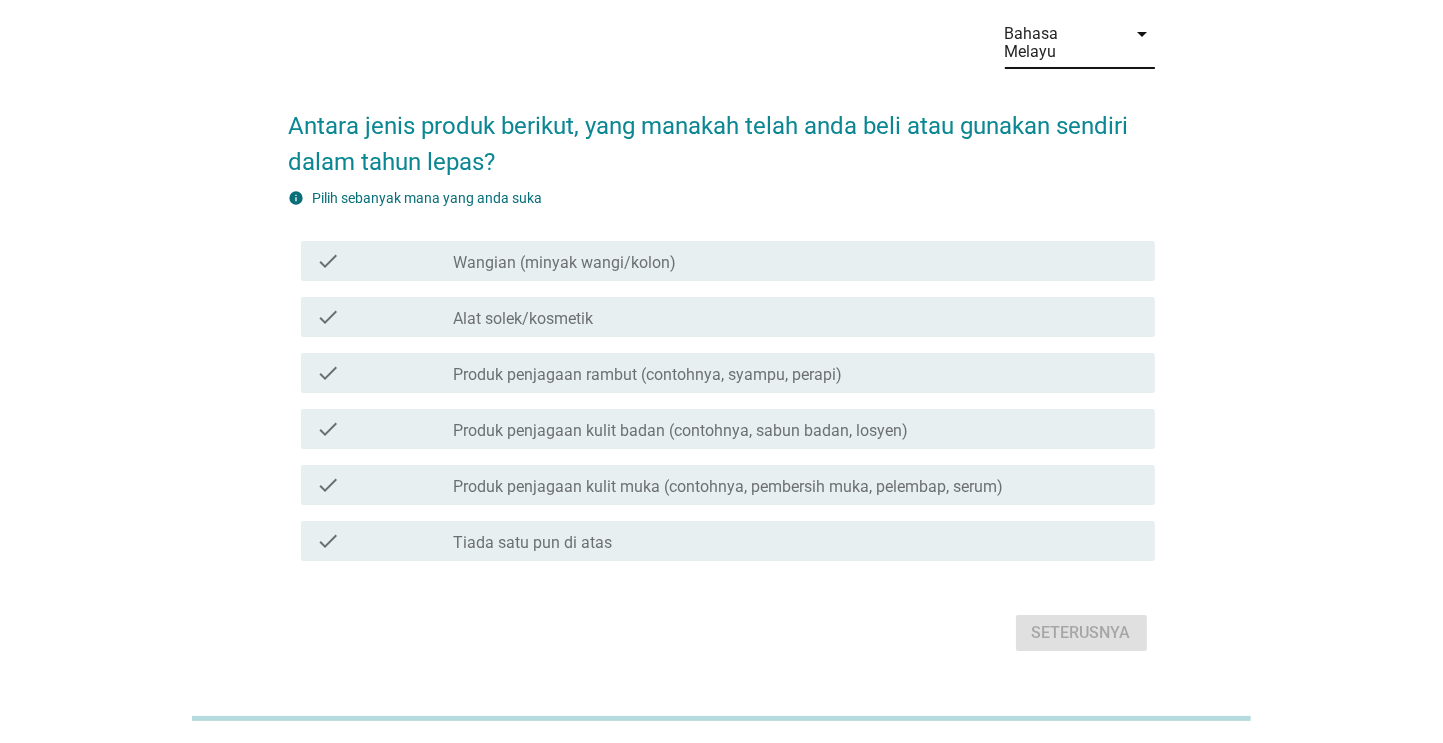 scroll, scrollTop: 84, scrollLeft: 0, axis: vertical 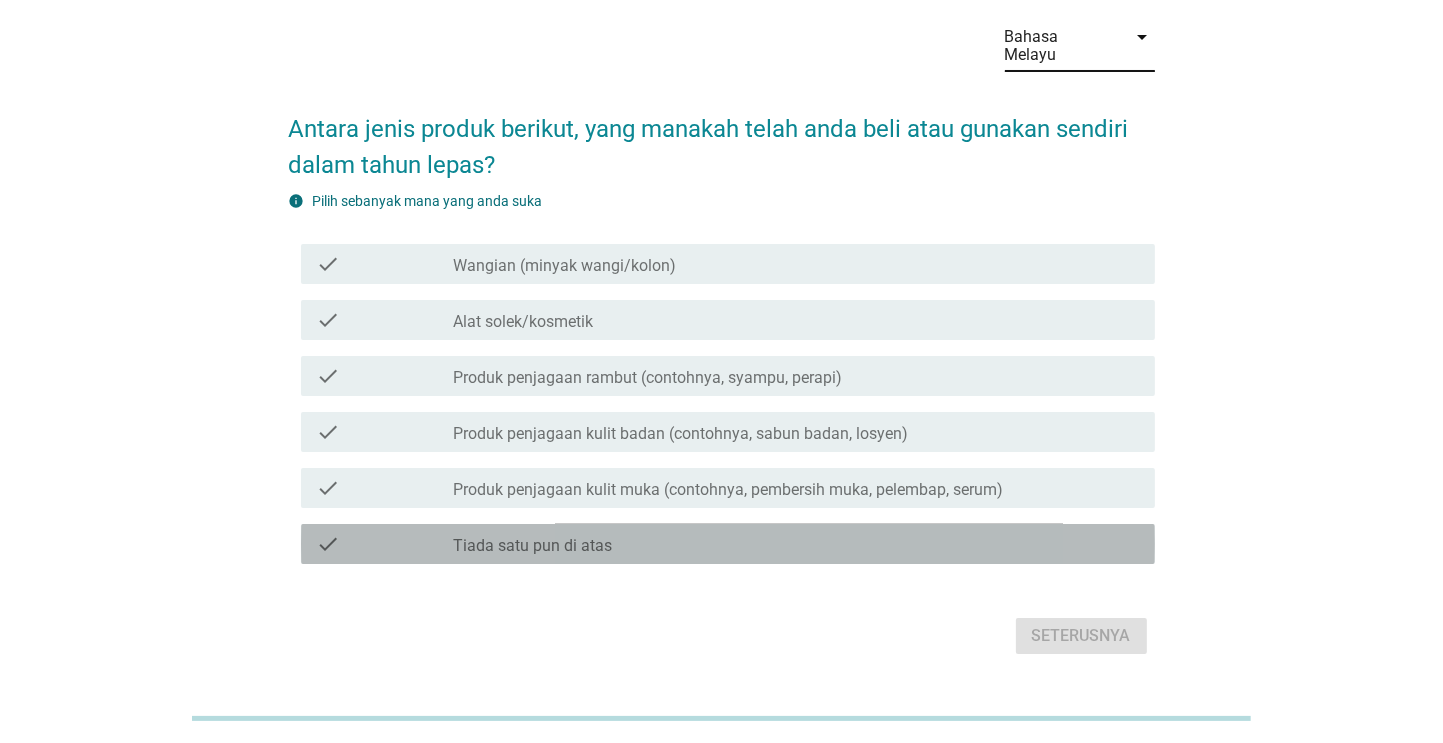 click on "check     check_box_outline_blank Tiada satu pun di atas" at bounding box center (728, 544) 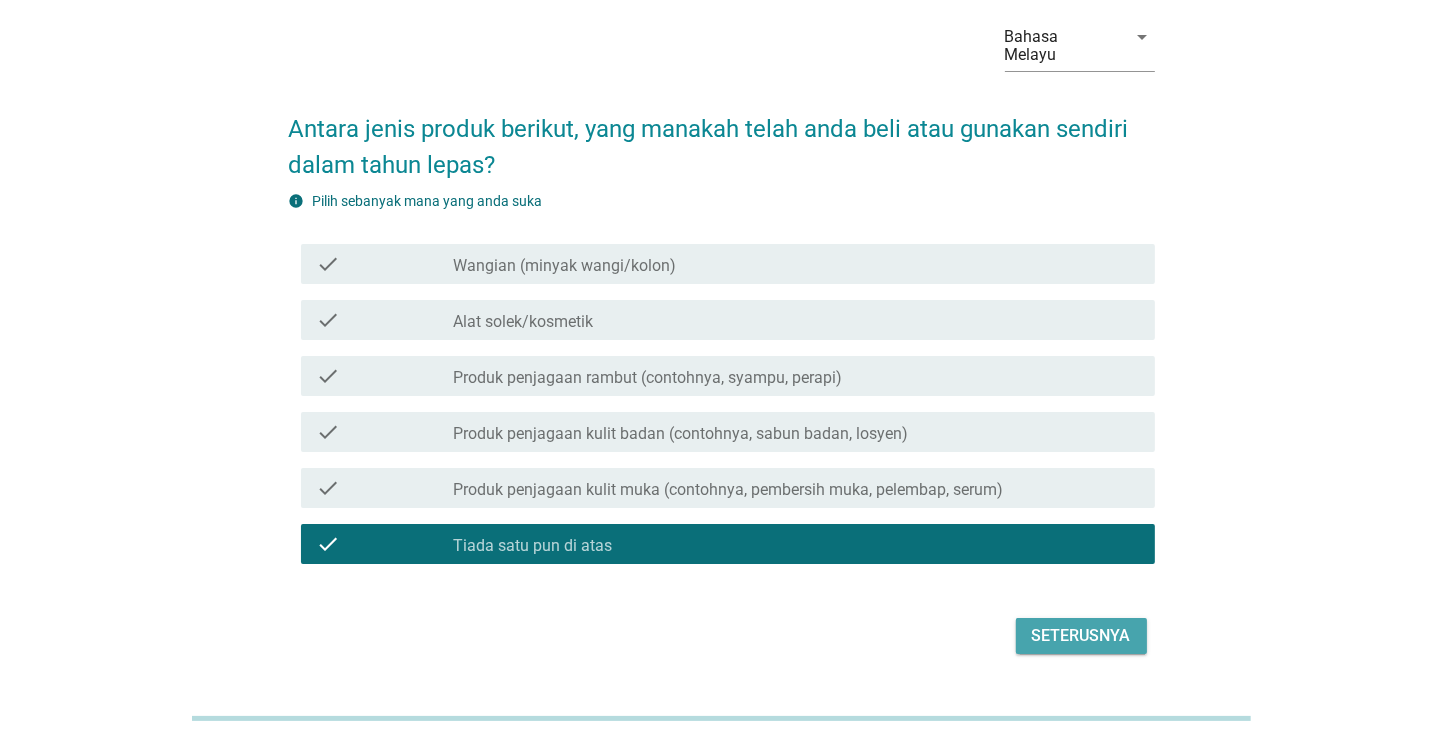 click on "Seterusnya" at bounding box center [1081, 636] 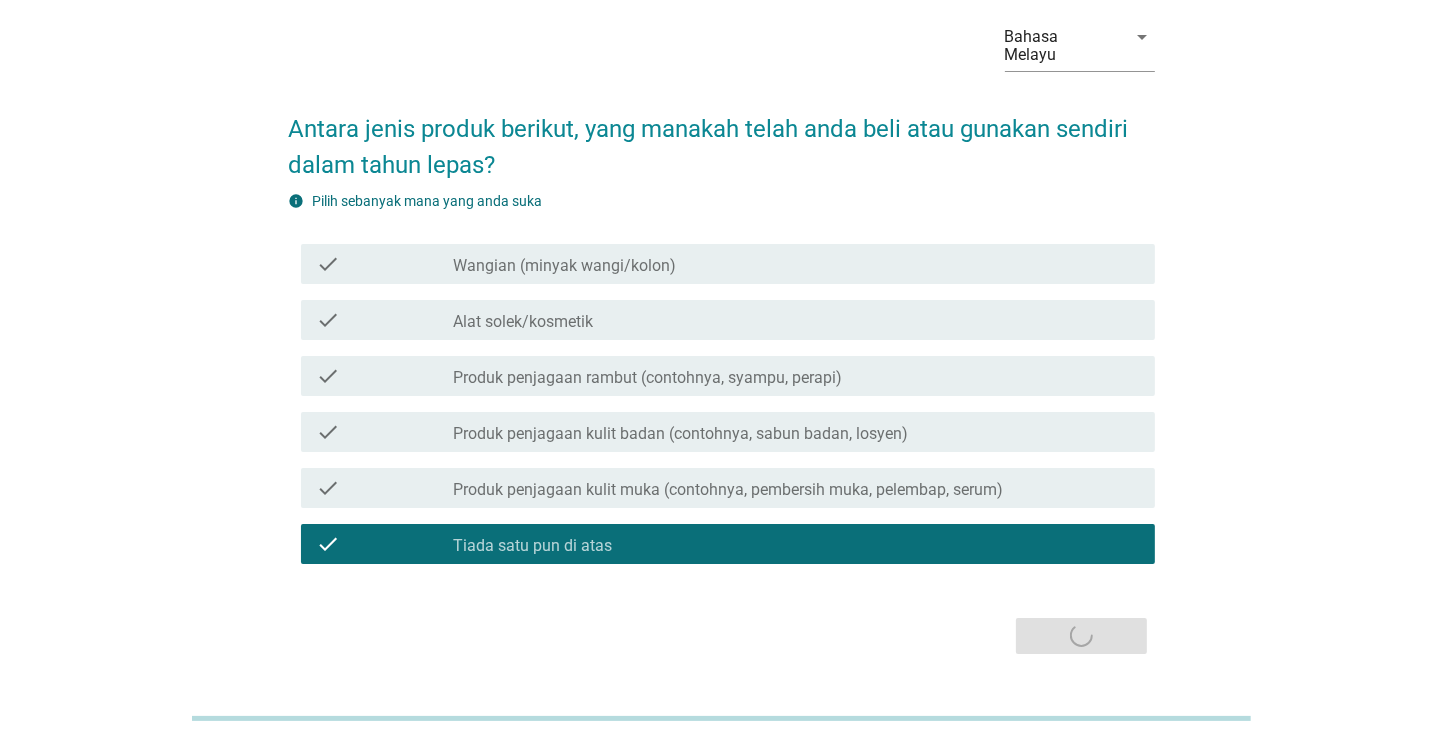 scroll, scrollTop: 0, scrollLeft: 0, axis: both 